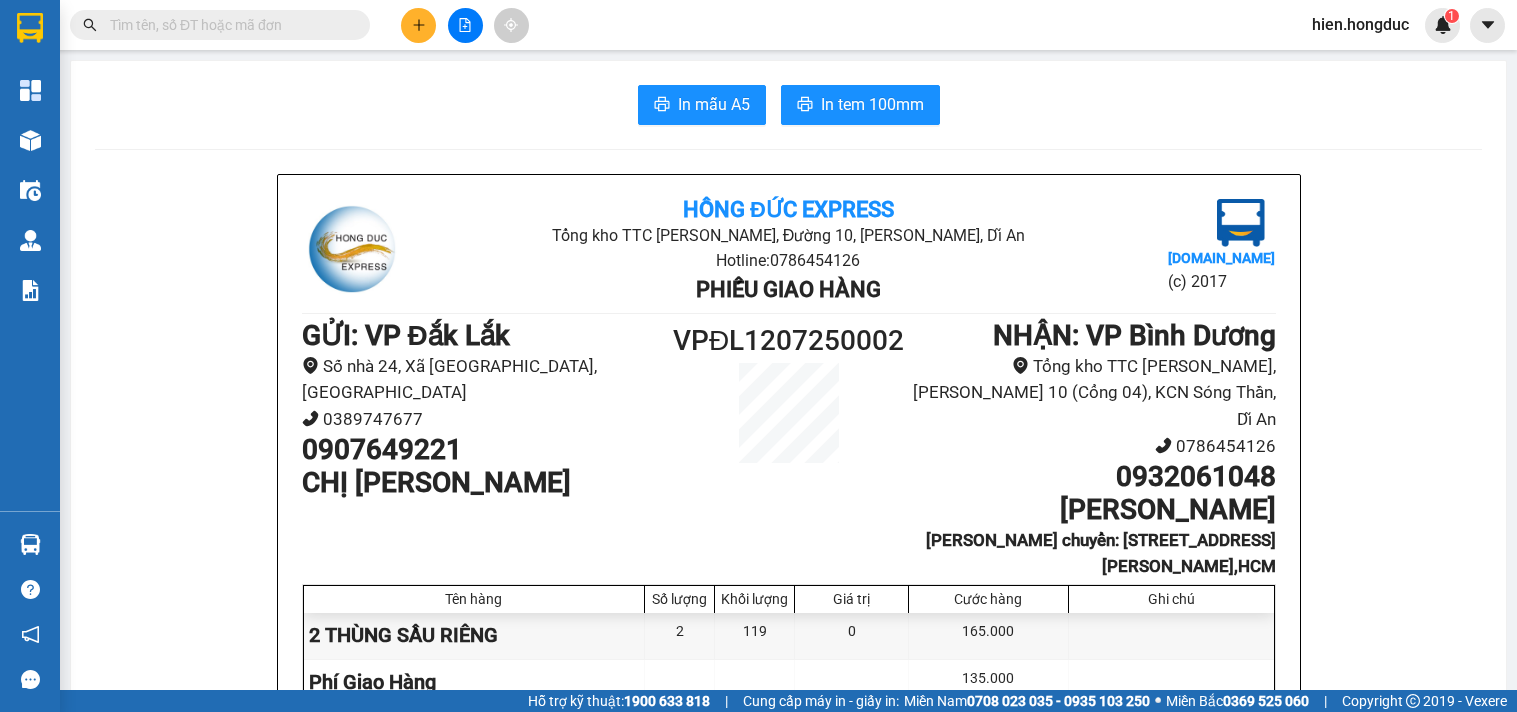 scroll, scrollTop: 0, scrollLeft: 0, axis: both 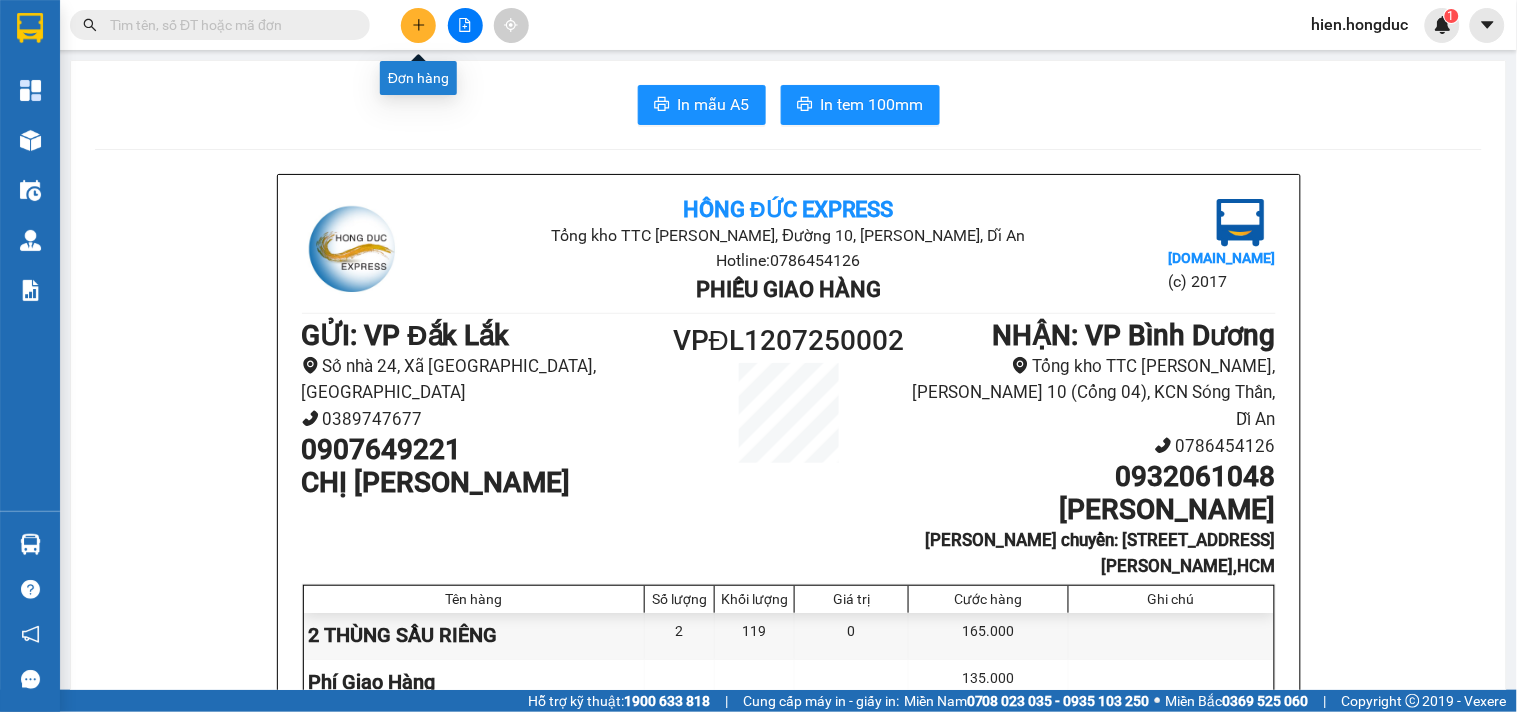 click at bounding box center (418, 25) 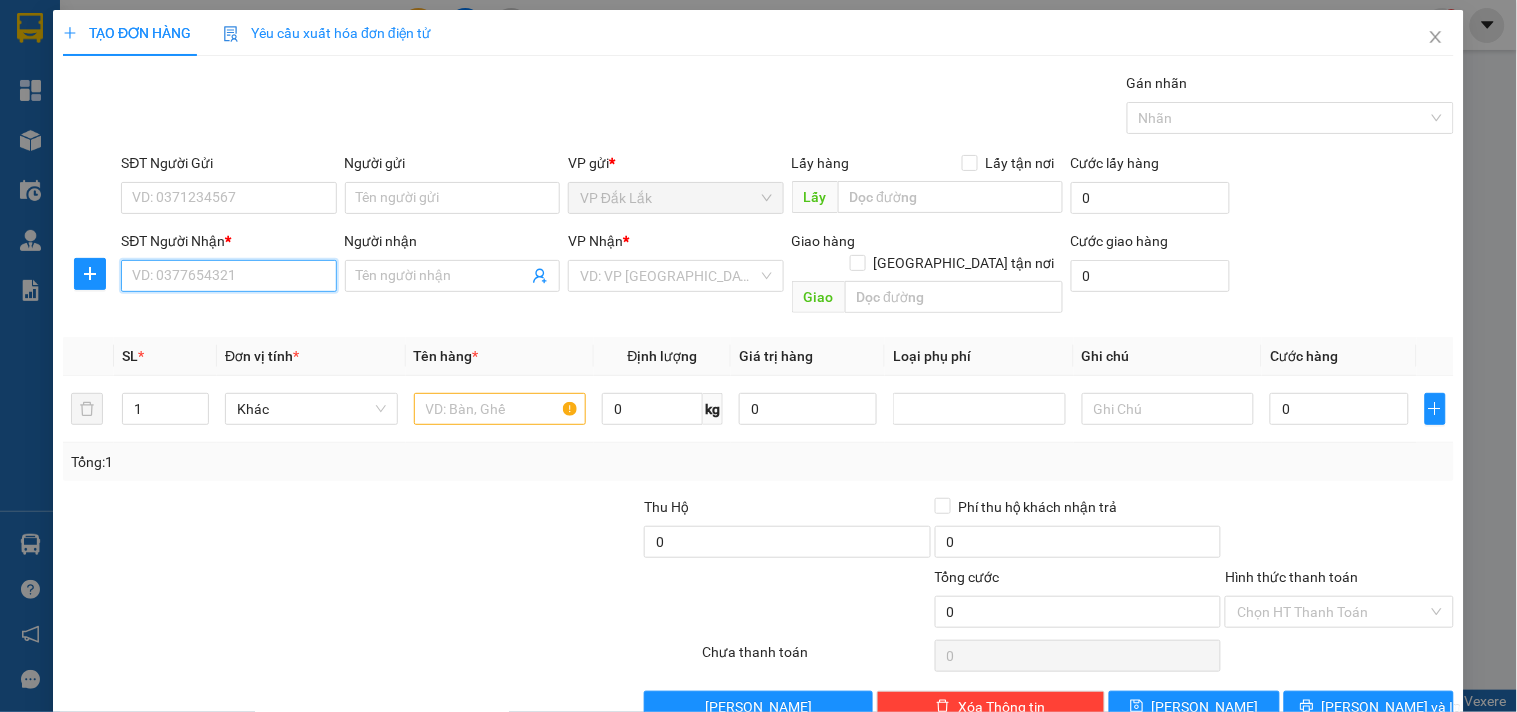 click on "SĐT Người Nhận  *" at bounding box center [228, 276] 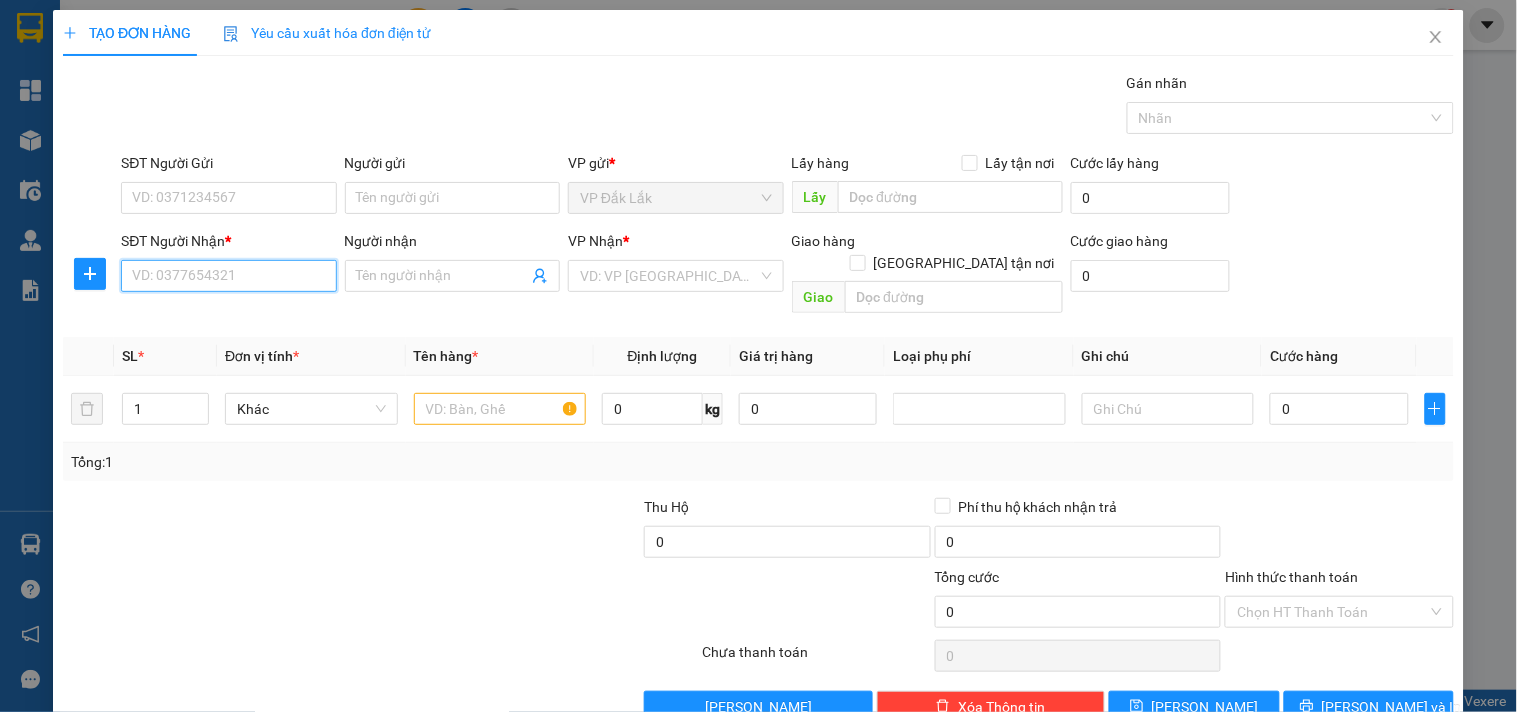 click on "SĐT Người Nhận  *" at bounding box center [228, 276] 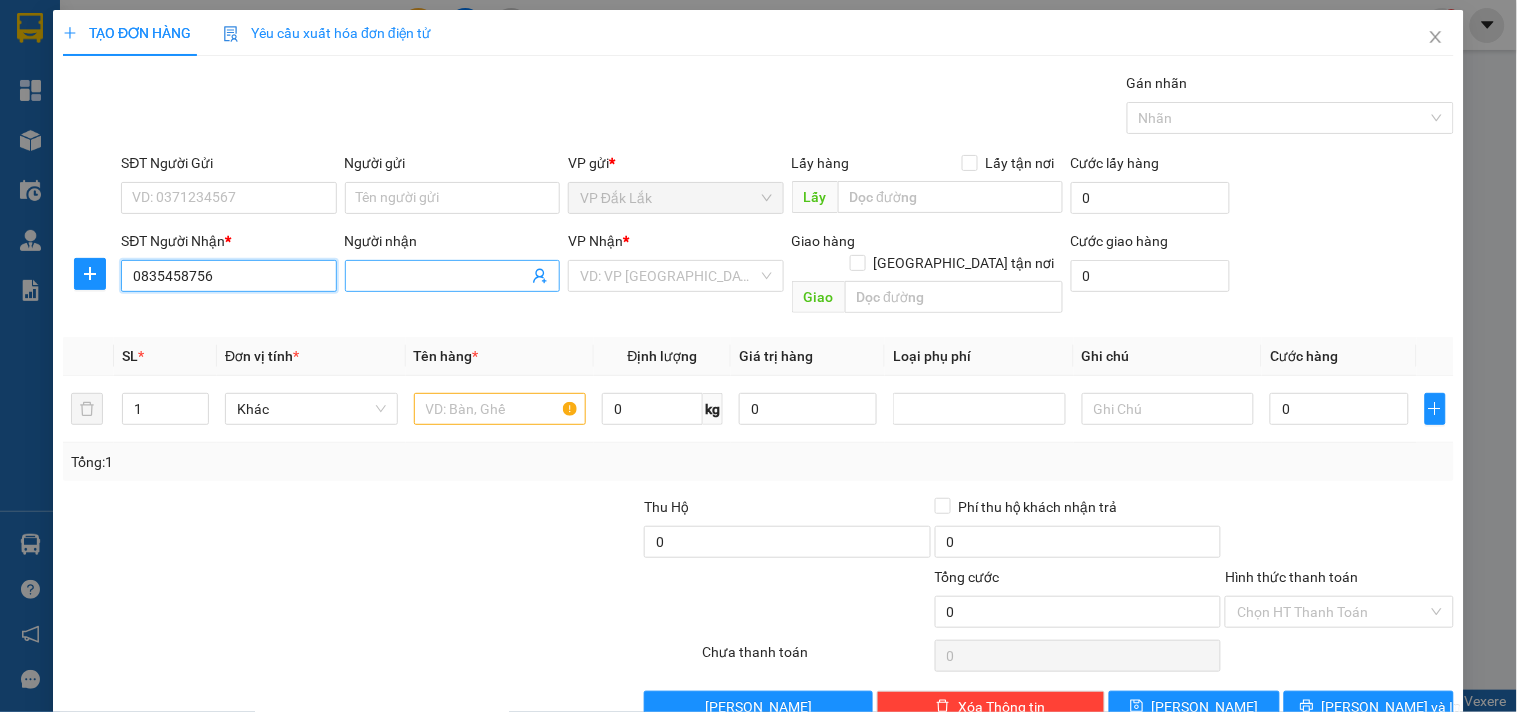 type on "0835458756" 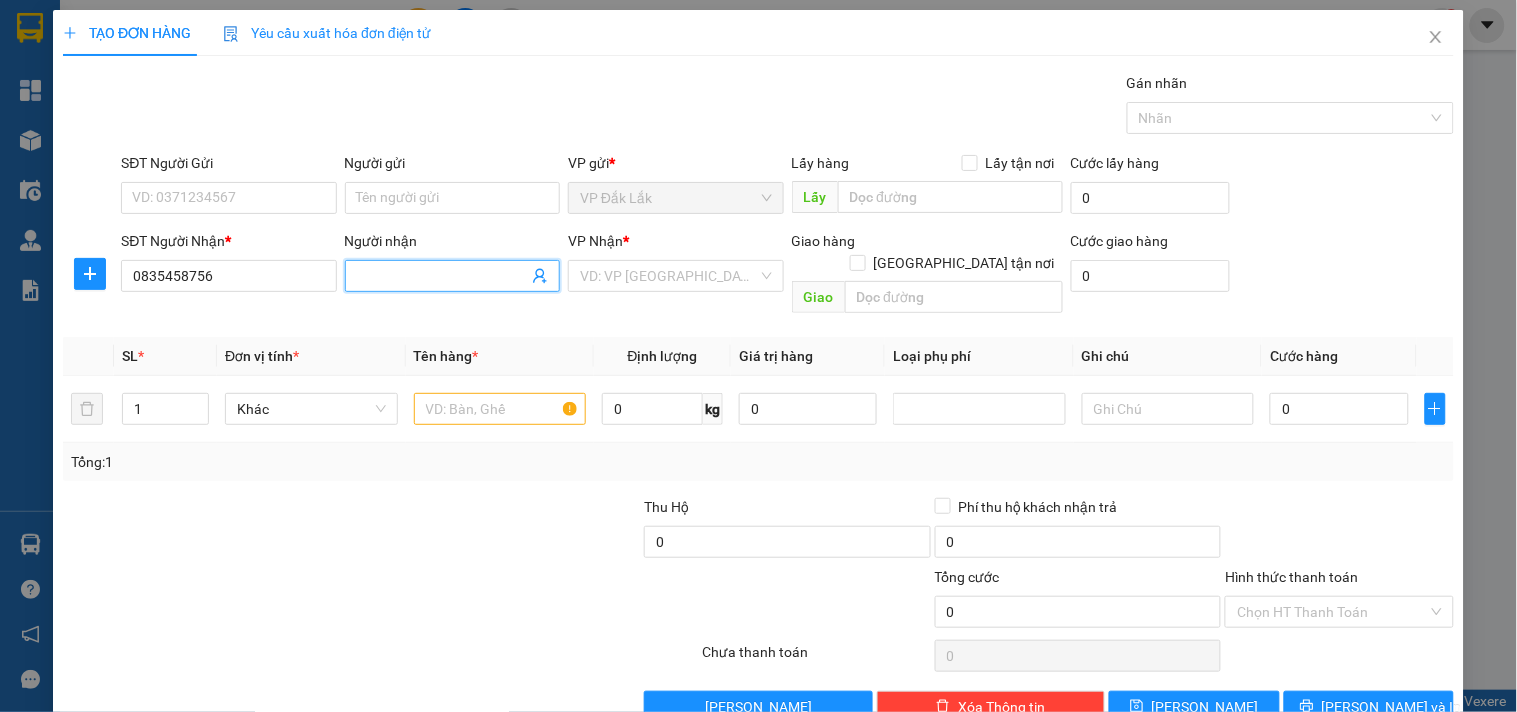 click on "Người nhận" at bounding box center (442, 276) 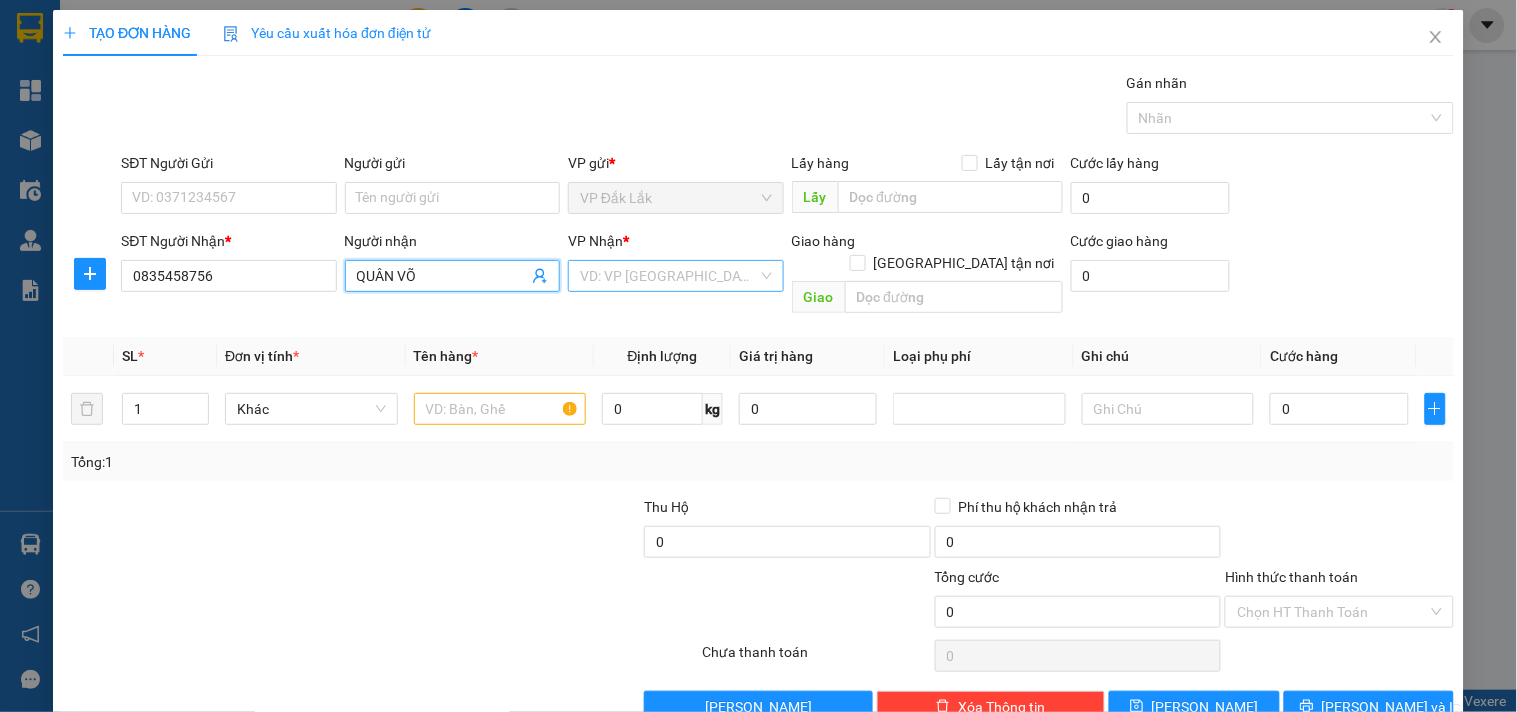 type on "QUÂN VÕ" 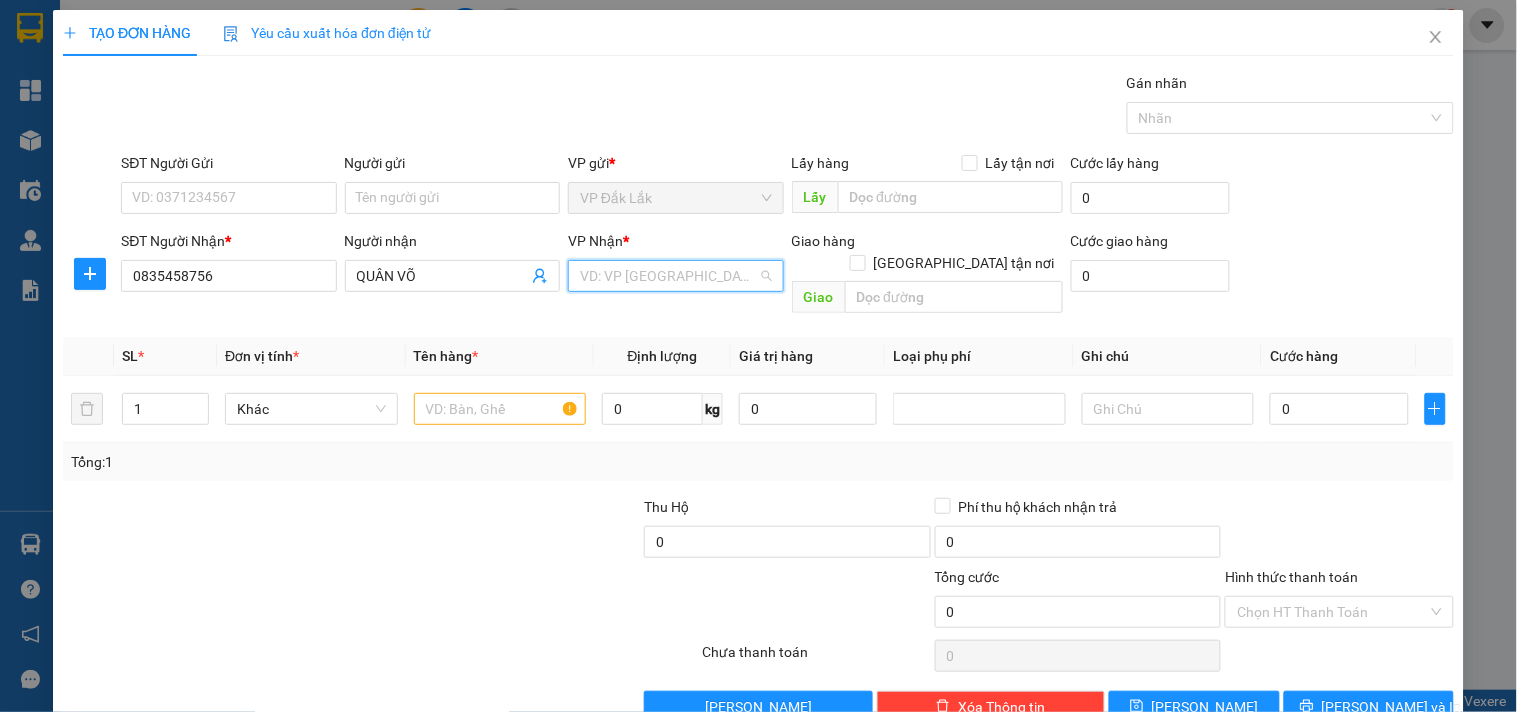 click at bounding box center (668, 276) 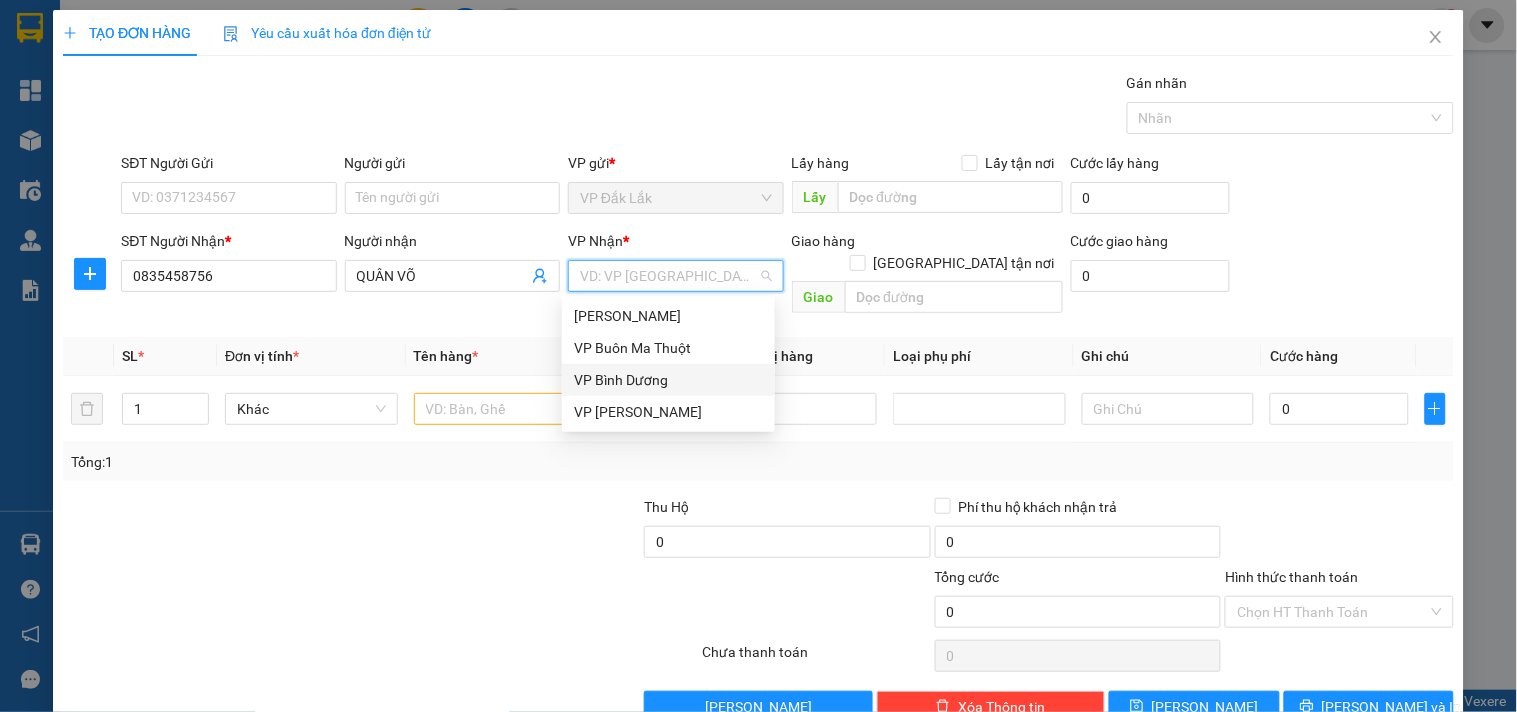 click on "VP Bình Dương" at bounding box center [668, 380] 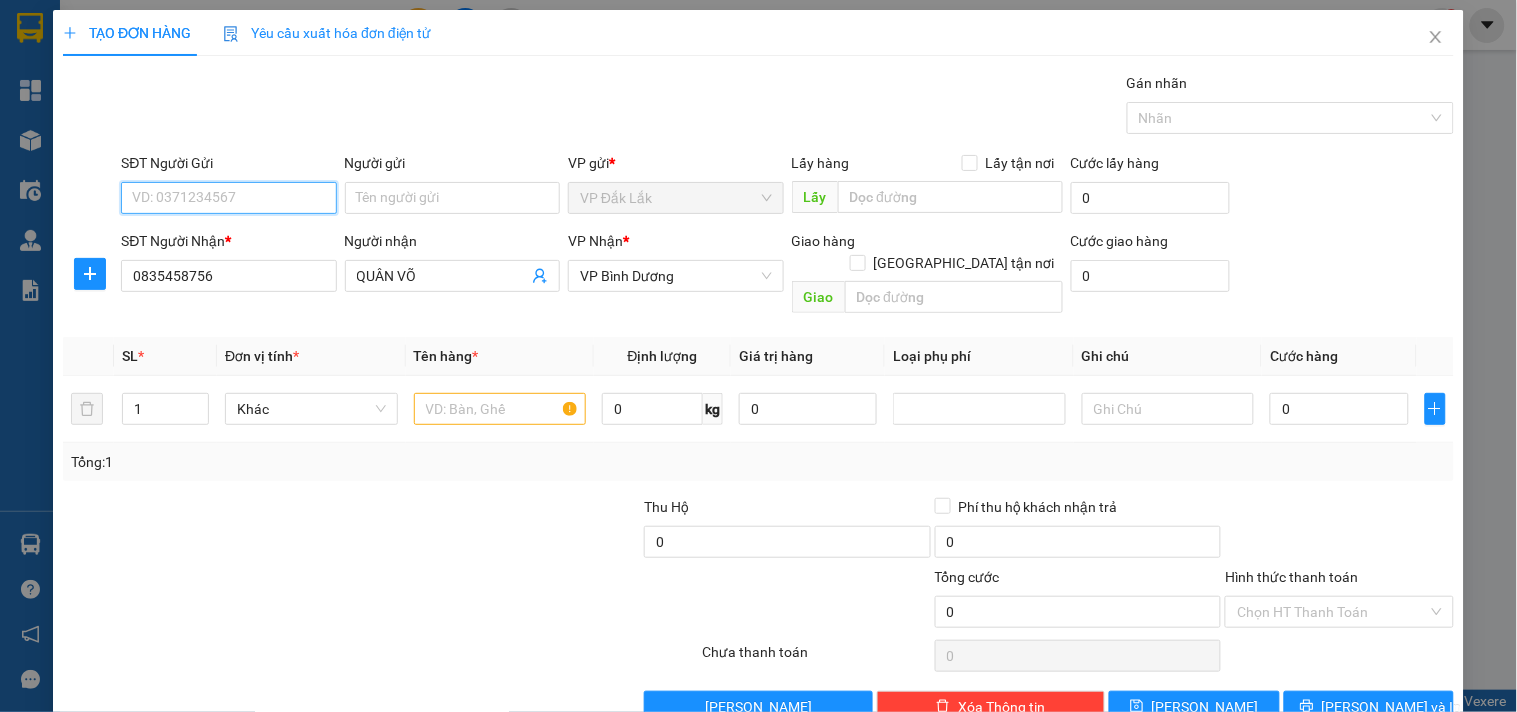 click on "SĐT Người Gửi" at bounding box center [228, 198] 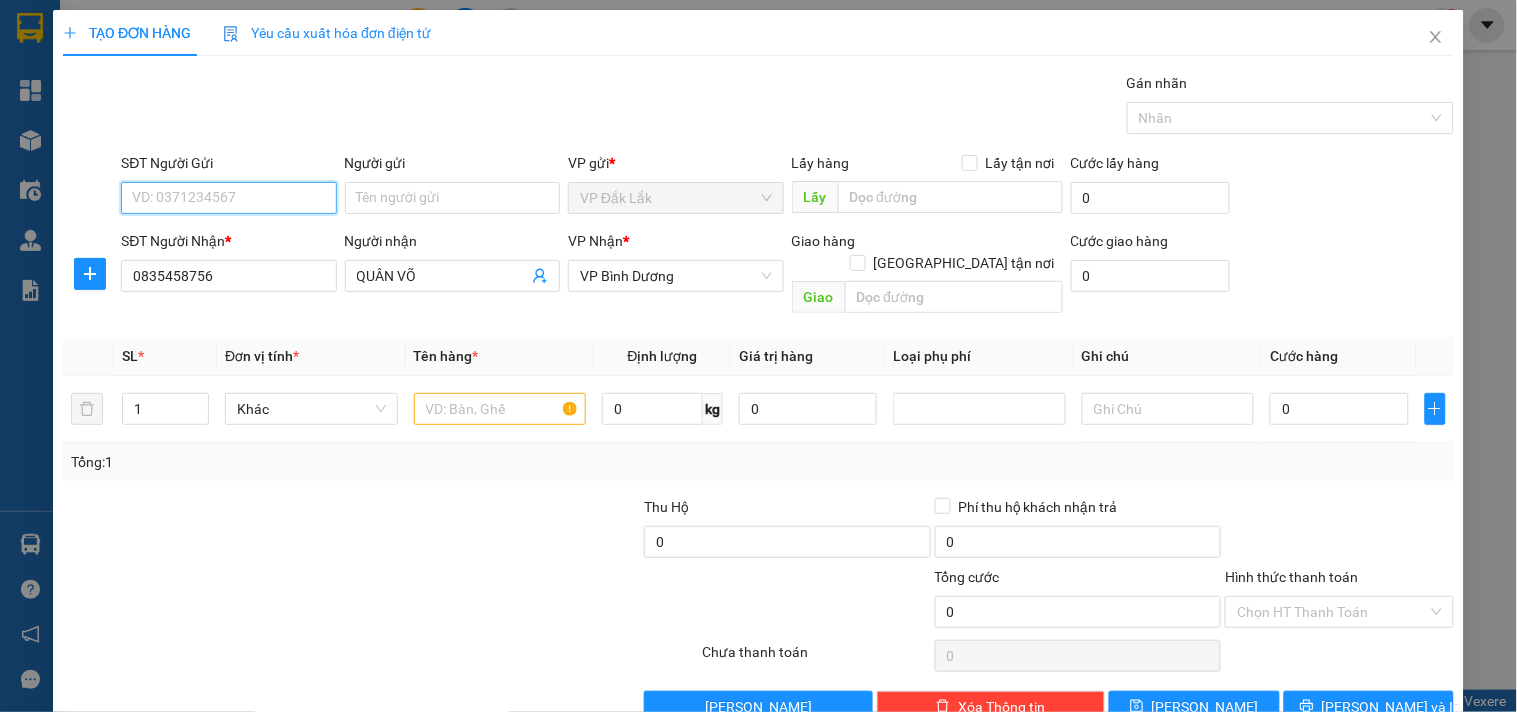 type on "9" 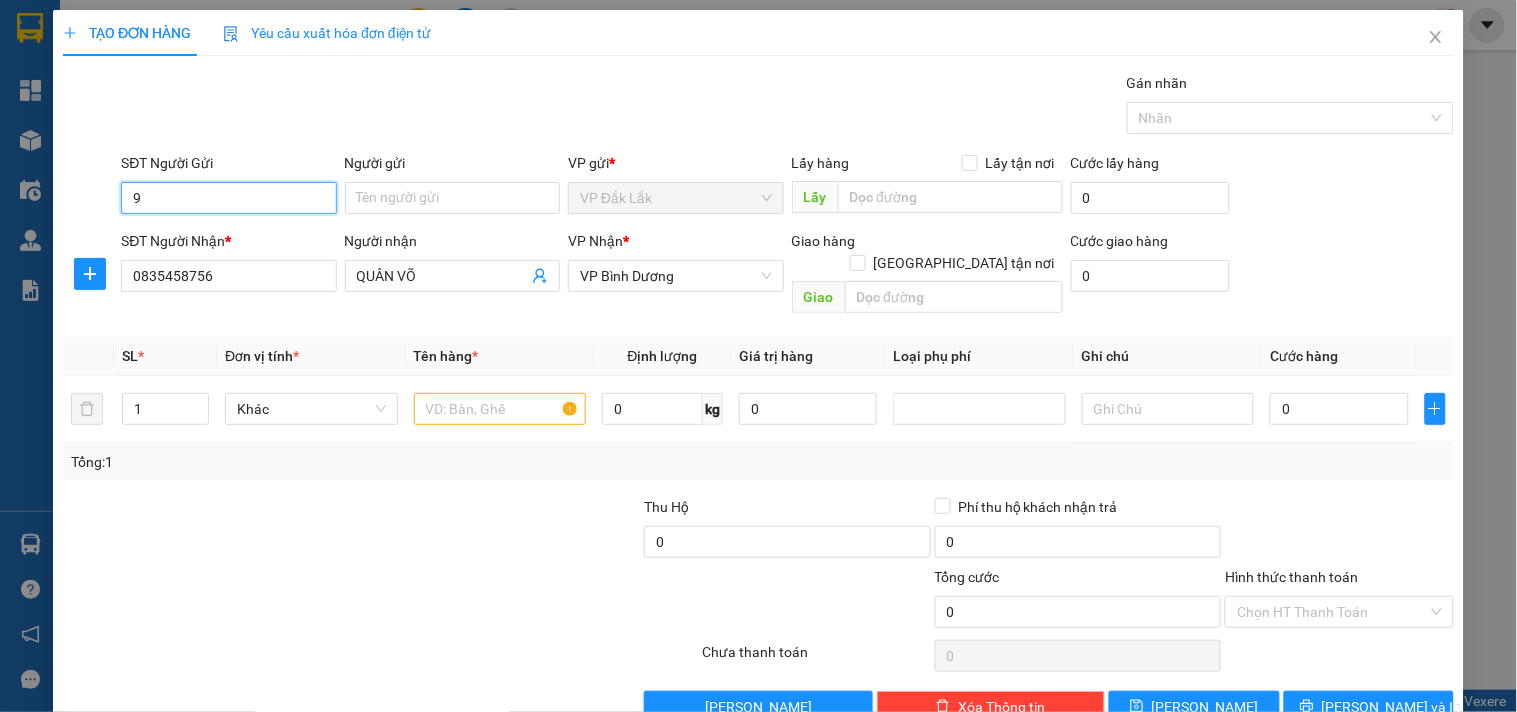 type 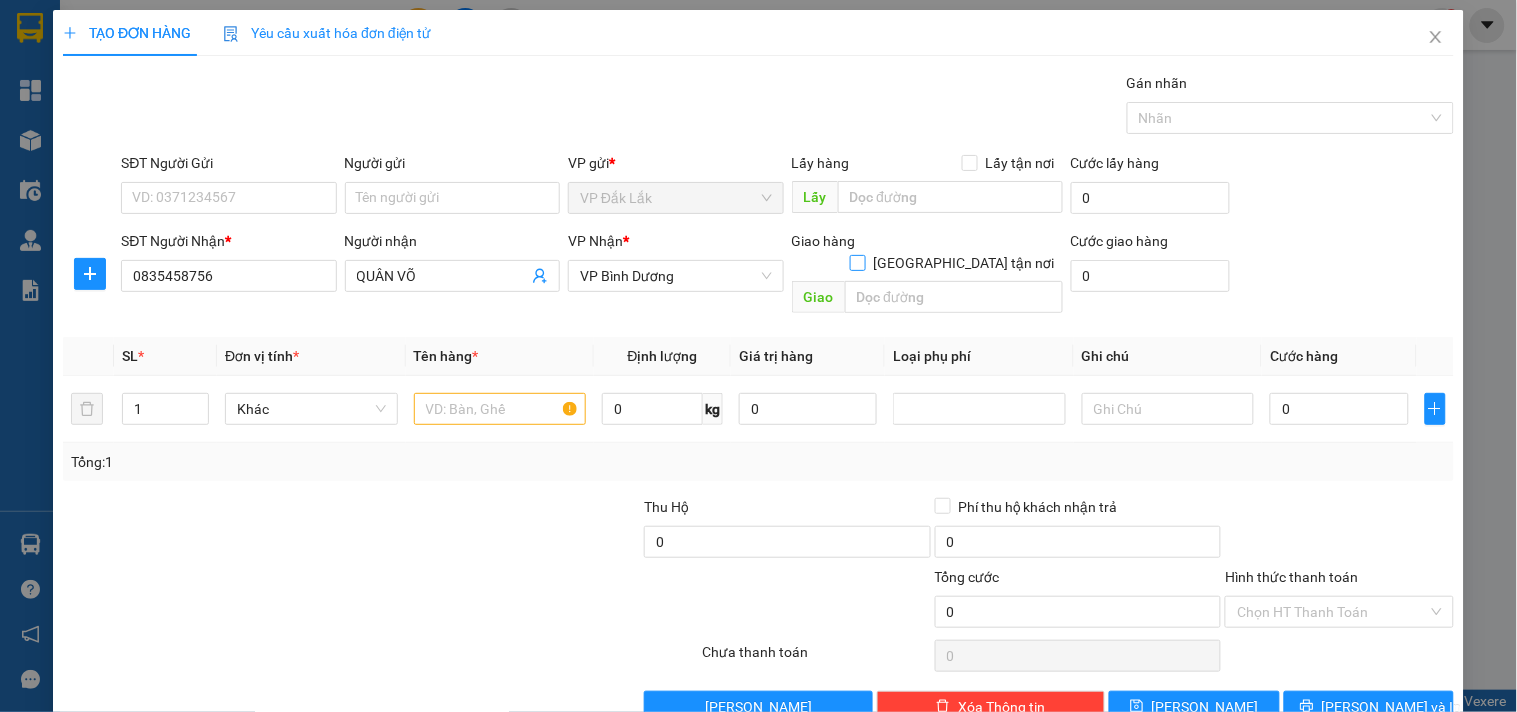 click on "[GEOGRAPHIC_DATA] tận nơi" at bounding box center (857, 262) 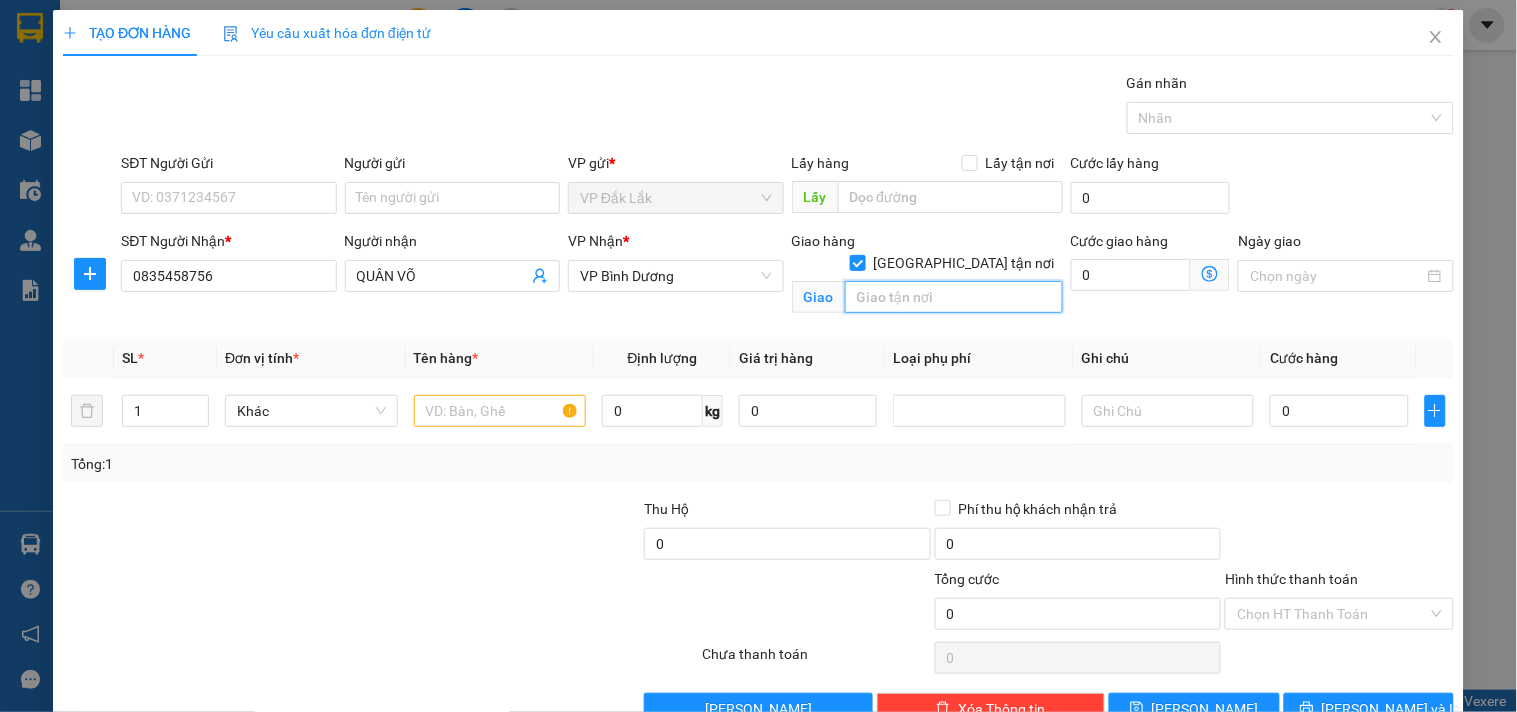 click at bounding box center (954, 297) 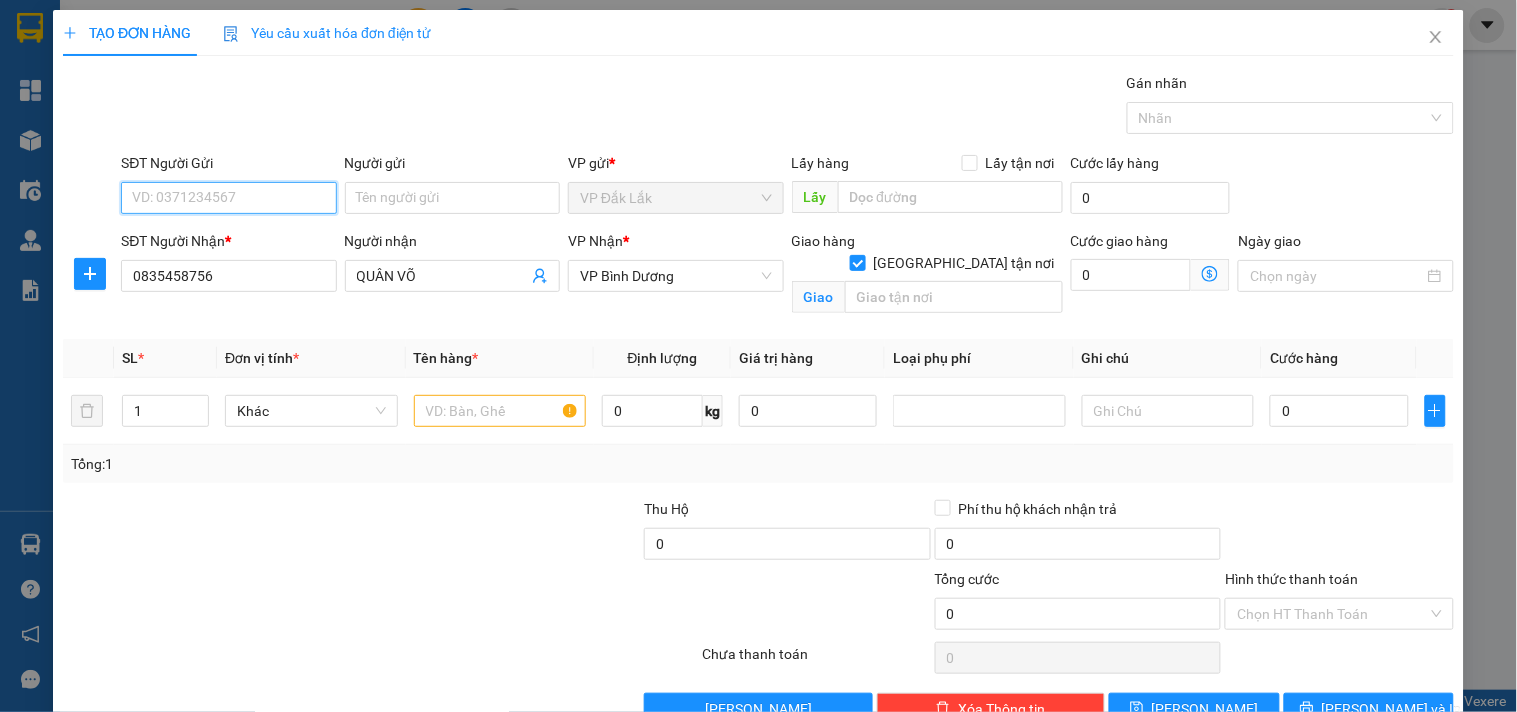 click on "SĐT Người Gửi" at bounding box center [228, 198] 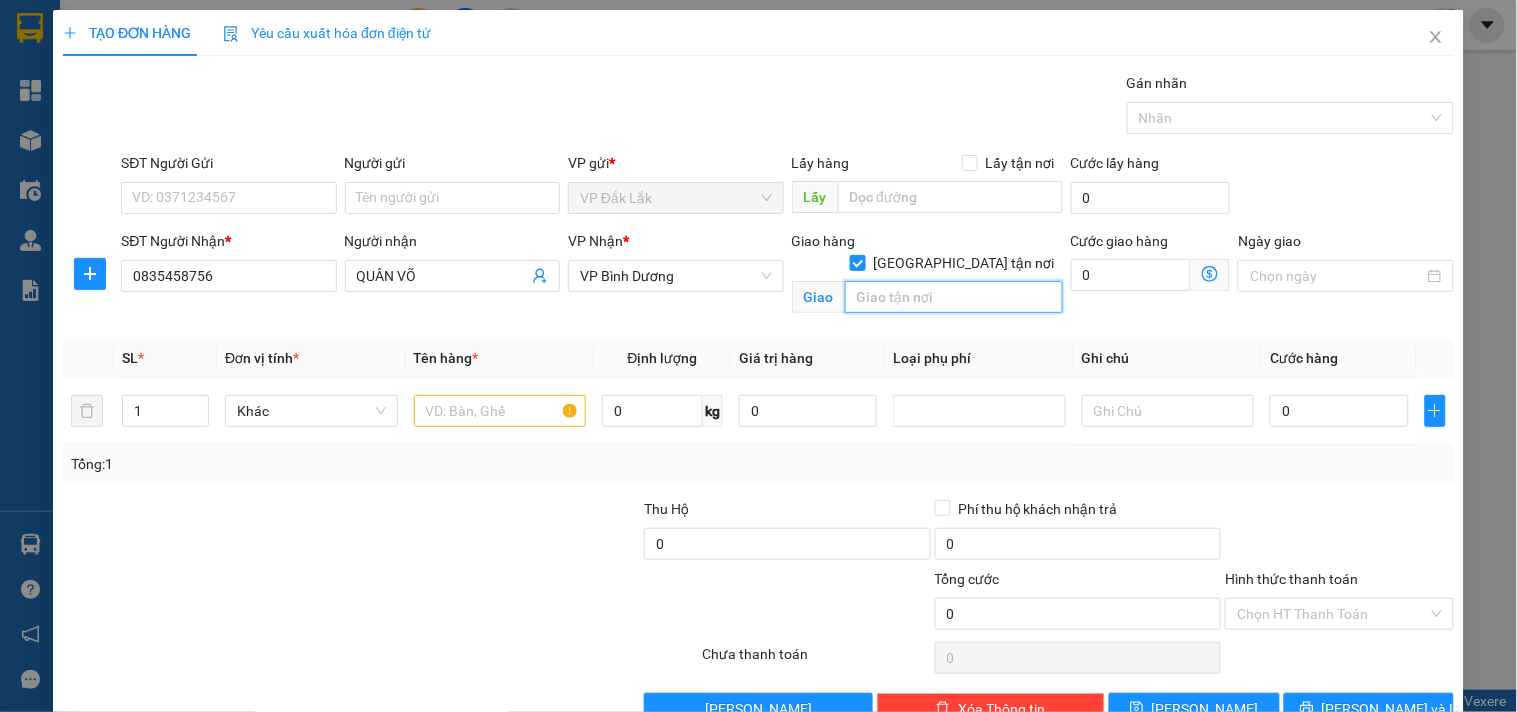 click at bounding box center [954, 297] 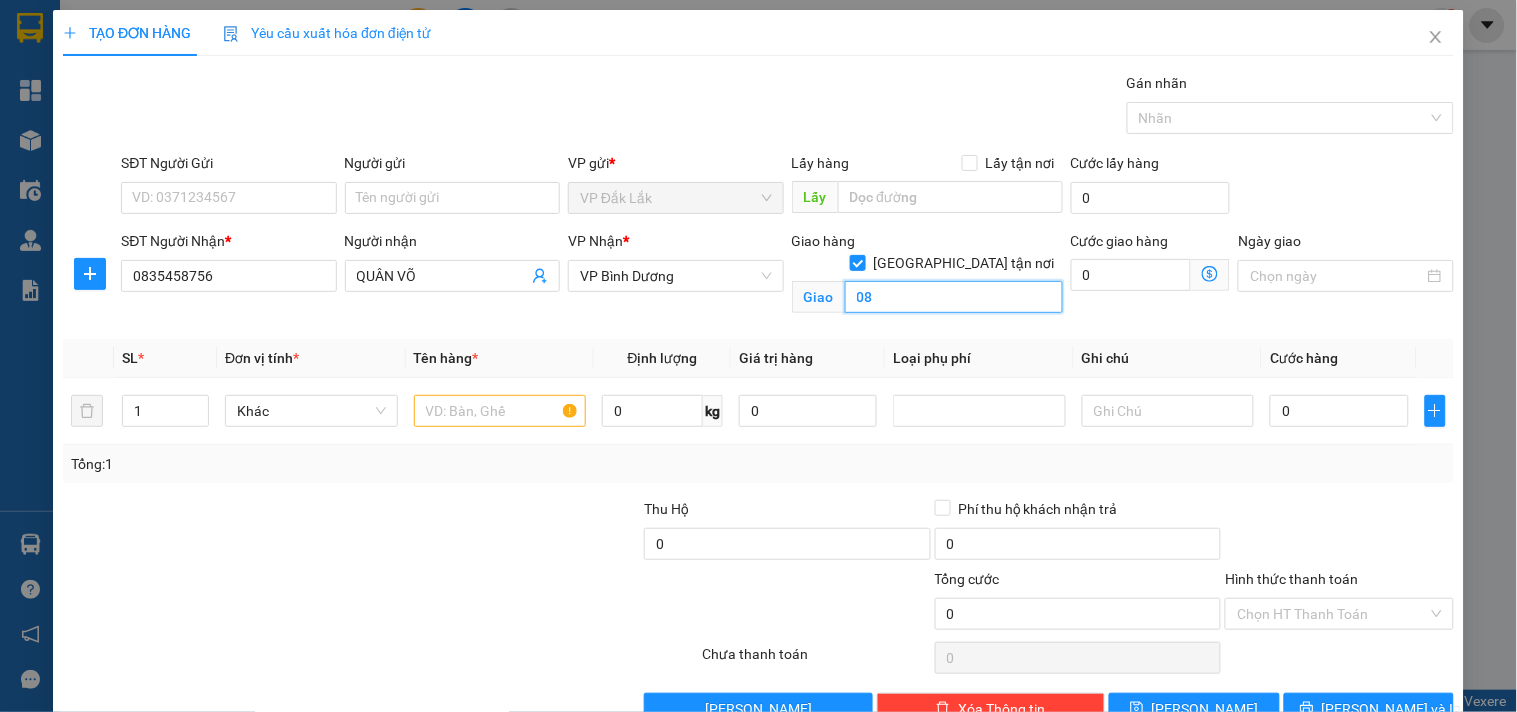 type on "0" 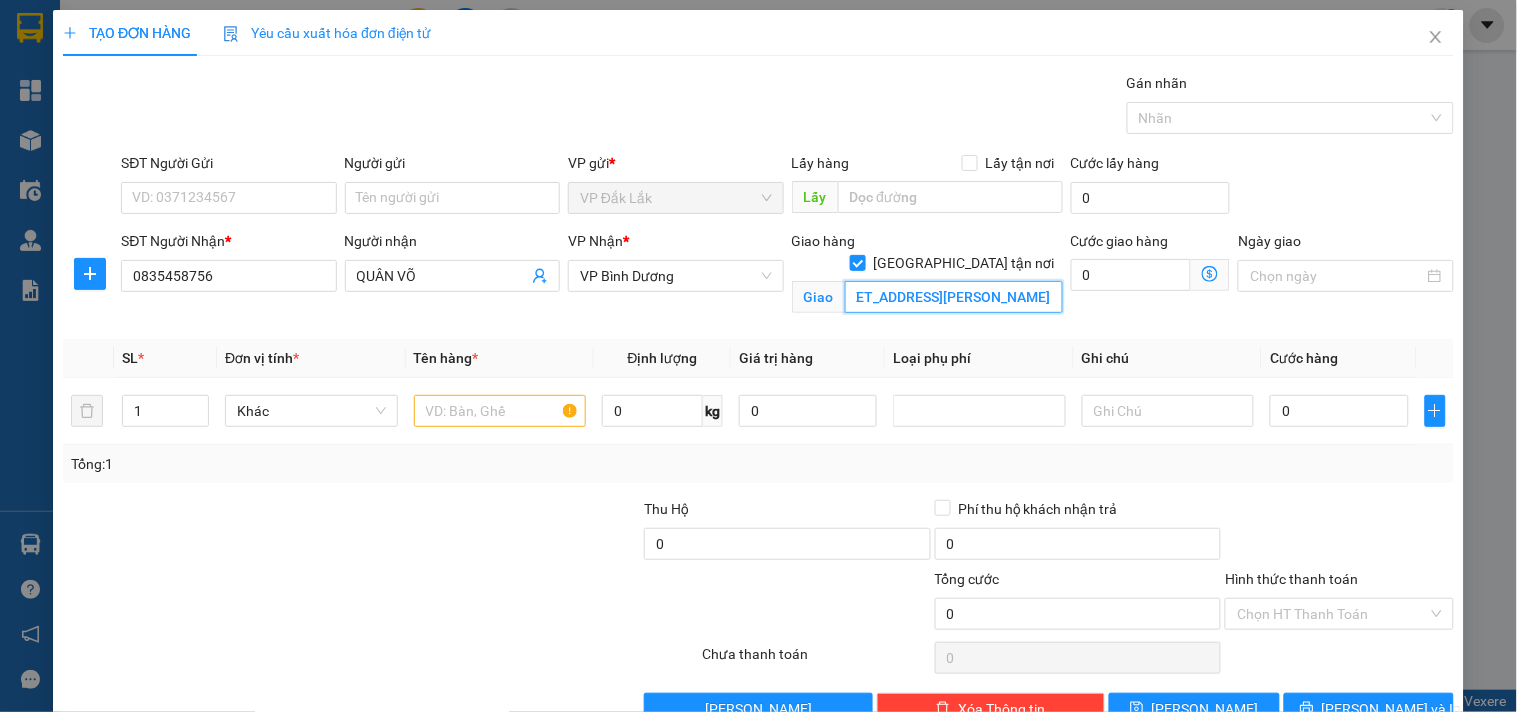 scroll, scrollTop: 0, scrollLeft: 47, axis: horizontal 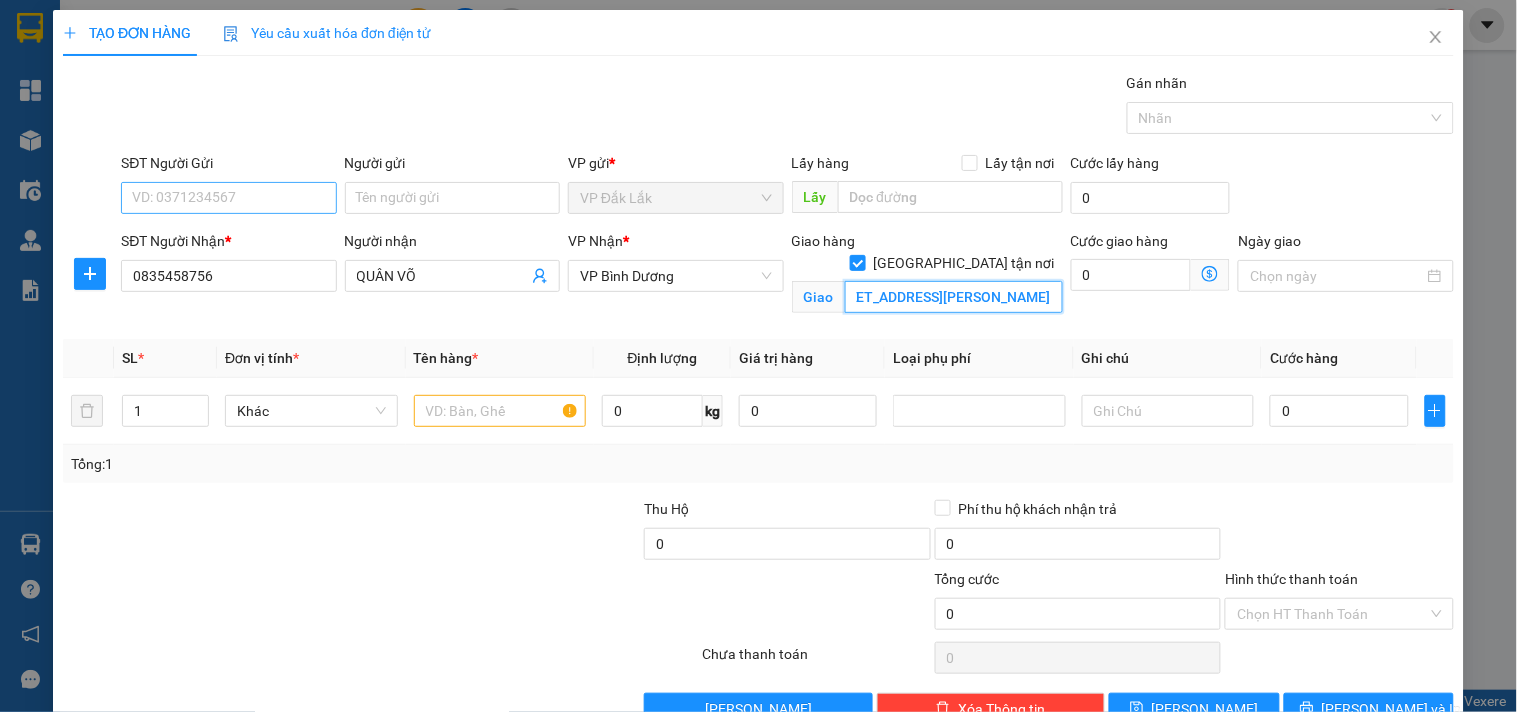 type on "[STREET_ADDRESS][PERSON_NAME]" 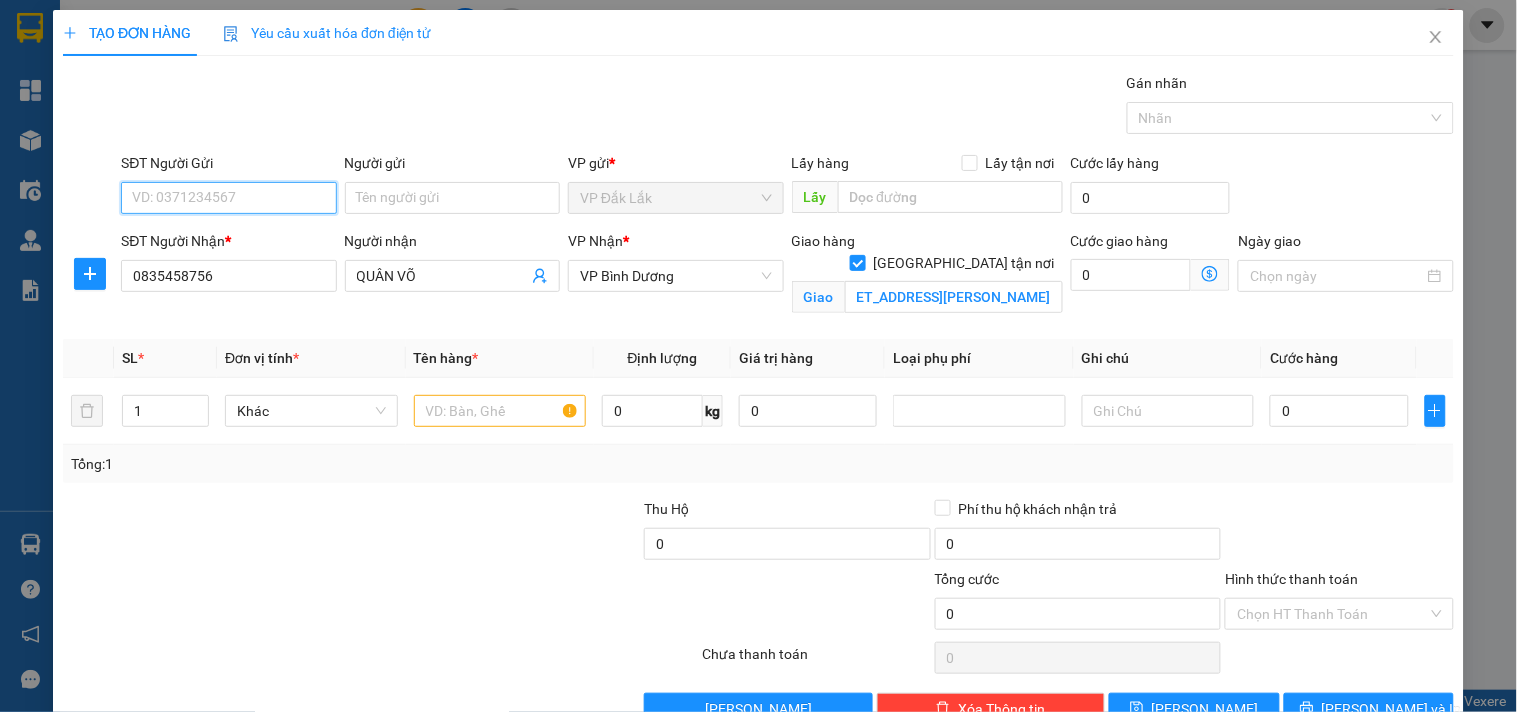 scroll, scrollTop: 0, scrollLeft: 0, axis: both 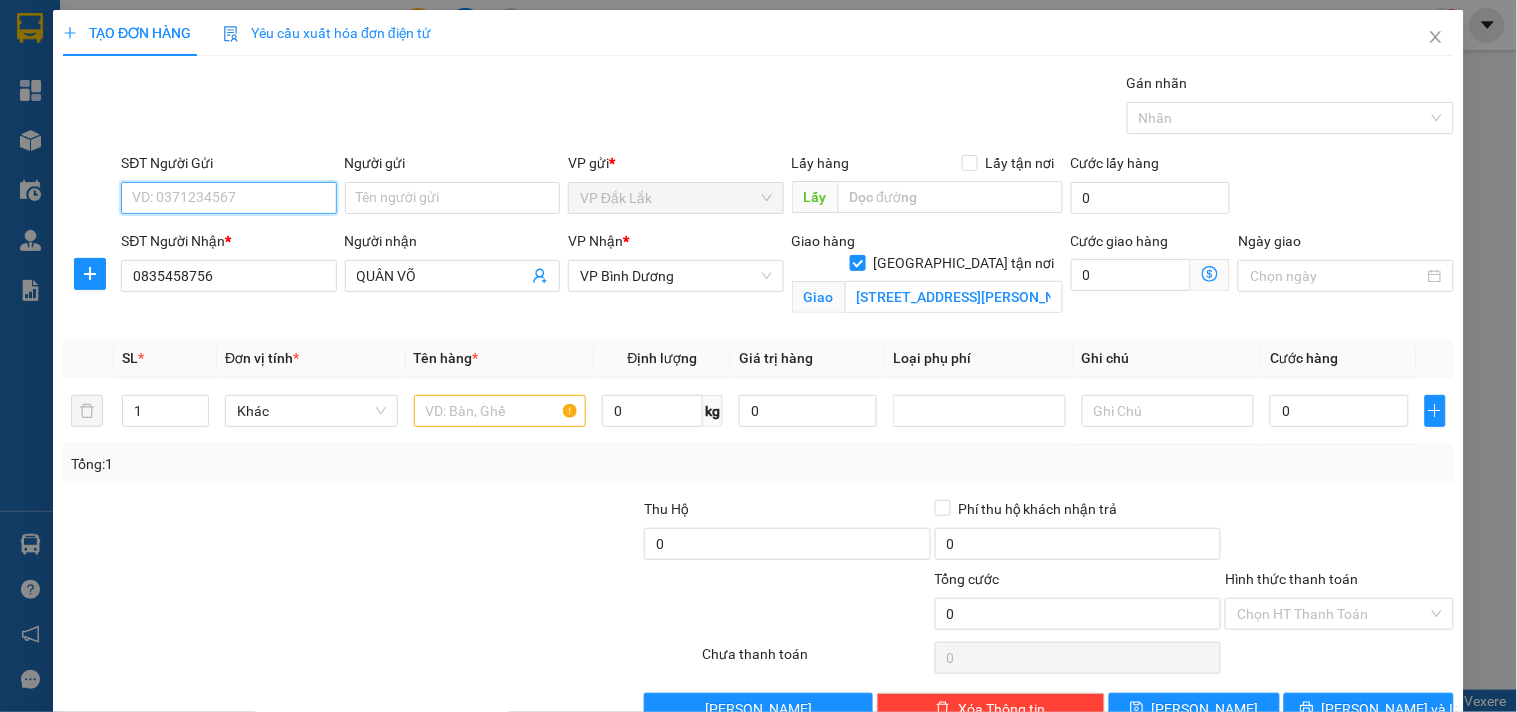 click on "SĐT Người Gửi" at bounding box center [228, 198] 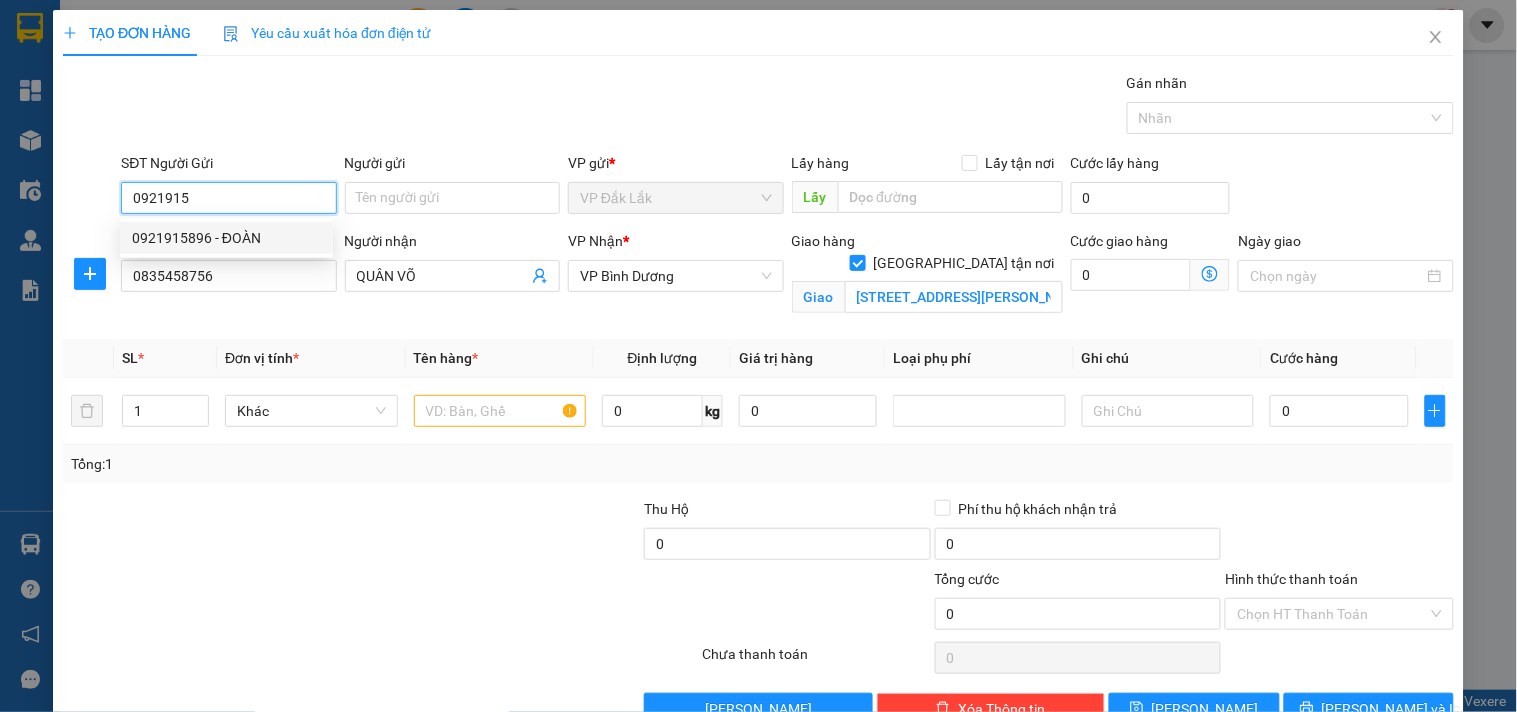click on "0921915896 - ĐOÀN" at bounding box center (226, 238) 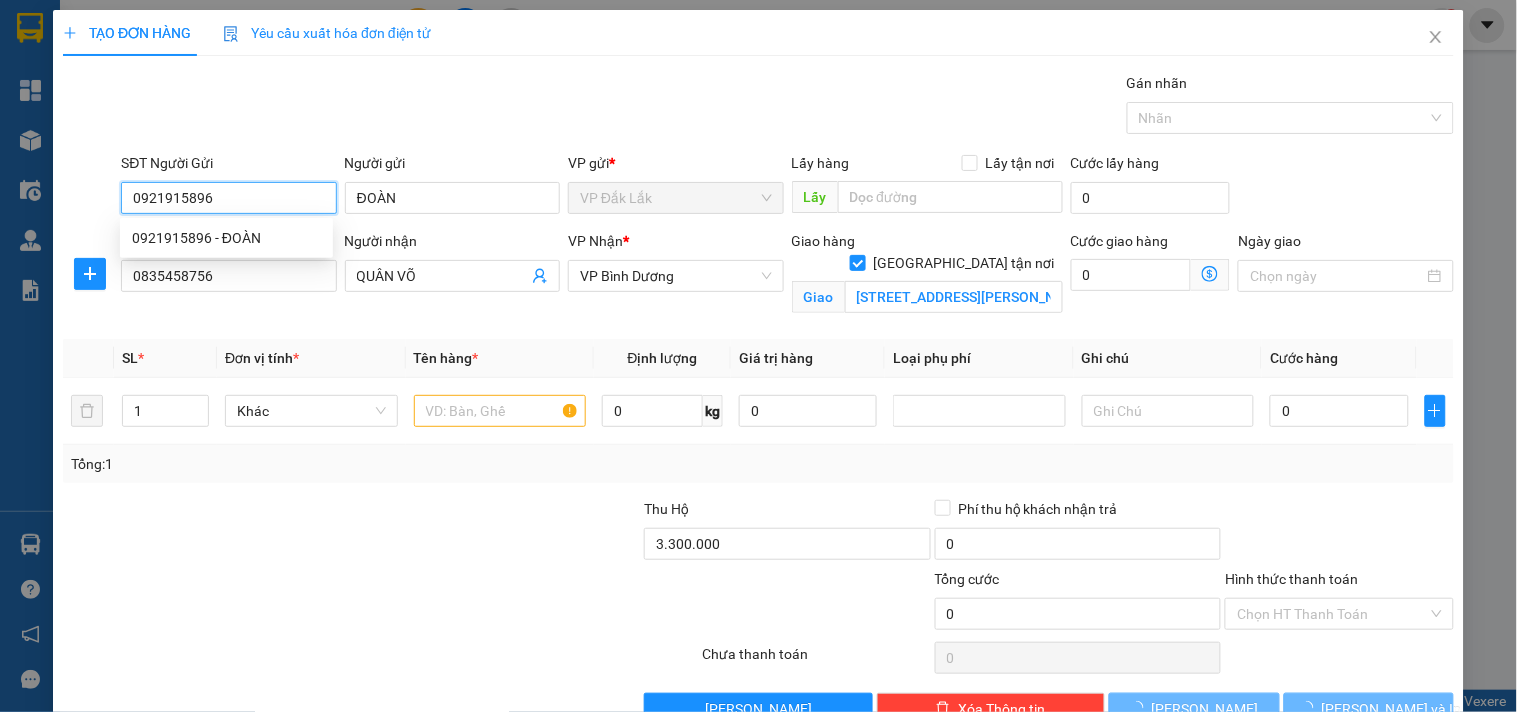 type on "310.000" 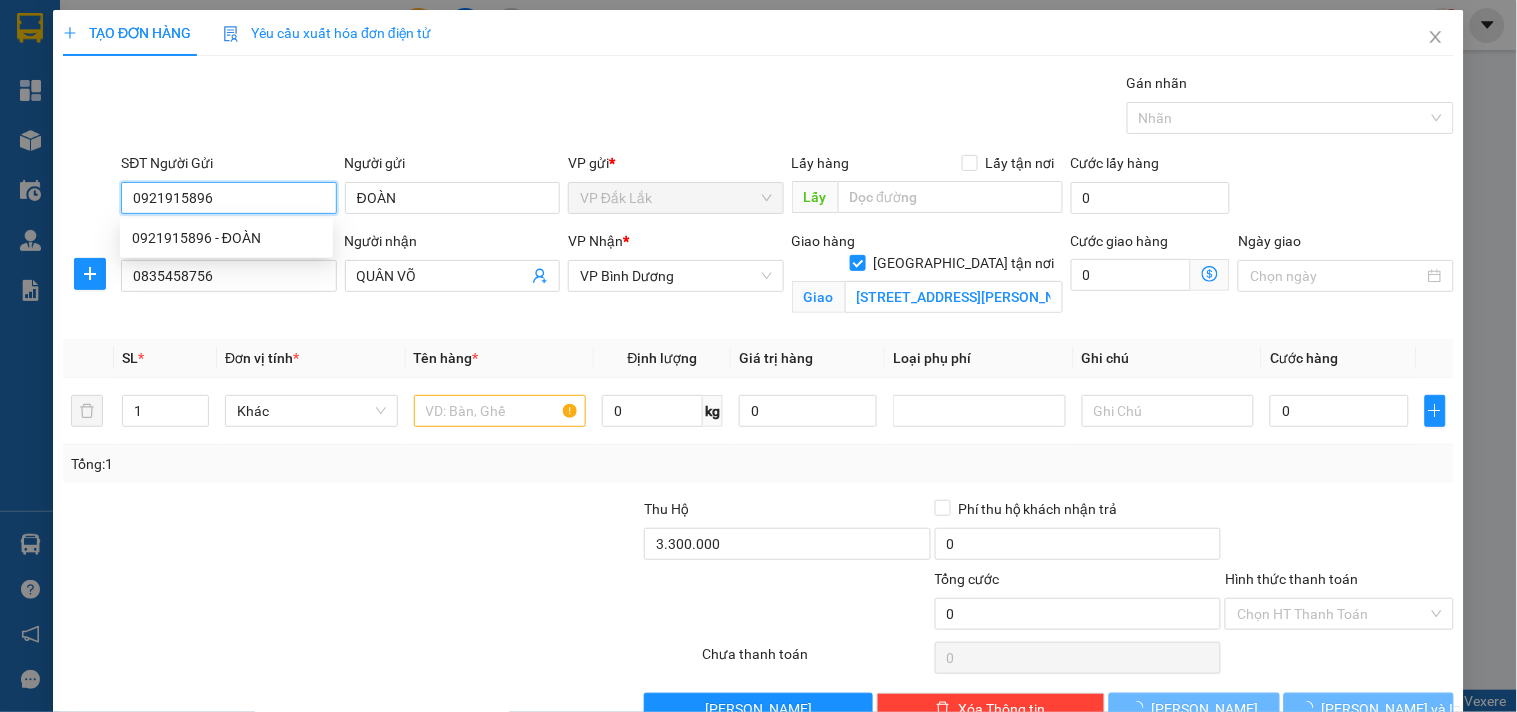 type on "310.000" 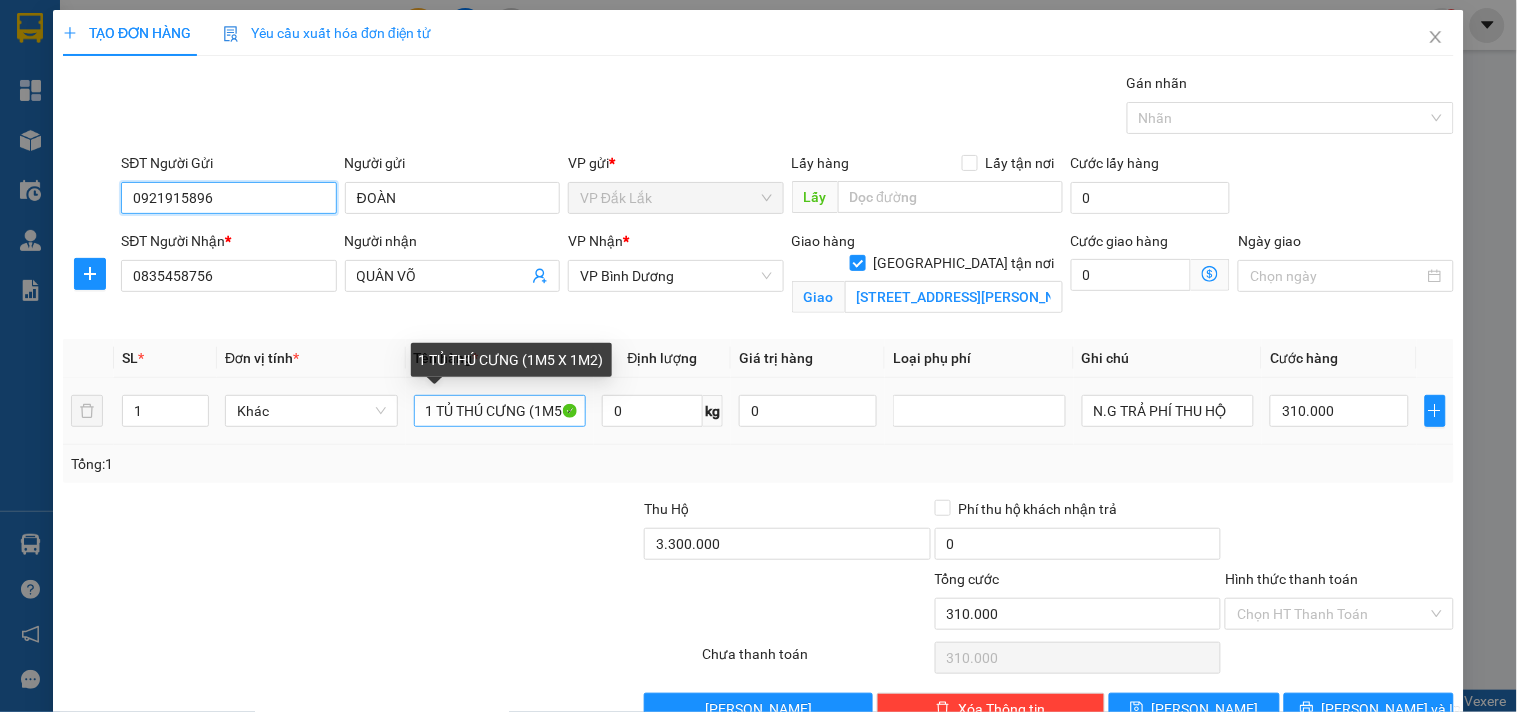 type on "0921915896" 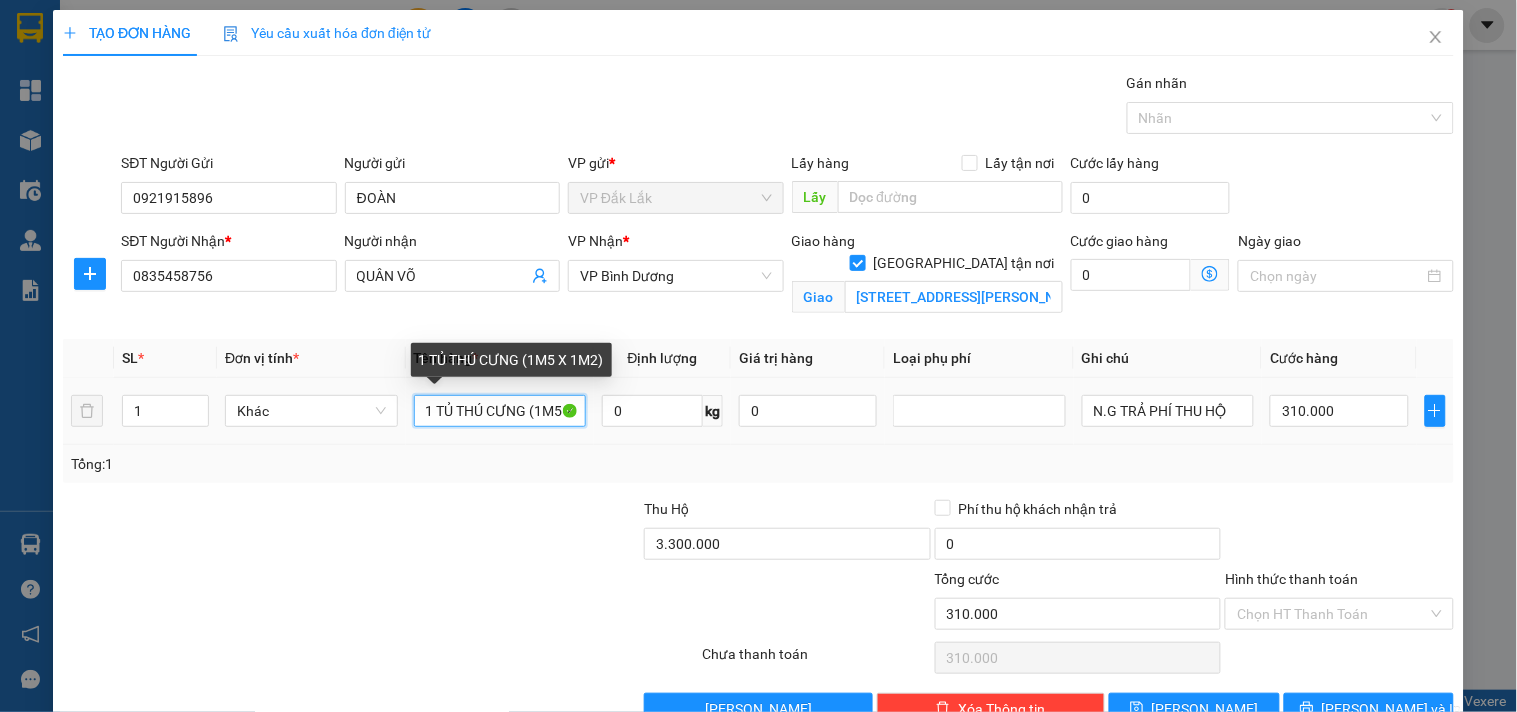 scroll, scrollTop: 0, scrollLeft: 38, axis: horizontal 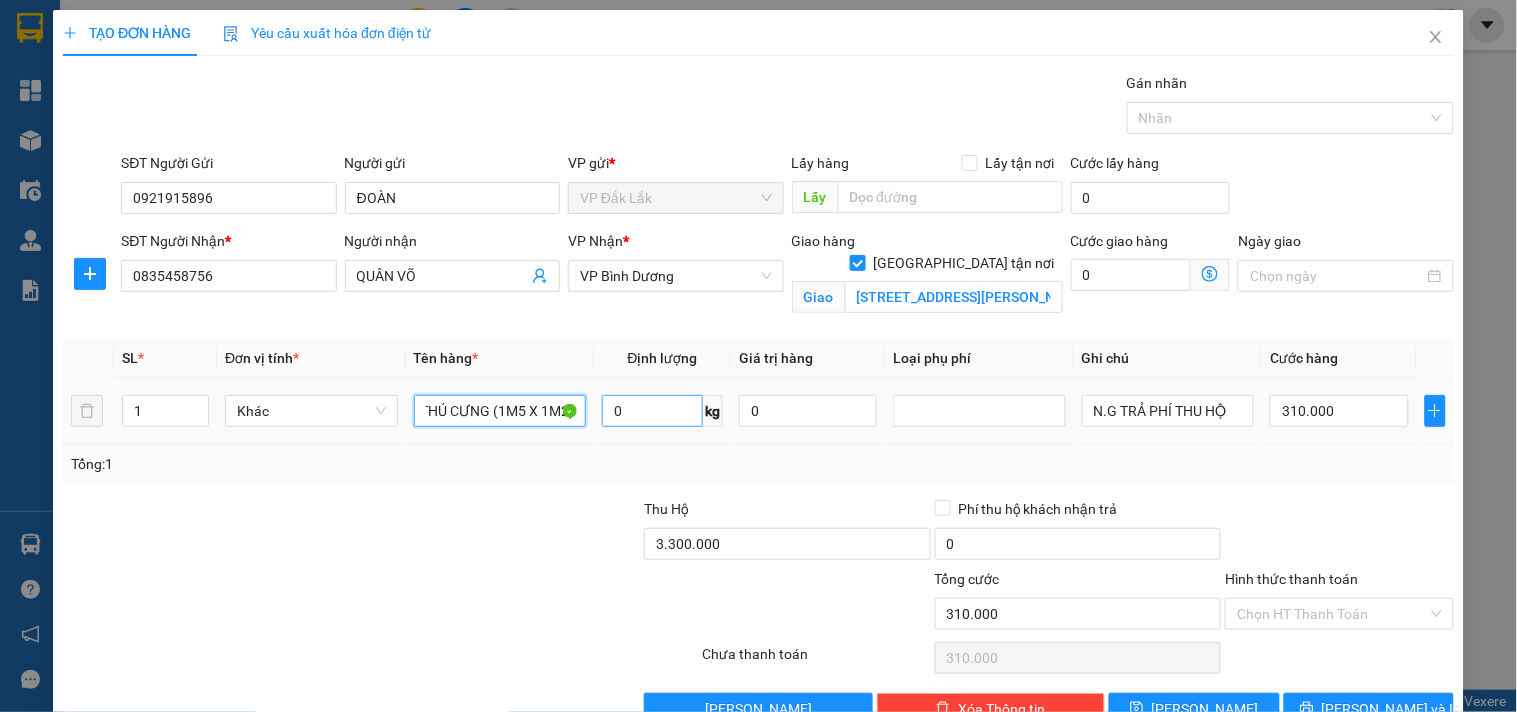 drag, startPoint x: 552, startPoint y: 410, endPoint x: 611, endPoint y: 408, distance: 59.03389 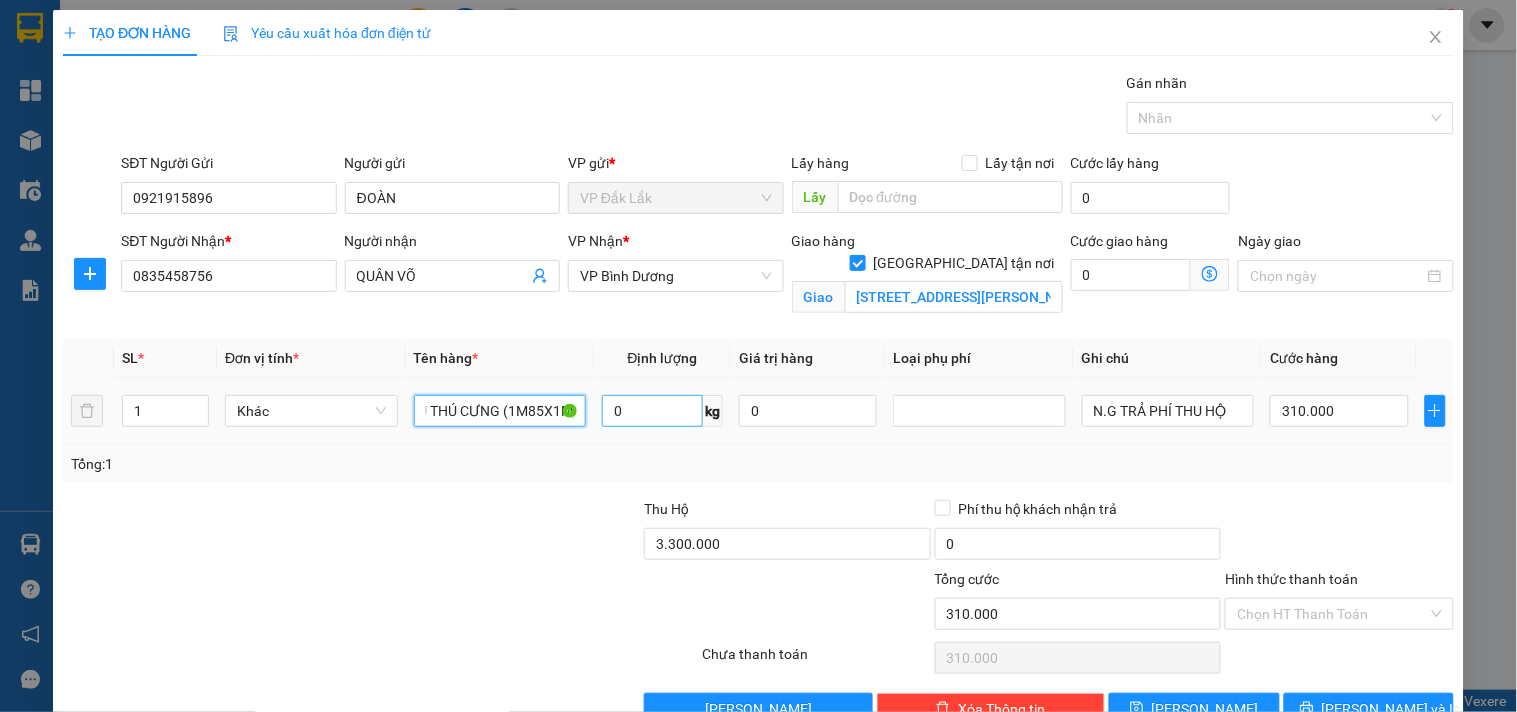 scroll, scrollTop: 0, scrollLeft: 31, axis: horizontal 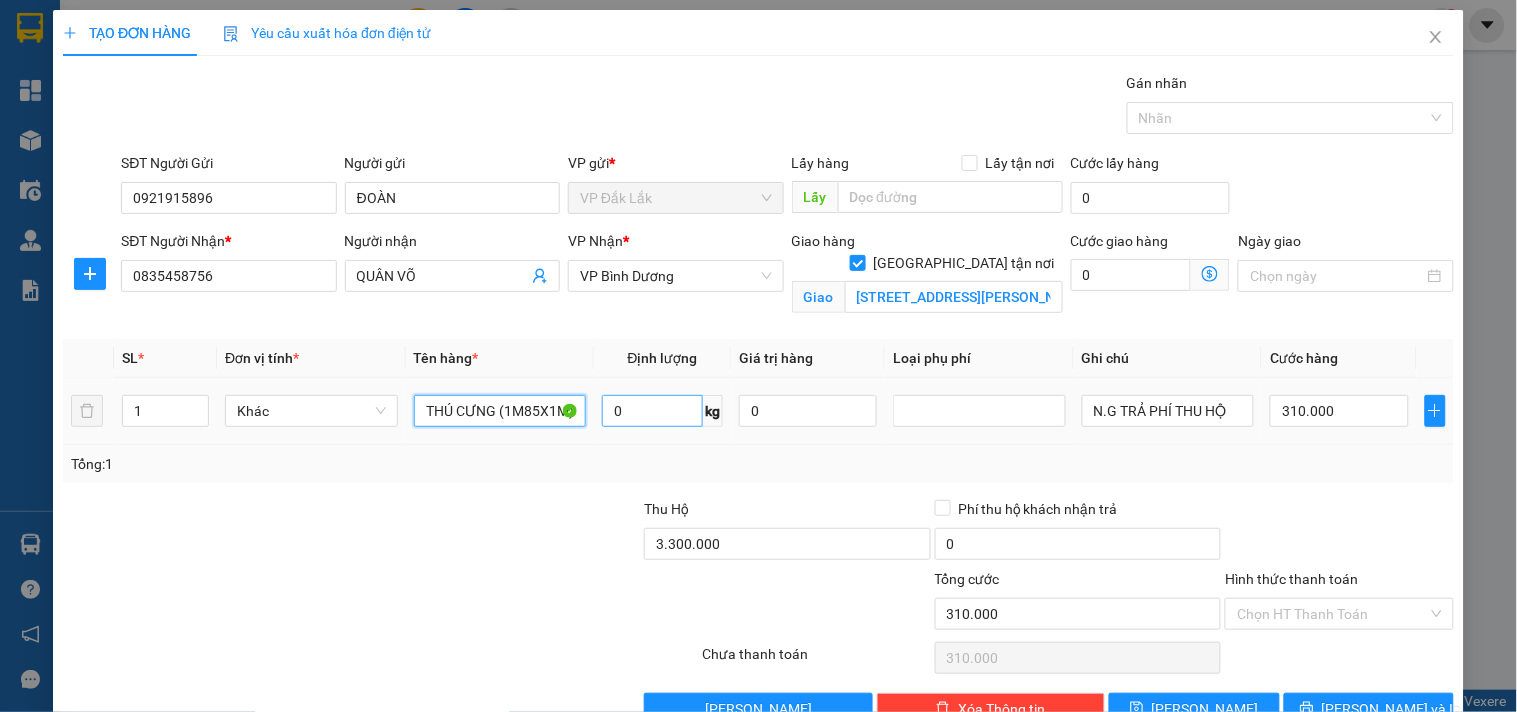type on "1 TỦ THÚ CƯNG (1M85X1M)" 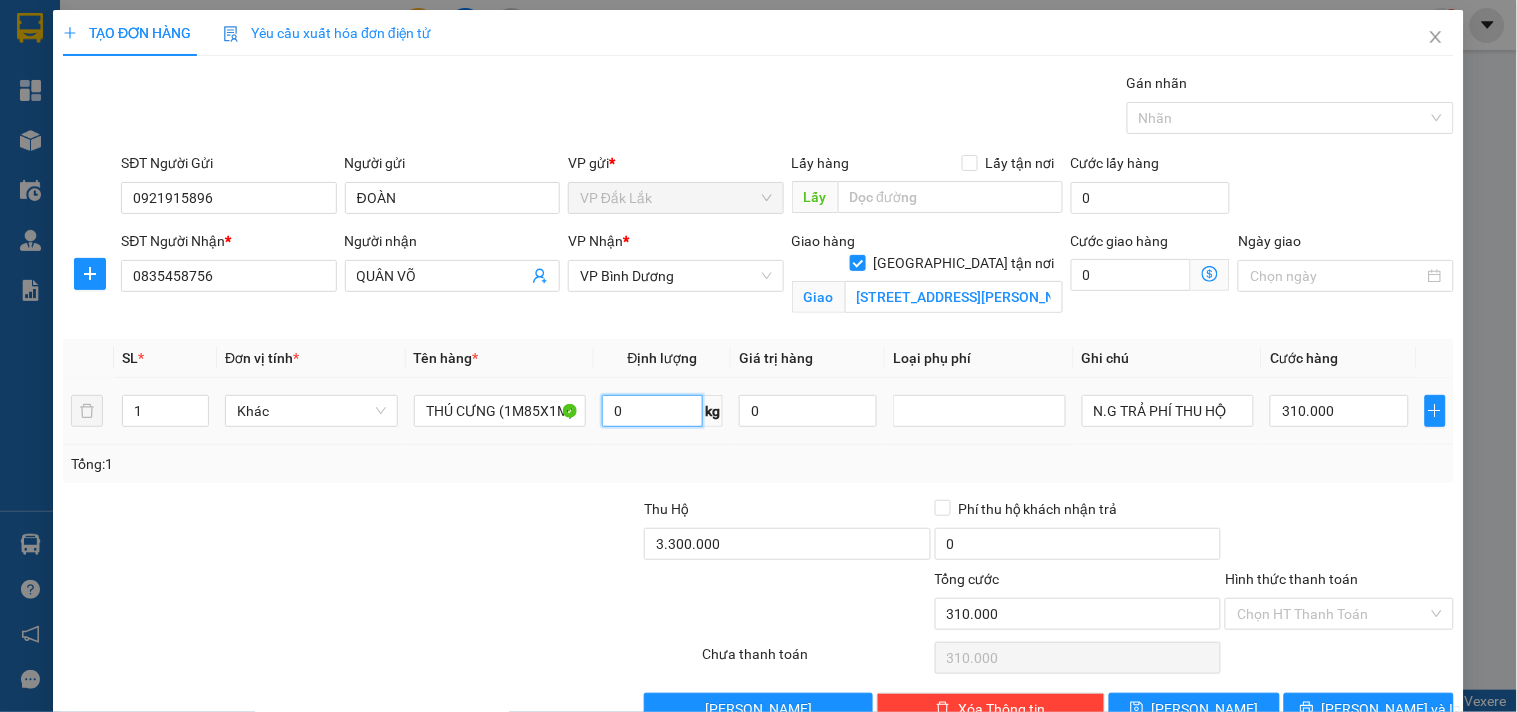 click on "0" at bounding box center [652, 411] 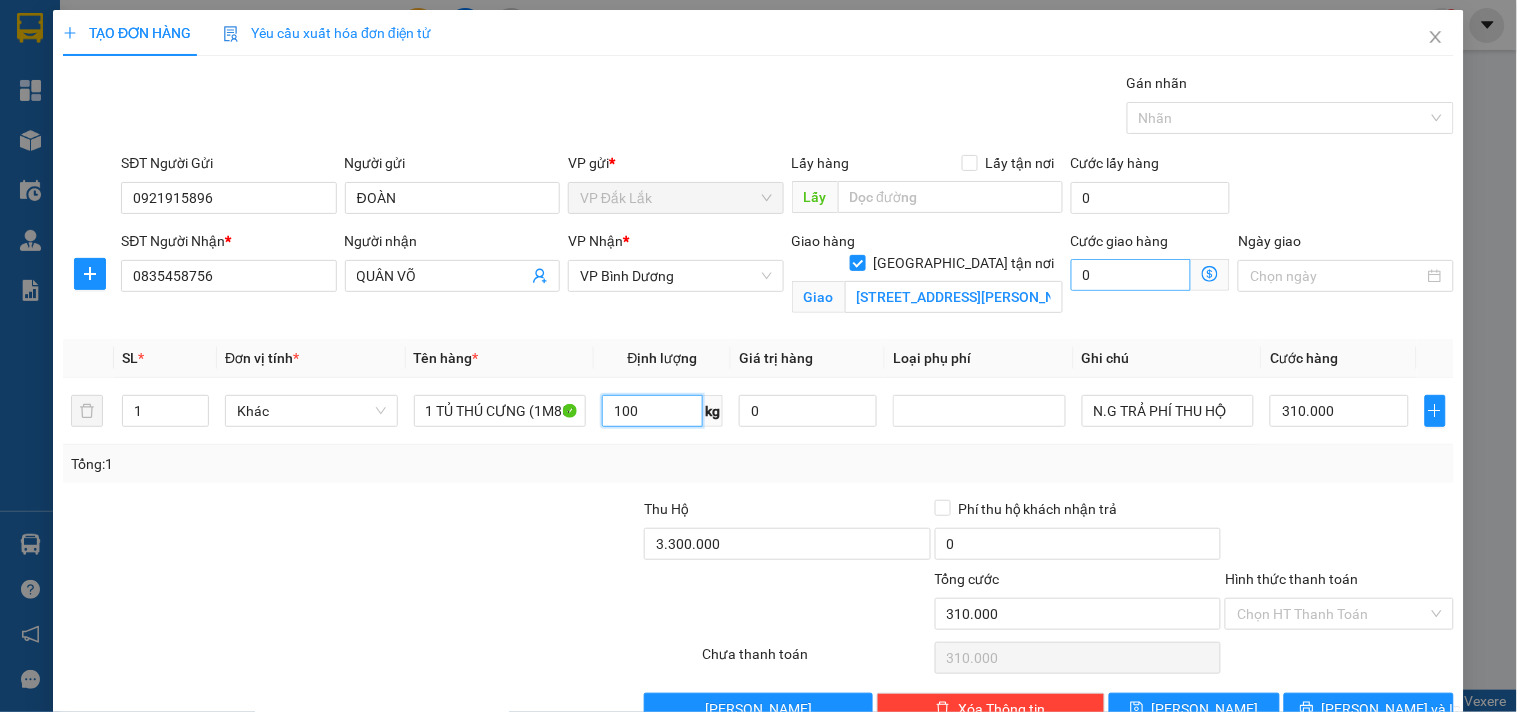 type on "100" 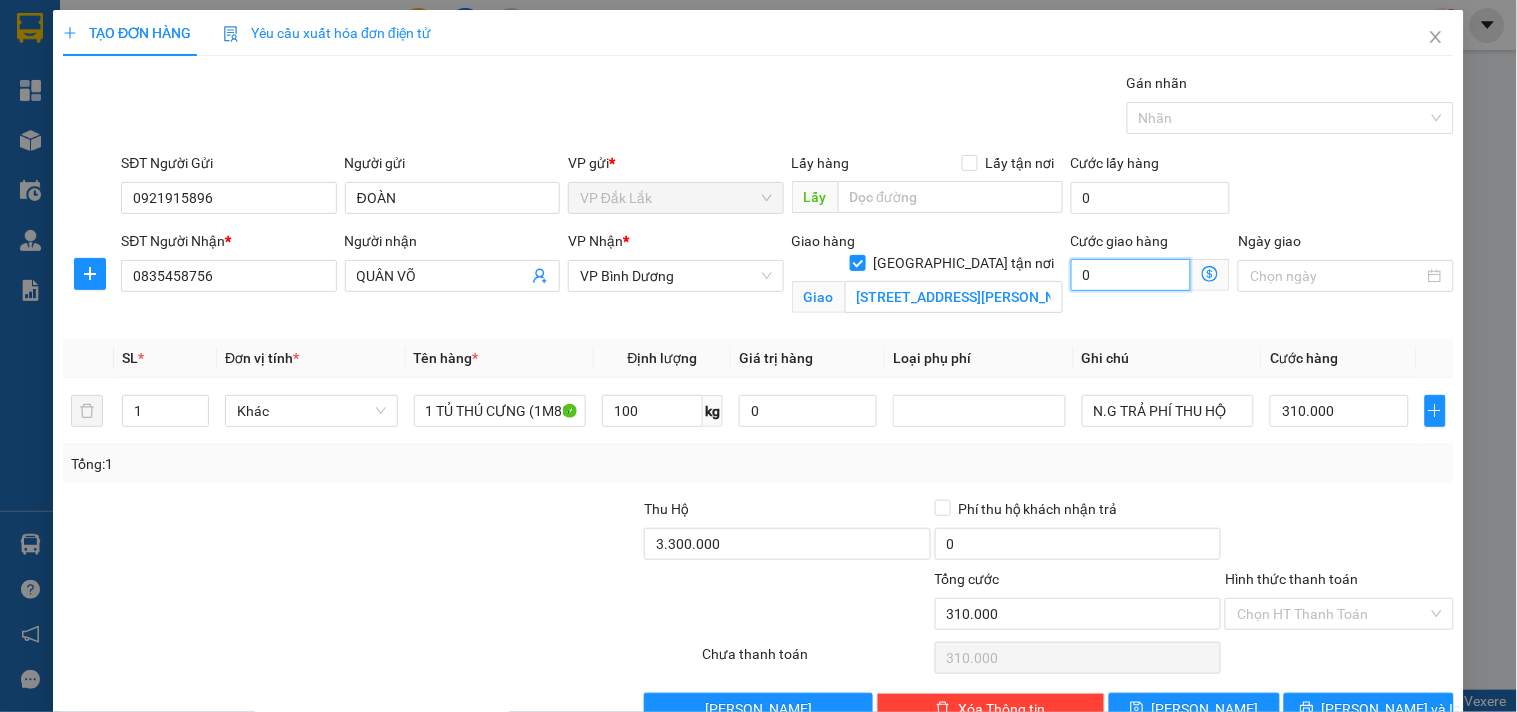 click on "0" at bounding box center [1131, 275] 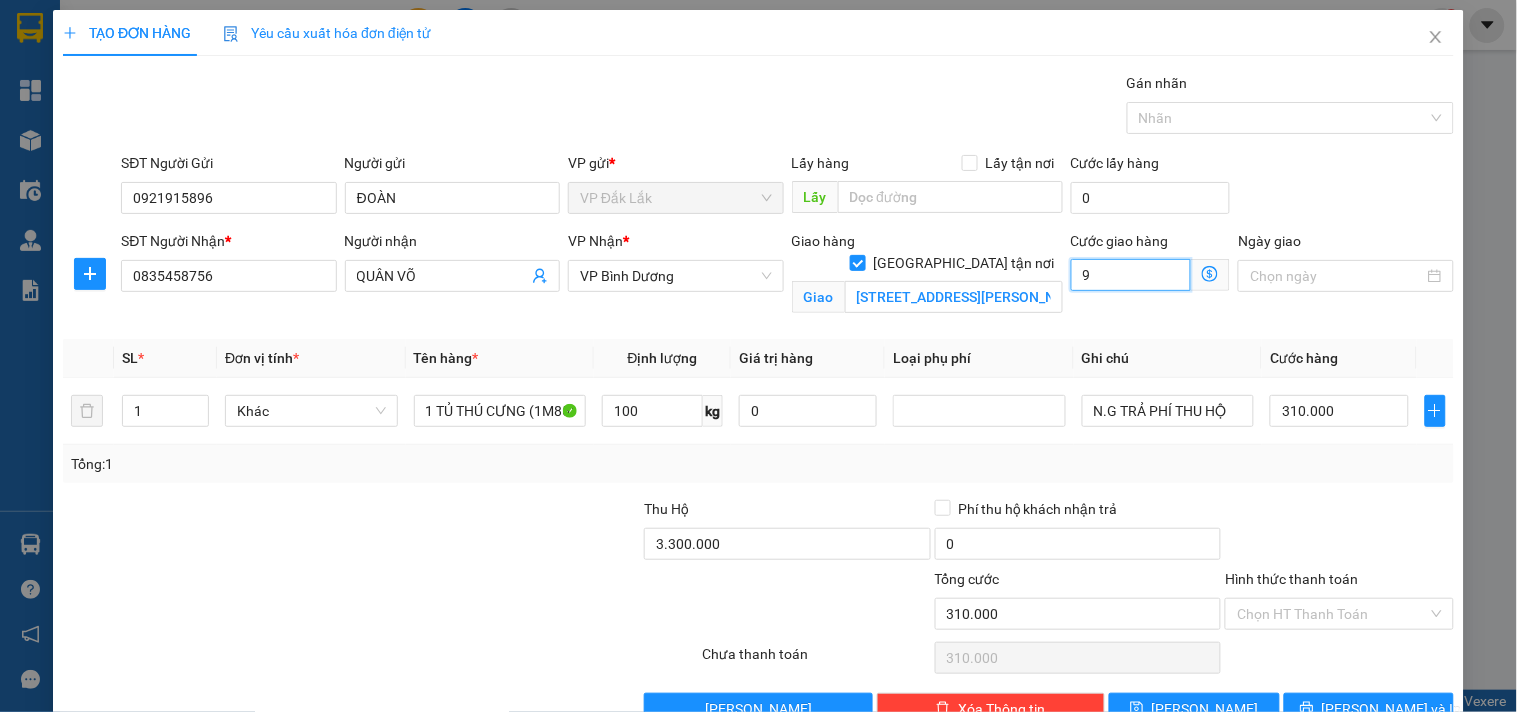 type on "310.009" 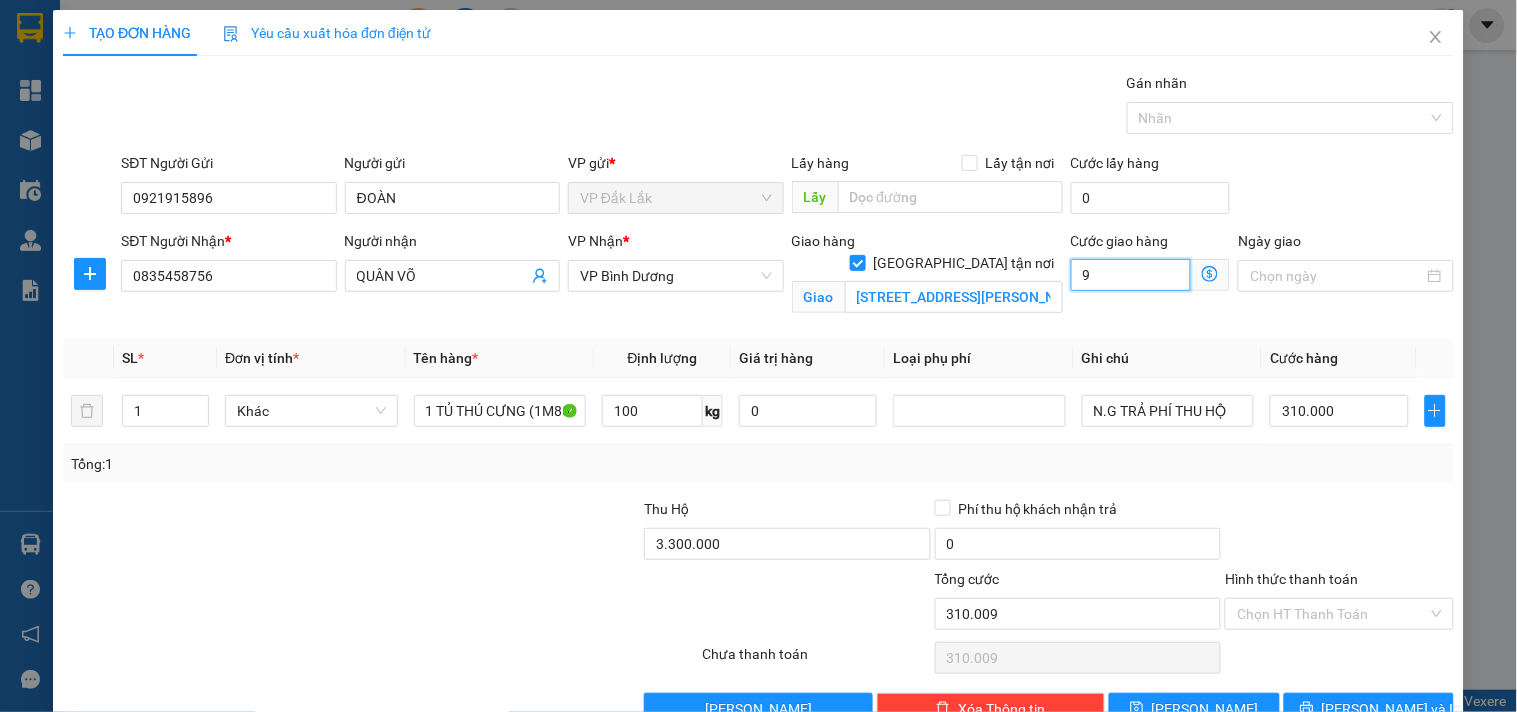 type on "310.090" 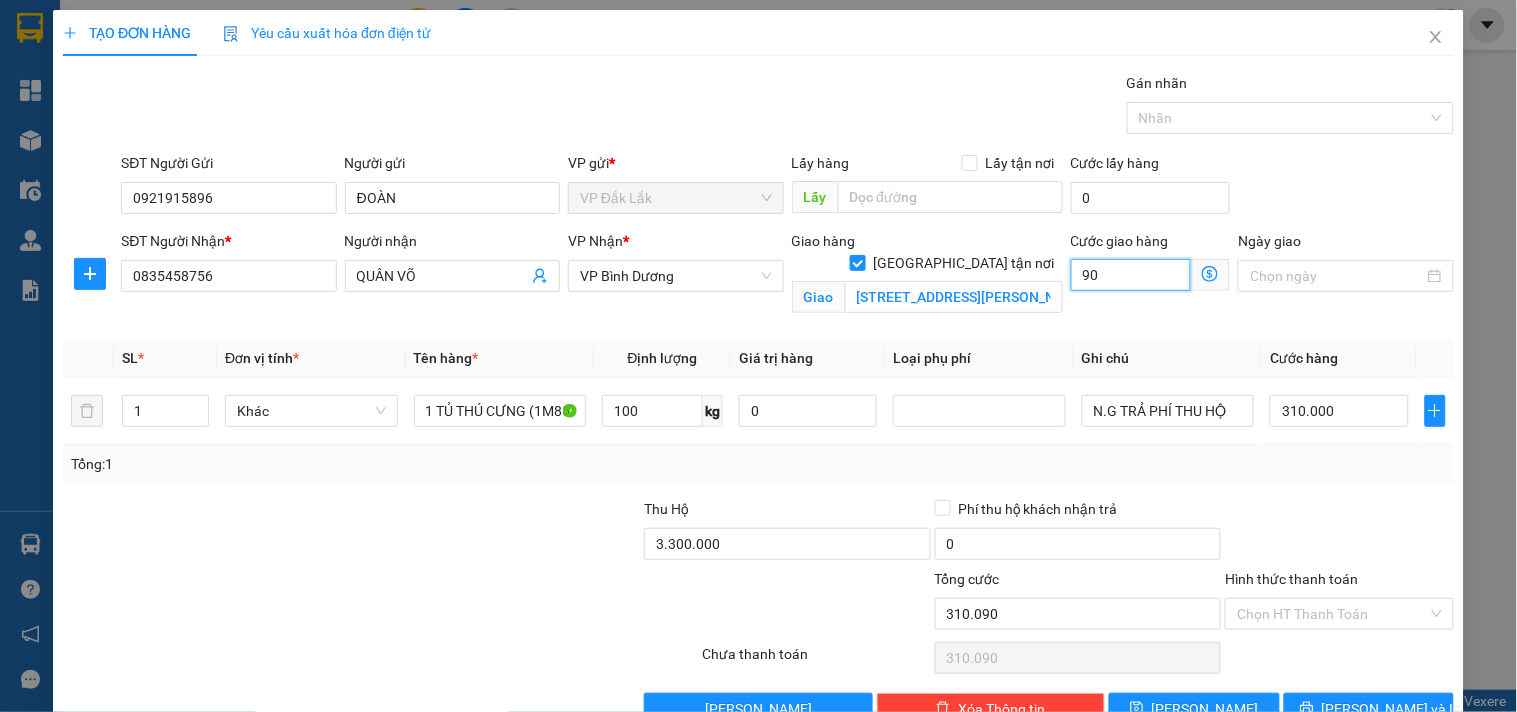 type on "310.900" 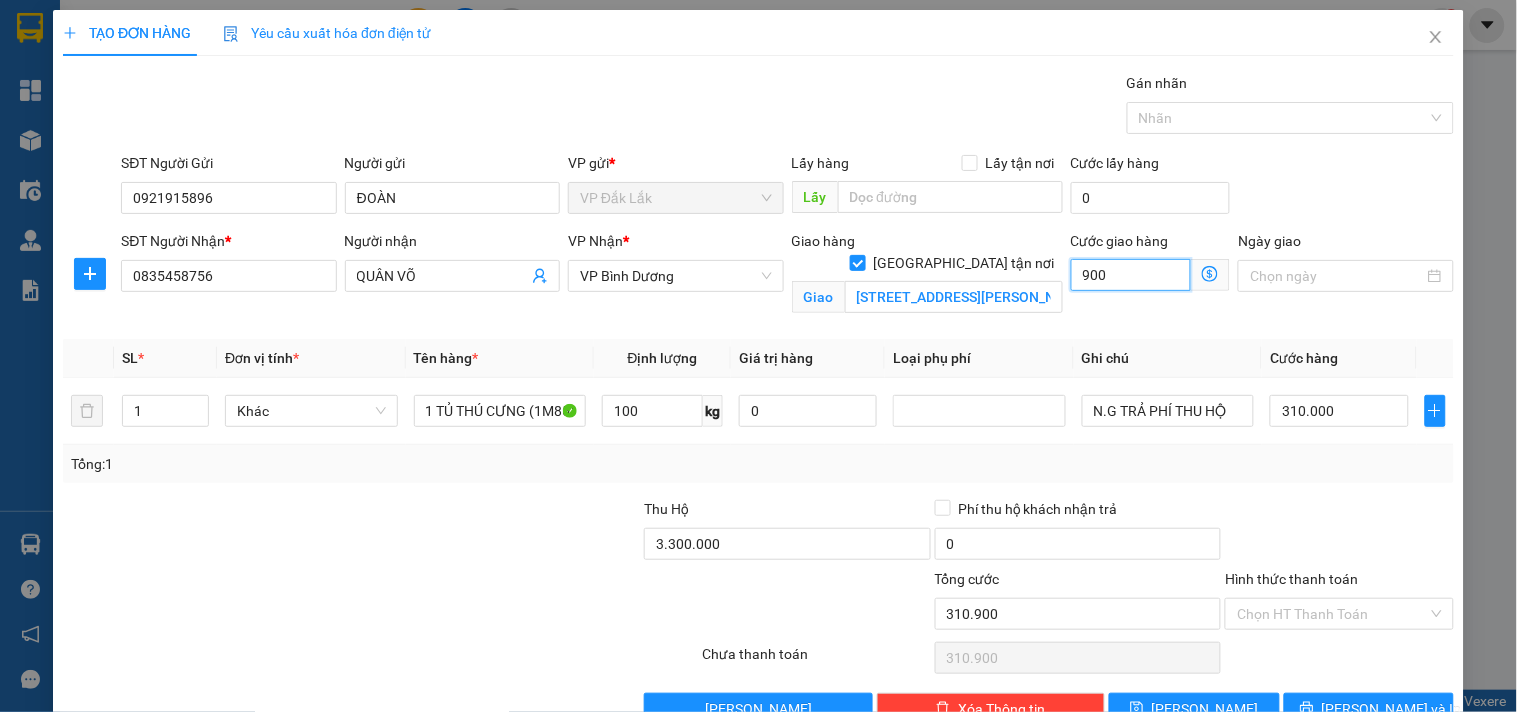 type on "319.000" 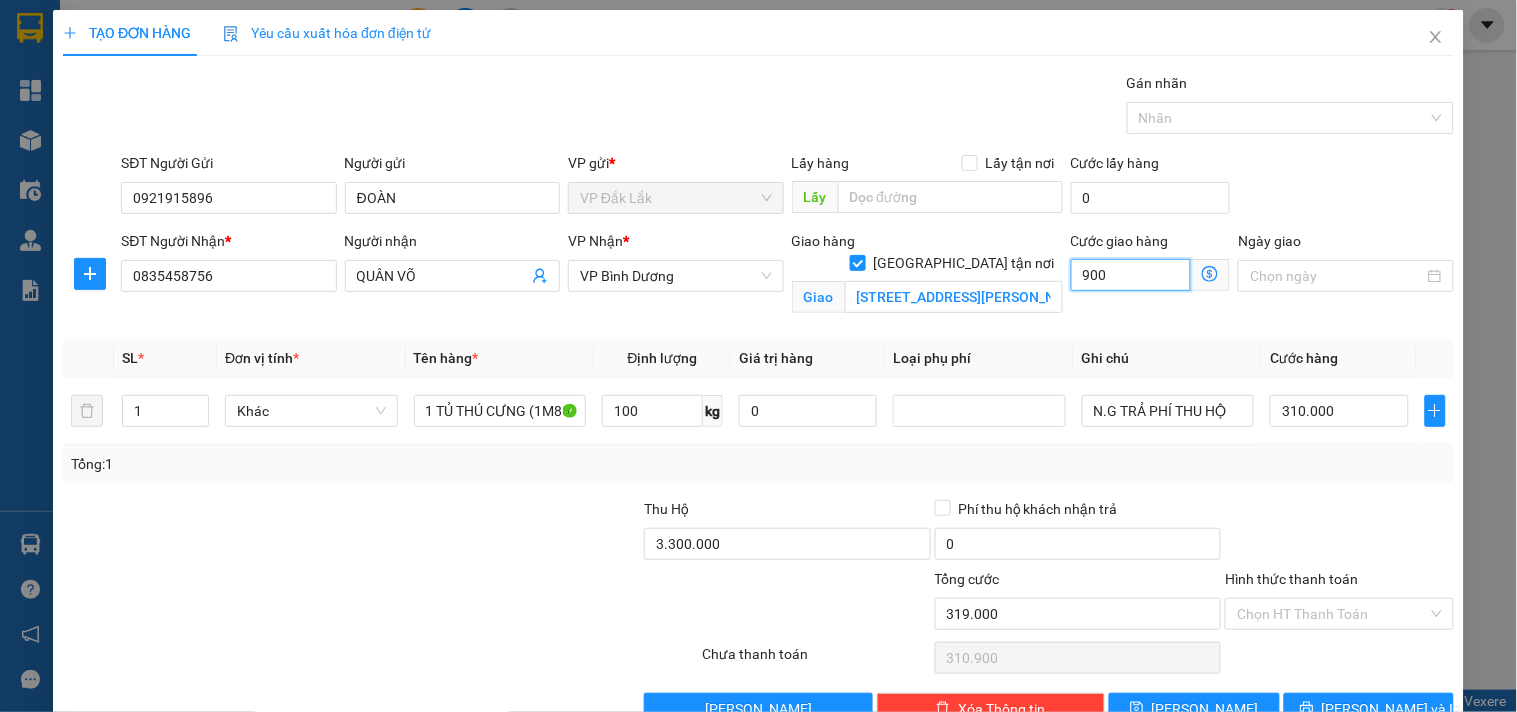 type on "319.000" 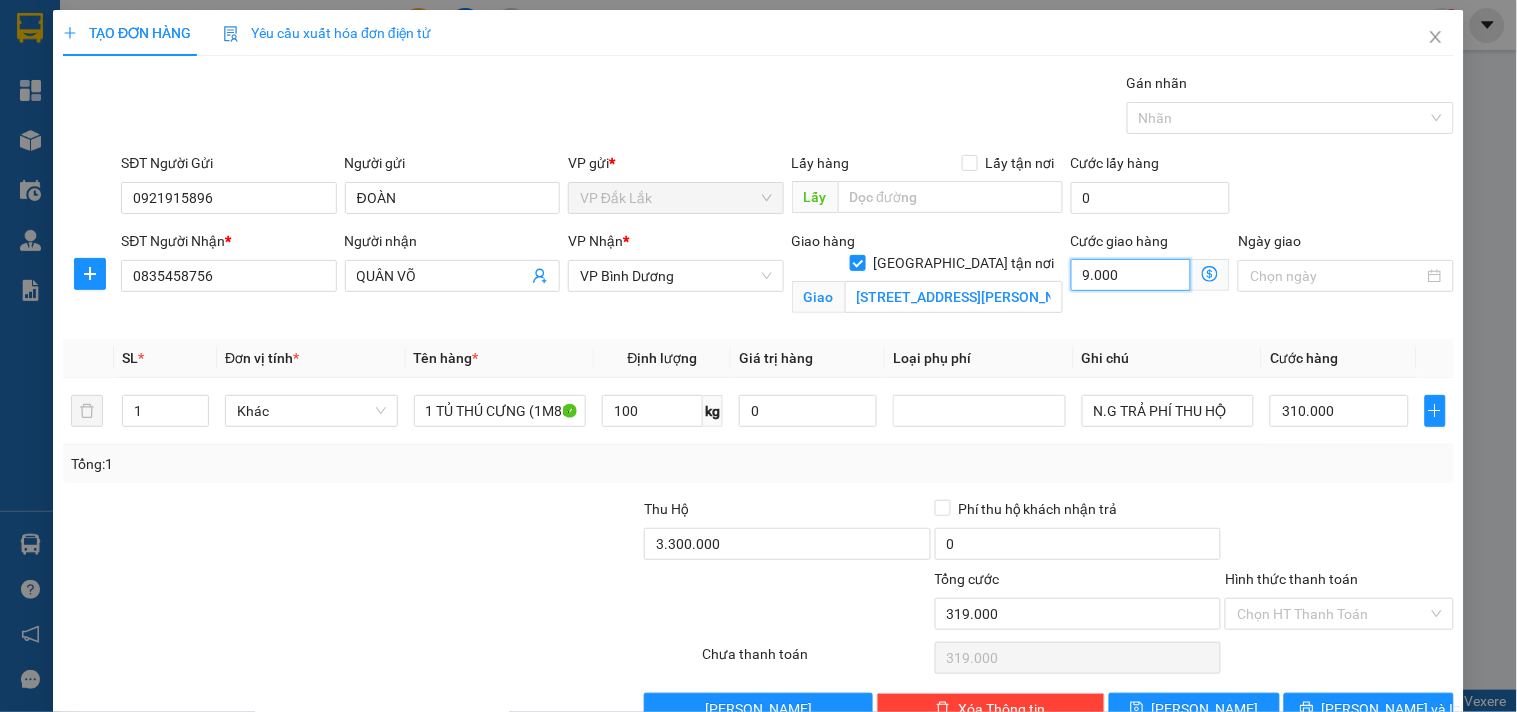 type on "400.000" 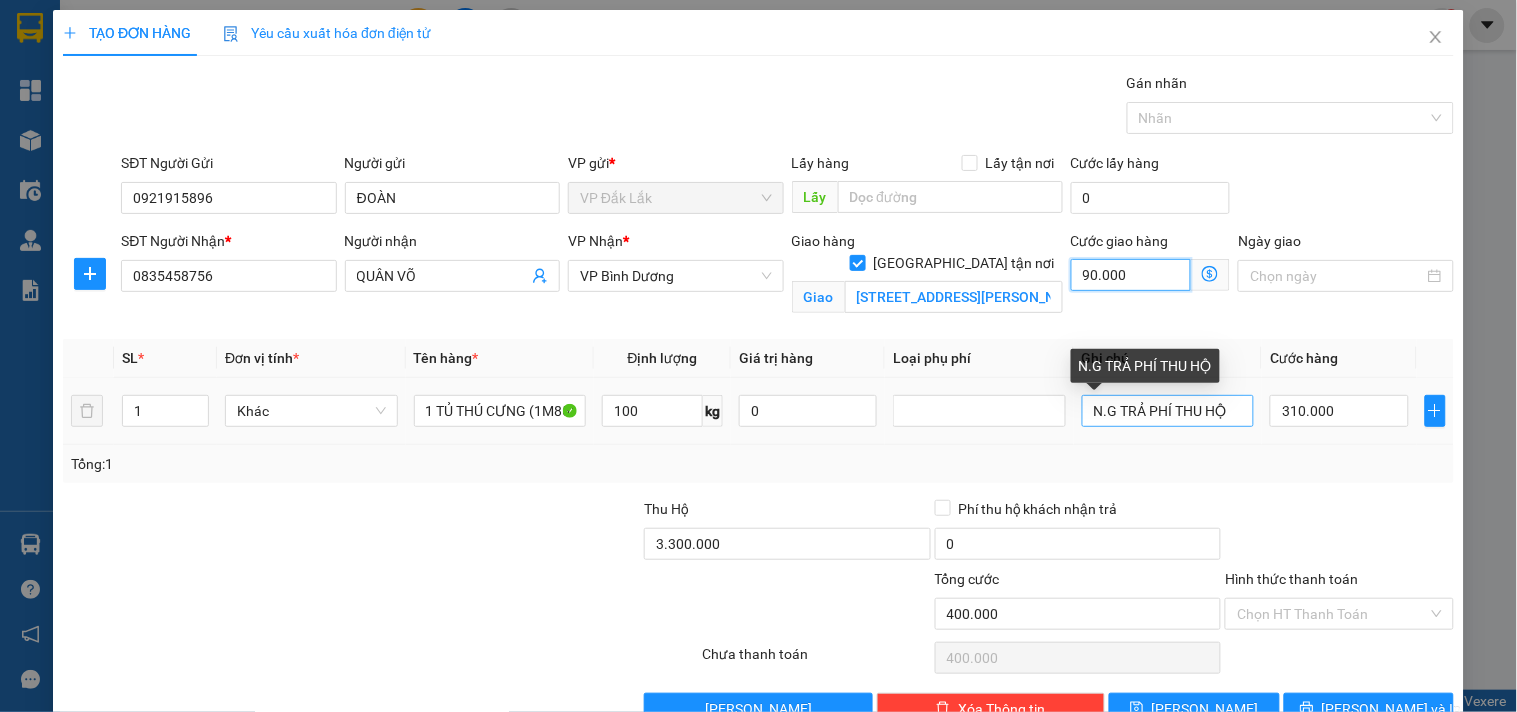 type on "90.000" 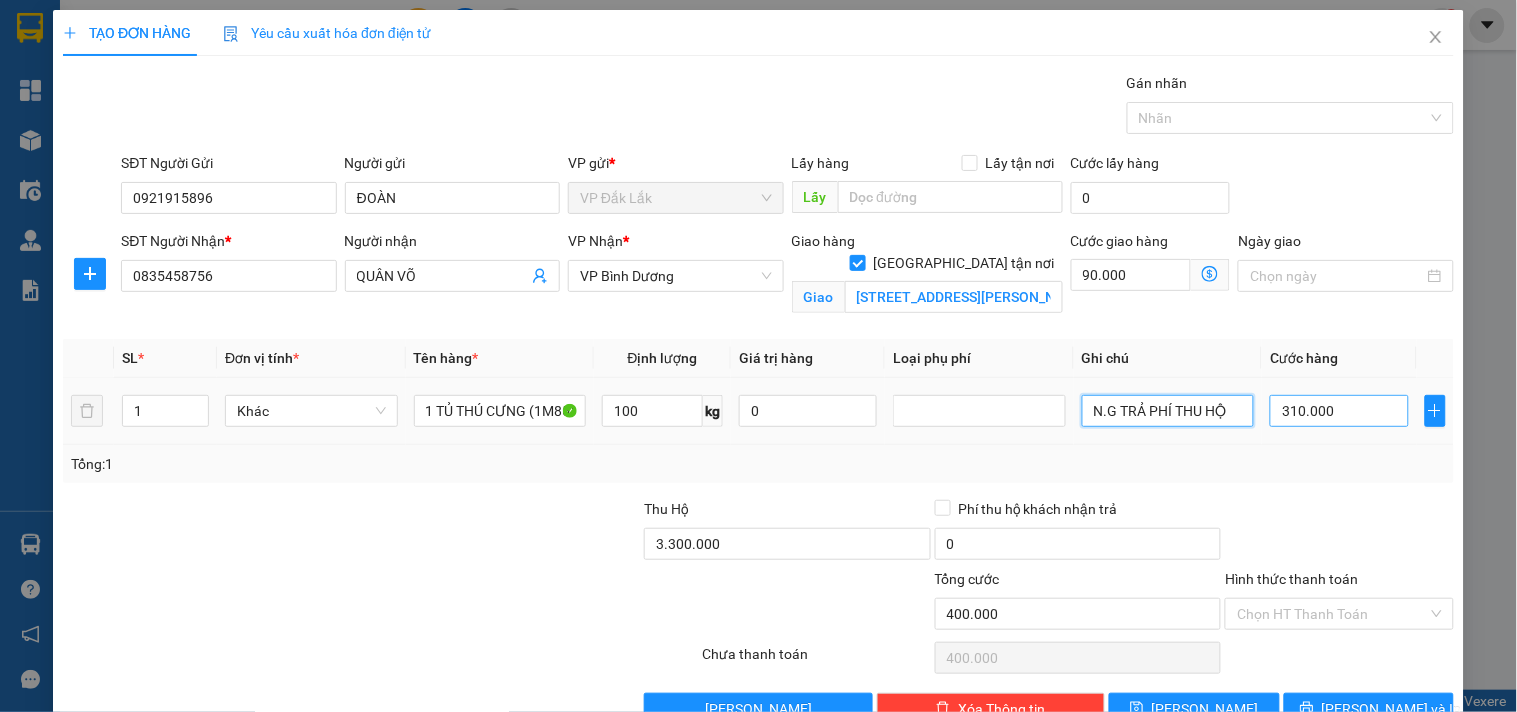 drag, startPoint x: 1082, startPoint y: 416, endPoint x: 1290, endPoint y: 415, distance: 208.00241 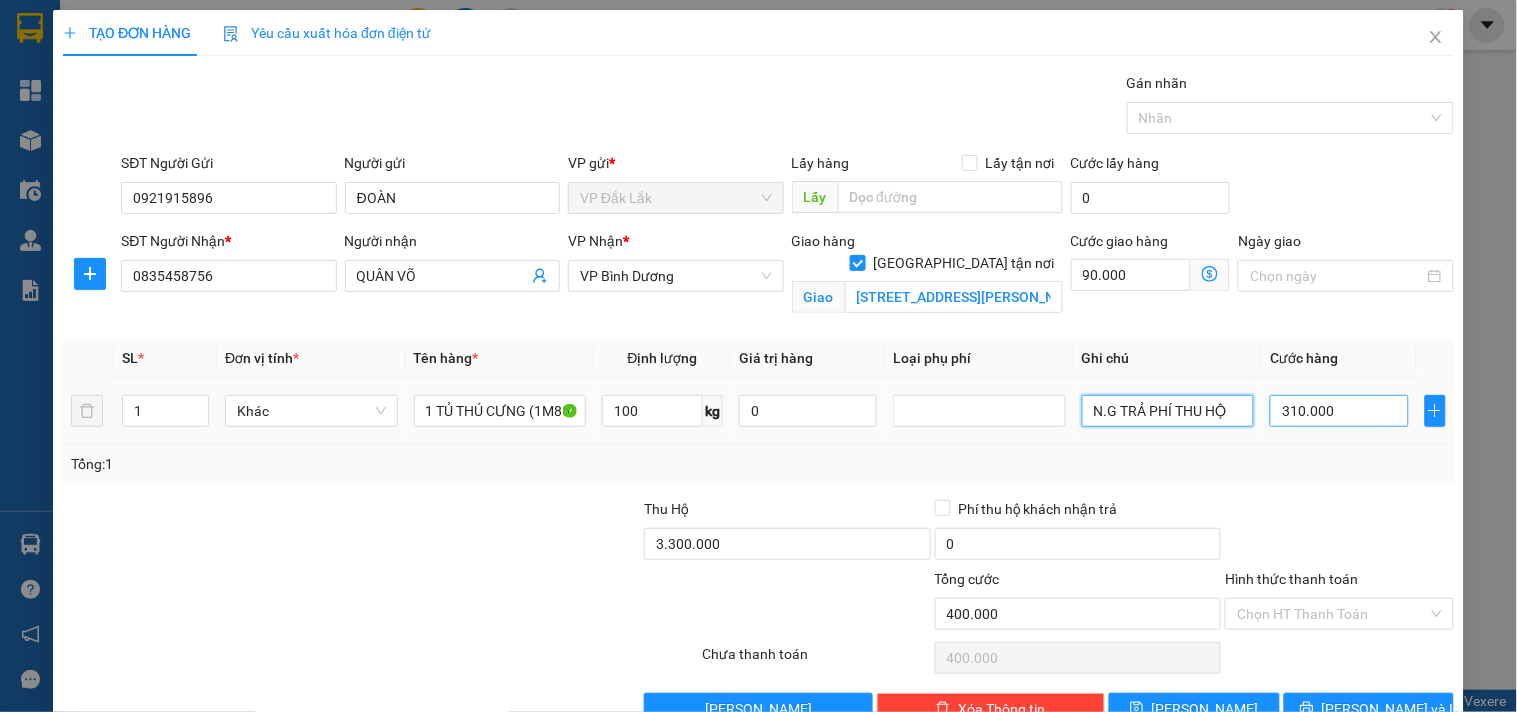 click on "1 Khác 1 TỦ THÚ CƯNG (1M85X1M) 100 kg 0   N.G TRẢ PHÍ THU HỘ 310.000" at bounding box center (758, 411) 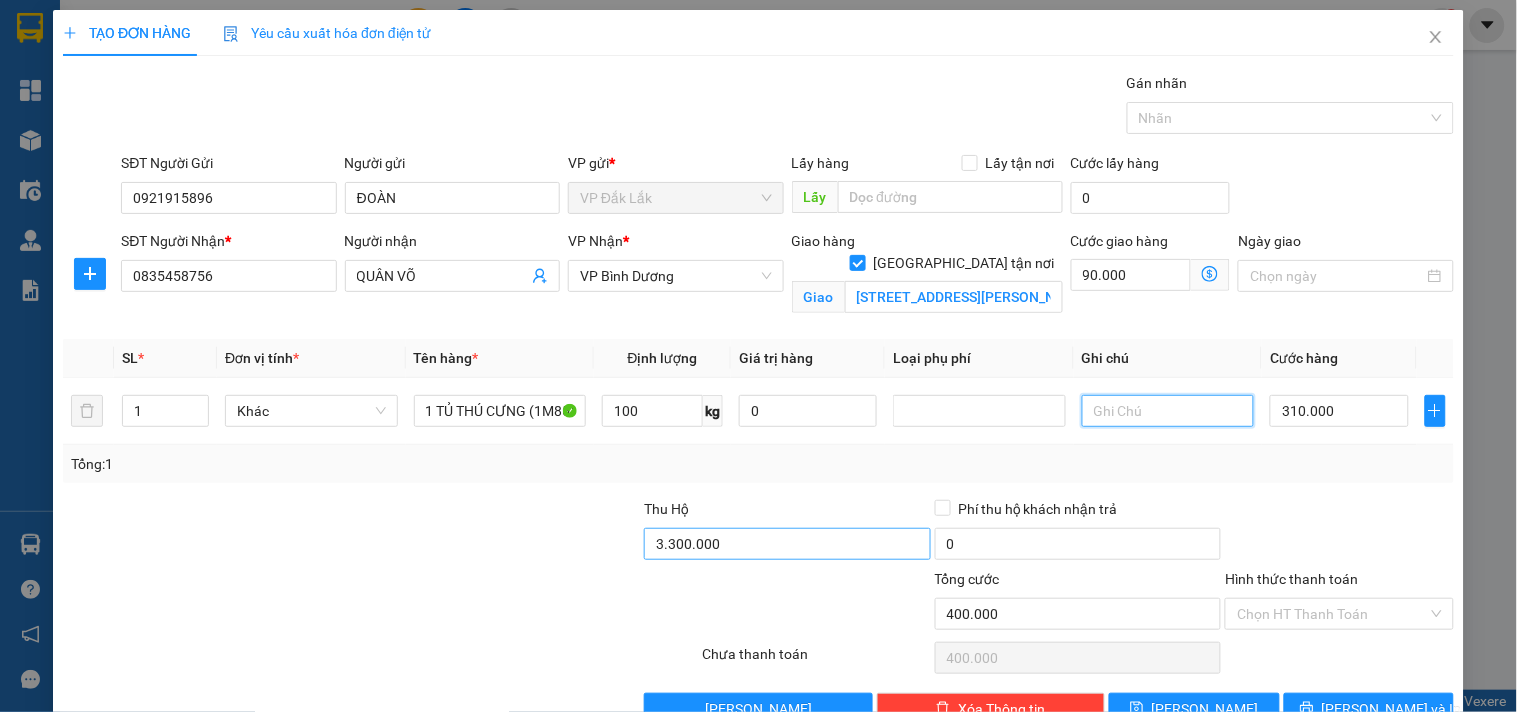type 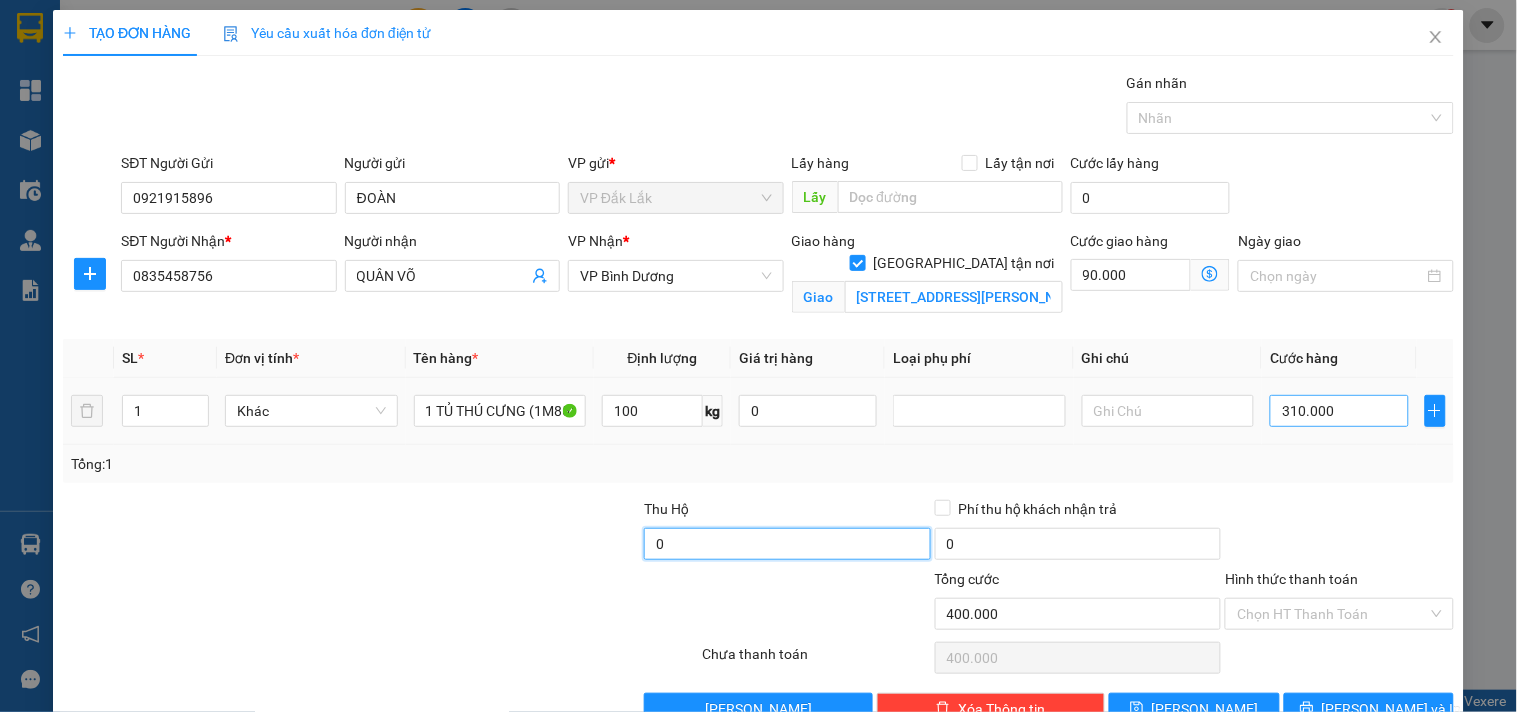type on "0" 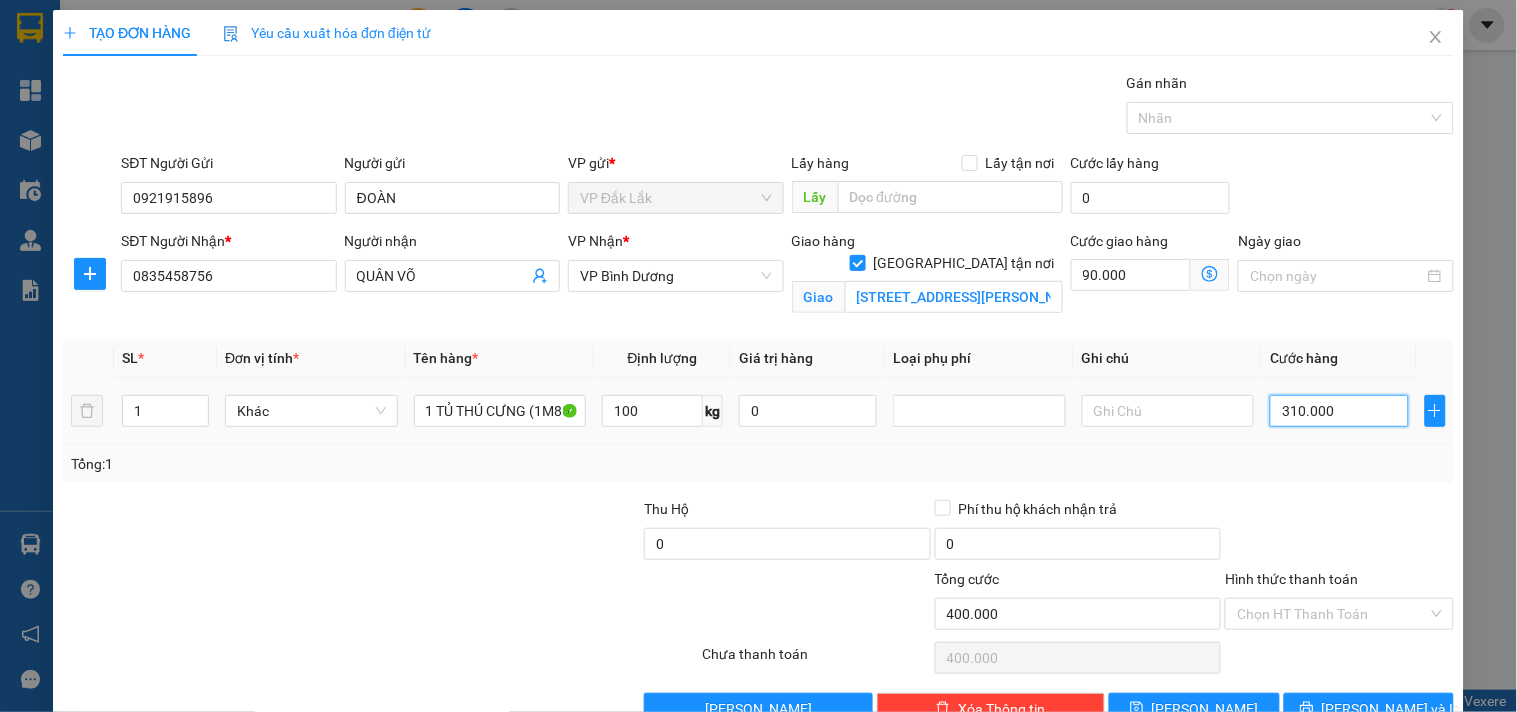 click on "310.000" at bounding box center (1339, 411) 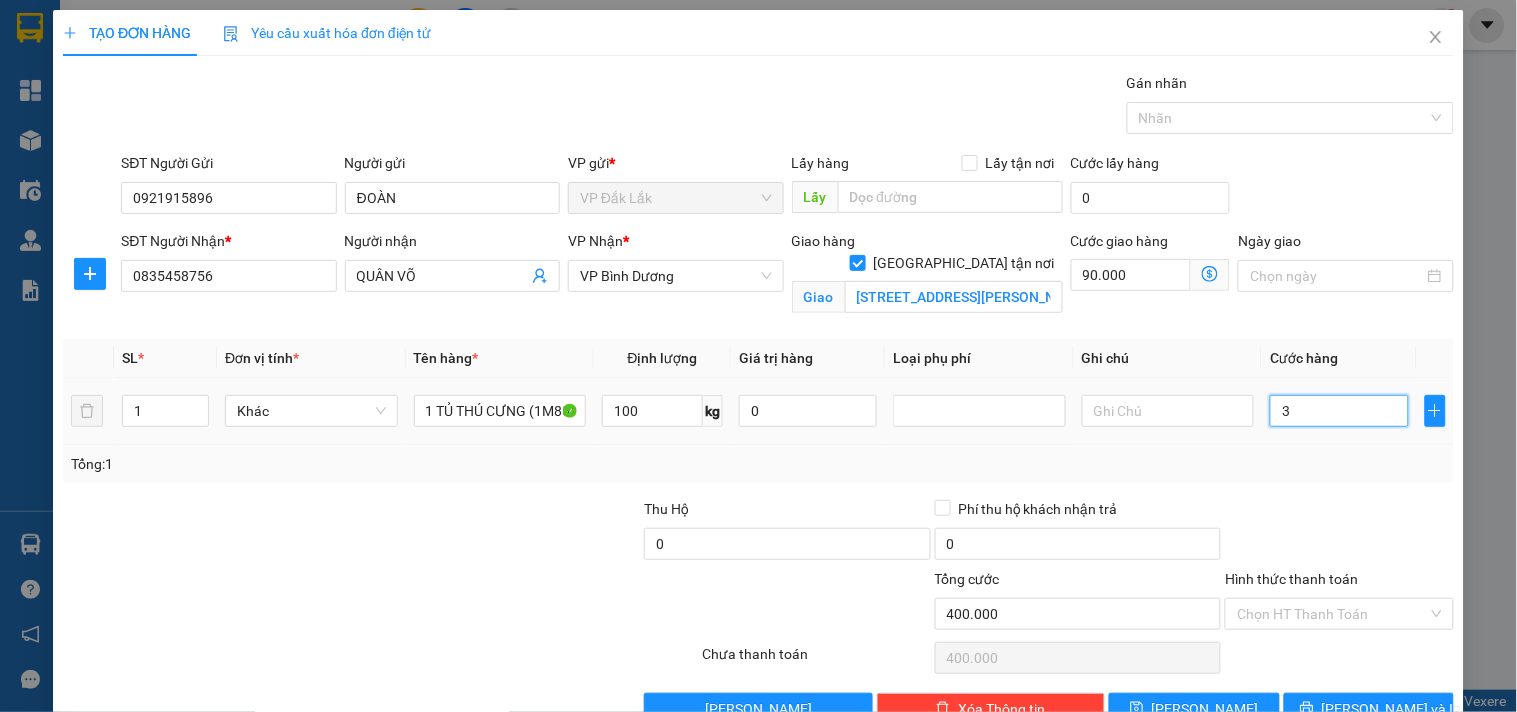 type on "90.003" 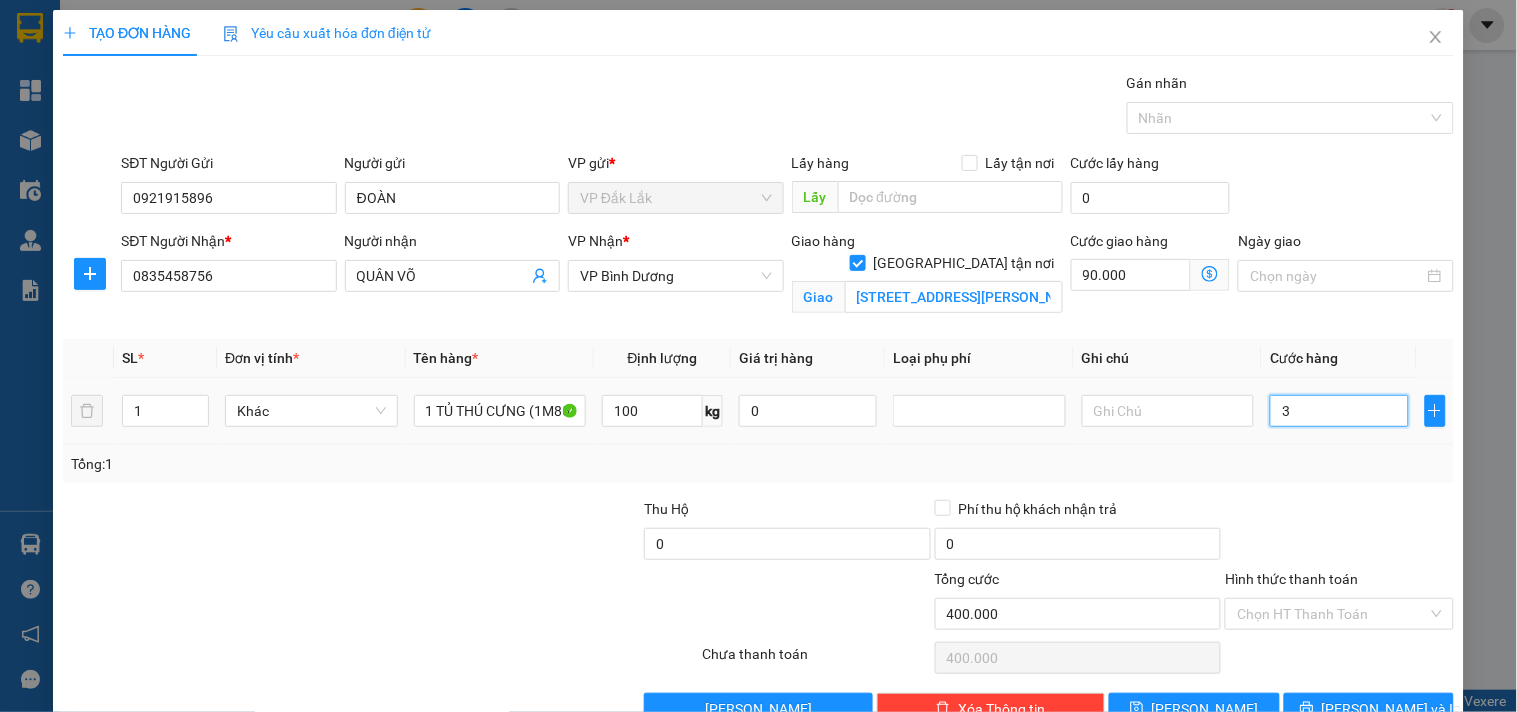 type on "90.003" 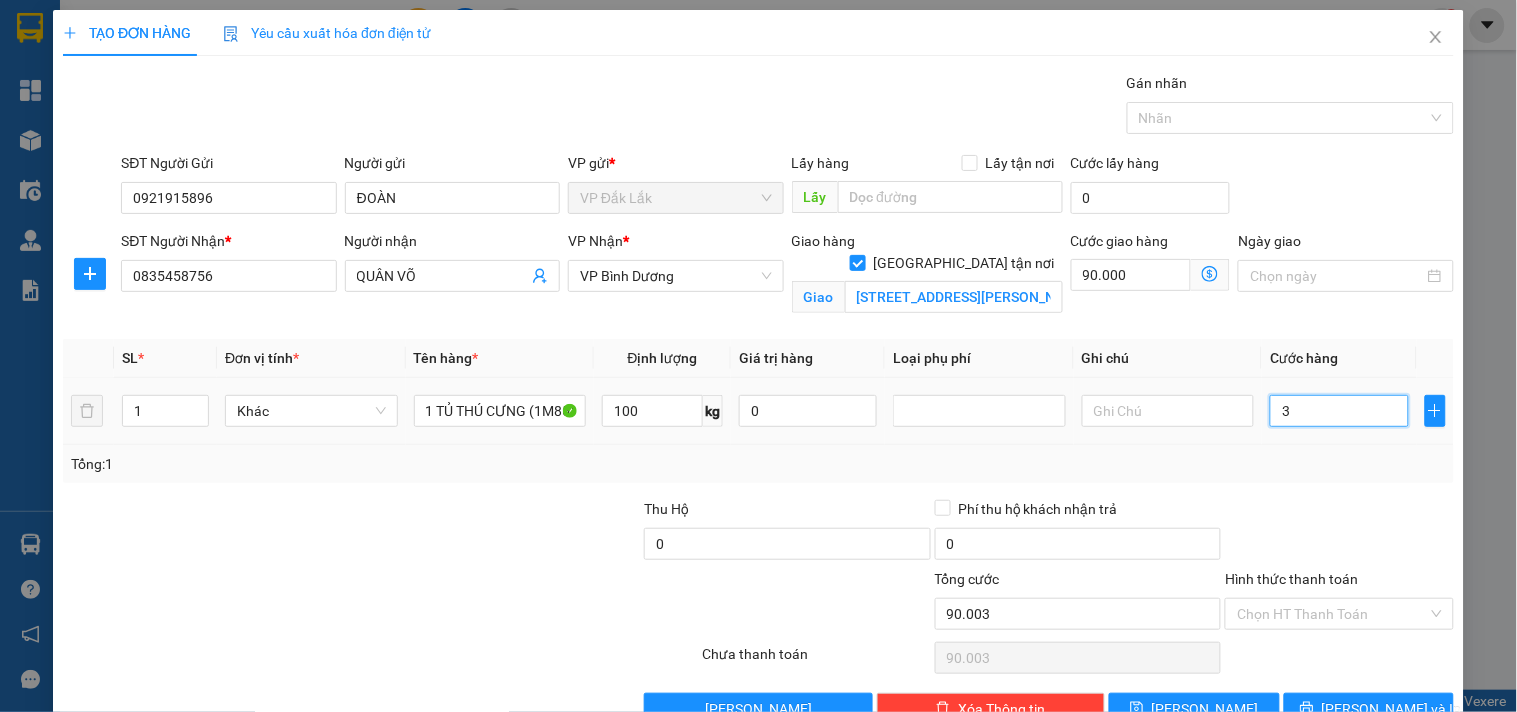 type on "90.031" 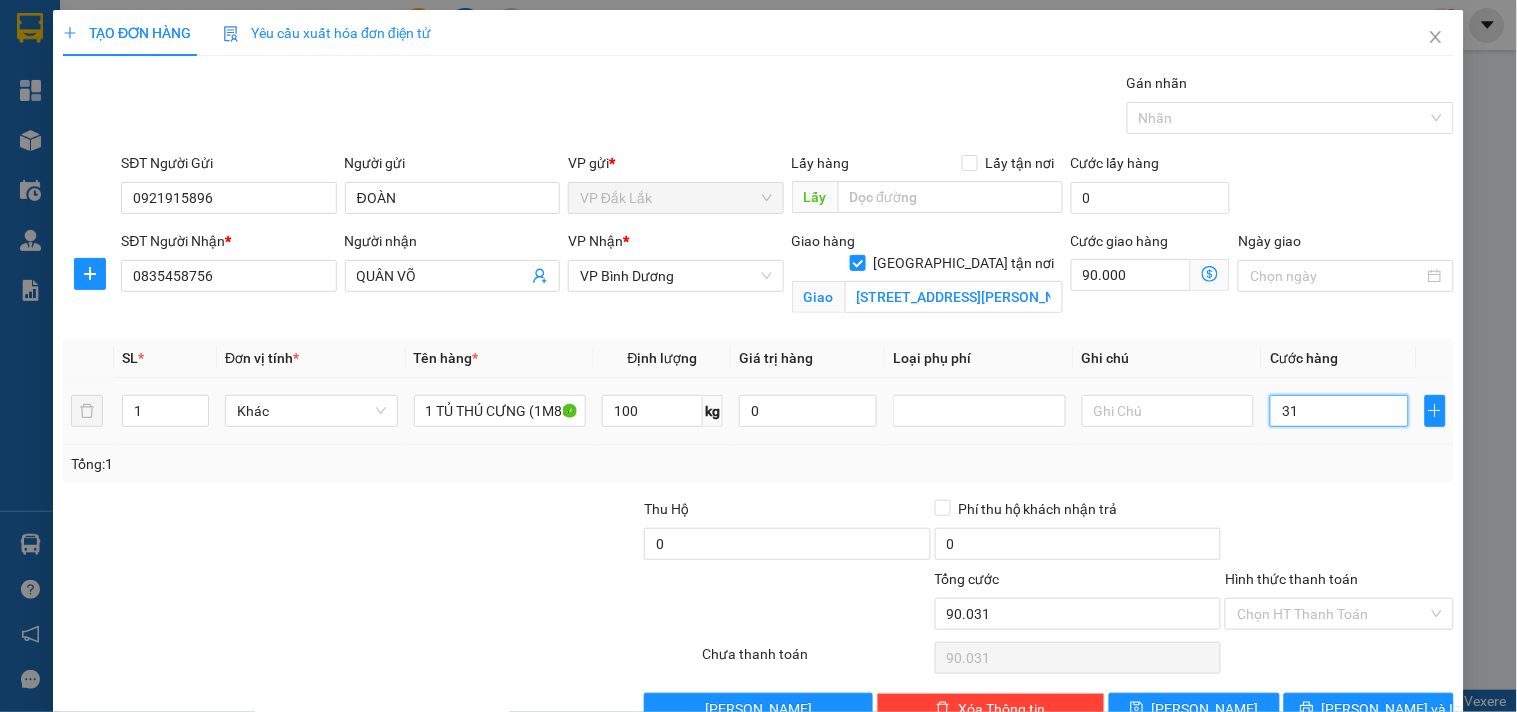 type on "310" 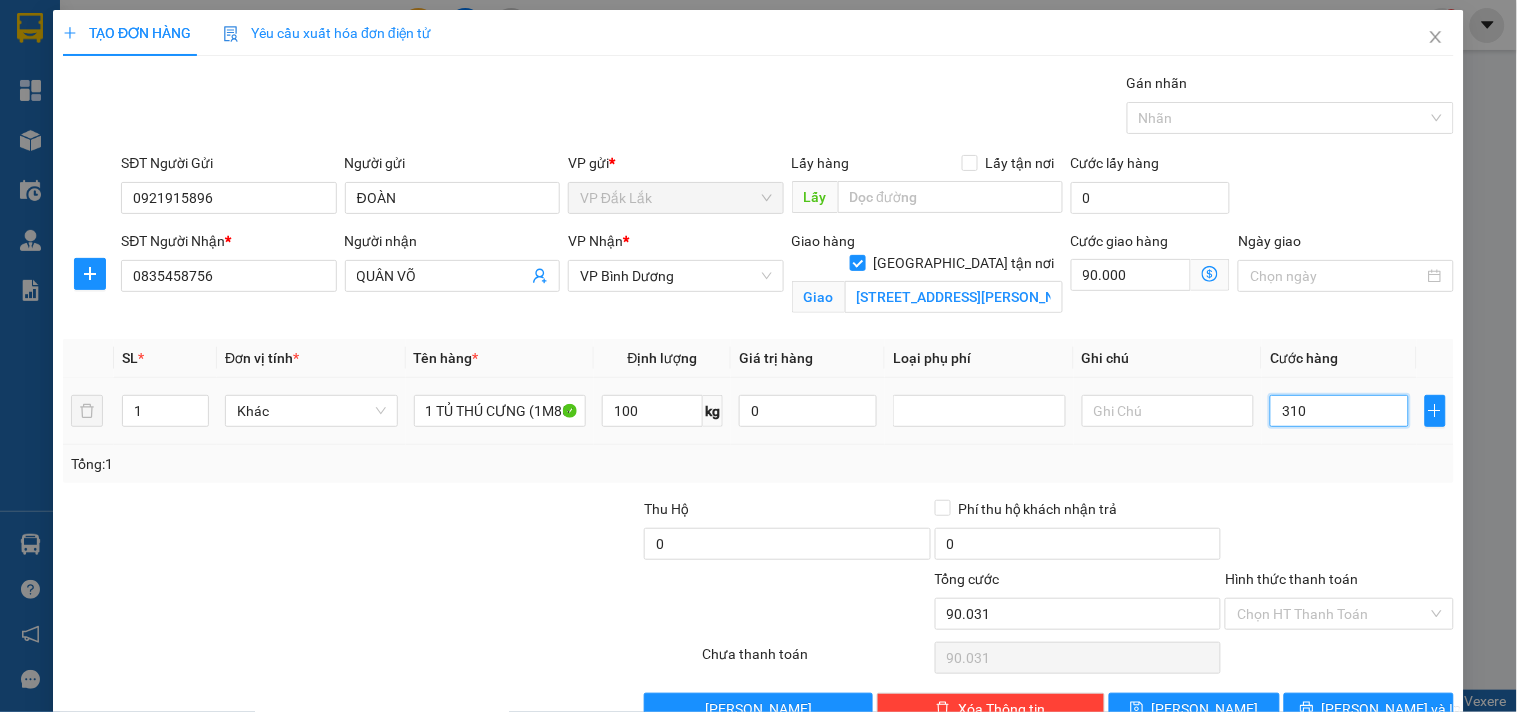 type on "90.310" 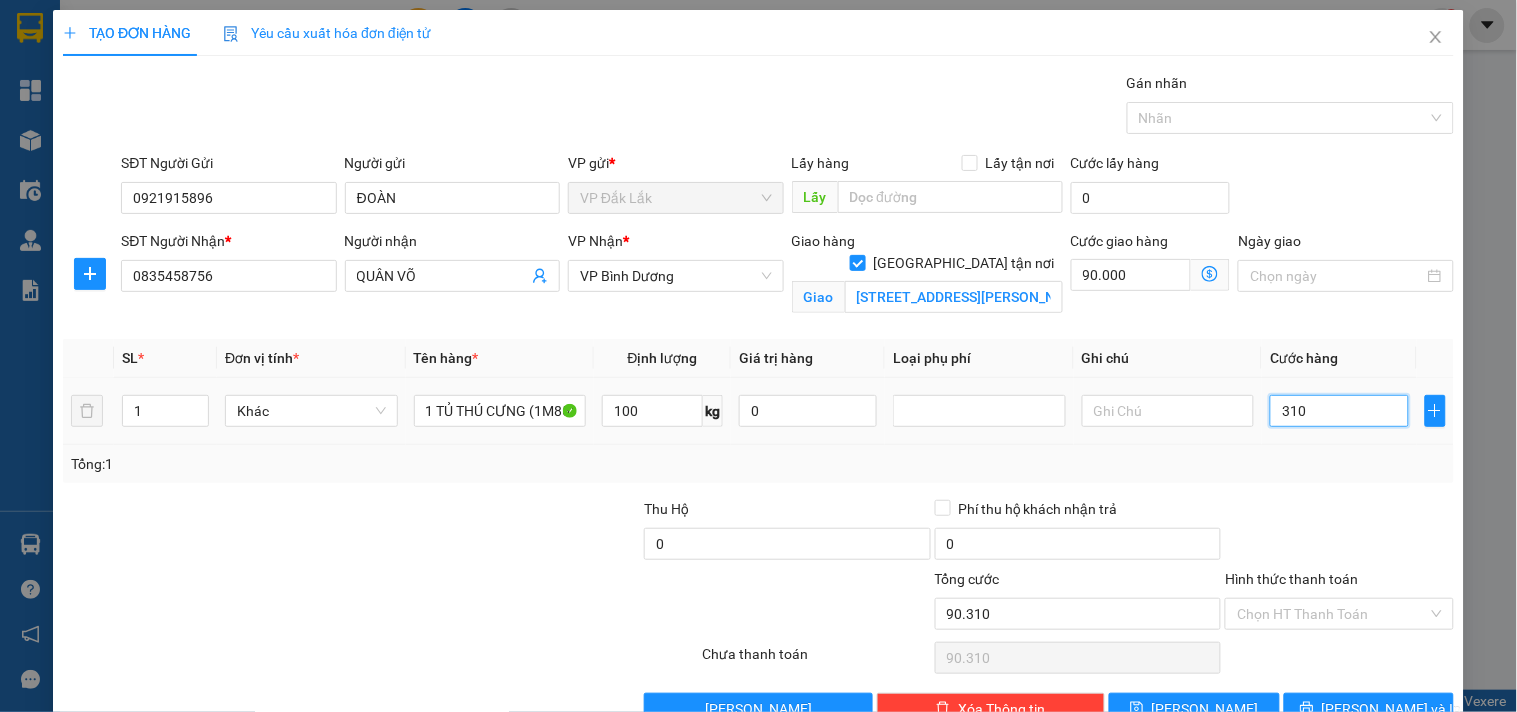 type on "93.100" 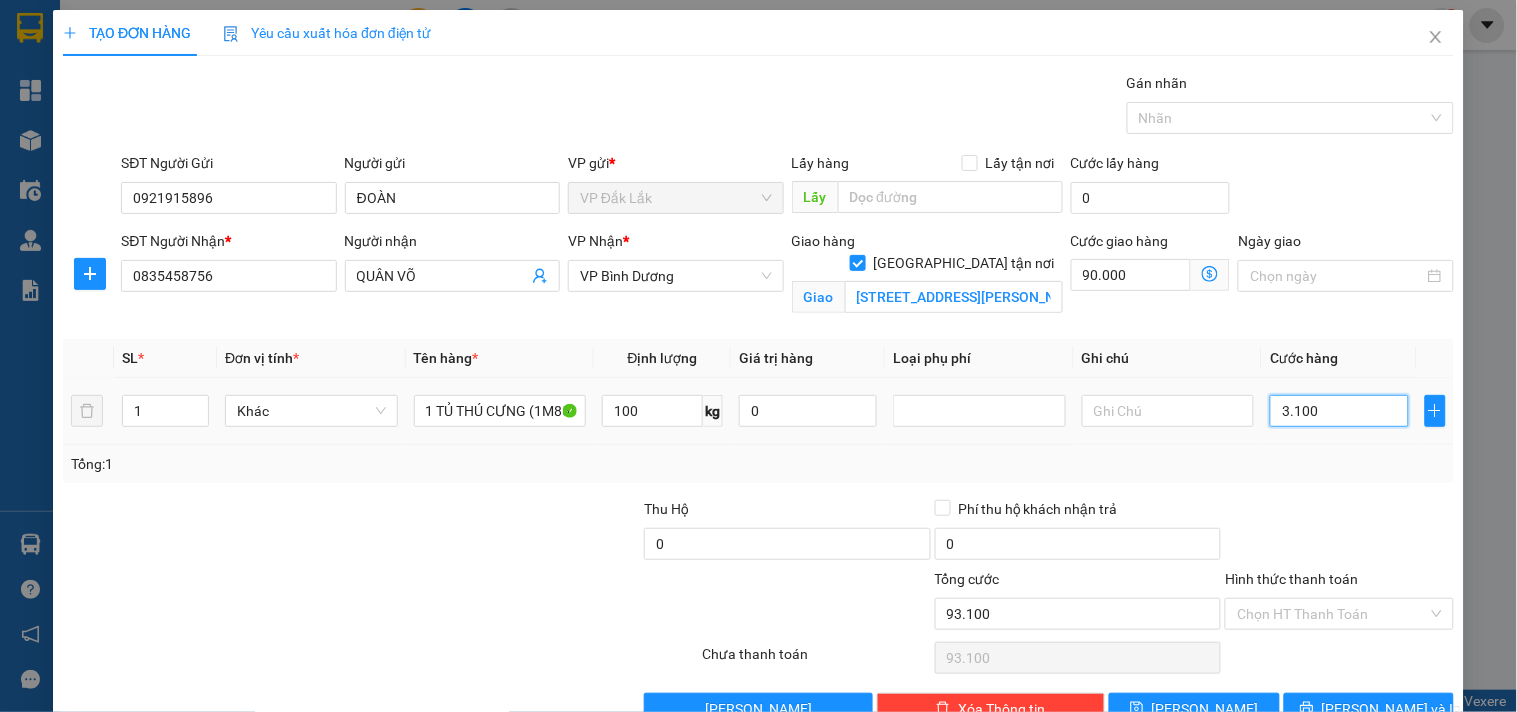 type on "121.000" 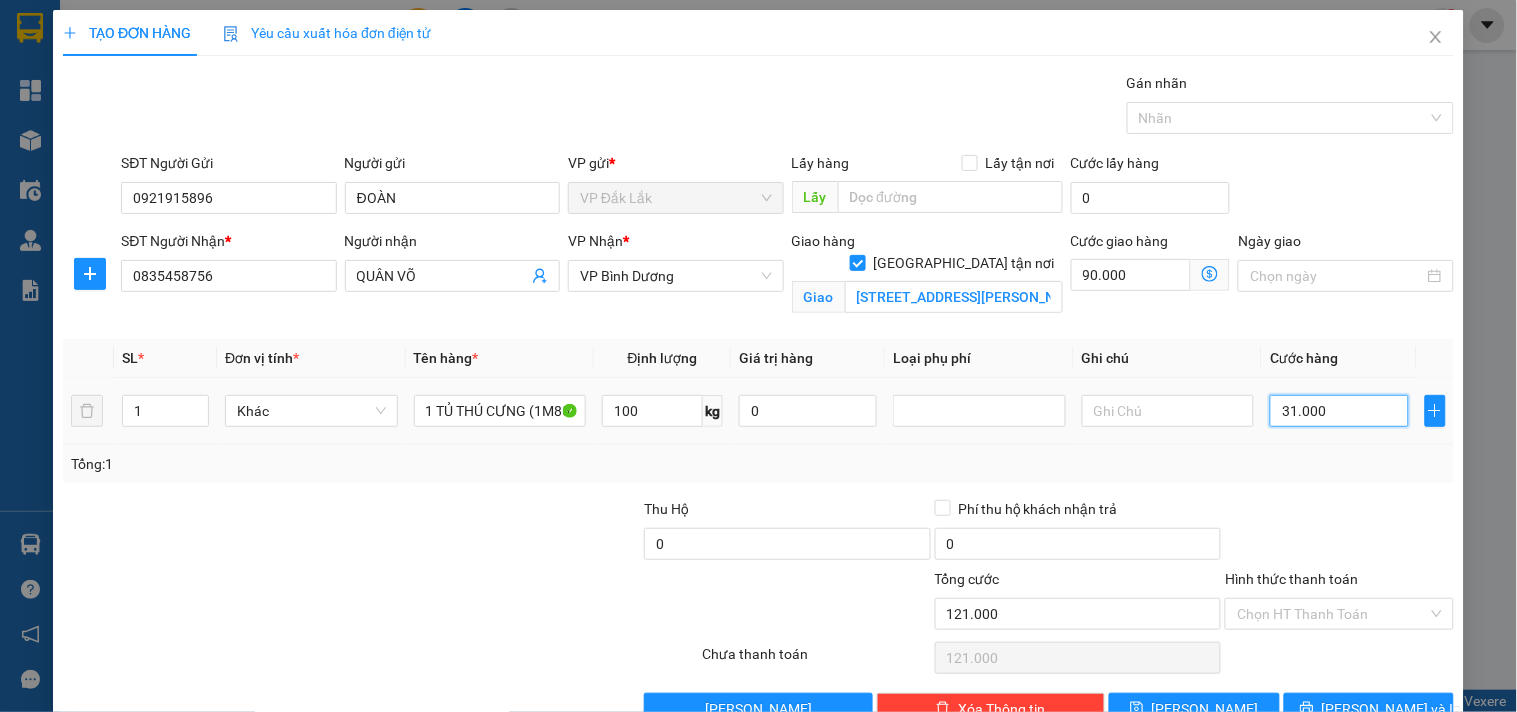 type on "400.000" 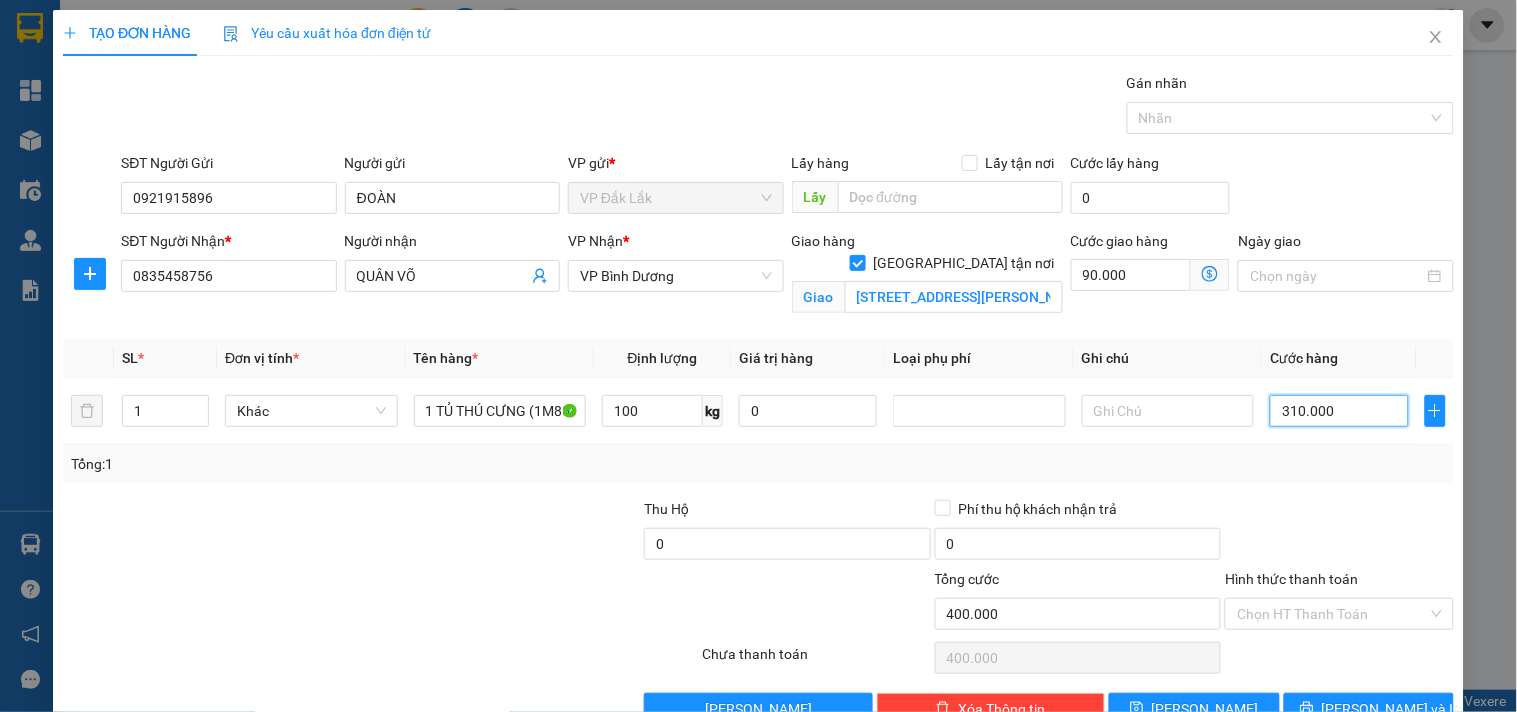 scroll, scrollTop: 52, scrollLeft: 0, axis: vertical 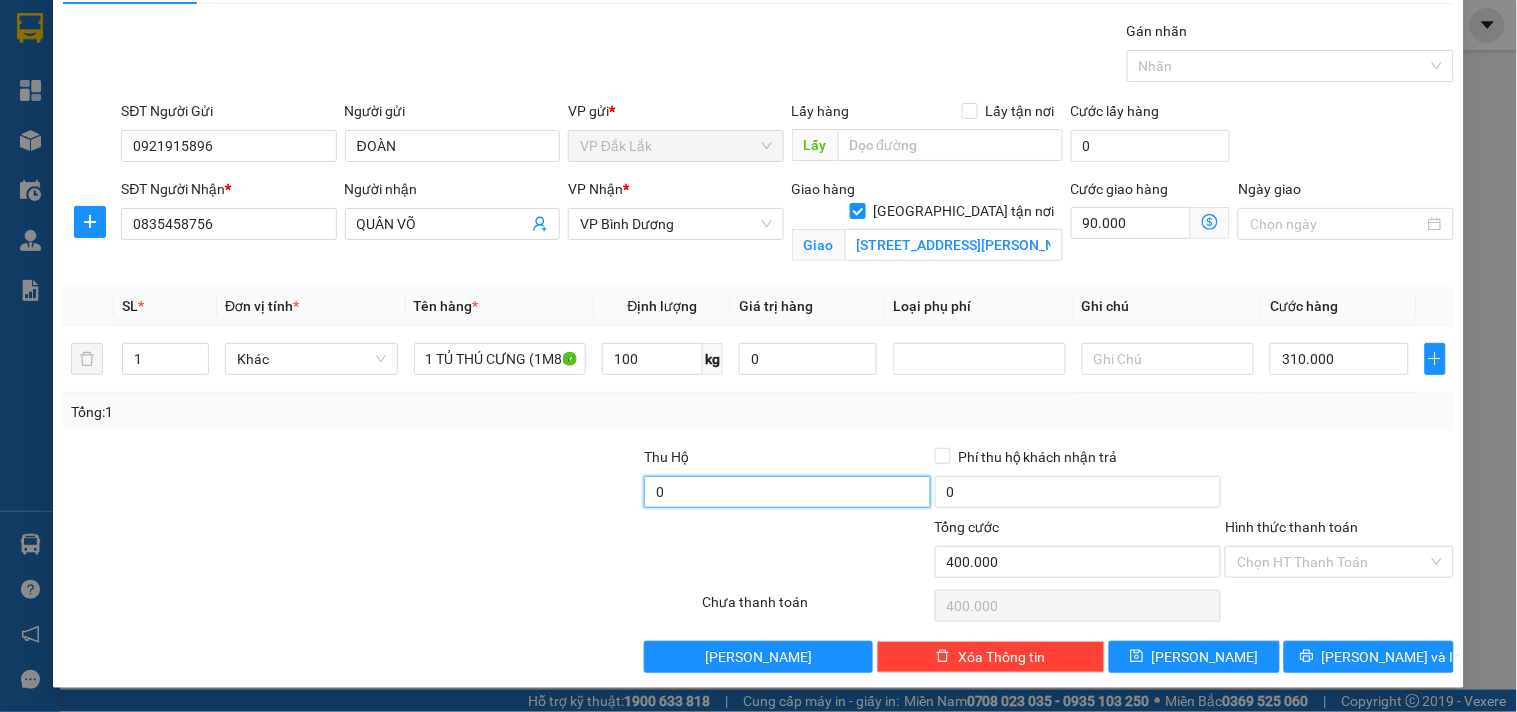 click on "0" at bounding box center (787, 492) 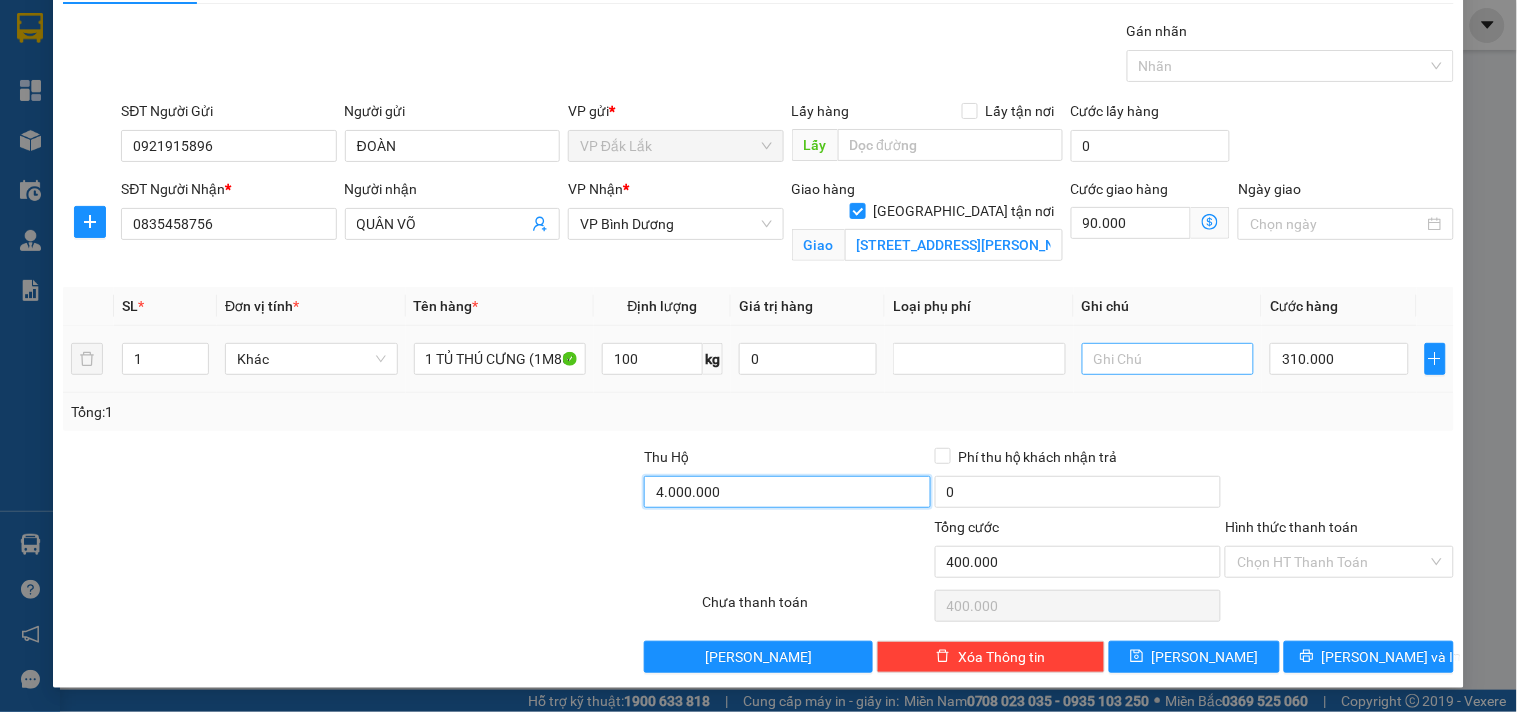 type on "4.000.000" 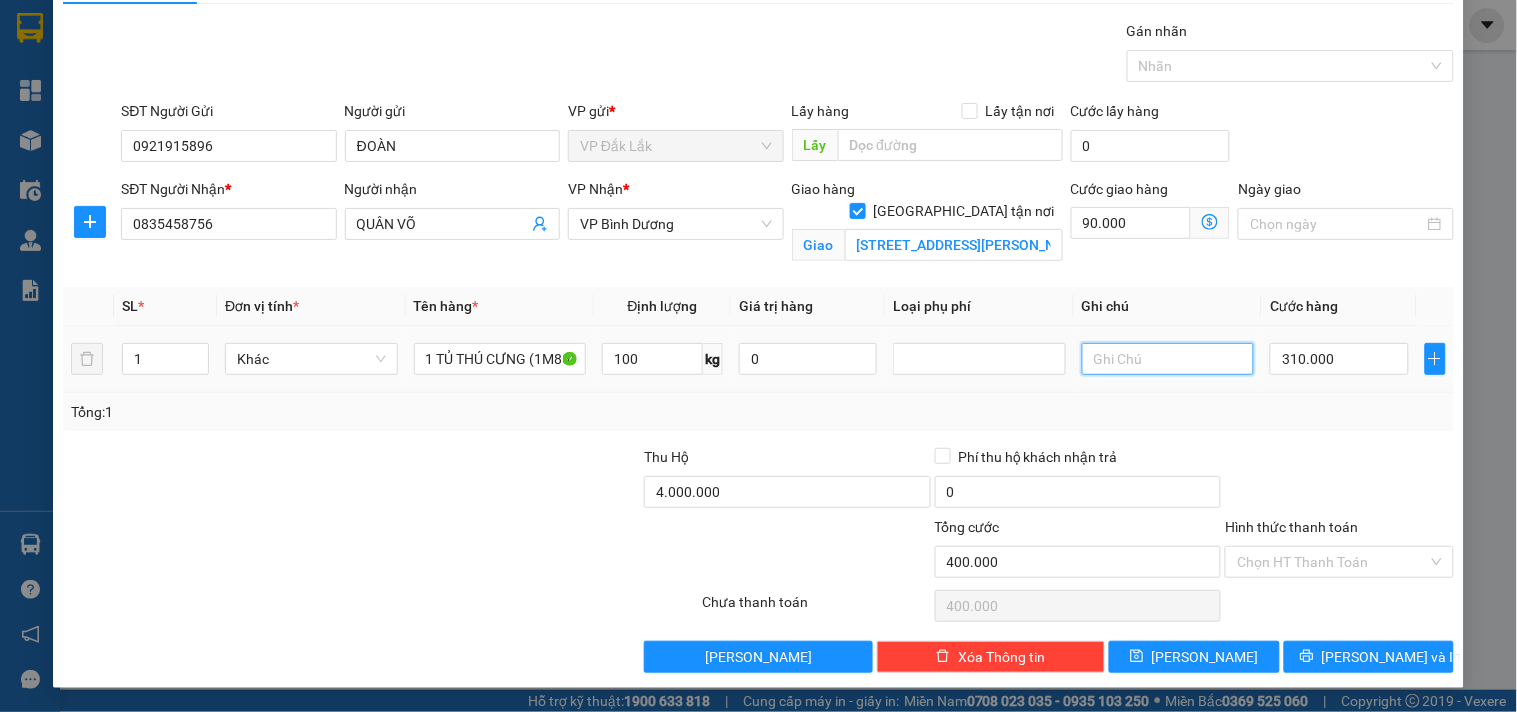 click at bounding box center (1168, 359) 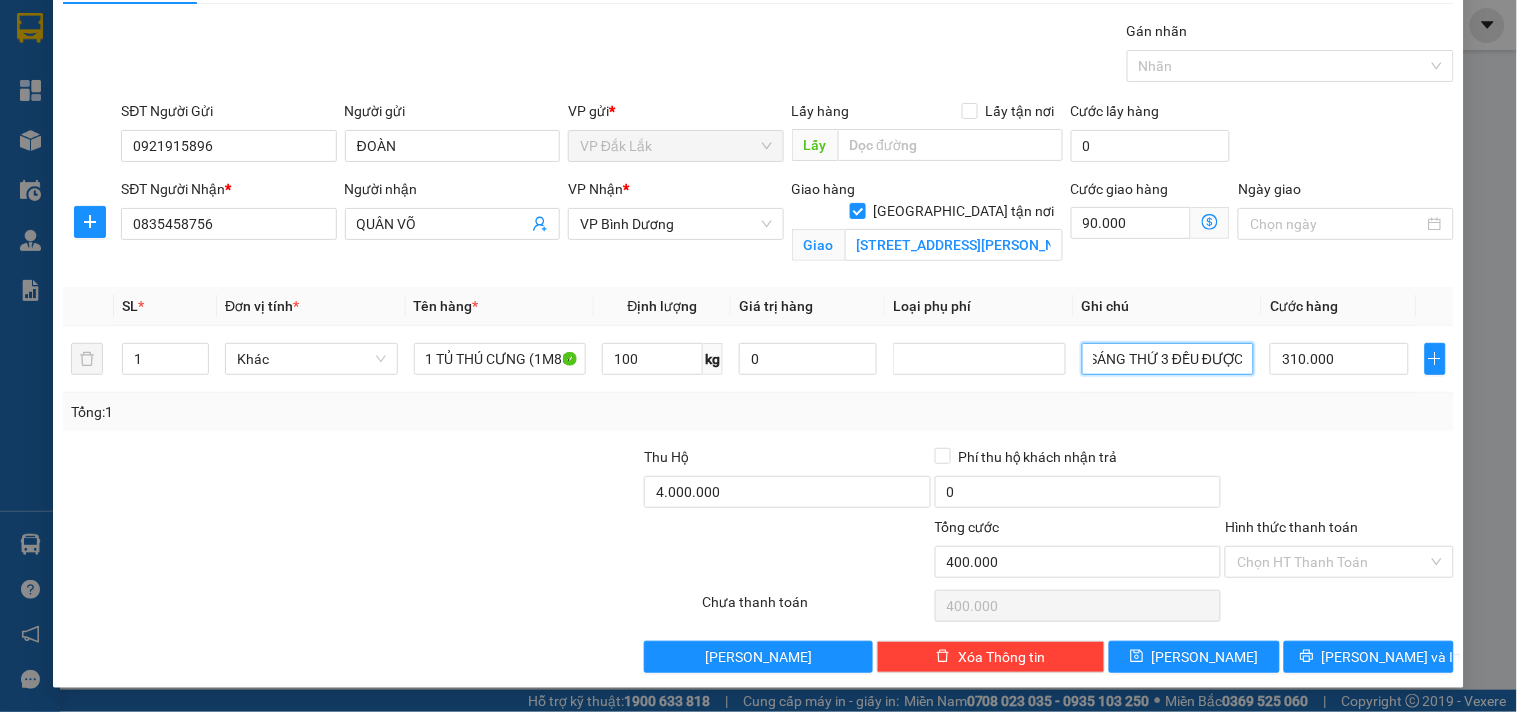 scroll, scrollTop: 0, scrollLeft: 292, axis: horizontal 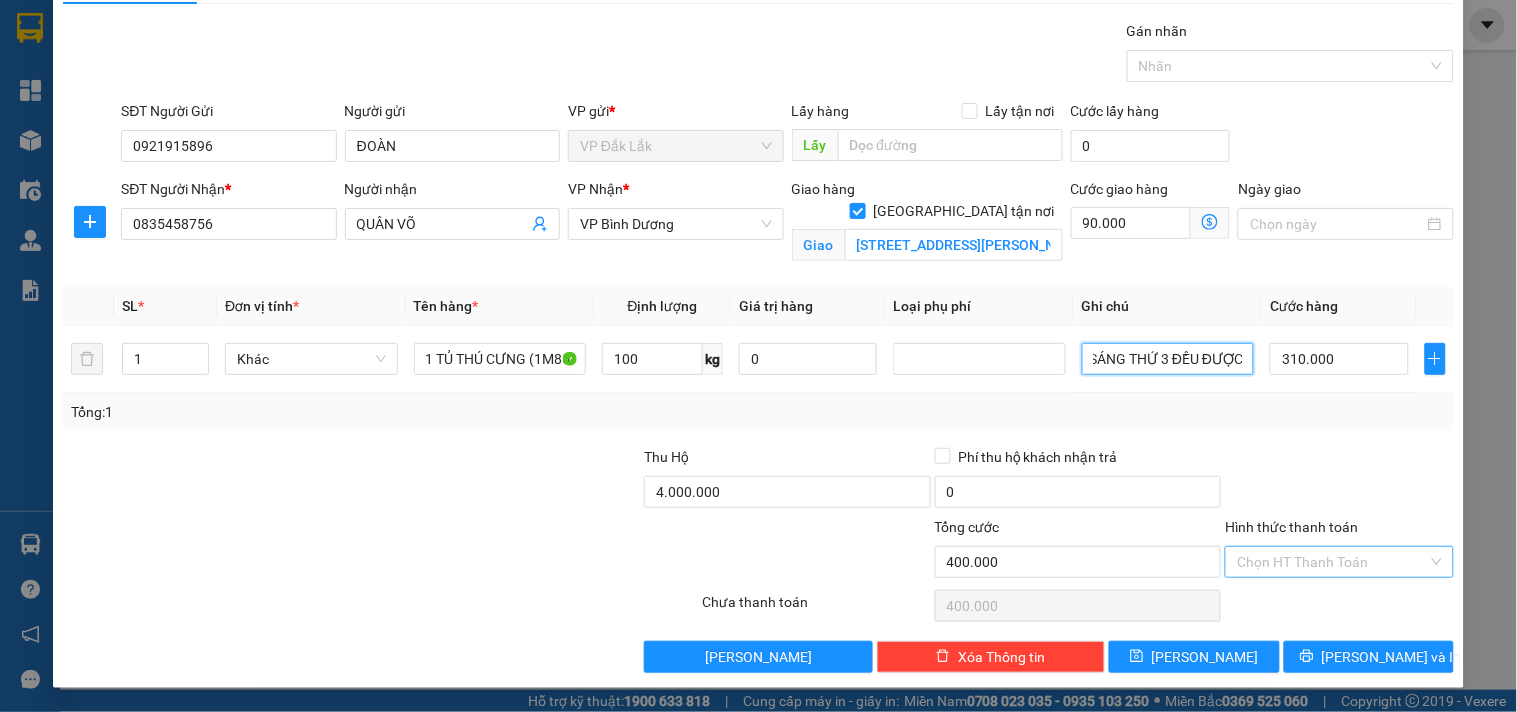 type on "N.G TRẢ PHÍ THU HỘ,GIAO VÀO THỨ 2 HOẶC SÁNG THỨ 3 ĐỀU ĐƯỢC" 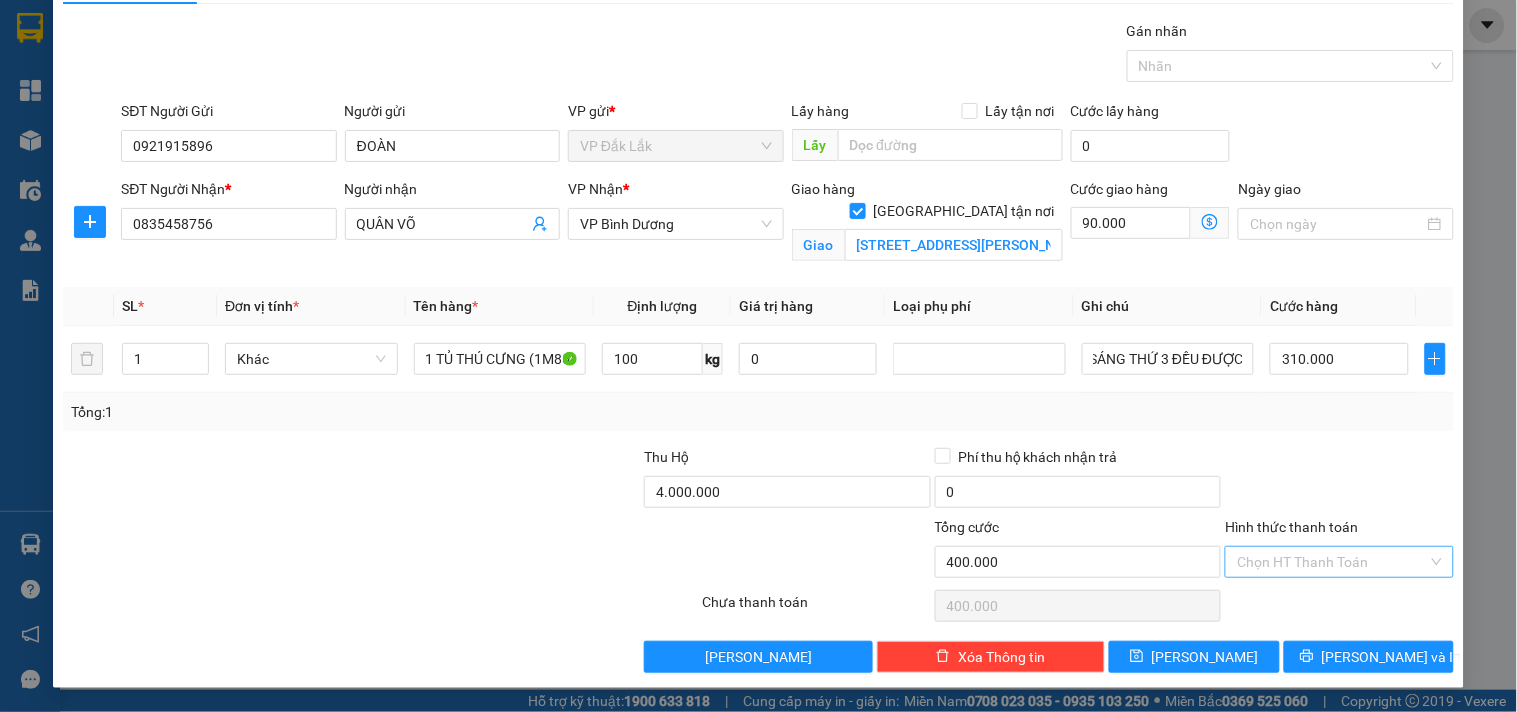 click on "Hình thức thanh toán" at bounding box center (1332, 562) 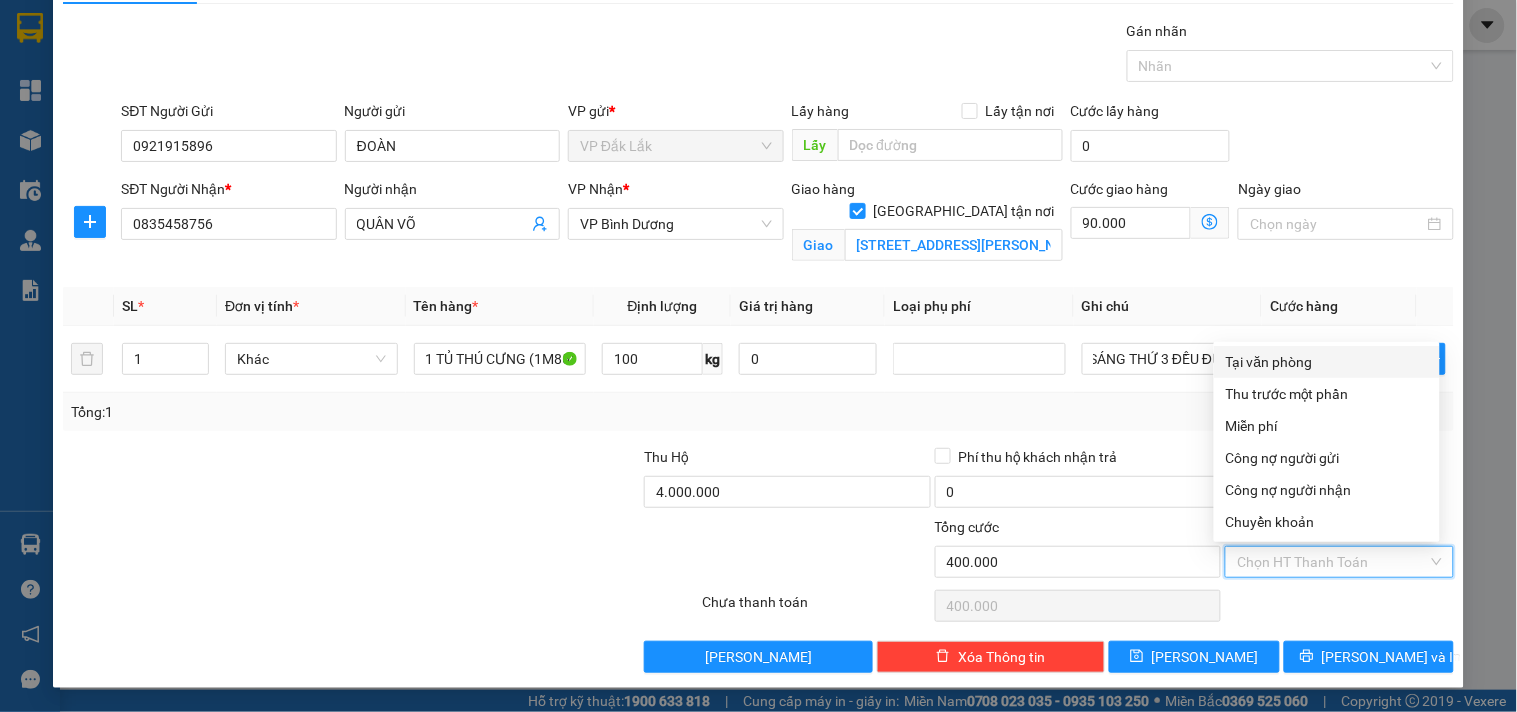 scroll, scrollTop: 0, scrollLeft: 0, axis: both 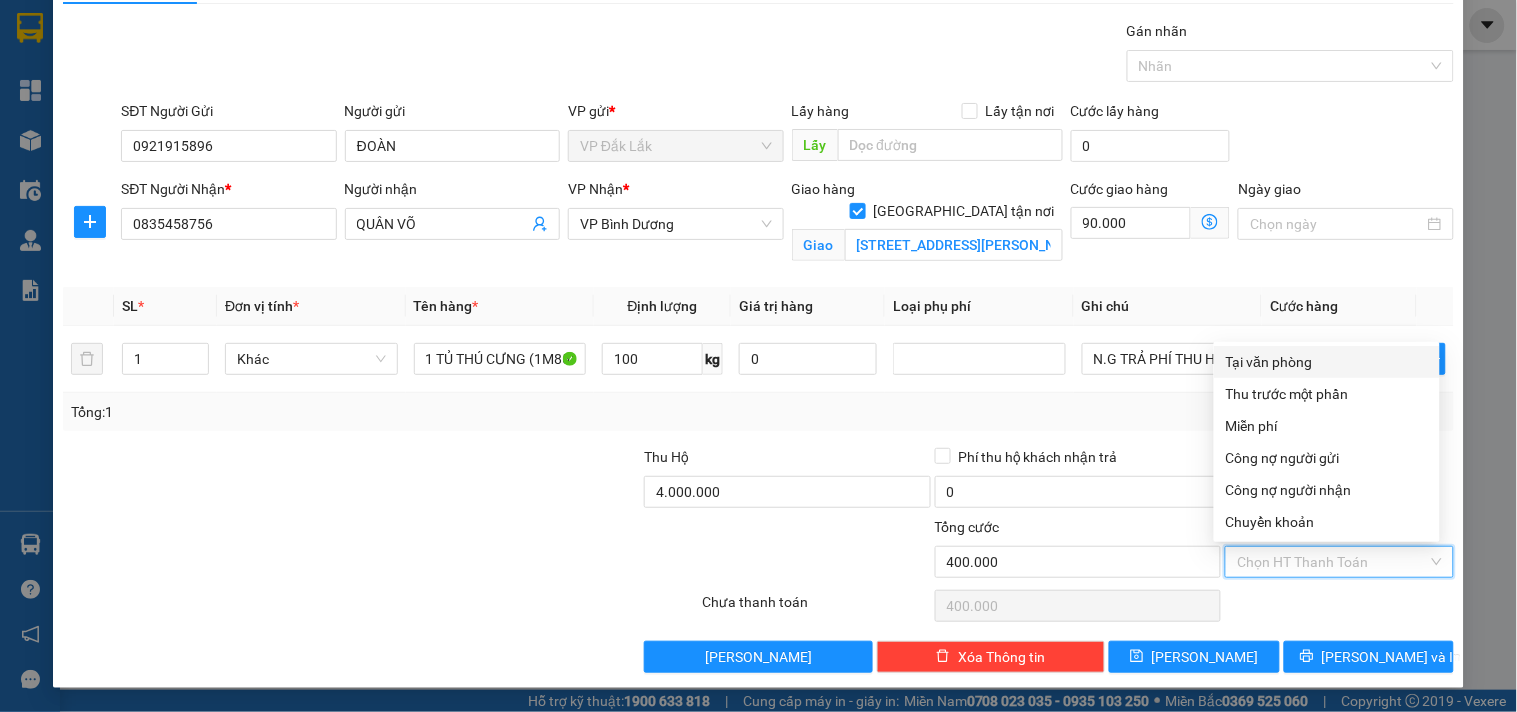 click on "Tại văn phòng" at bounding box center [1327, 362] 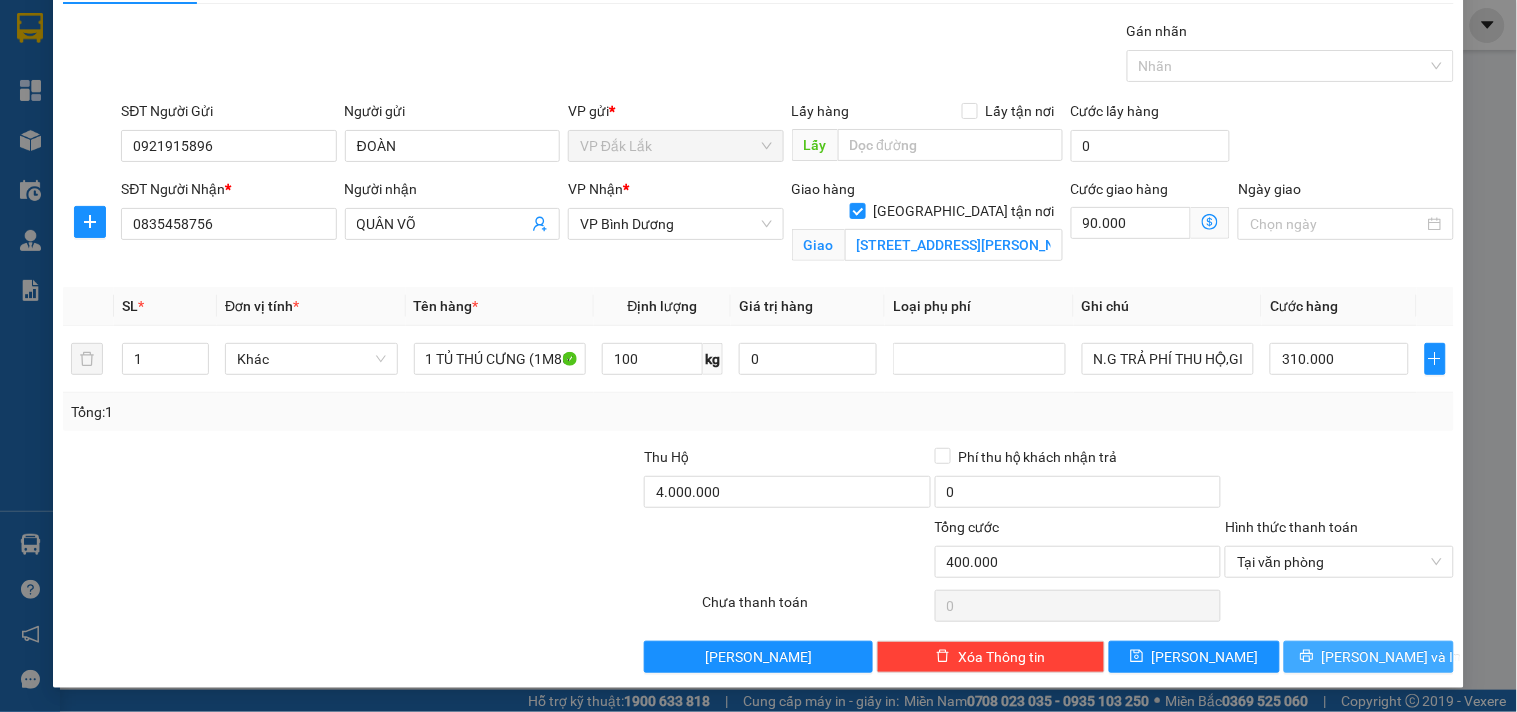 click on "[PERSON_NAME] và In" at bounding box center (1392, 657) 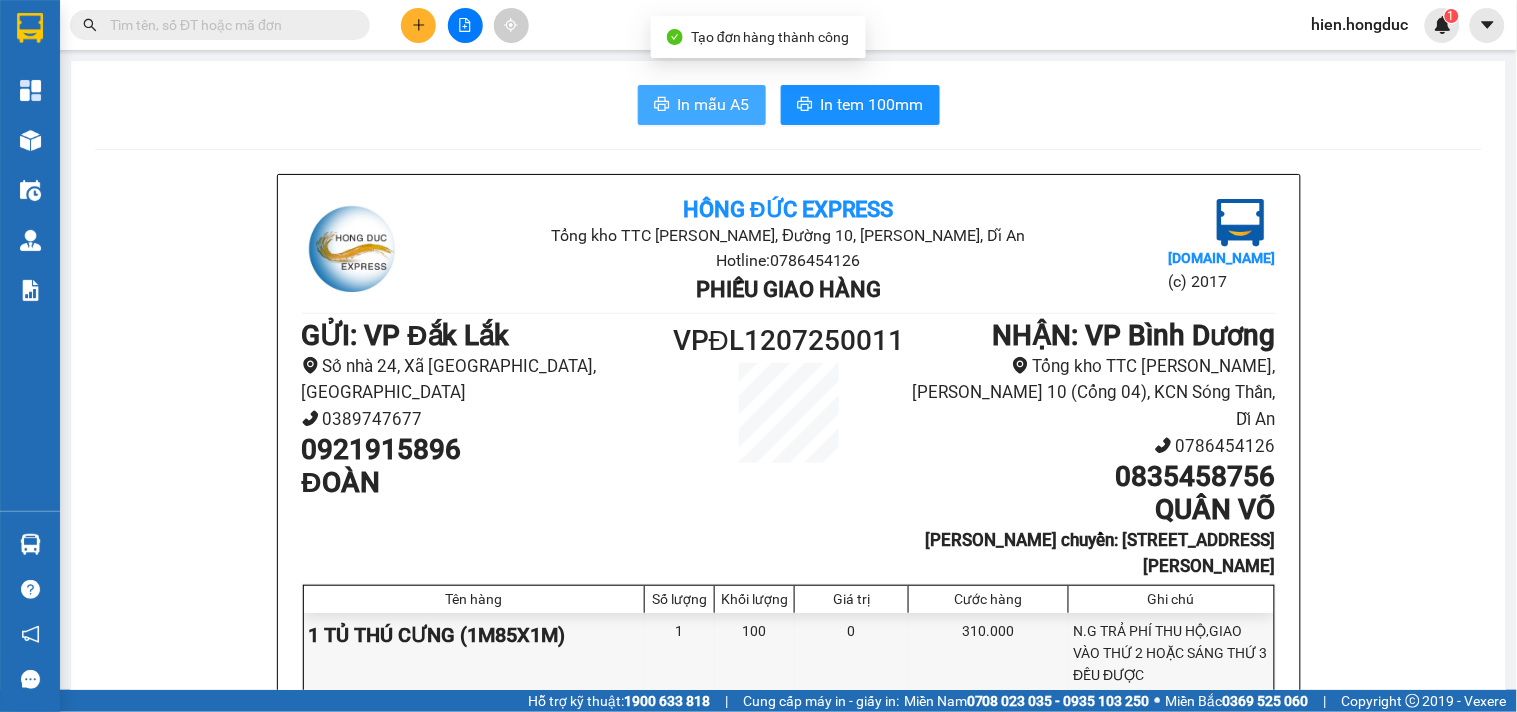 click on "In mẫu A5" at bounding box center (714, 104) 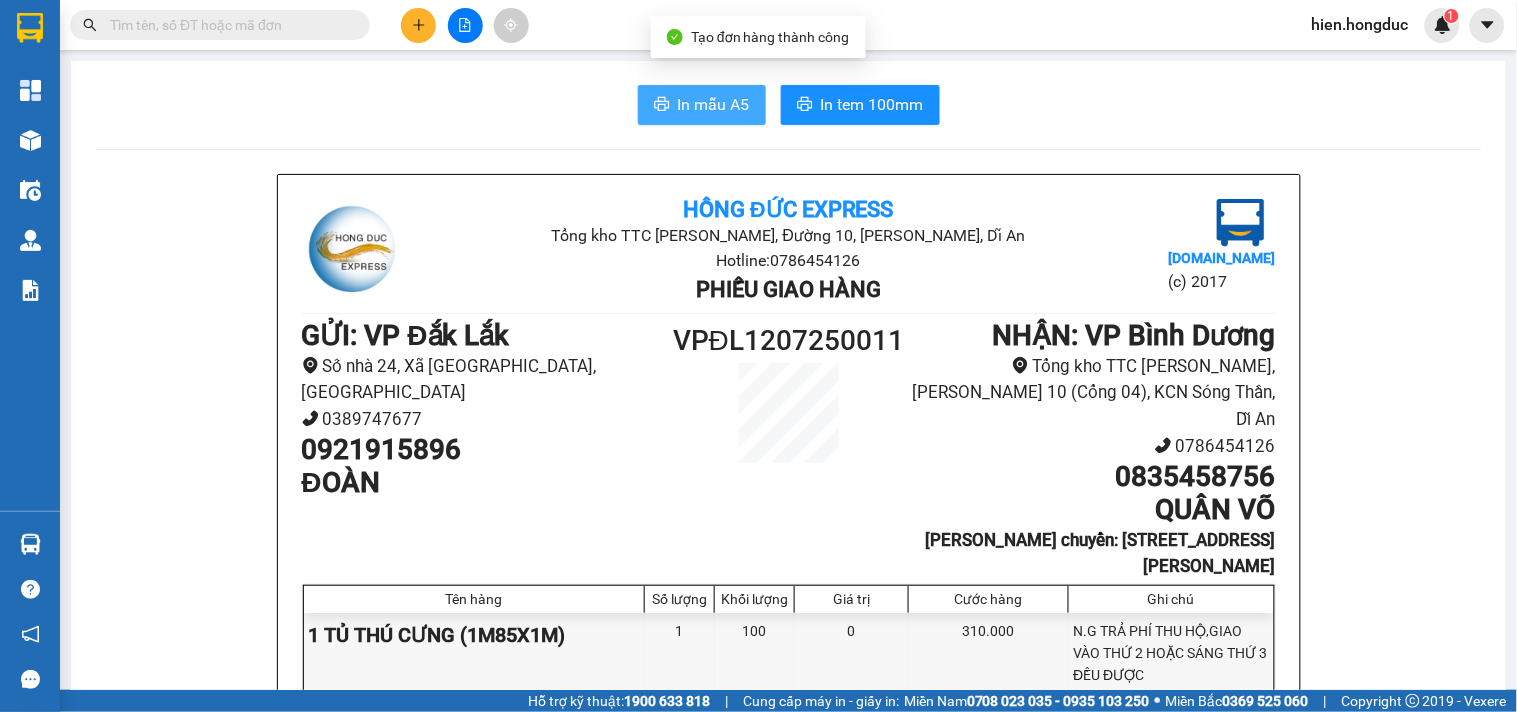 scroll, scrollTop: 0, scrollLeft: 0, axis: both 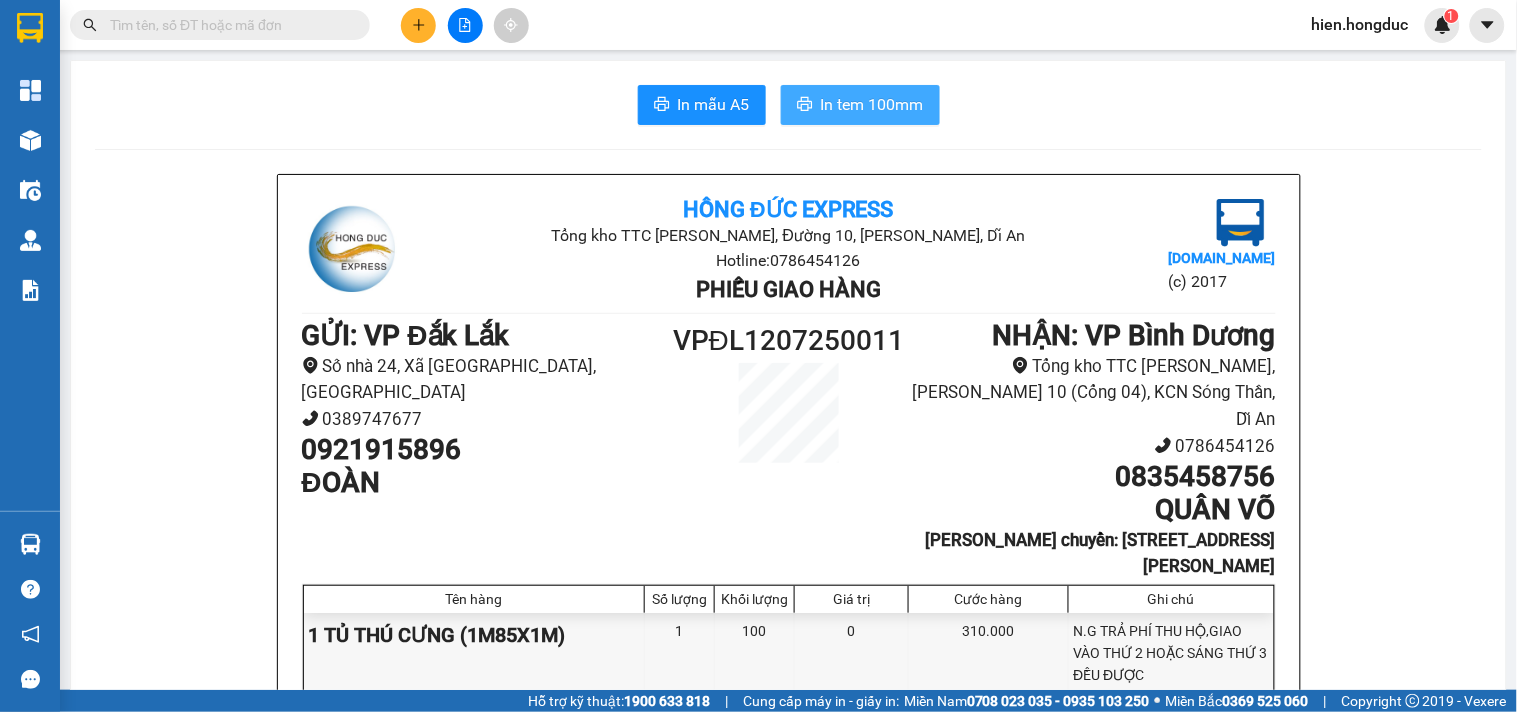 click on "In tem 100mm" at bounding box center (872, 104) 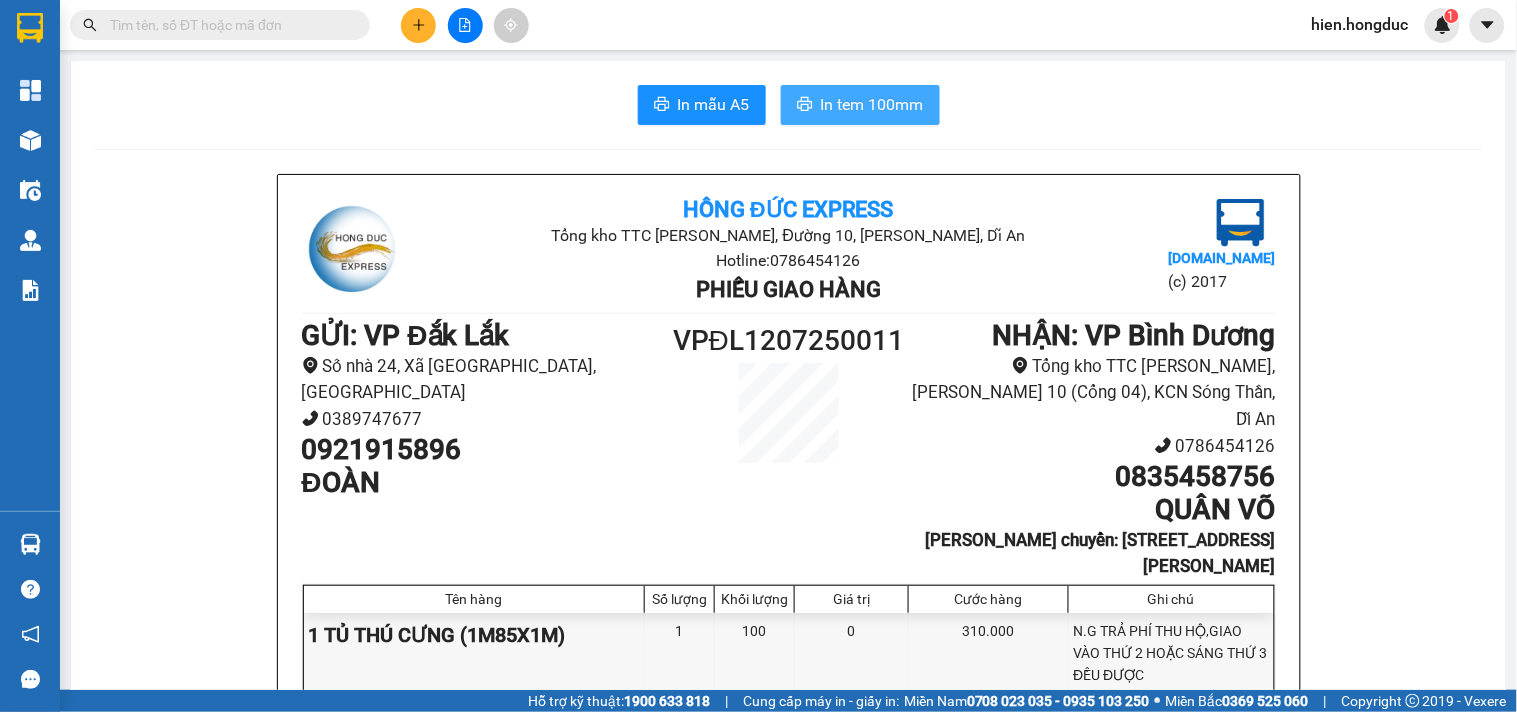 scroll, scrollTop: 0, scrollLeft: 0, axis: both 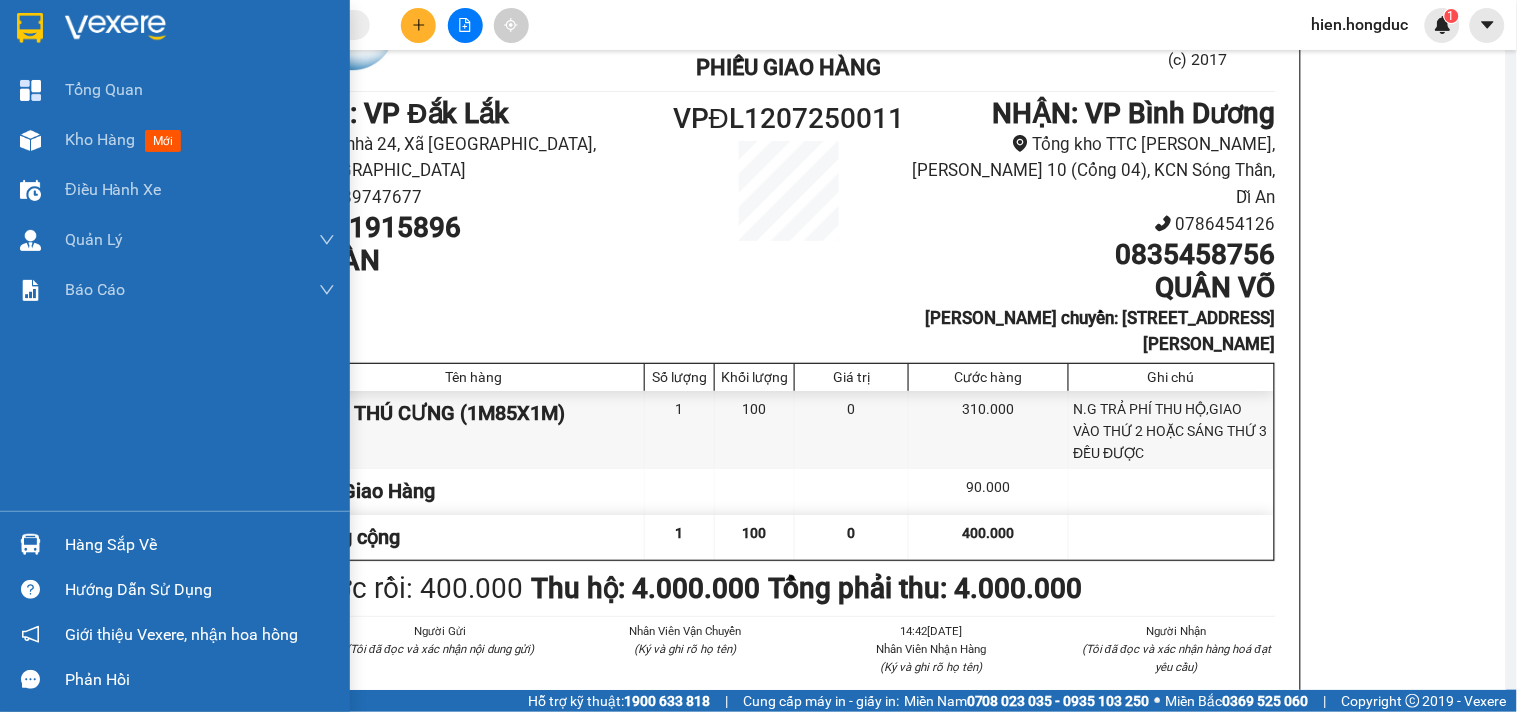 click at bounding box center [115, 28] 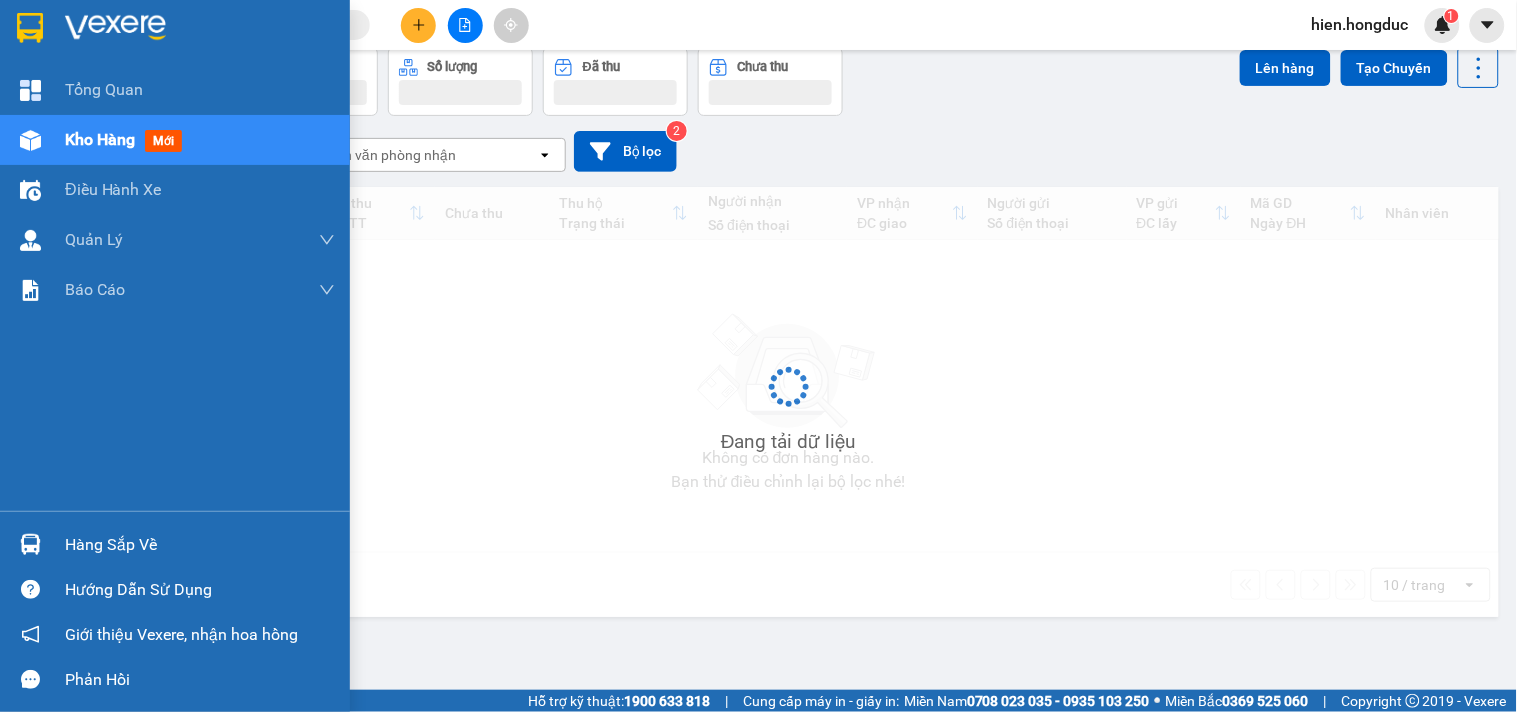 scroll, scrollTop: 92, scrollLeft: 0, axis: vertical 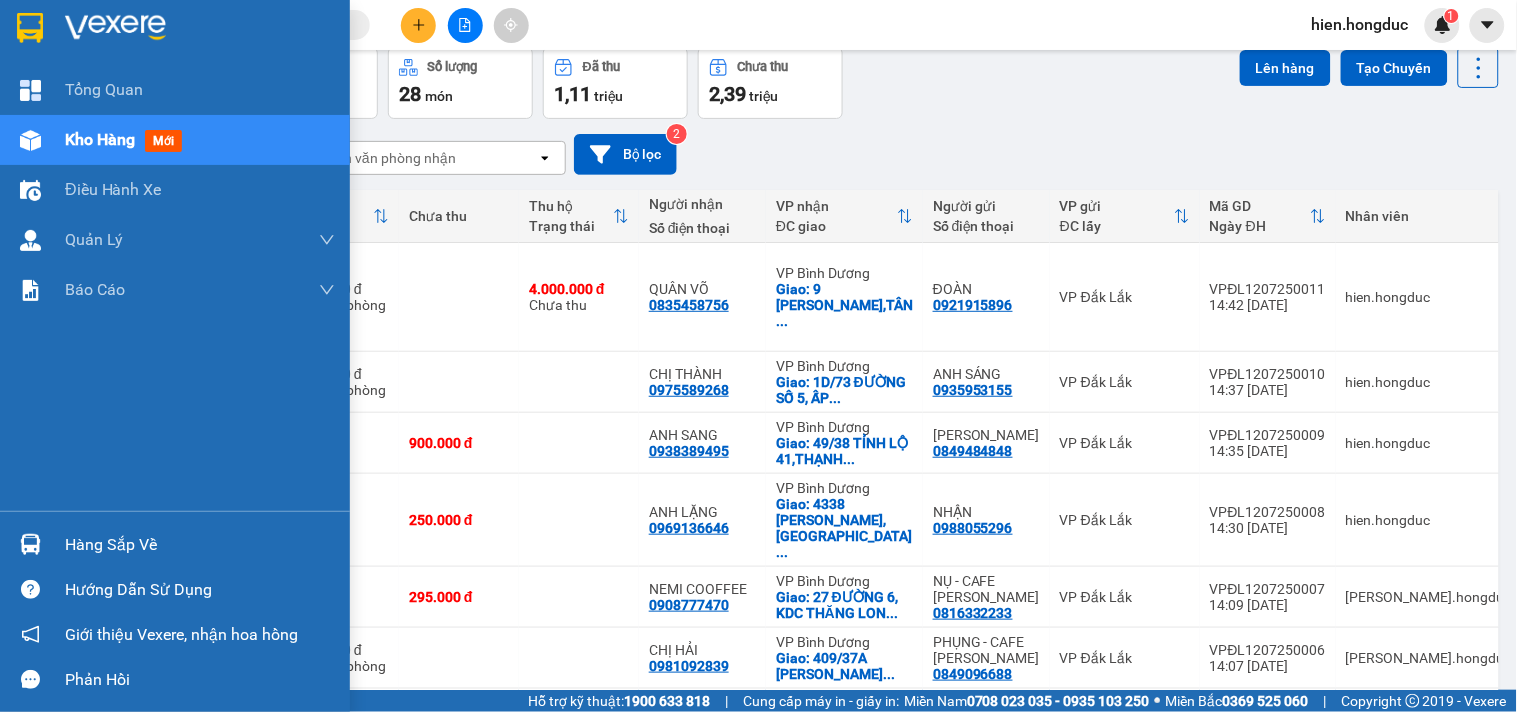 click at bounding box center (115, 28) 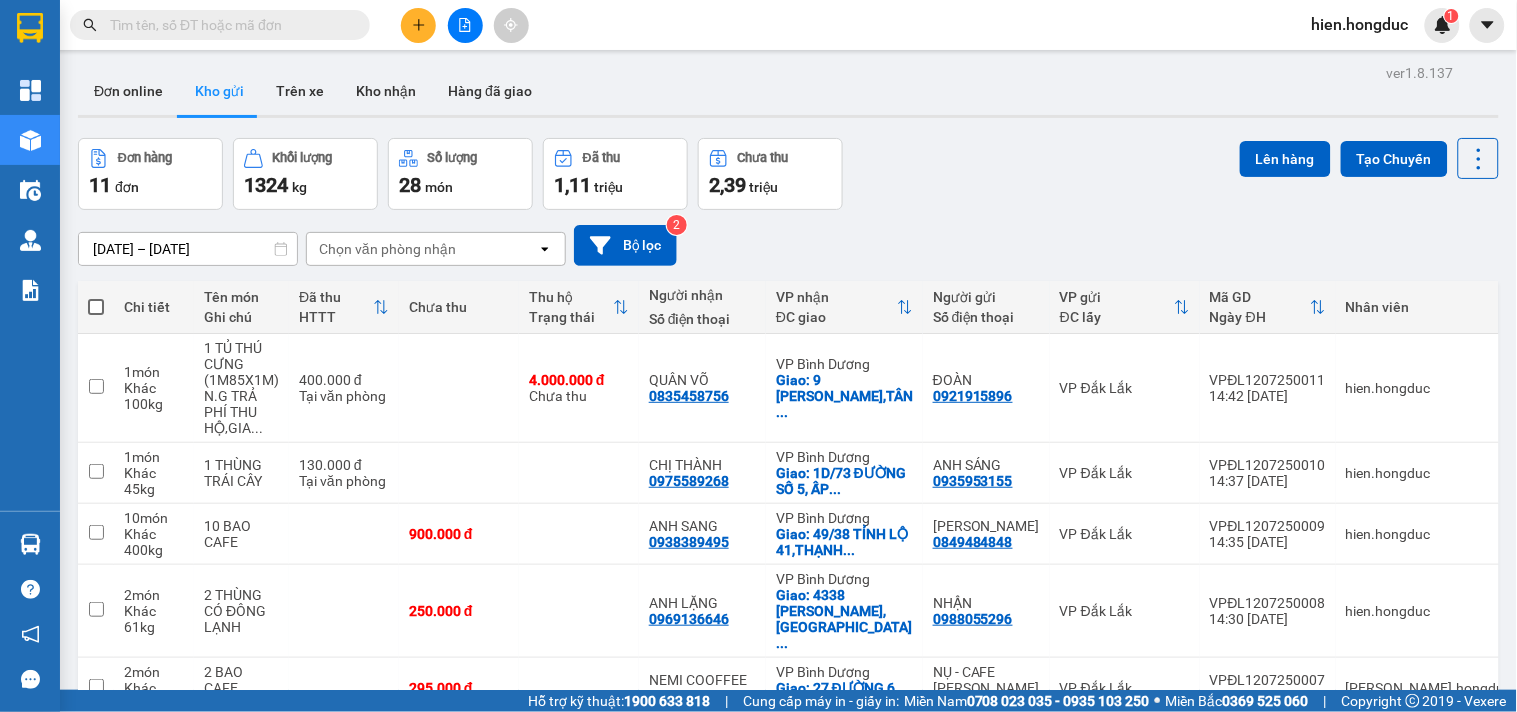 scroll, scrollTop: 0, scrollLeft: 0, axis: both 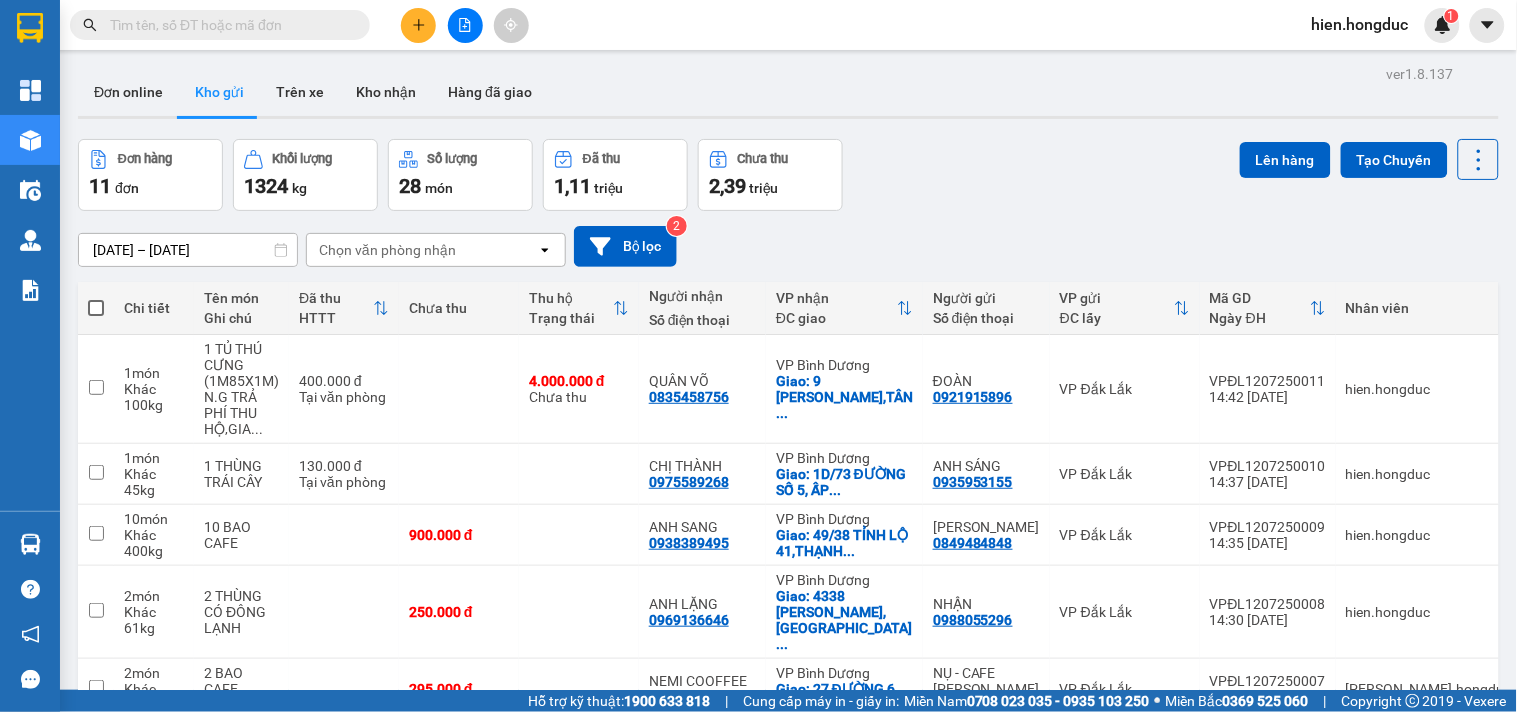 click at bounding box center (220, 25) 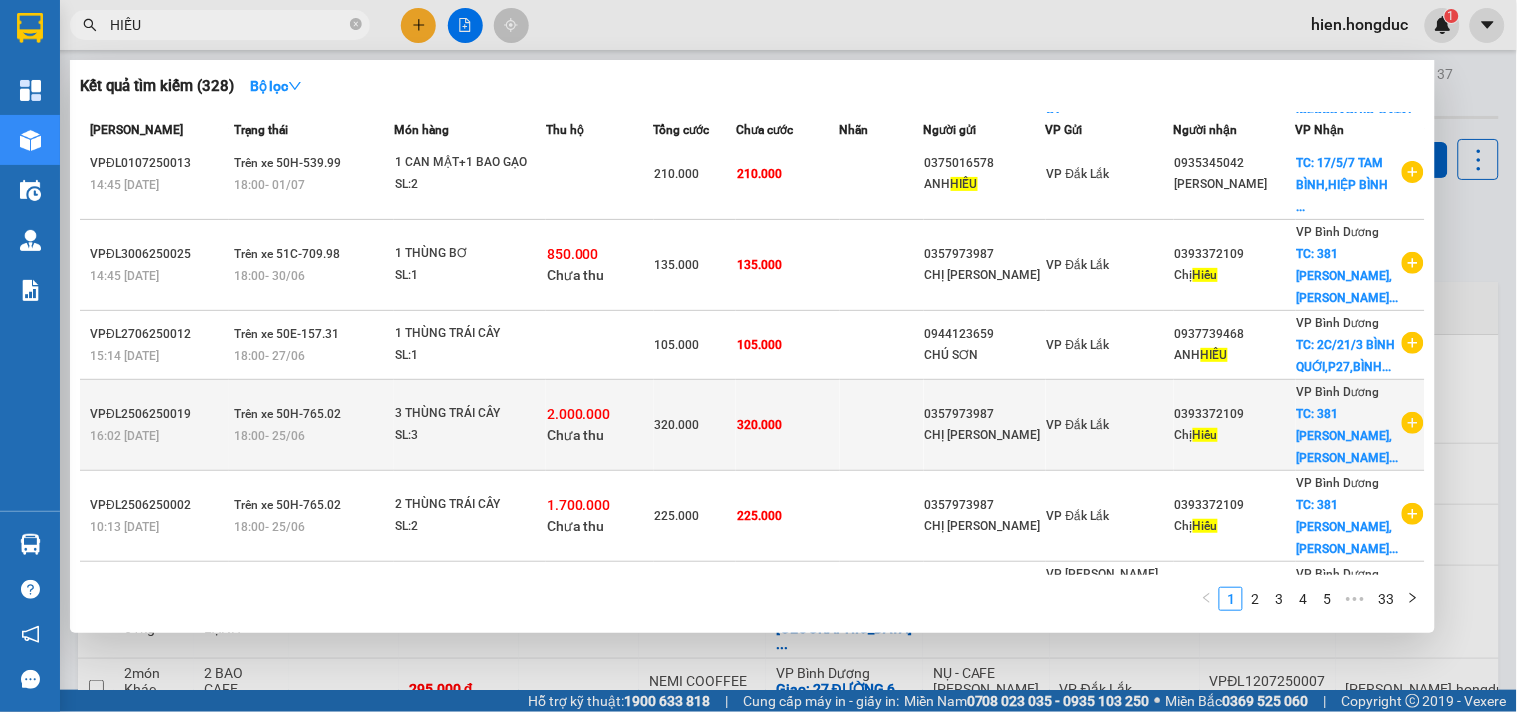 scroll, scrollTop: 333, scrollLeft: 0, axis: vertical 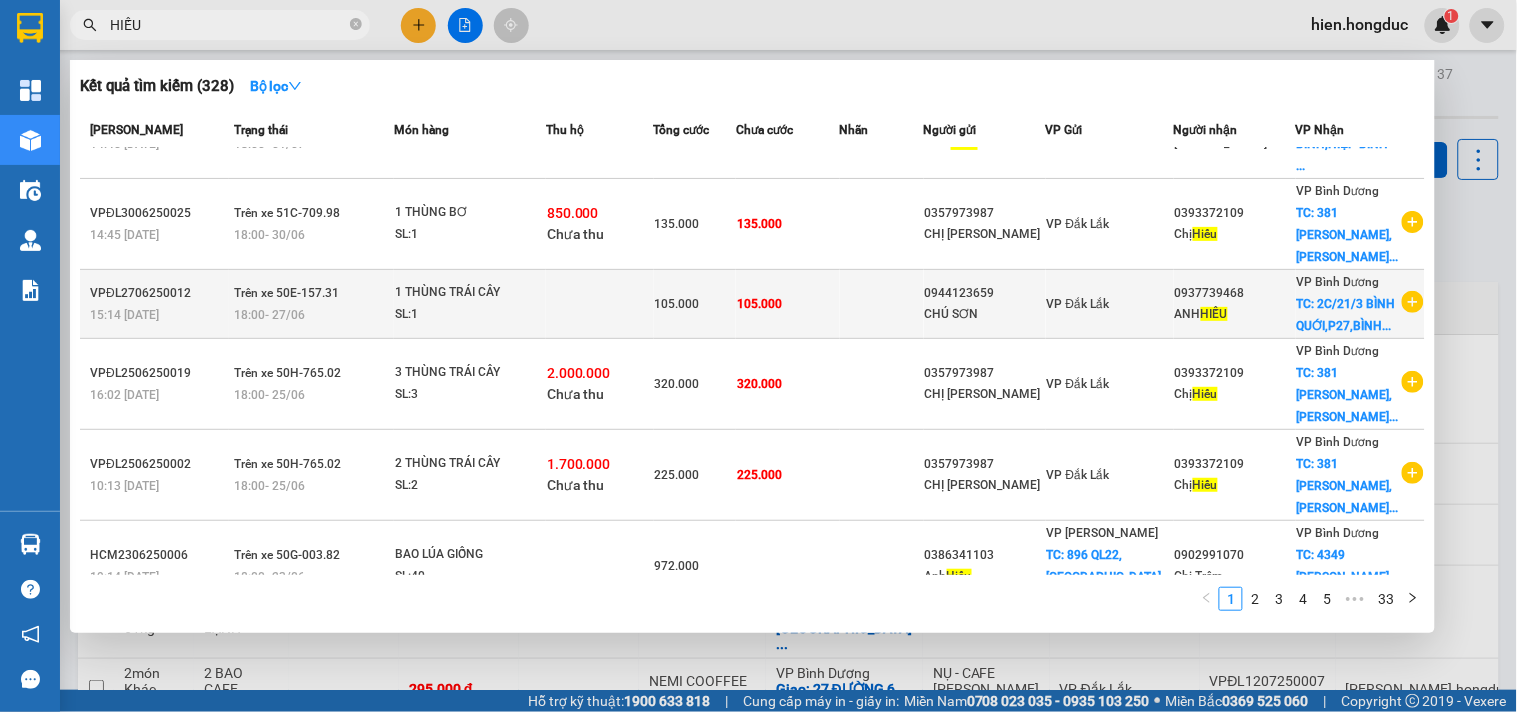 type on "HIẾU" 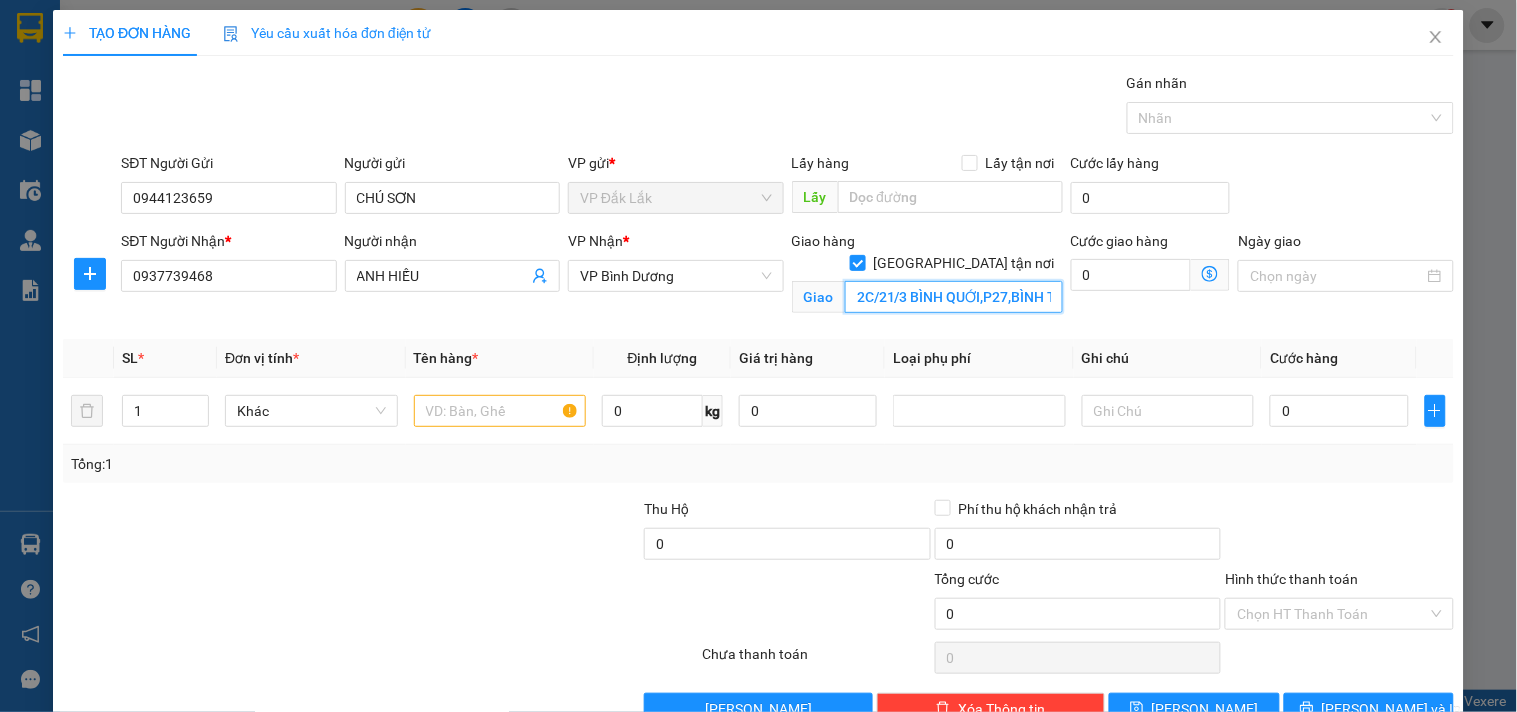 click on "2C/21/3 BÌNH QUỚI,P27,BÌNH THẠNH" at bounding box center (954, 297) 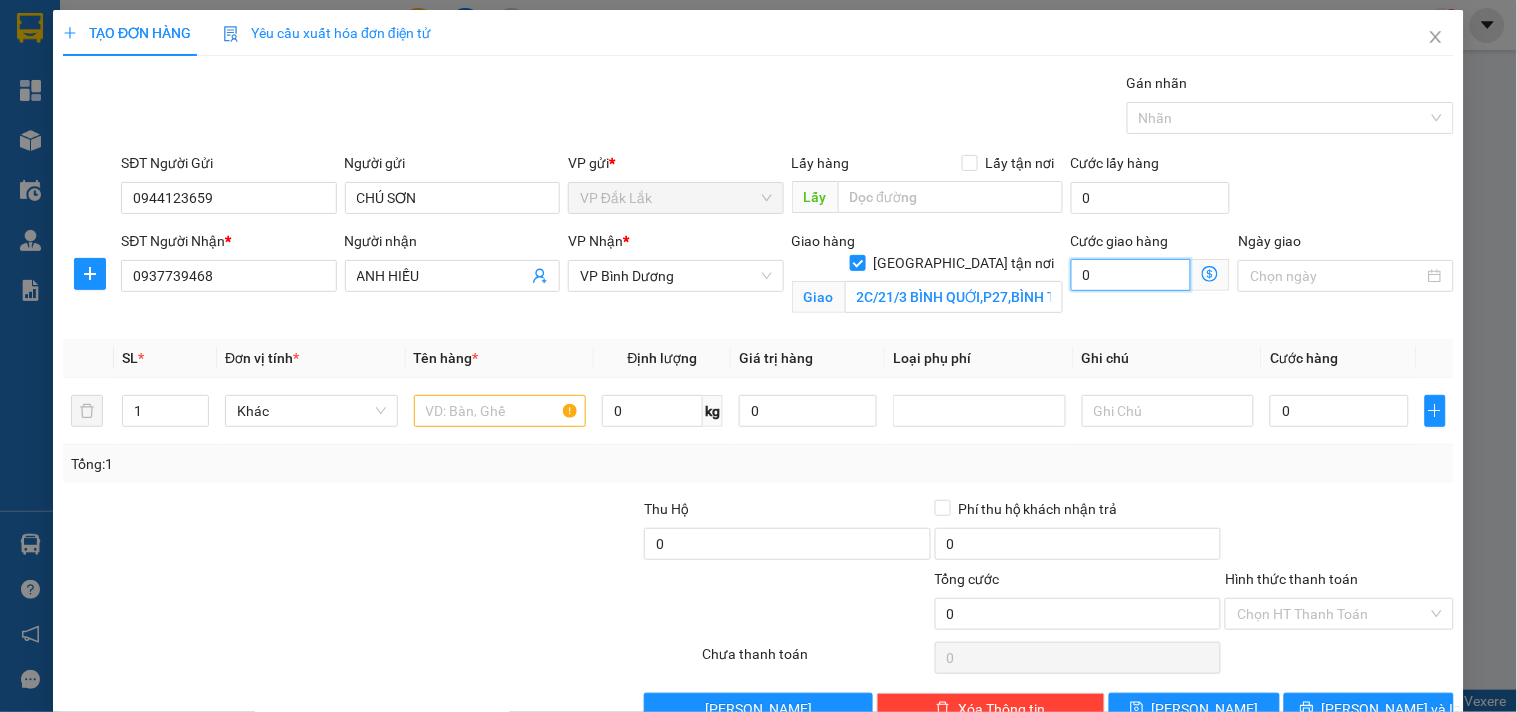 click on "0" at bounding box center [1131, 275] 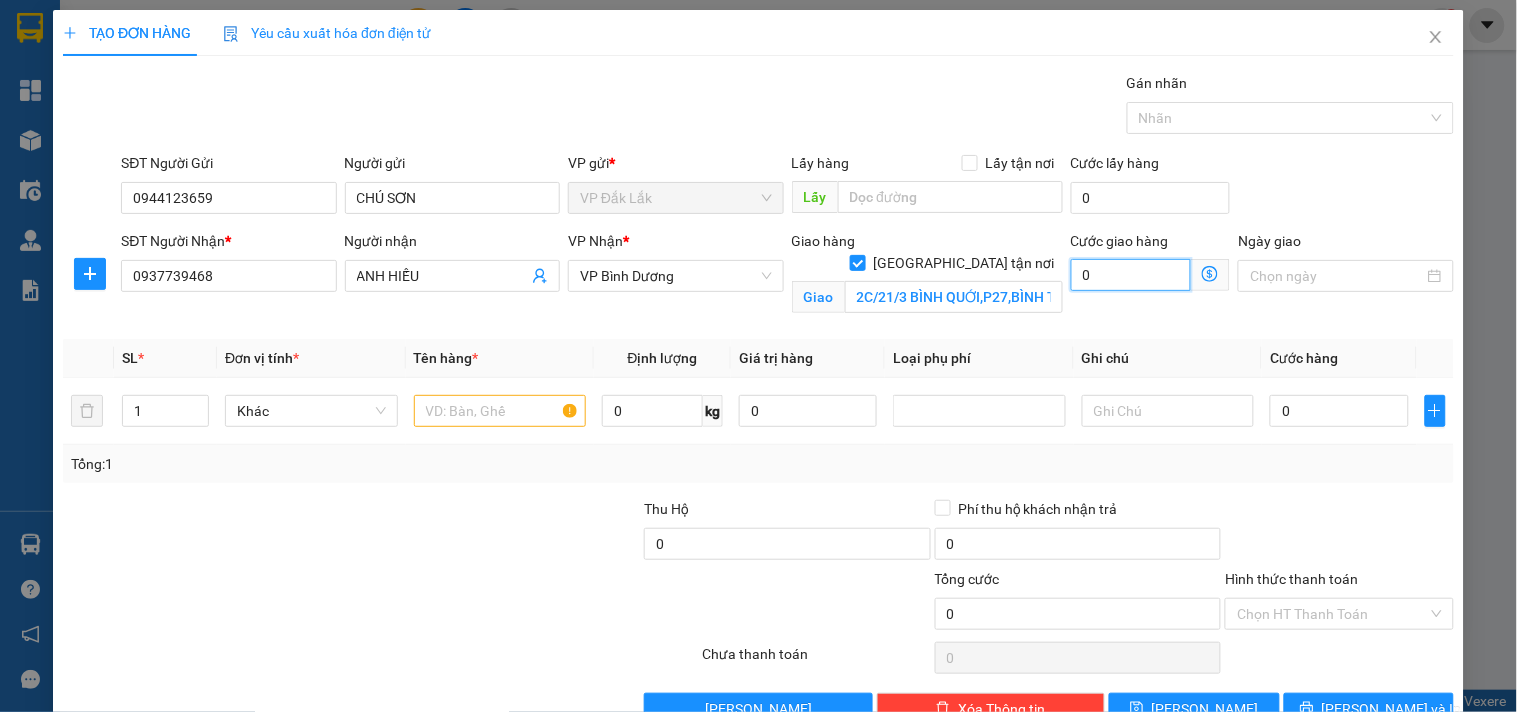 type on "6" 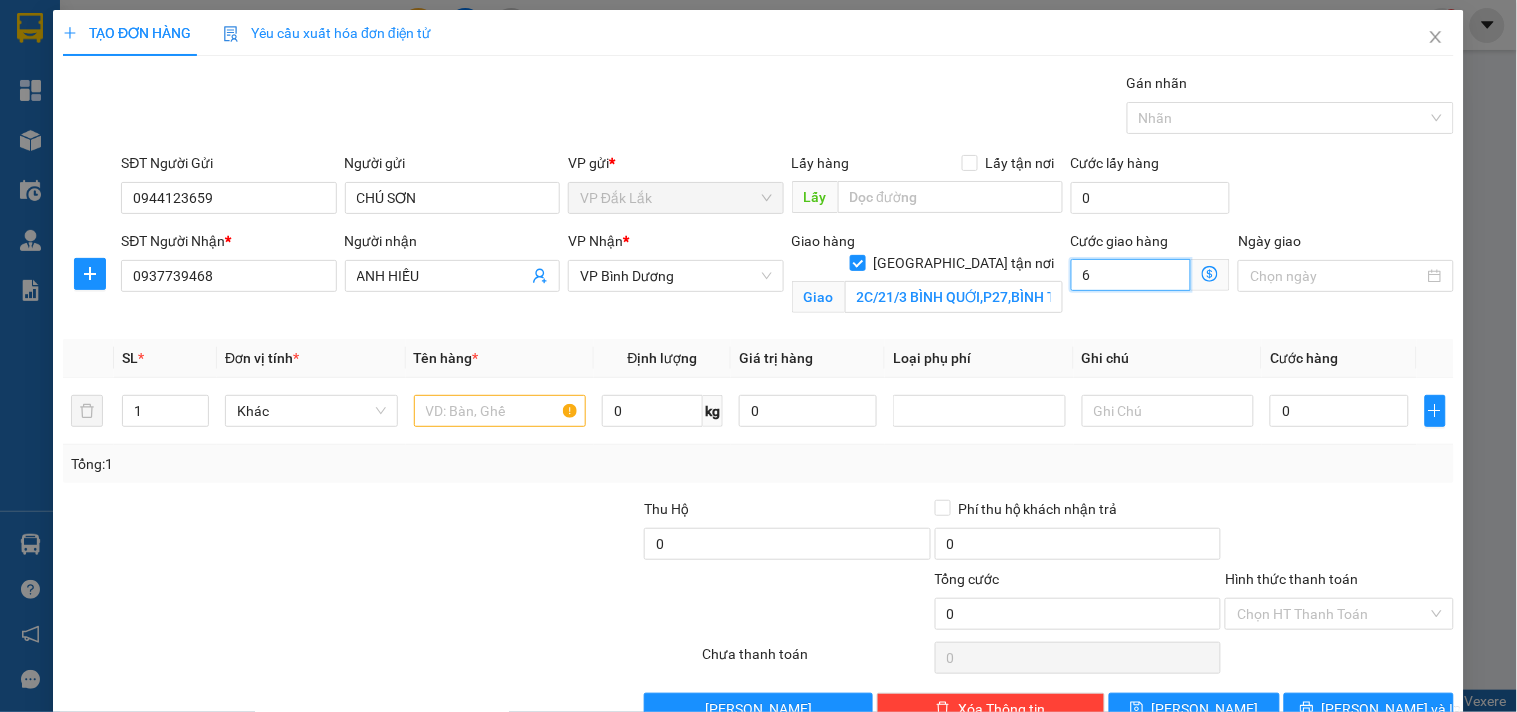 type on "6" 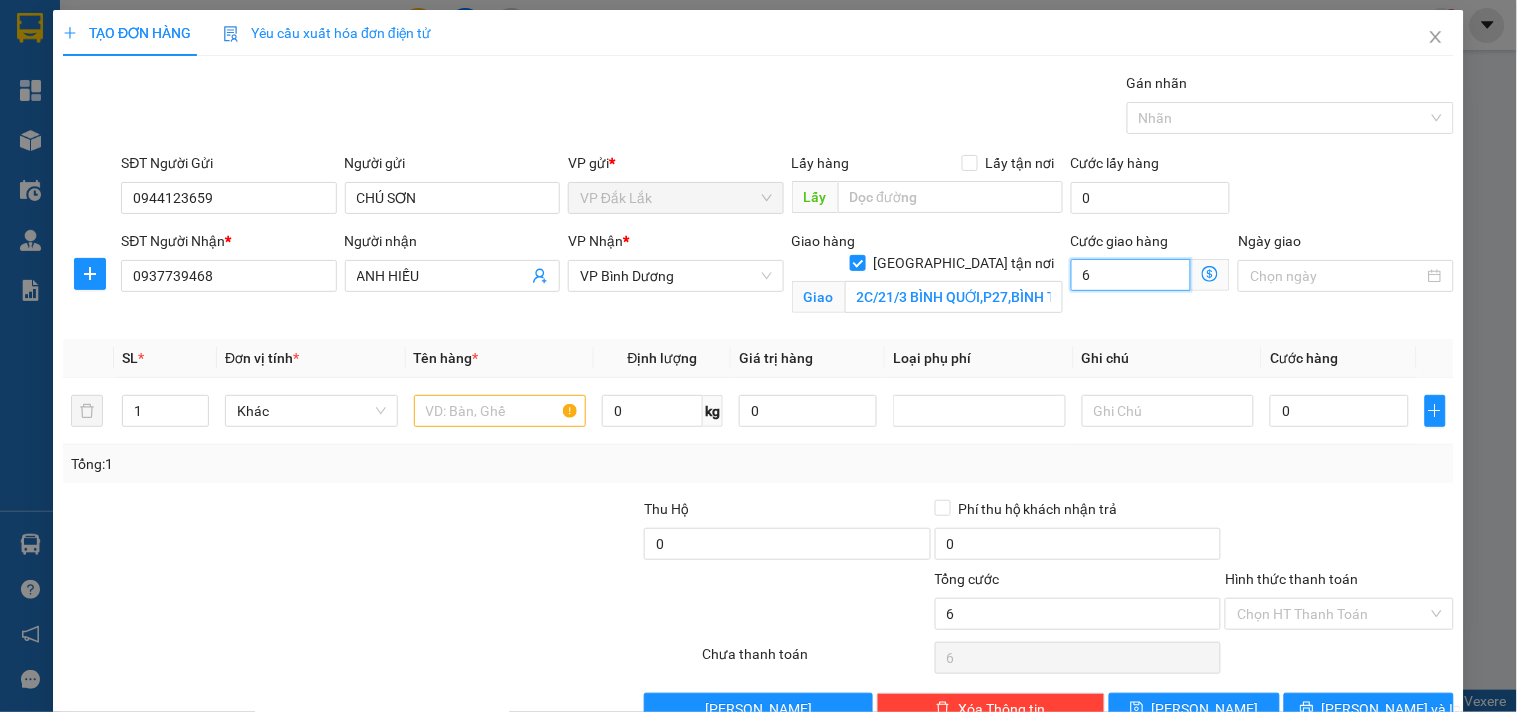 type on "60" 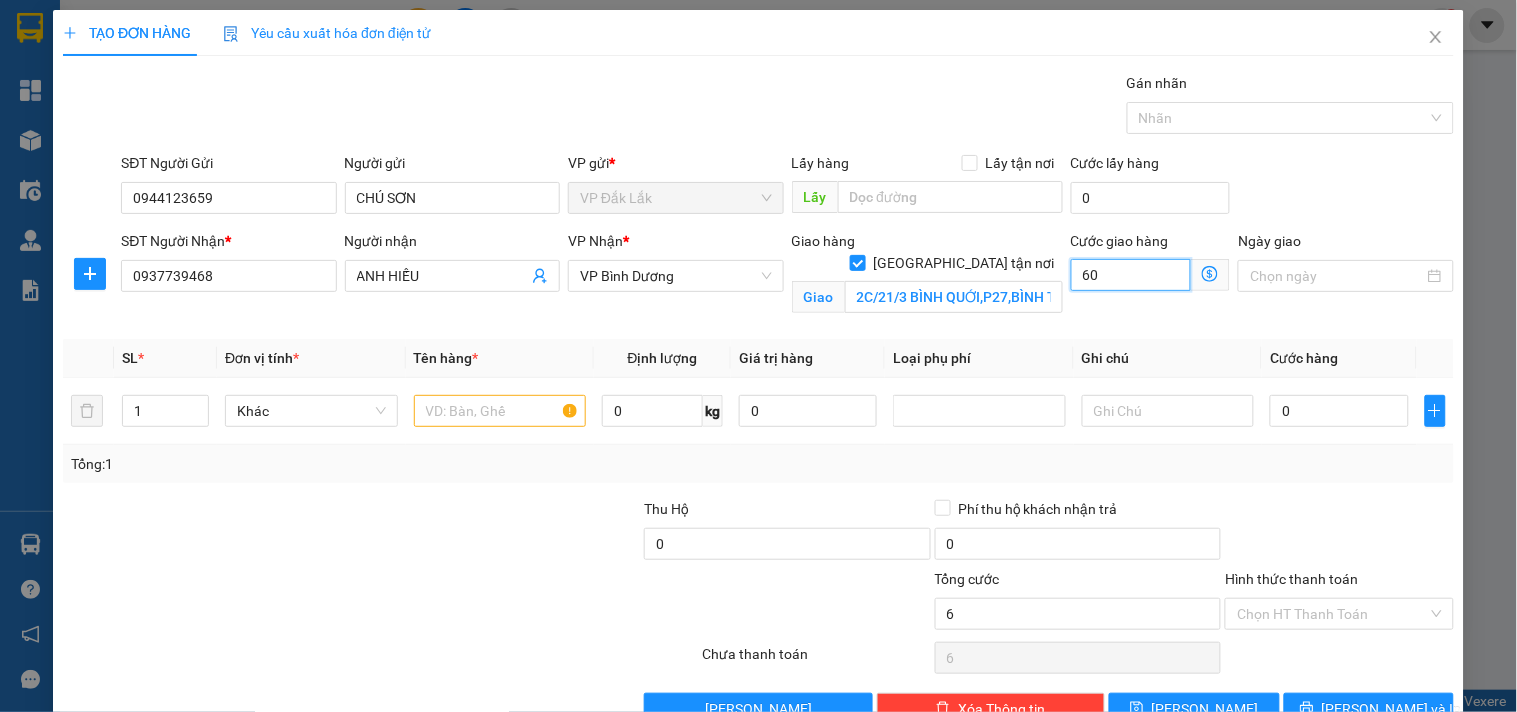 type on "60" 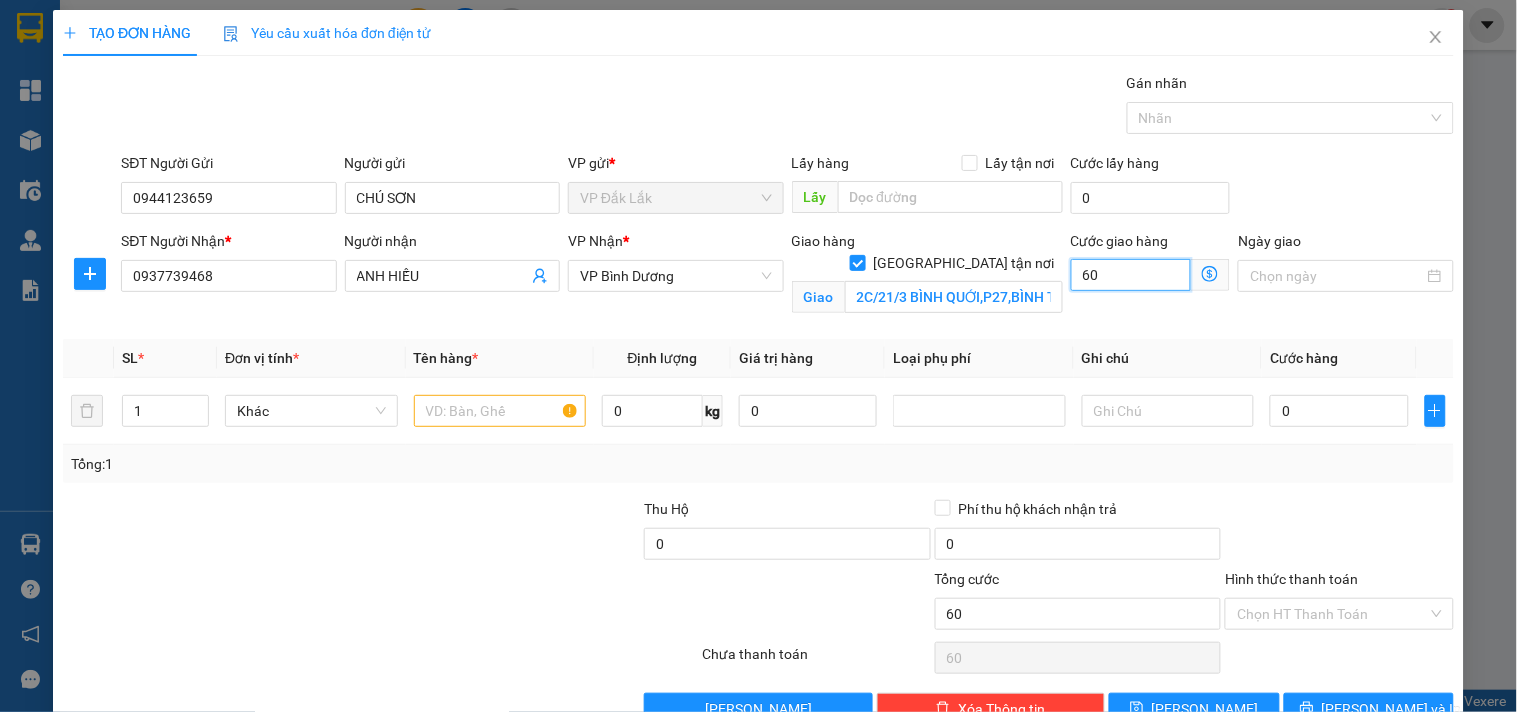 type on "600" 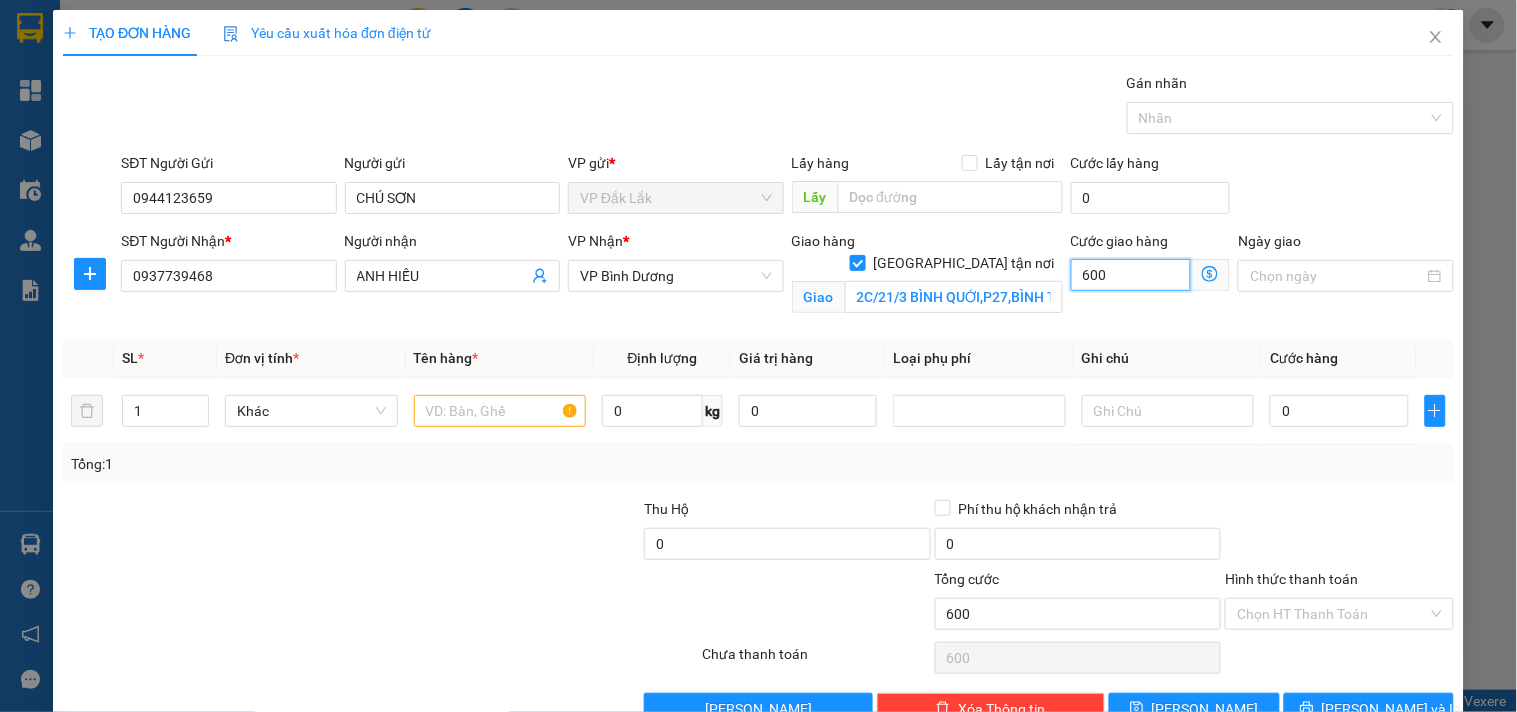type on "6.000" 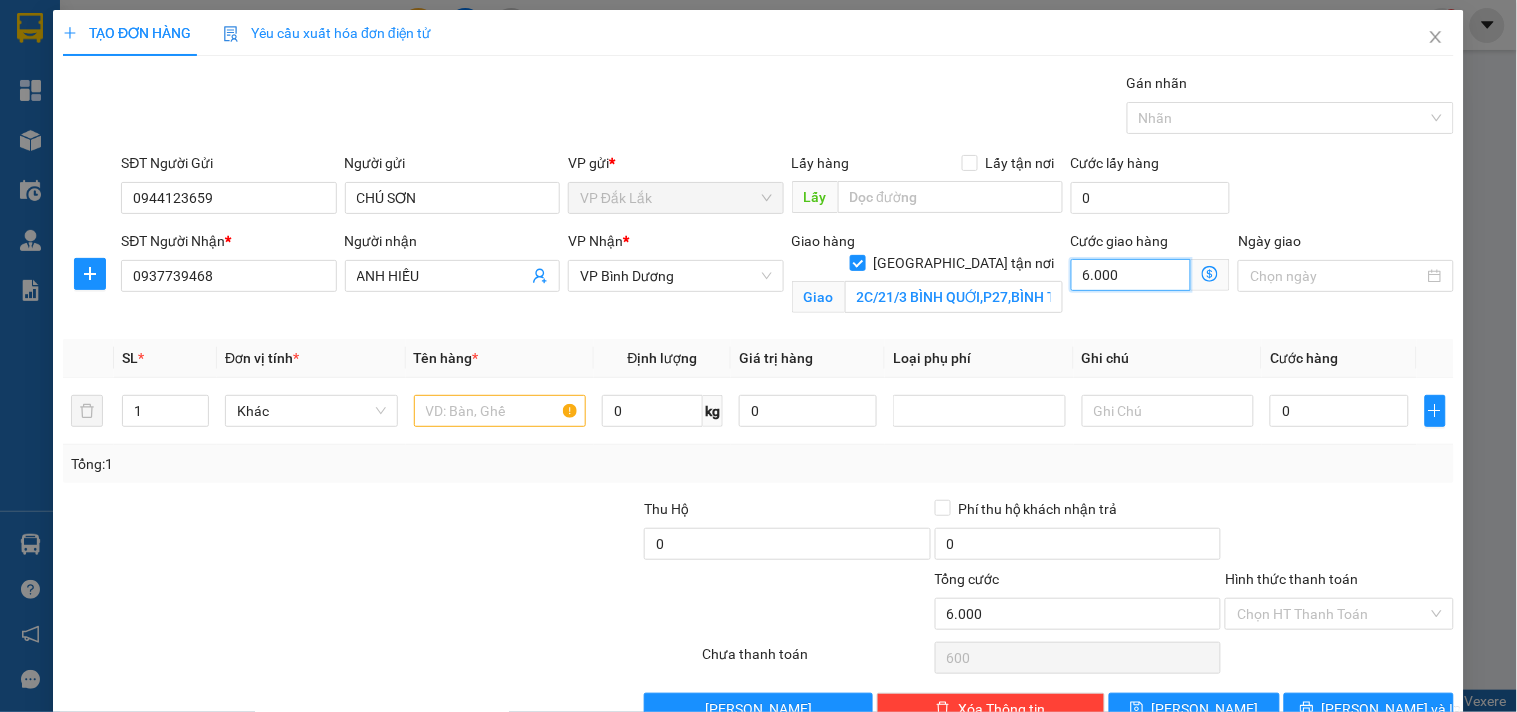 type on "6.000" 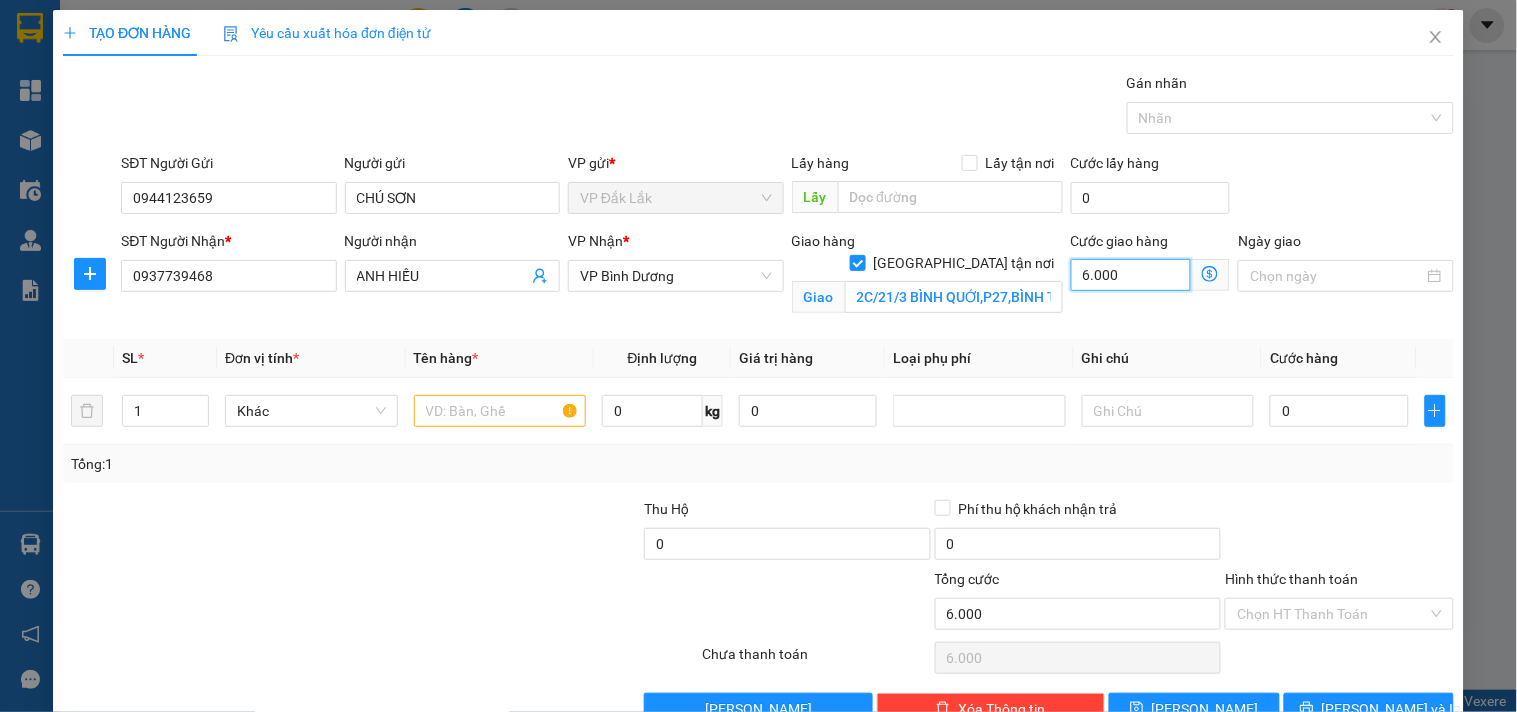 type on "60.000" 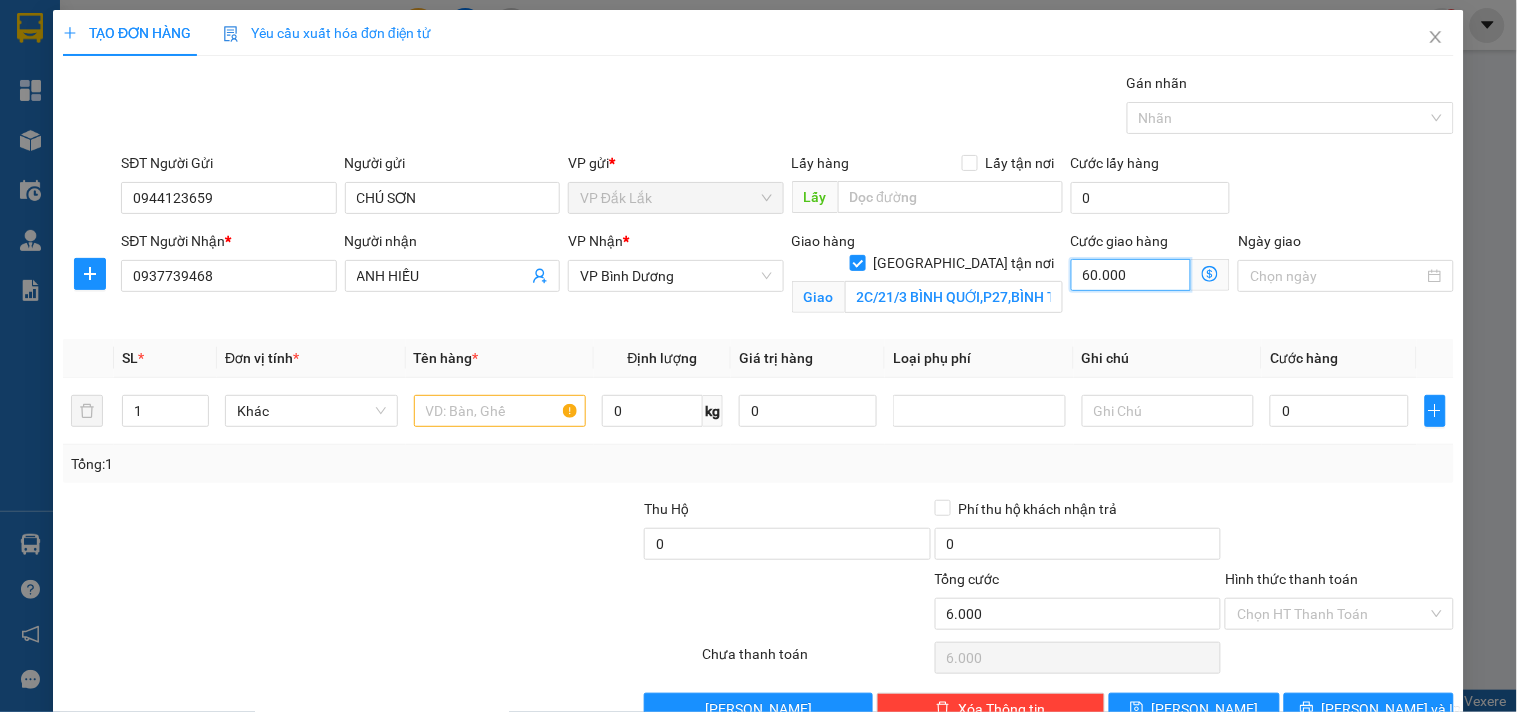 type on "60.000" 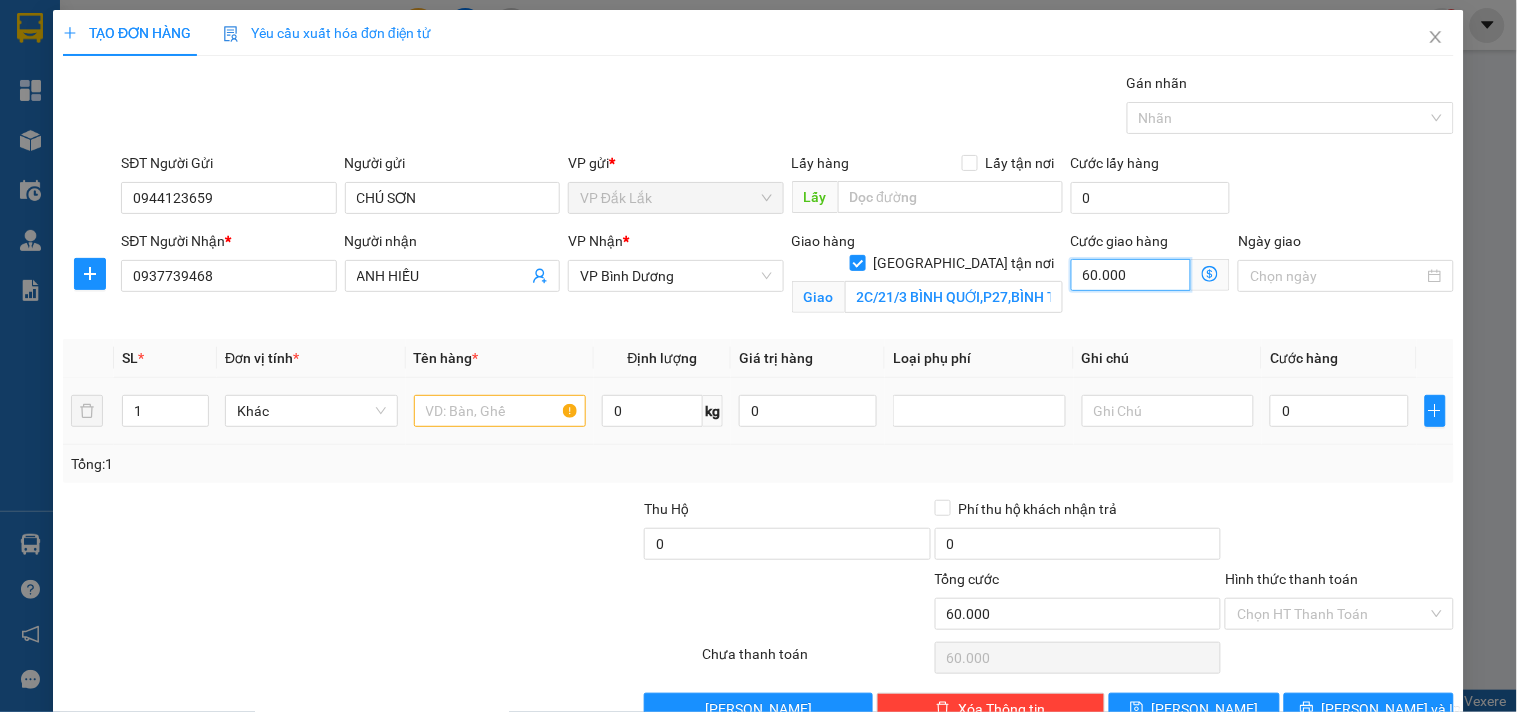 type on "60.000" 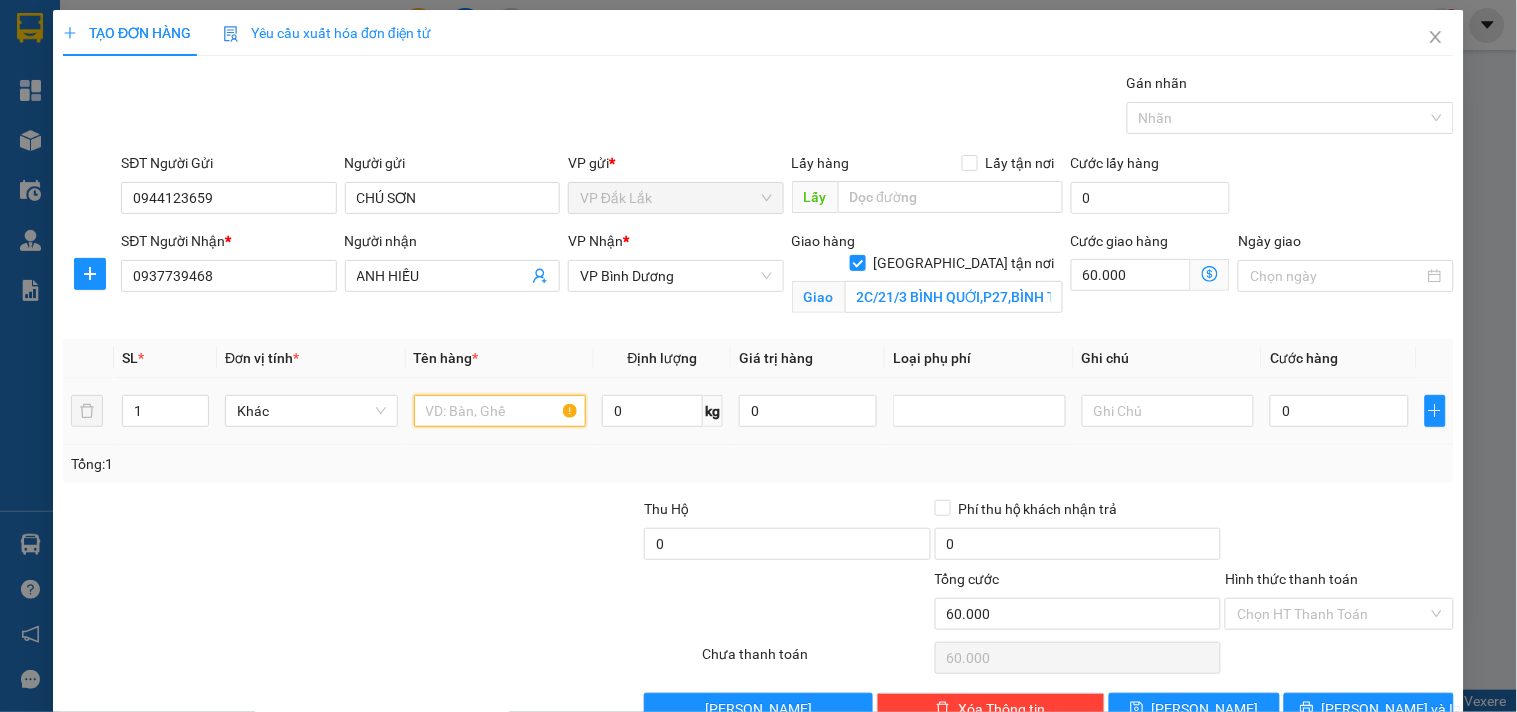 click at bounding box center [500, 411] 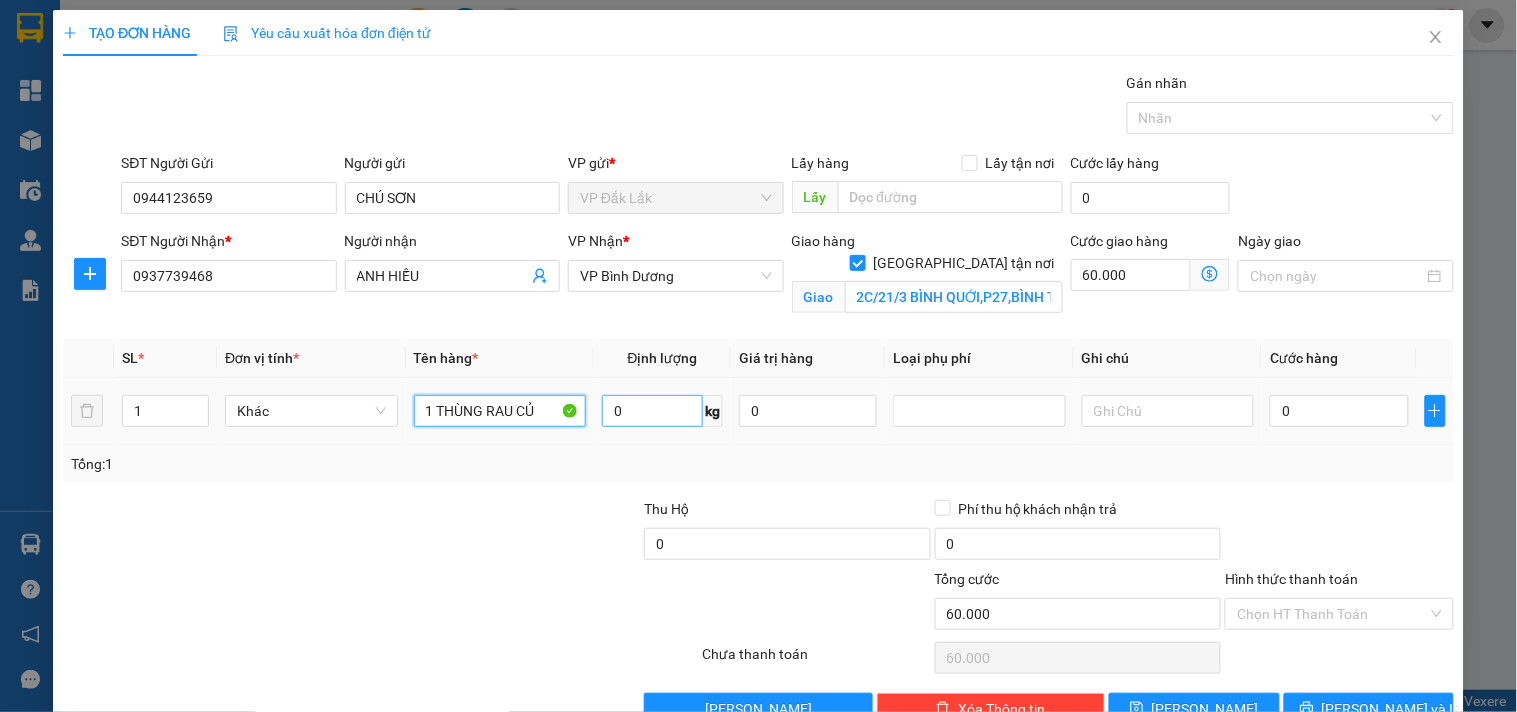 type on "1 THÙNG RAU CỦ" 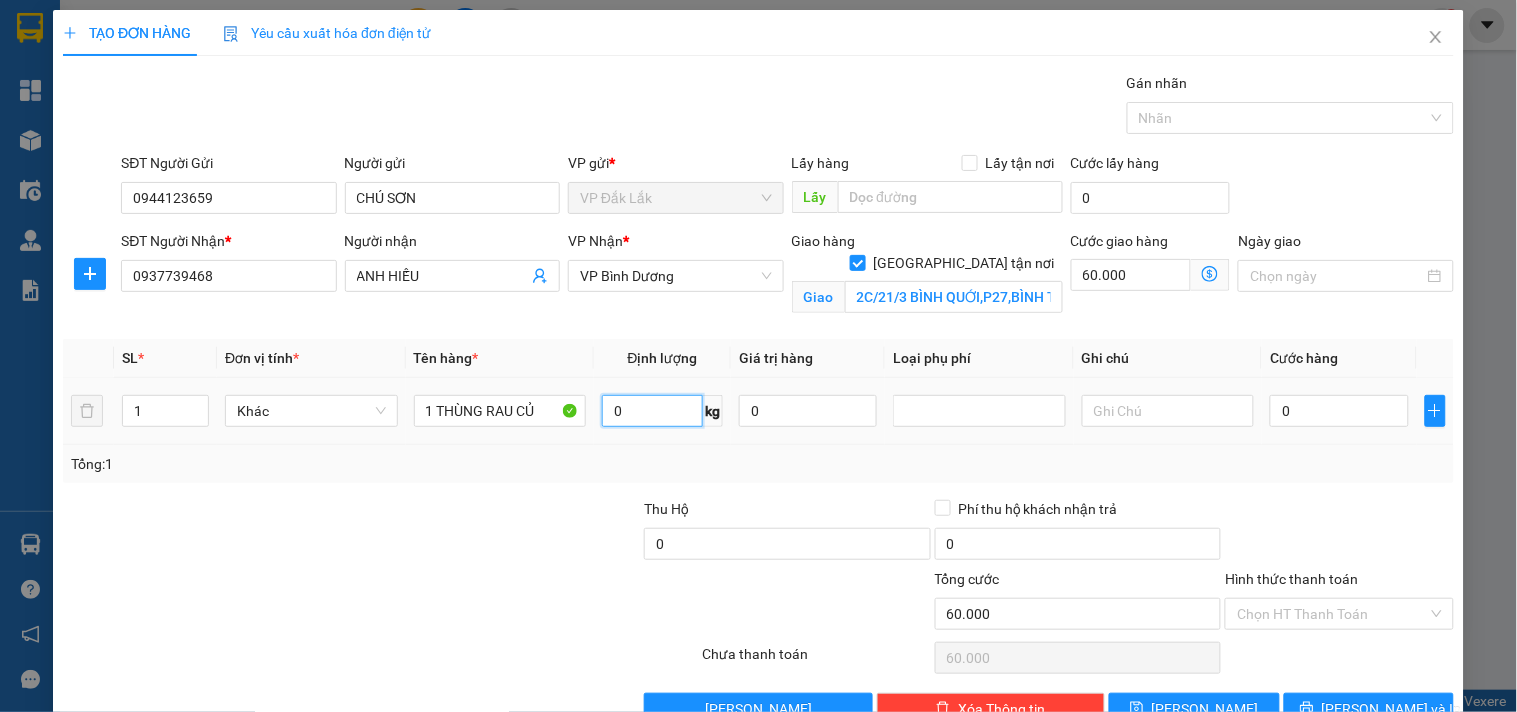 click on "0" at bounding box center [652, 411] 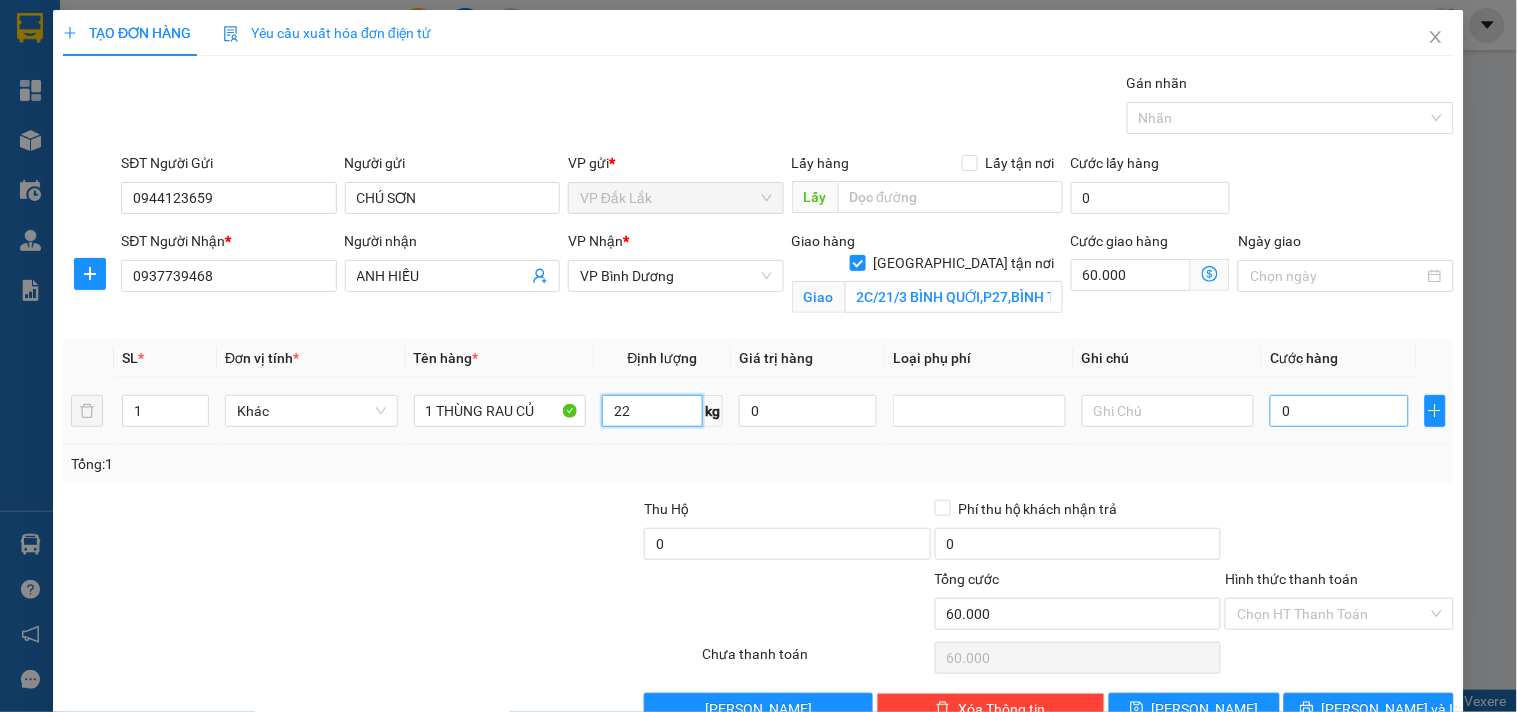type on "22" 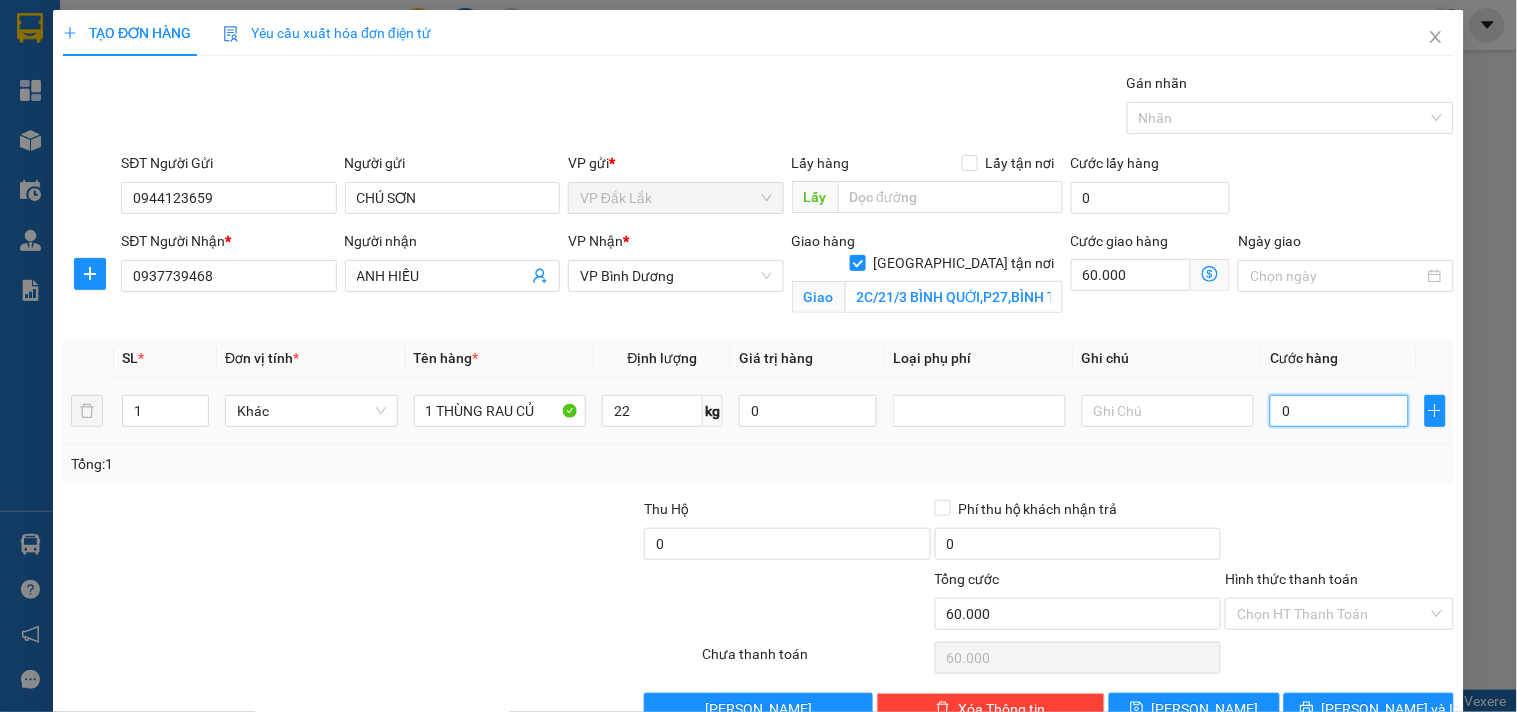 click on "0" at bounding box center [1339, 411] 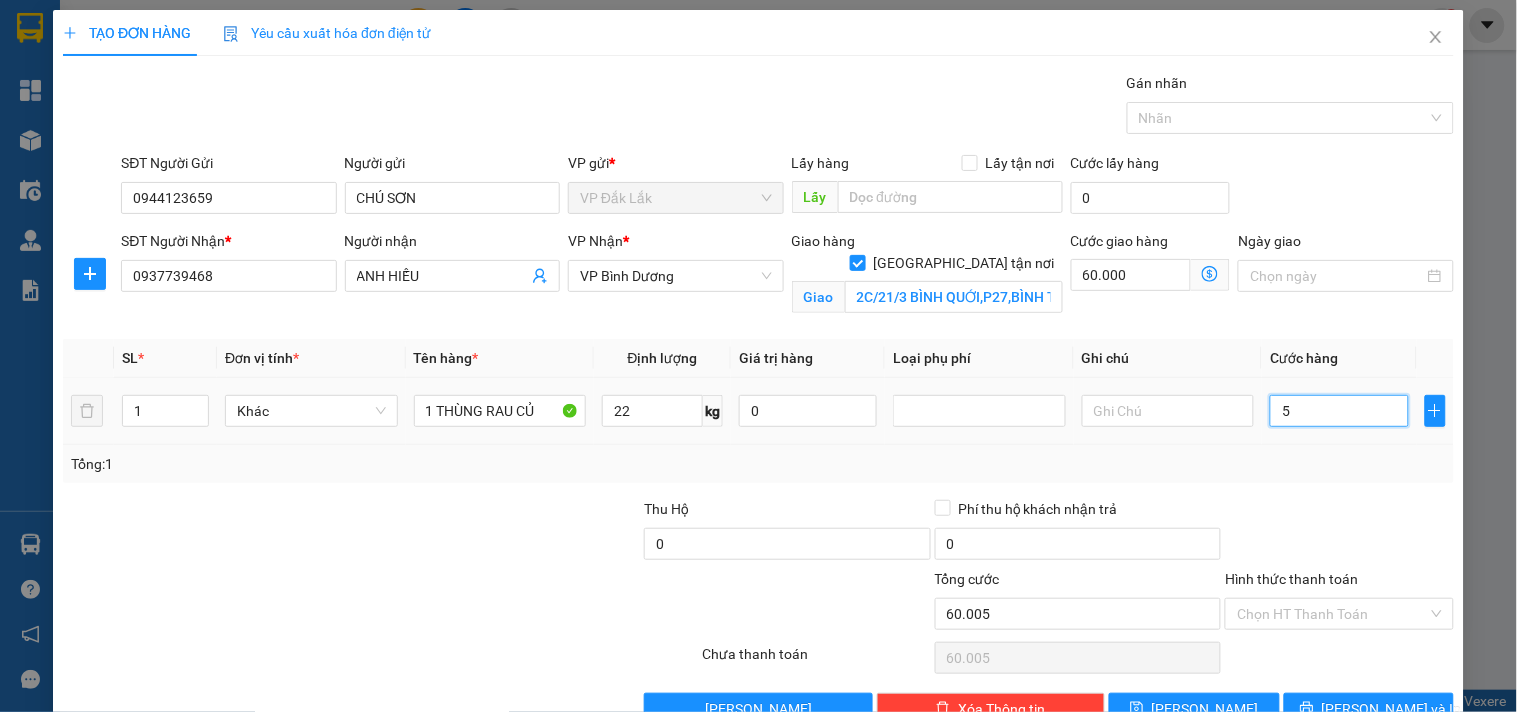 type on "50" 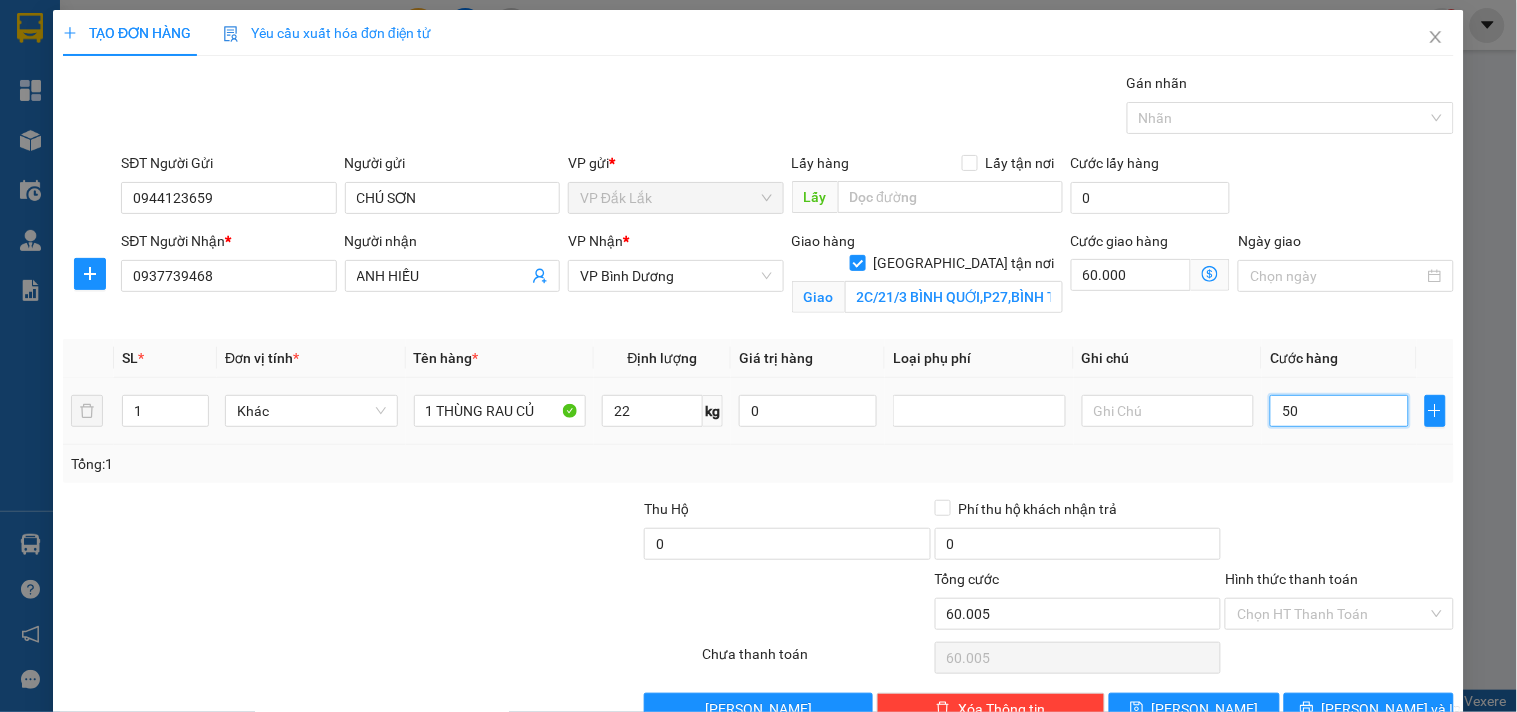 type on "60.050" 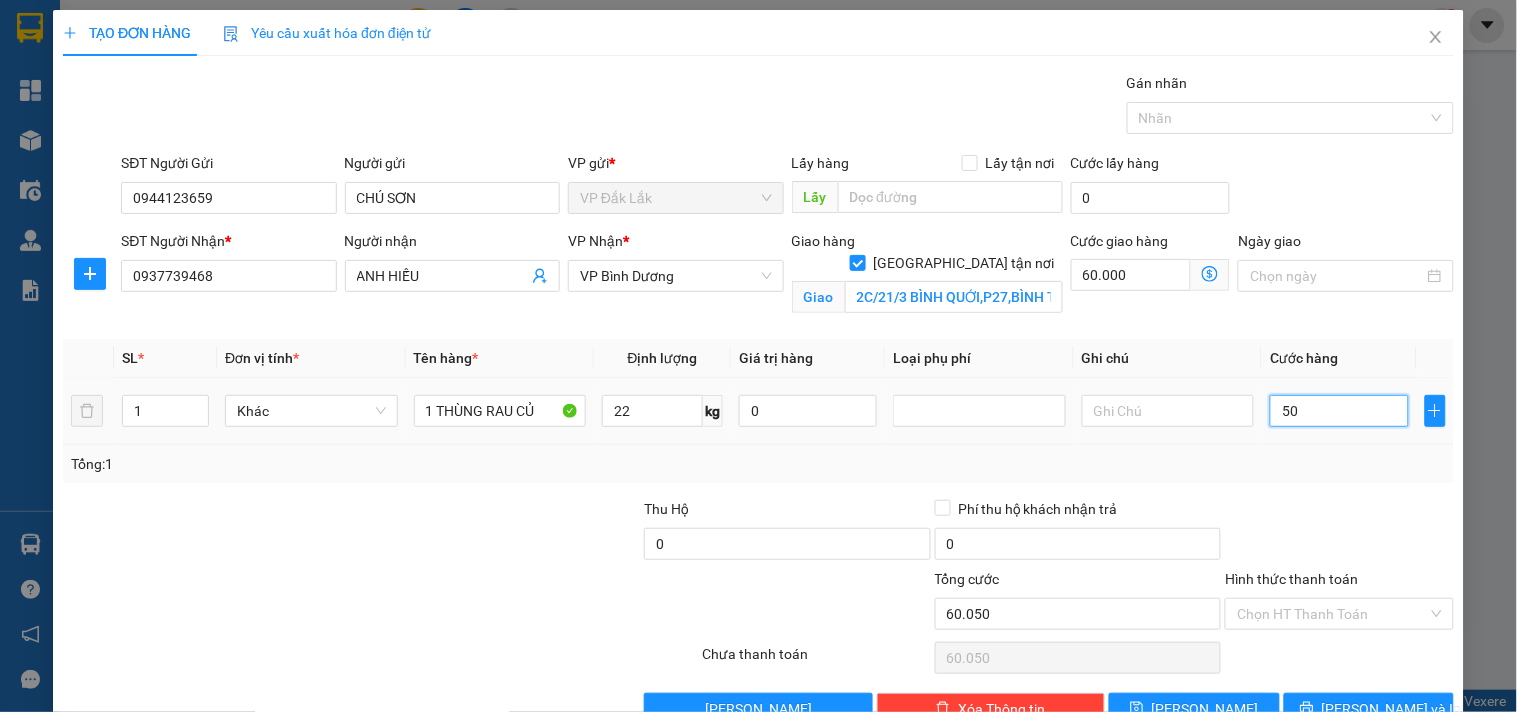 type on "500" 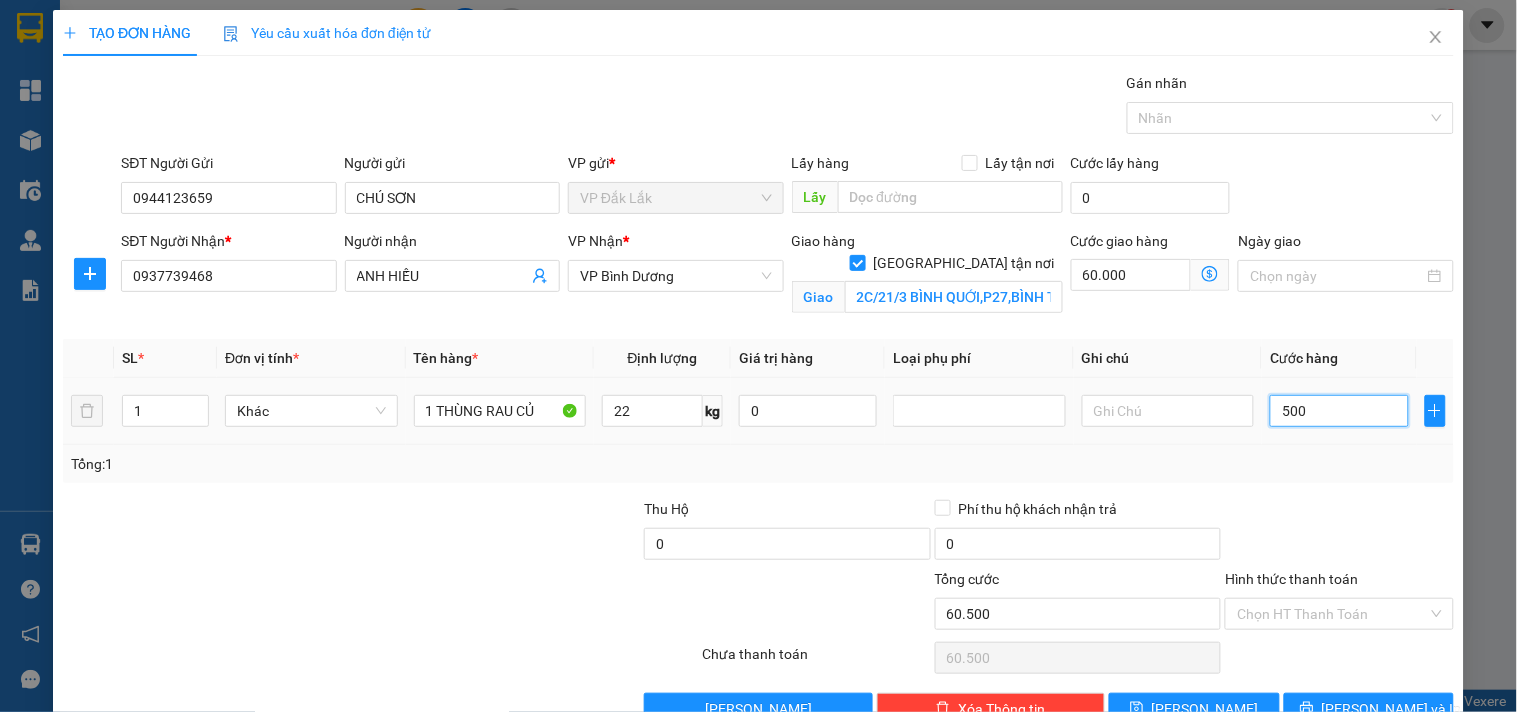 type on "5.000" 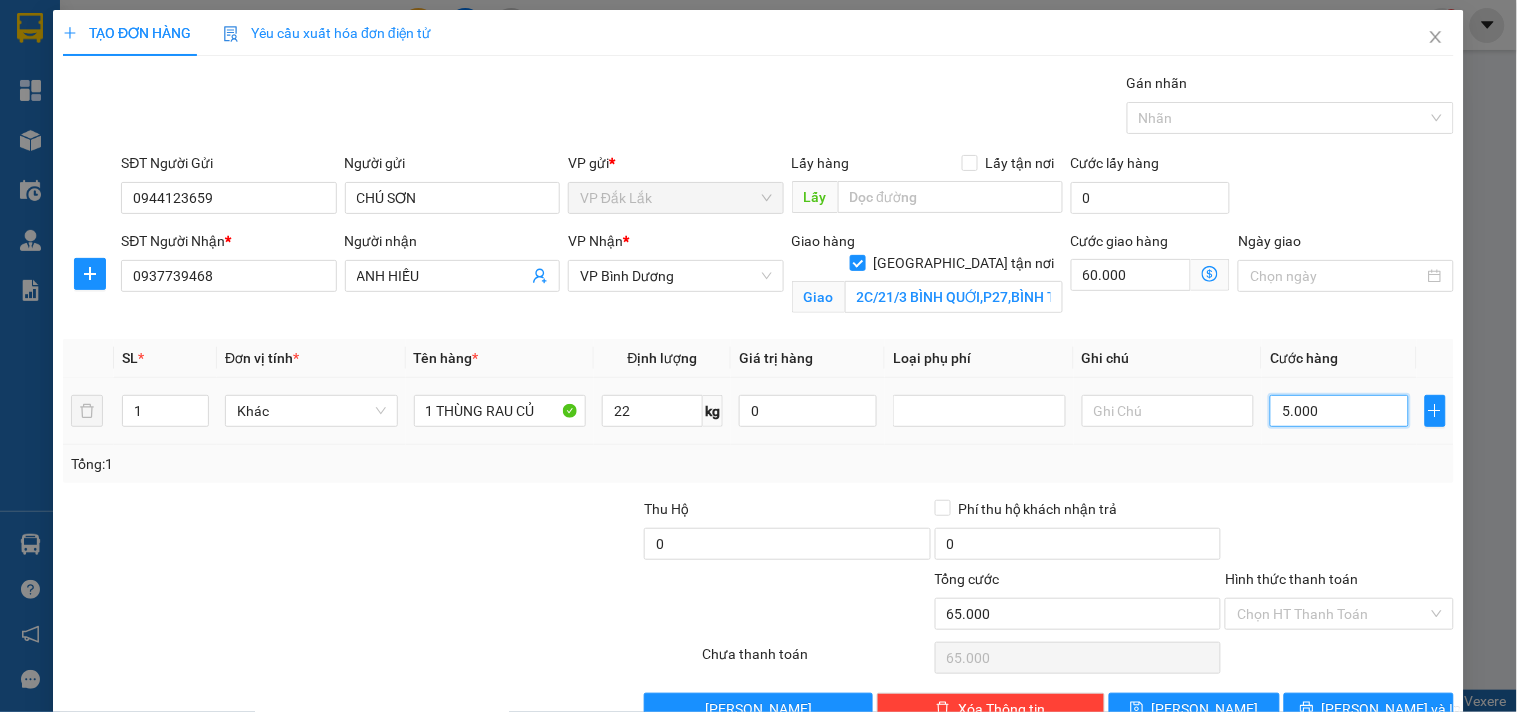 type on "50.000" 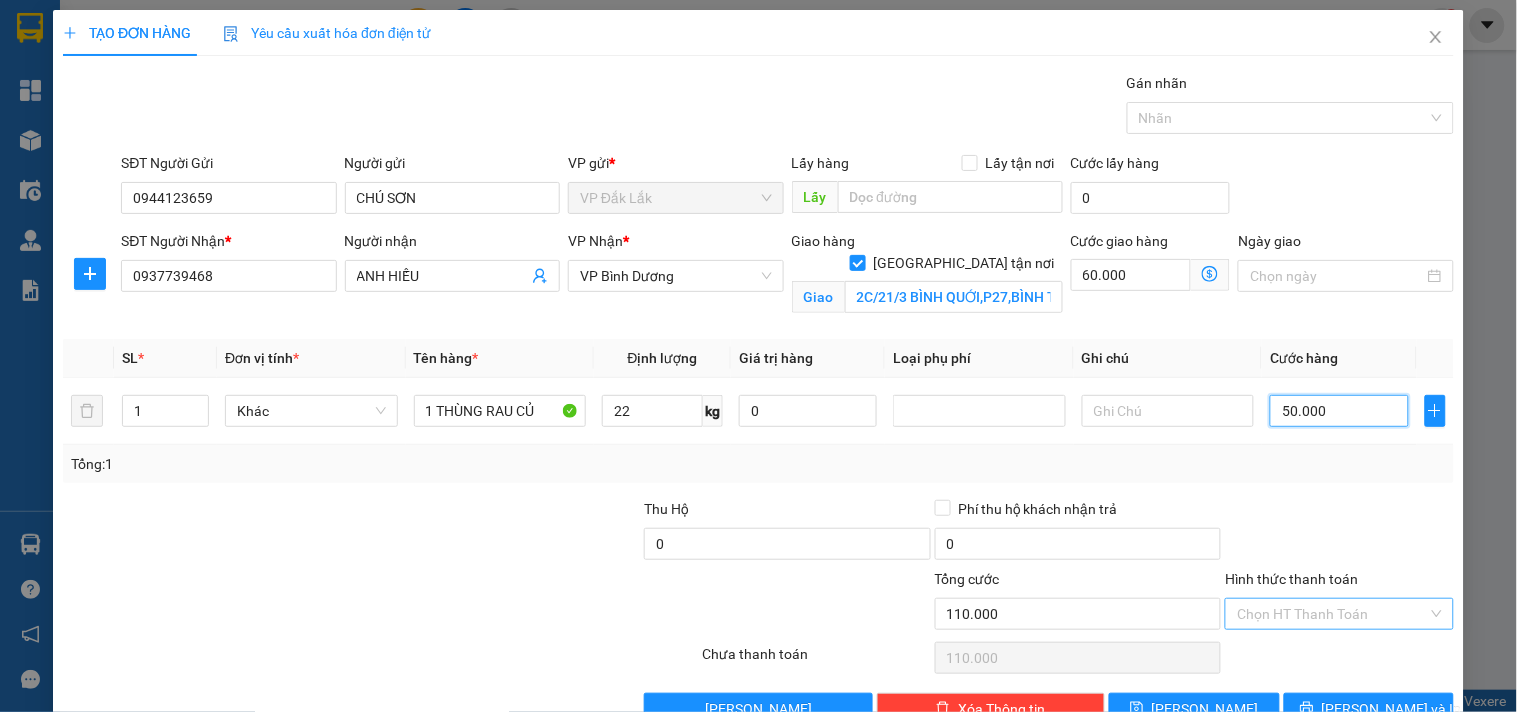 scroll, scrollTop: 52, scrollLeft: 0, axis: vertical 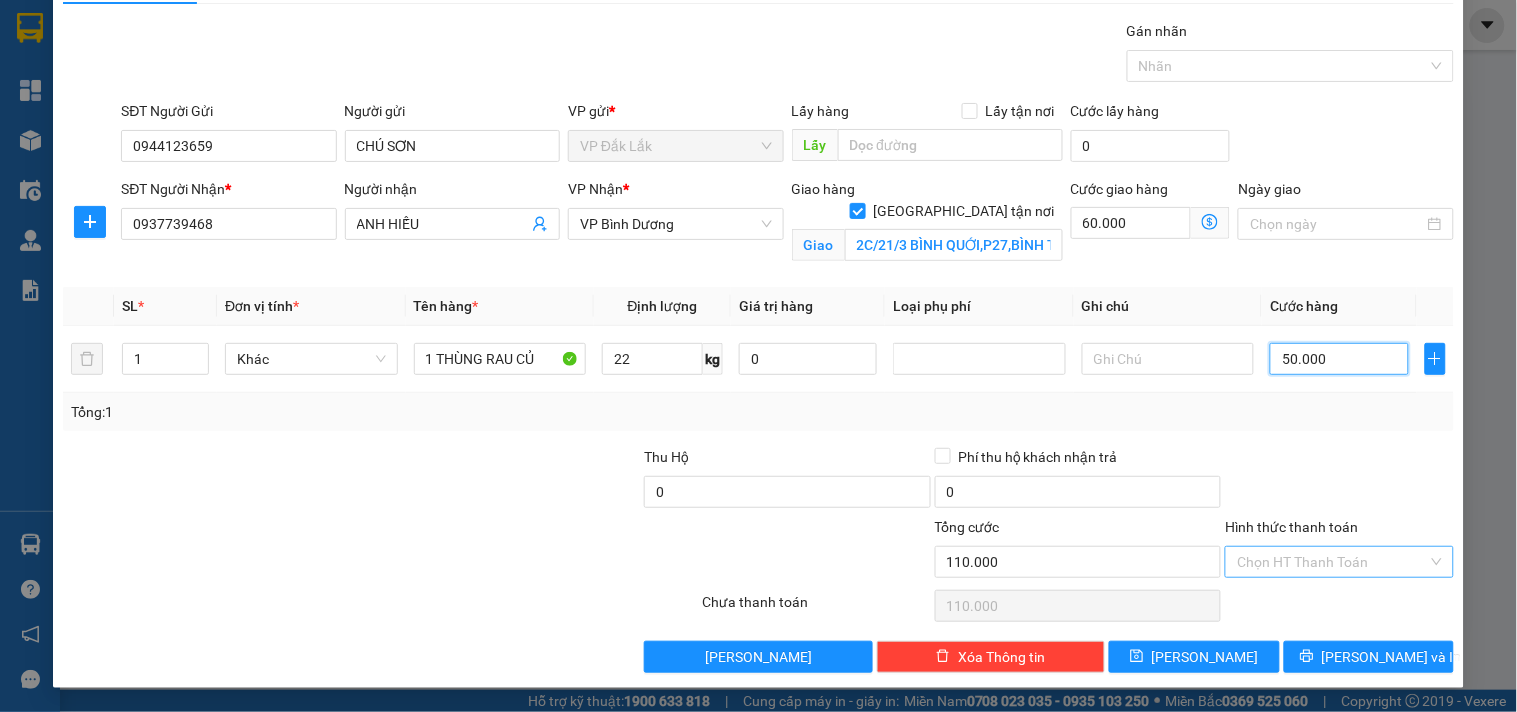 type on "50.000" 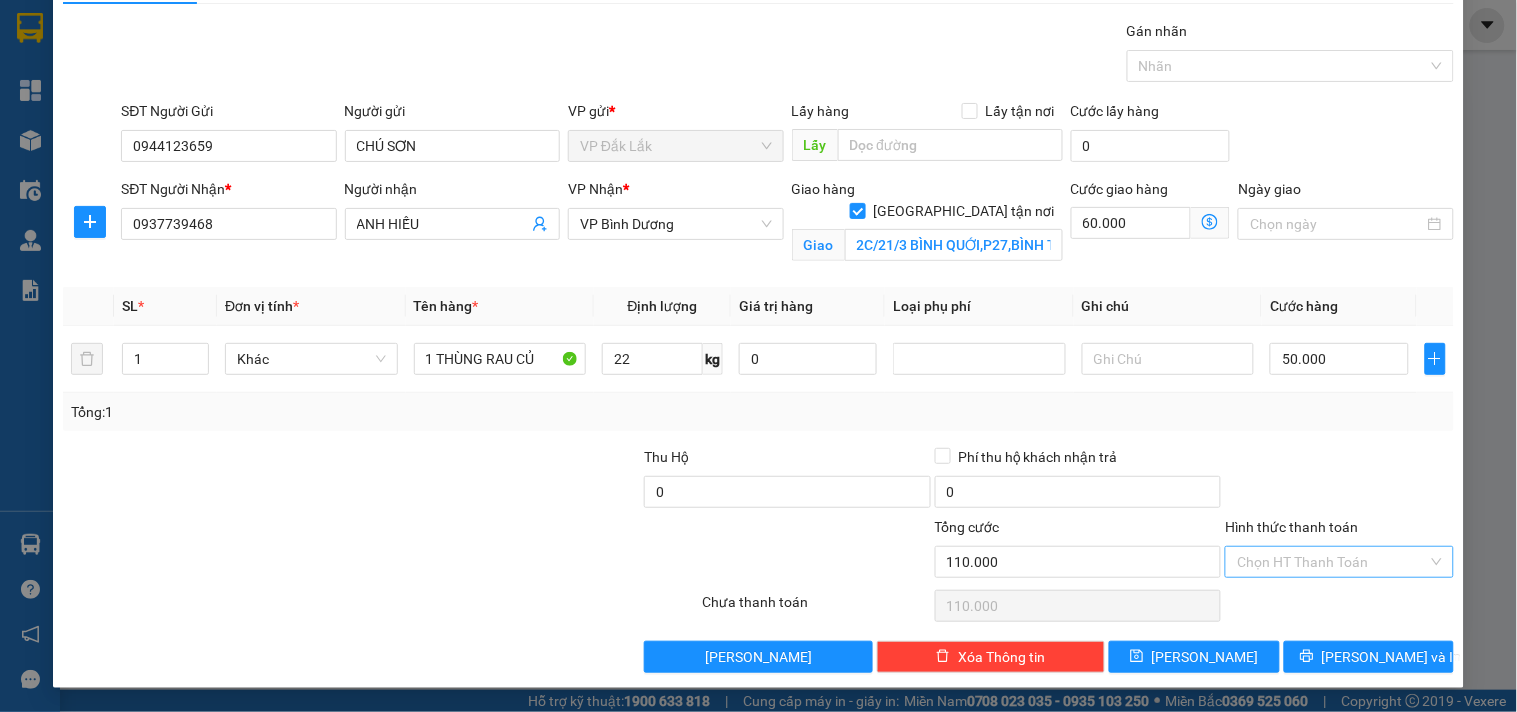 click on "Hình thức thanh toán" at bounding box center (1332, 562) 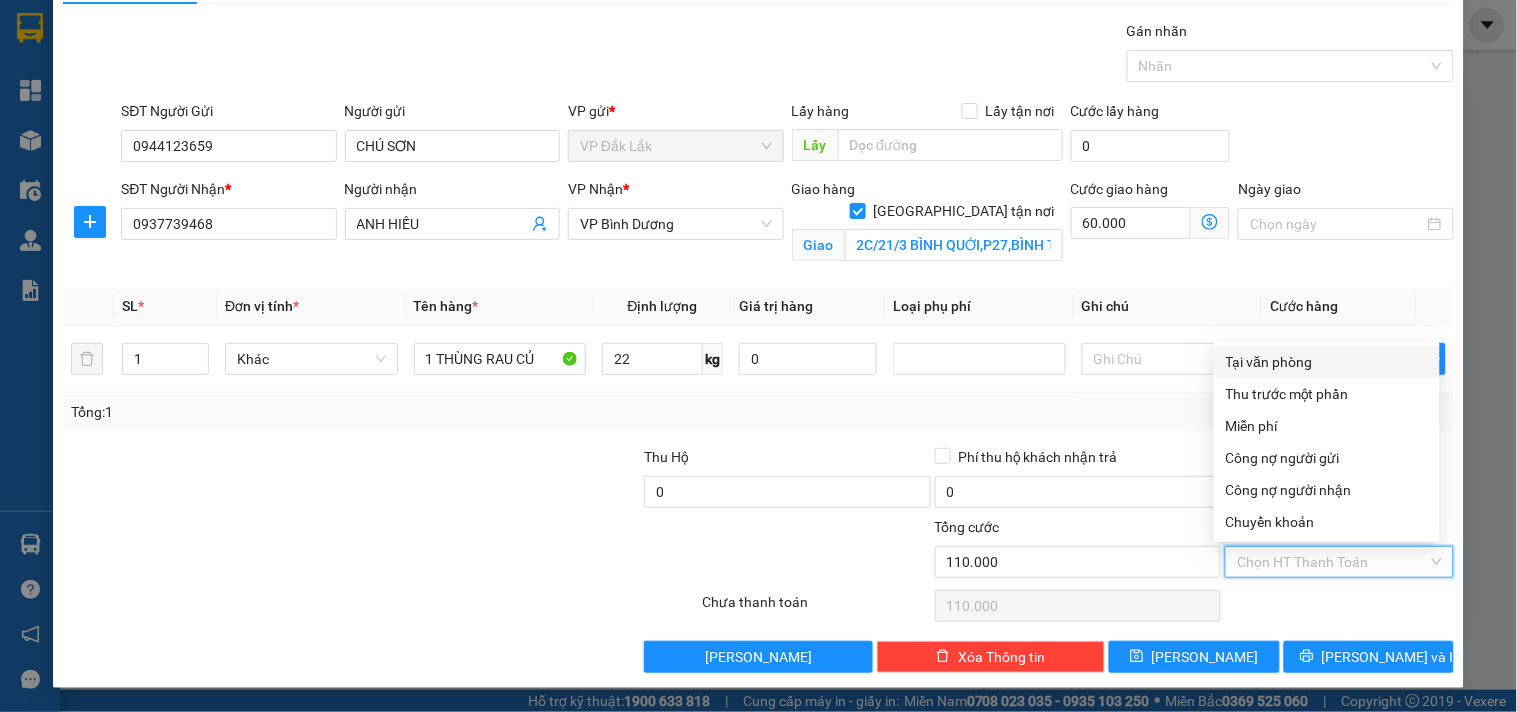 click on "Tại văn phòng" at bounding box center [1327, 362] 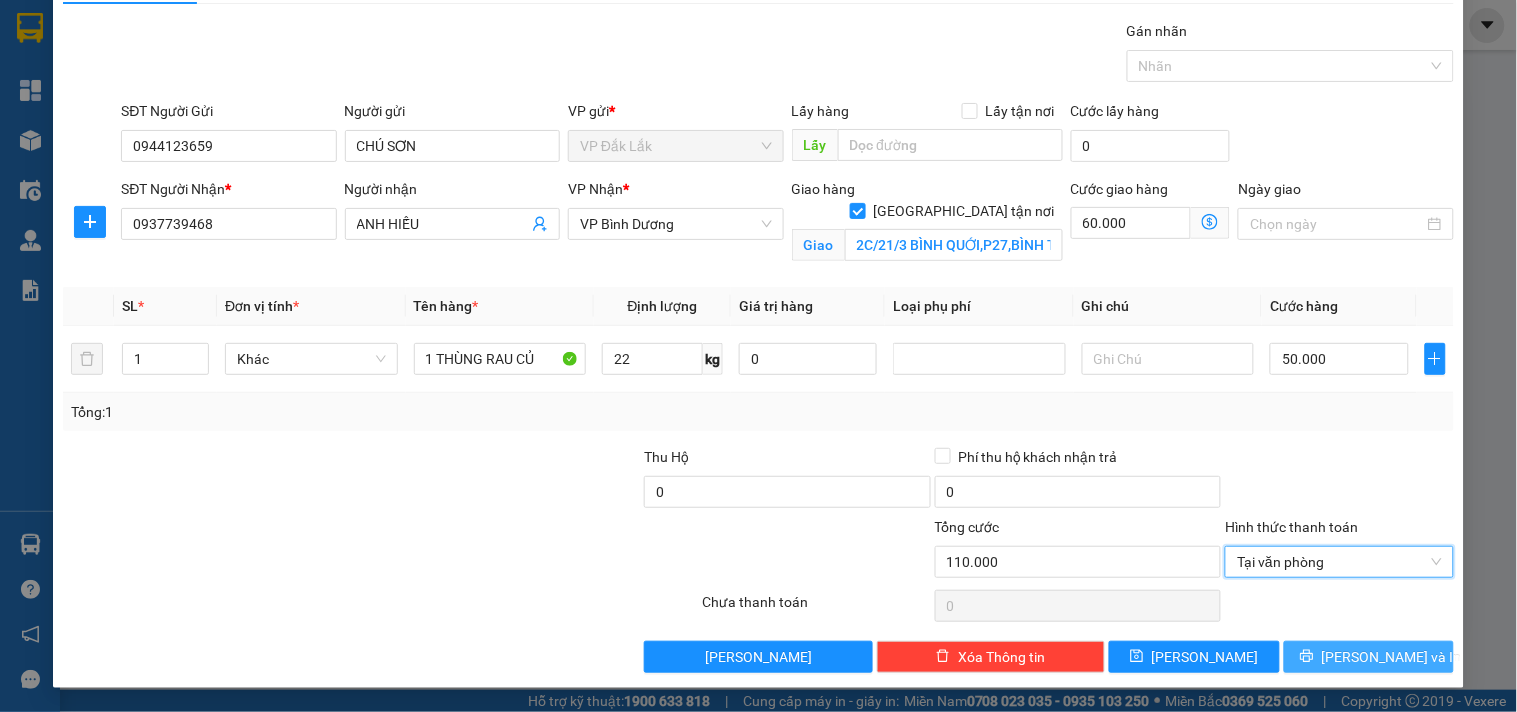 click on "[PERSON_NAME] và In" at bounding box center (1369, 657) 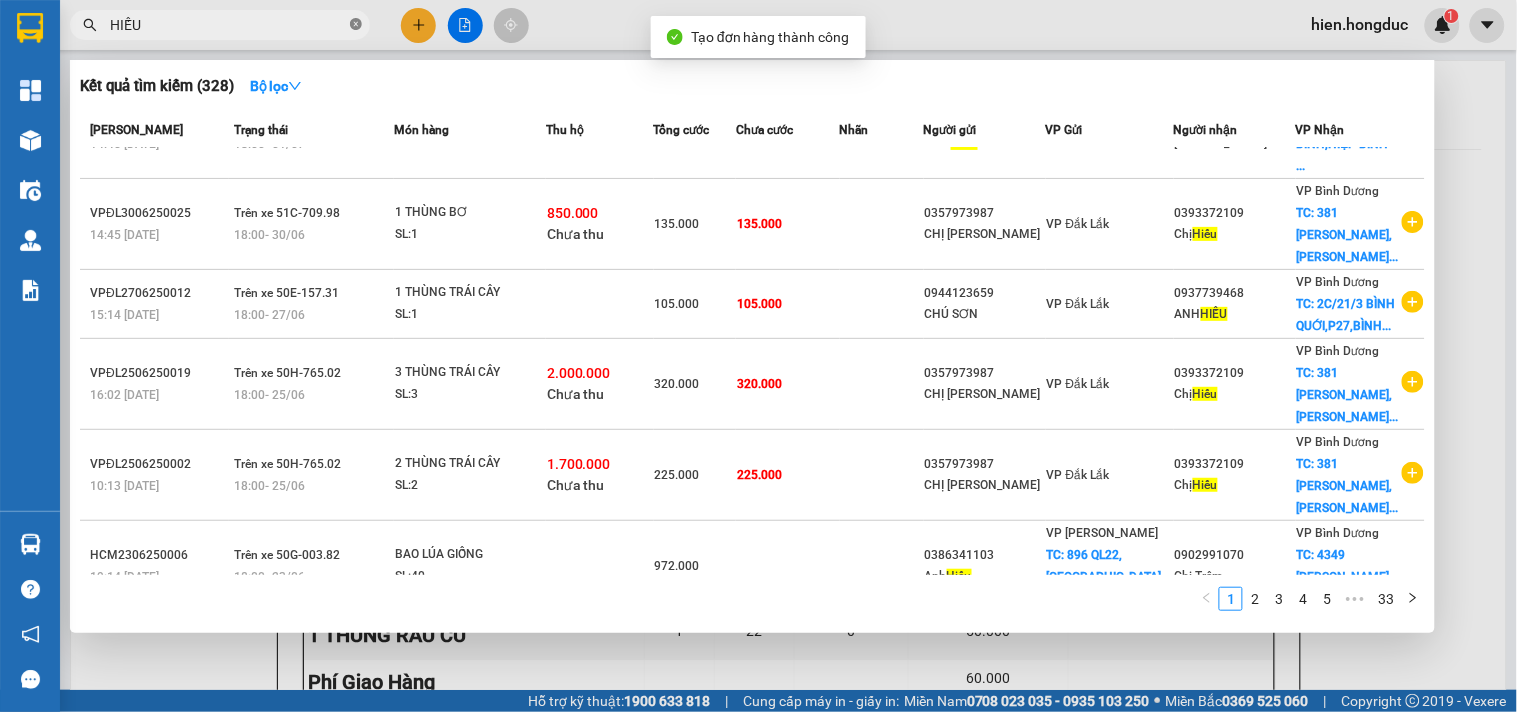 click 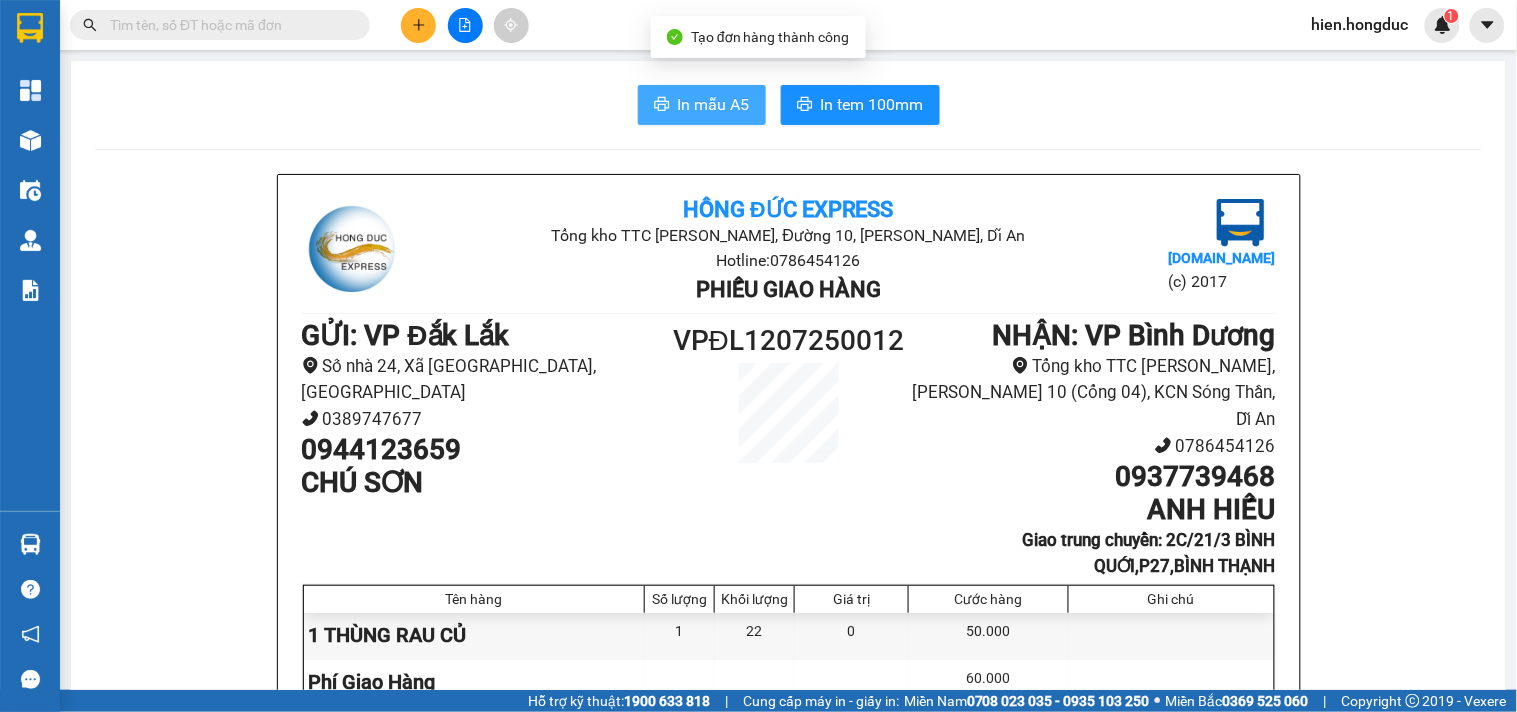 click on "In mẫu A5" at bounding box center [714, 104] 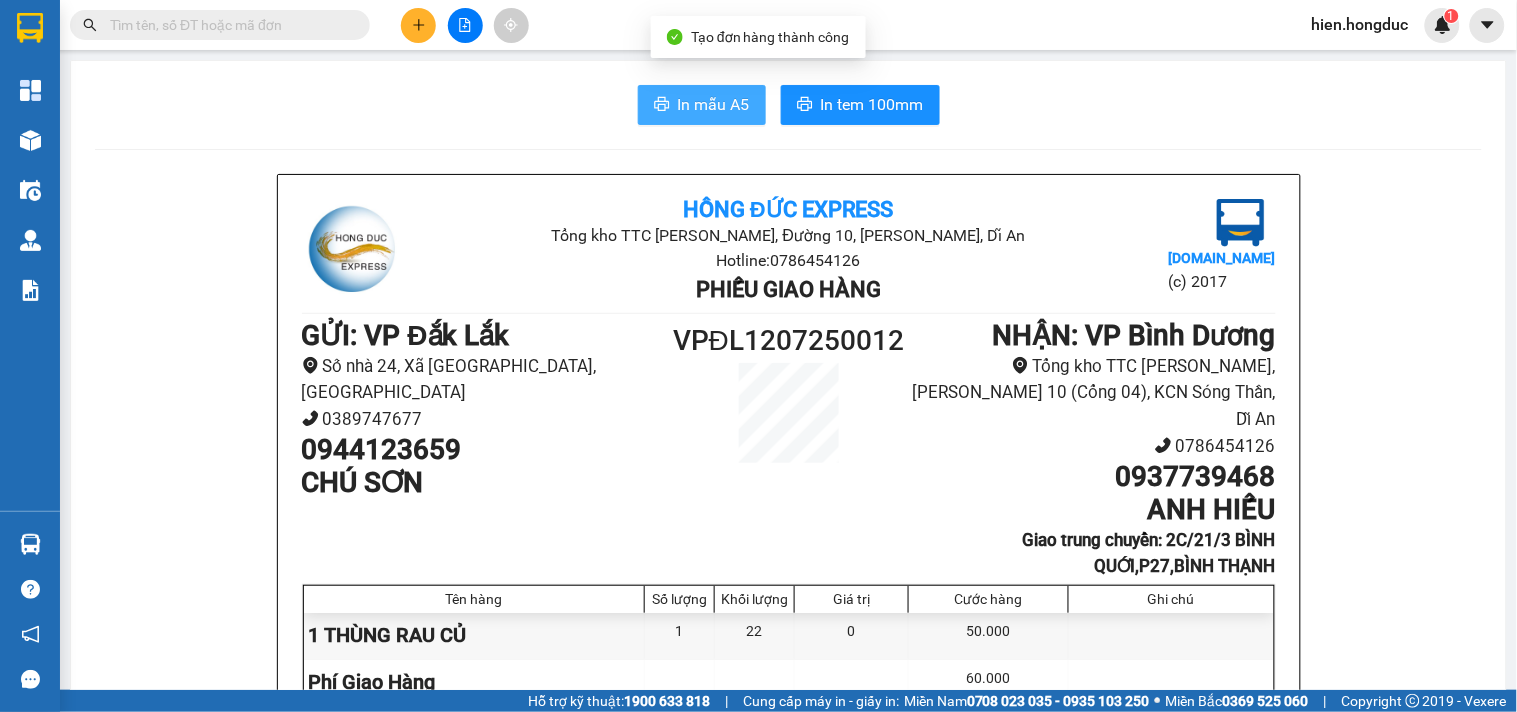scroll, scrollTop: 0, scrollLeft: 0, axis: both 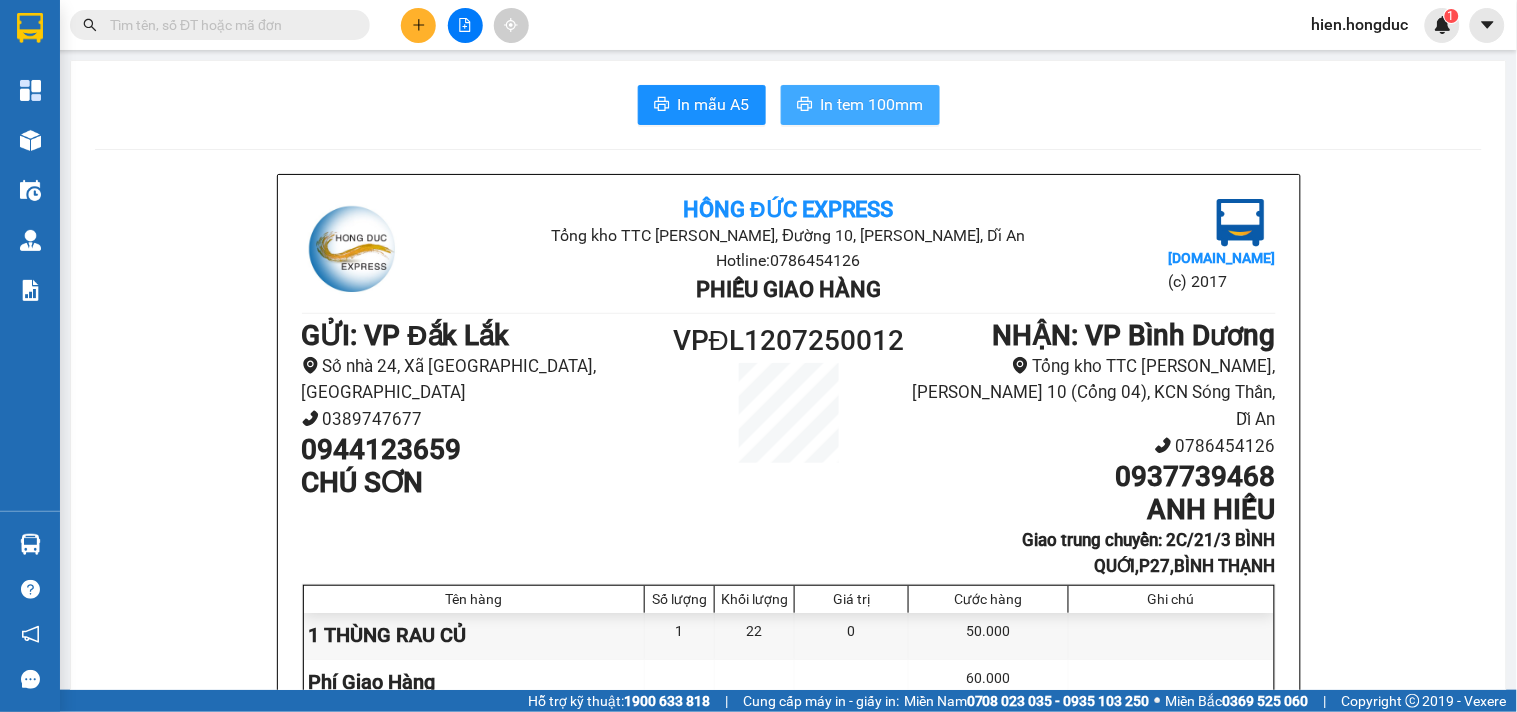 click on "In tem 100mm" at bounding box center (872, 104) 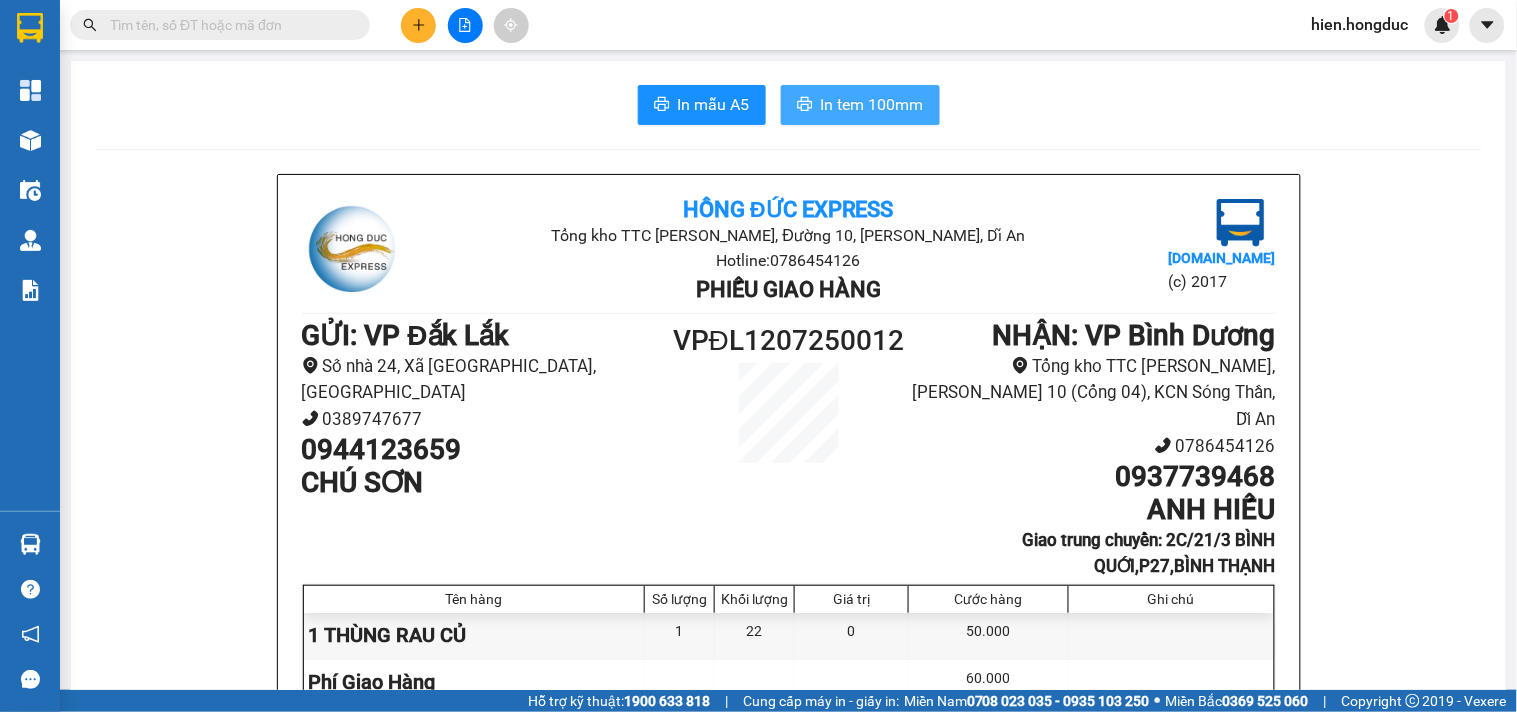 scroll, scrollTop: 0, scrollLeft: 0, axis: both 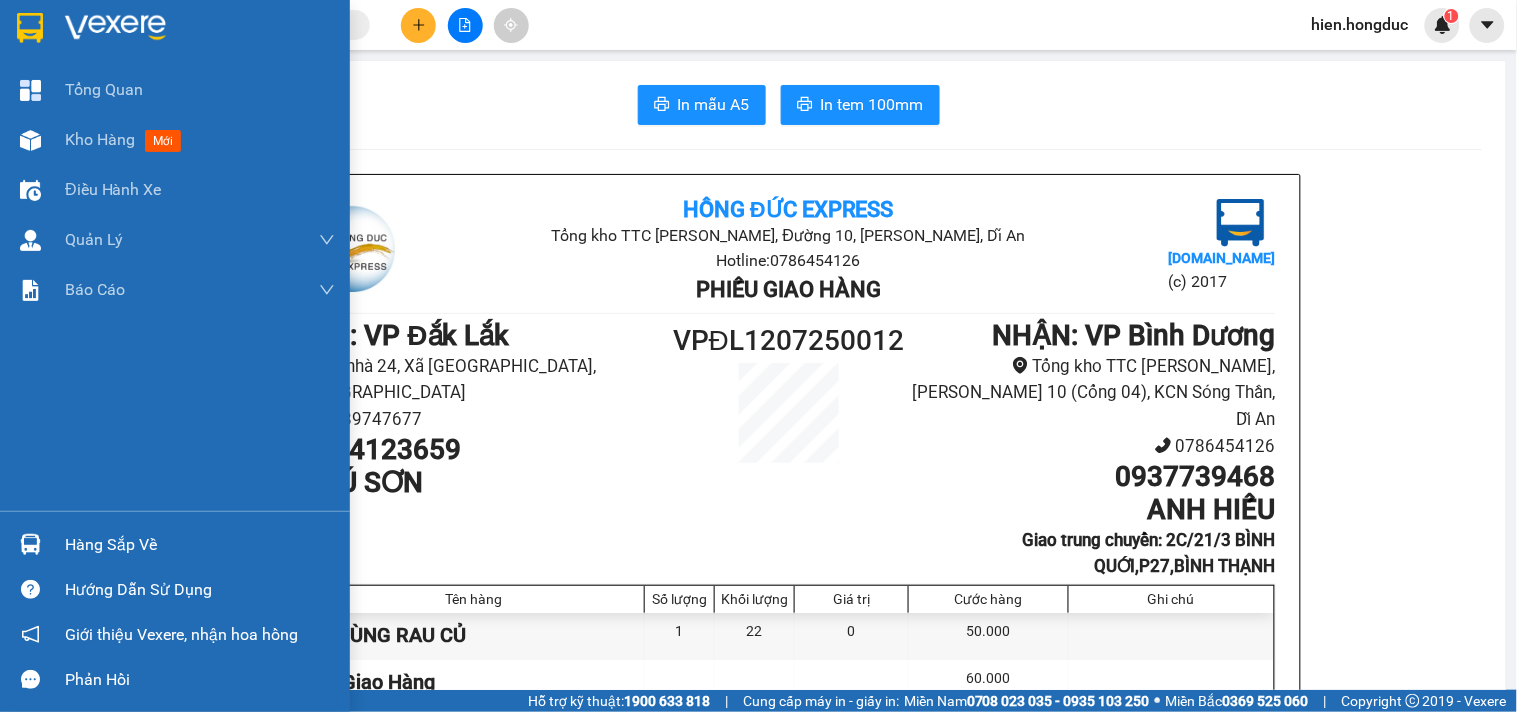 click at bounding box center (115, 28) 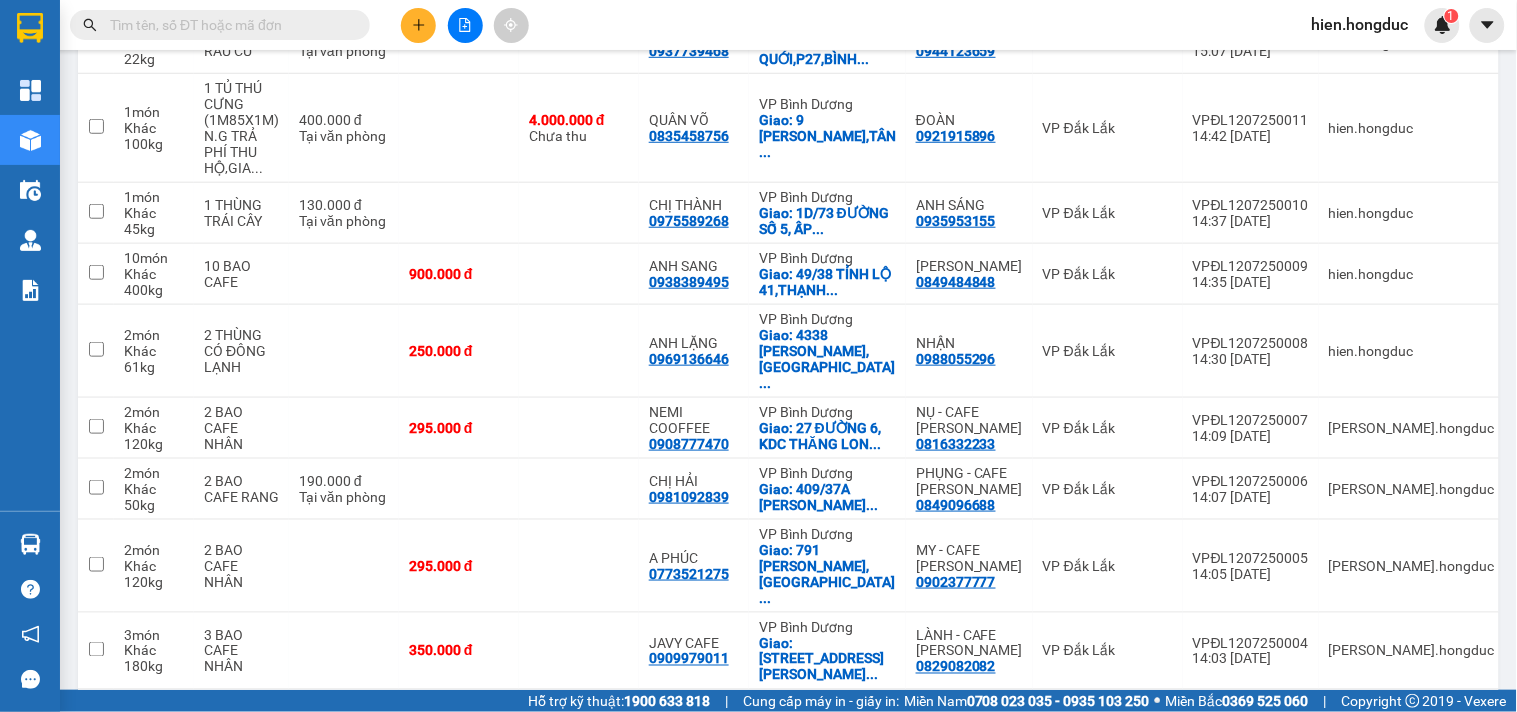scroll, scrollTop: 371, scrollLeft: 0, axis: vertical 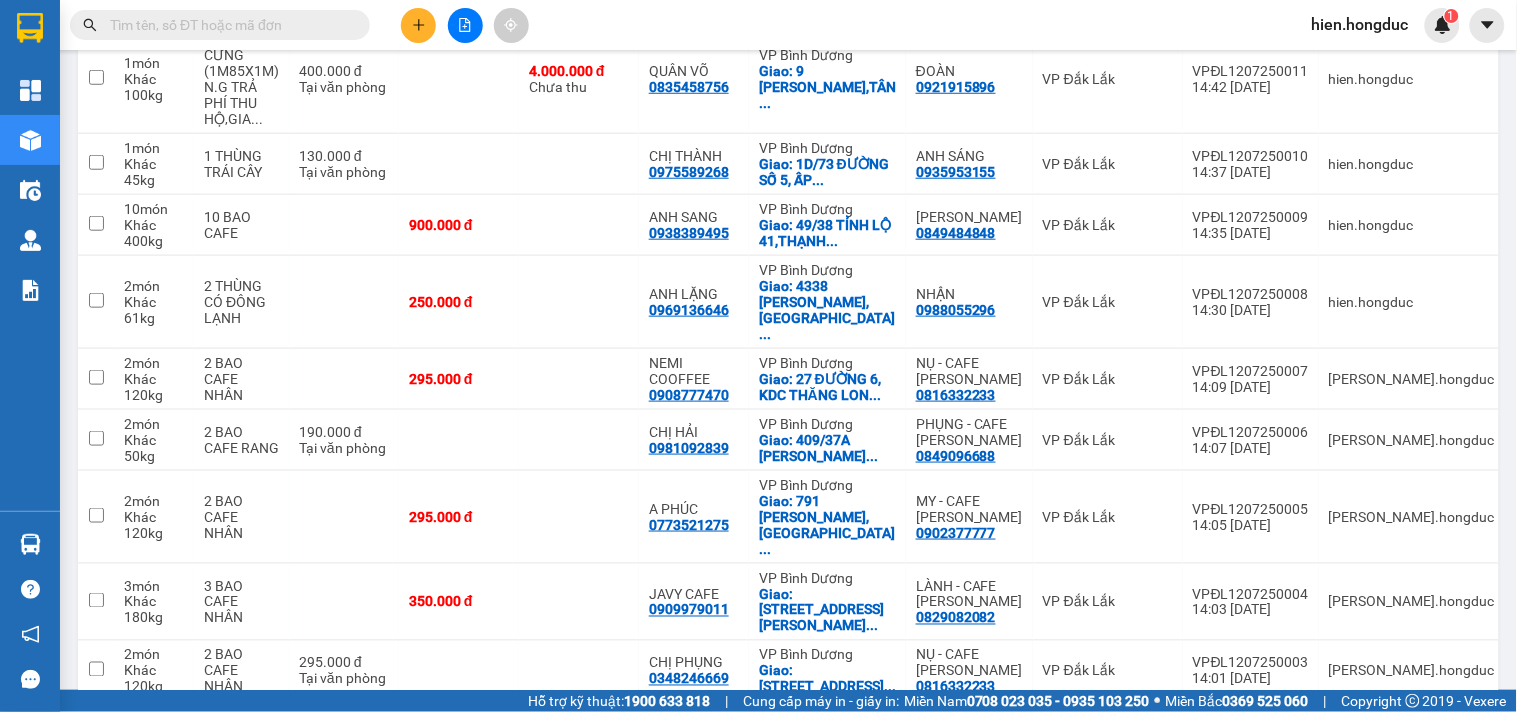 click on "2" at bounding box center (1281, 734) 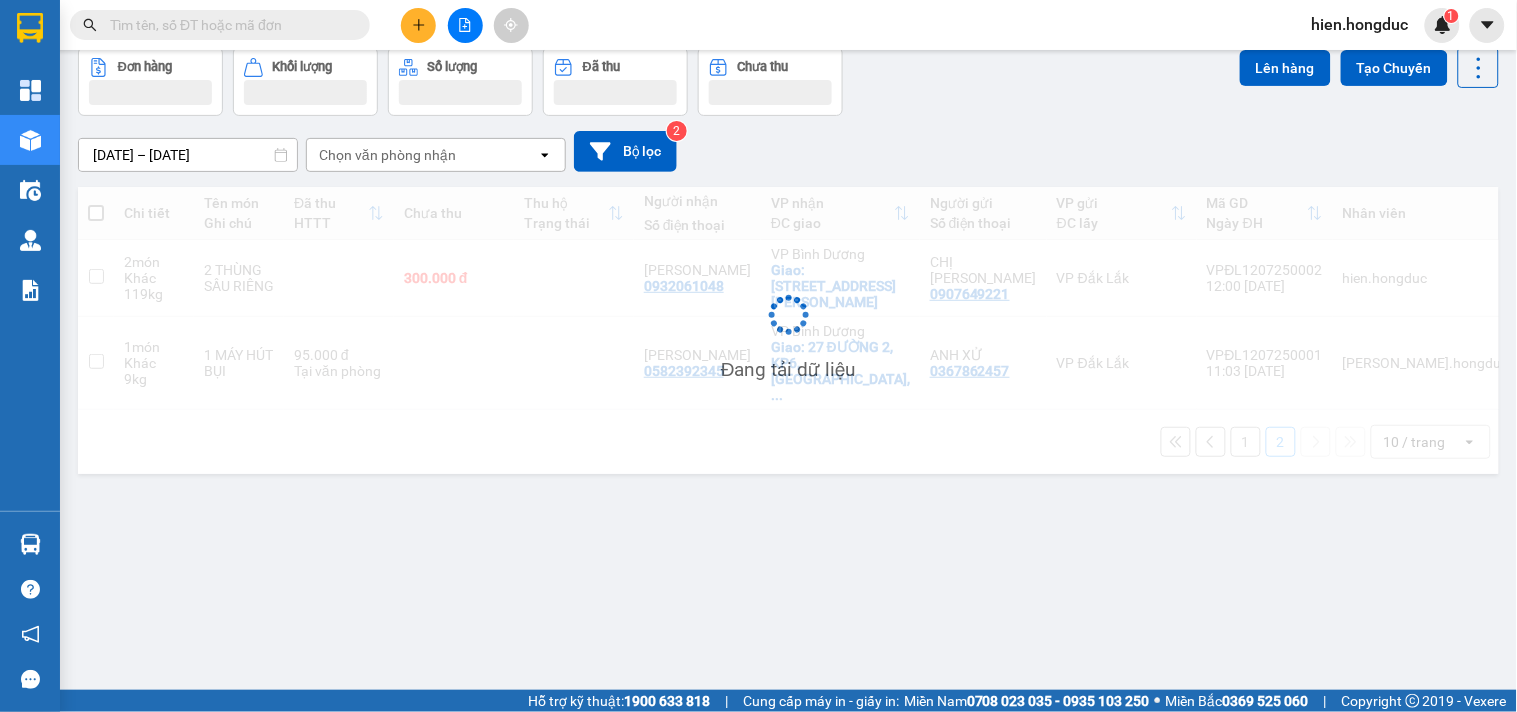 scroll, scrollTop: 92, scrollLeft: 0, axis: vertical 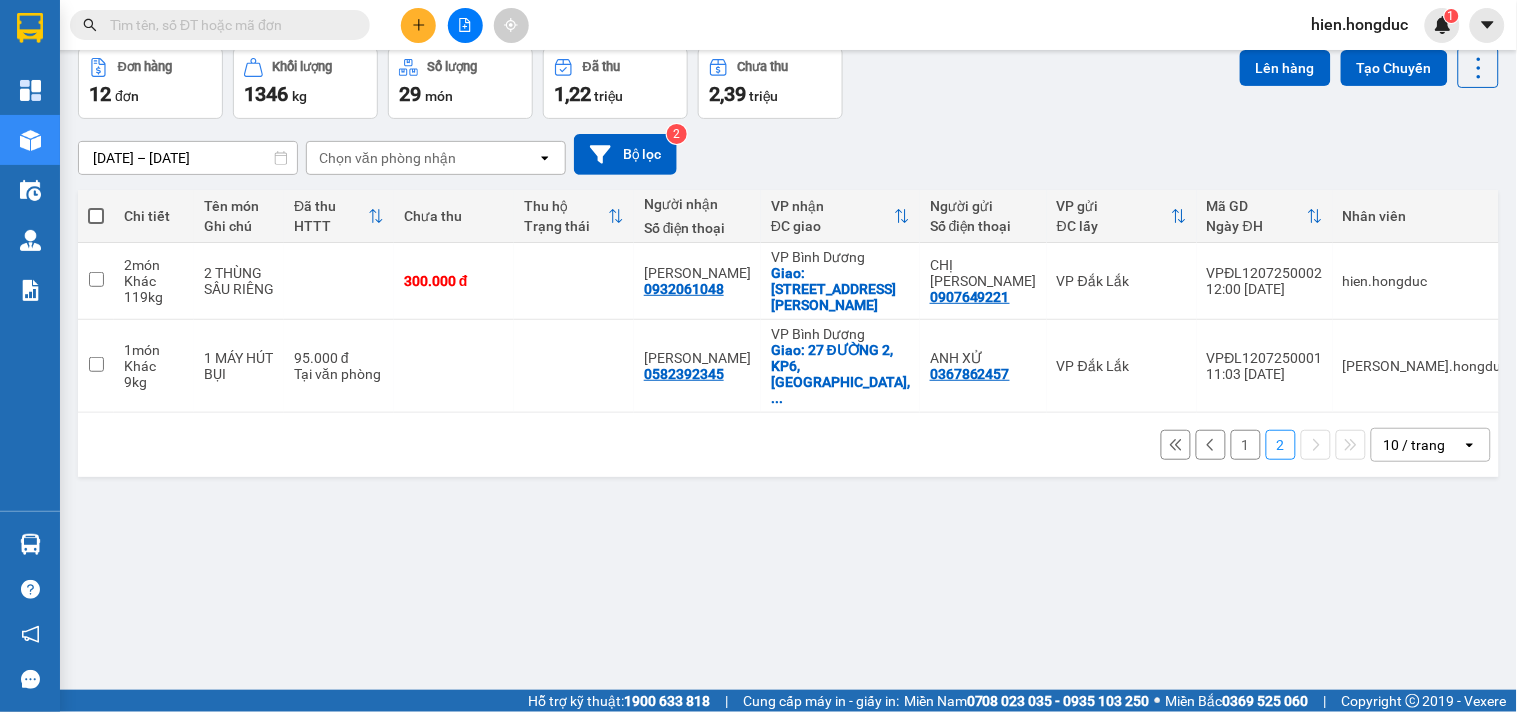 click on "1" at bounding box center (1246, 445) 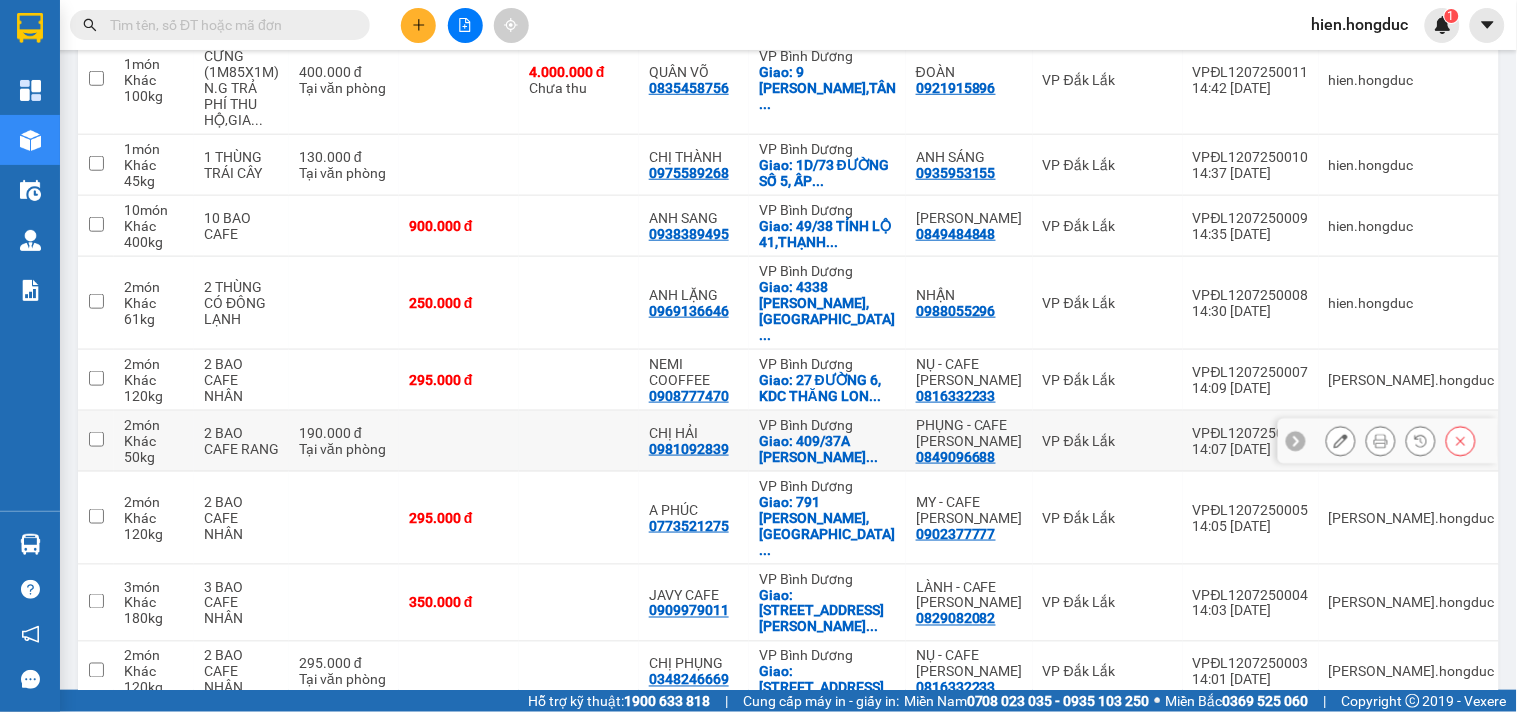 scroll, scrollTop: 371, scrollLeft: 0, axis: vertical 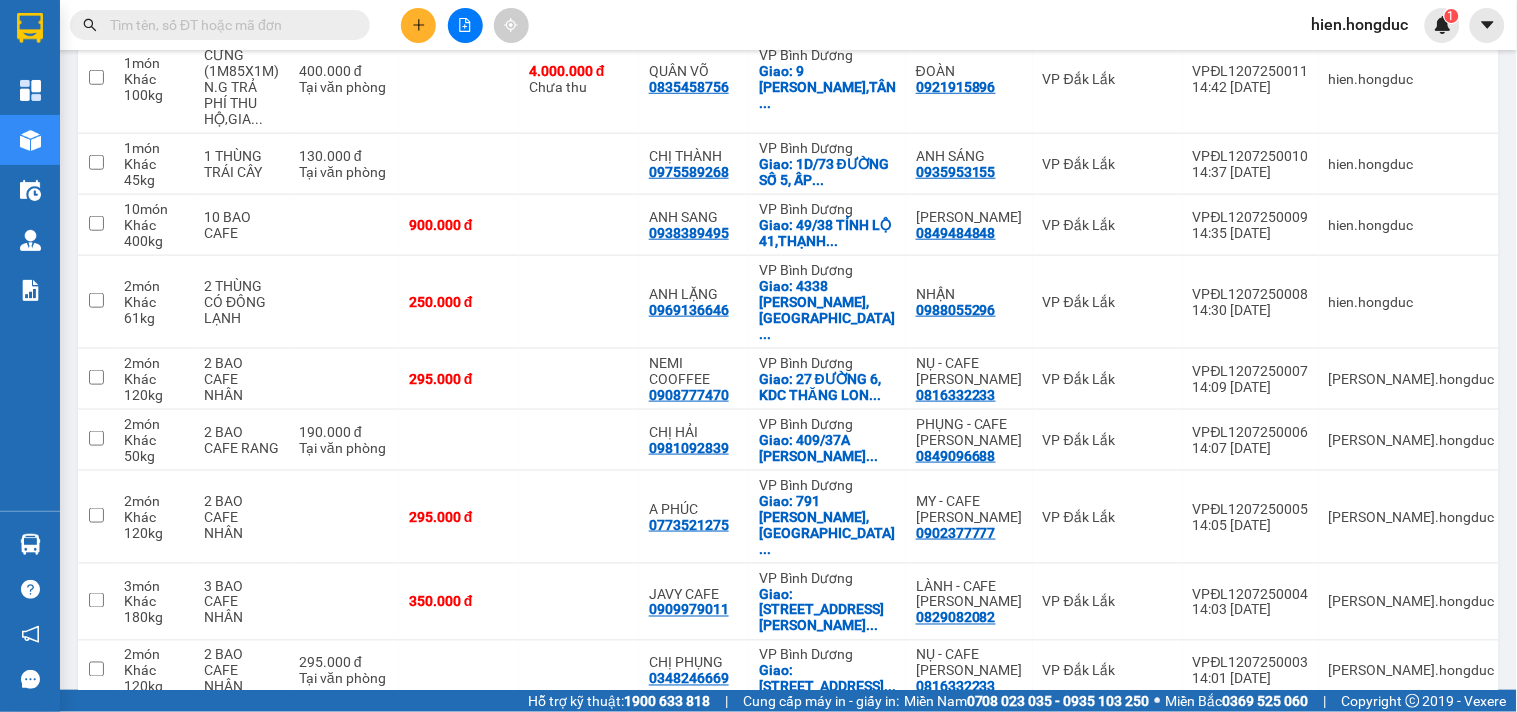 click at bounding box center (228, 25) 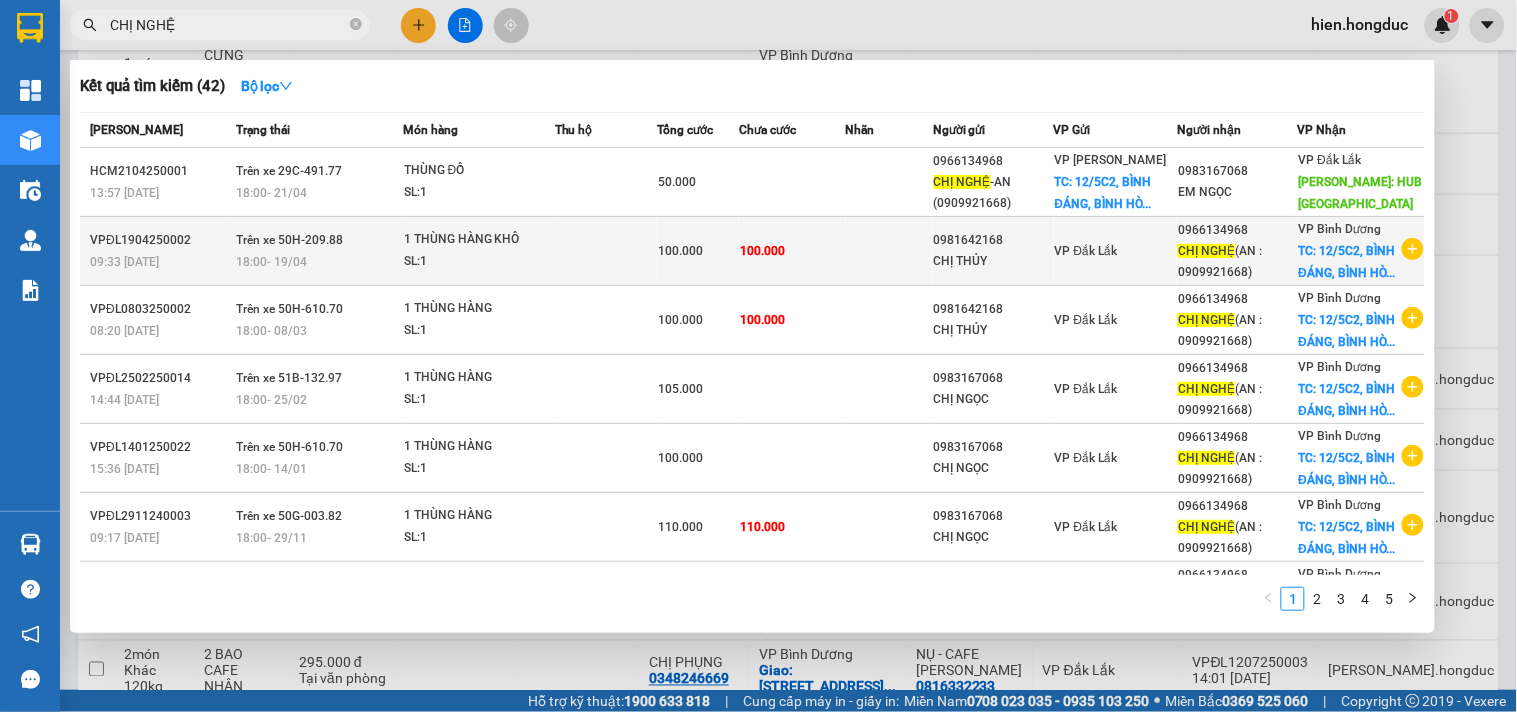 type on "CHỊ NGHỆ" 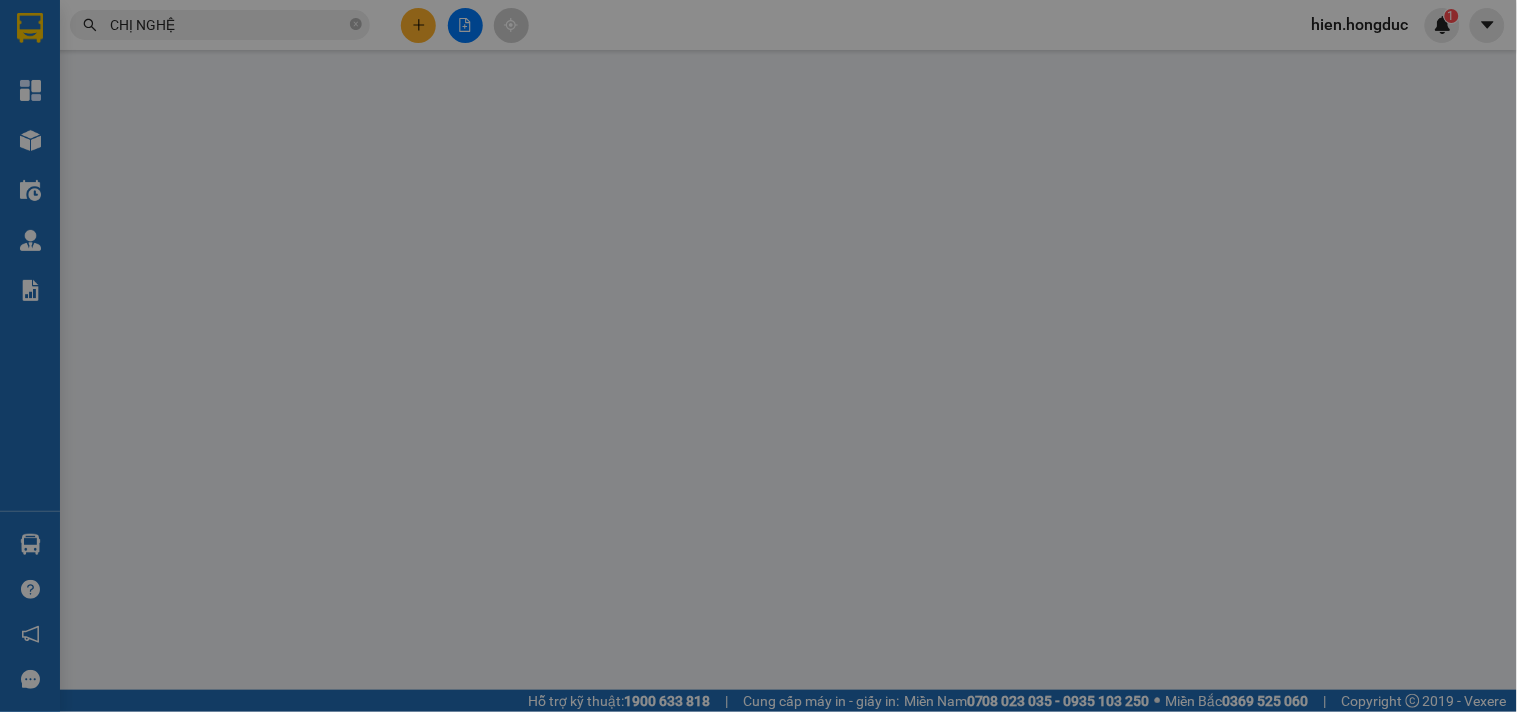 scroll, scrollTop: 0, scrollLeft: 0, axis: both 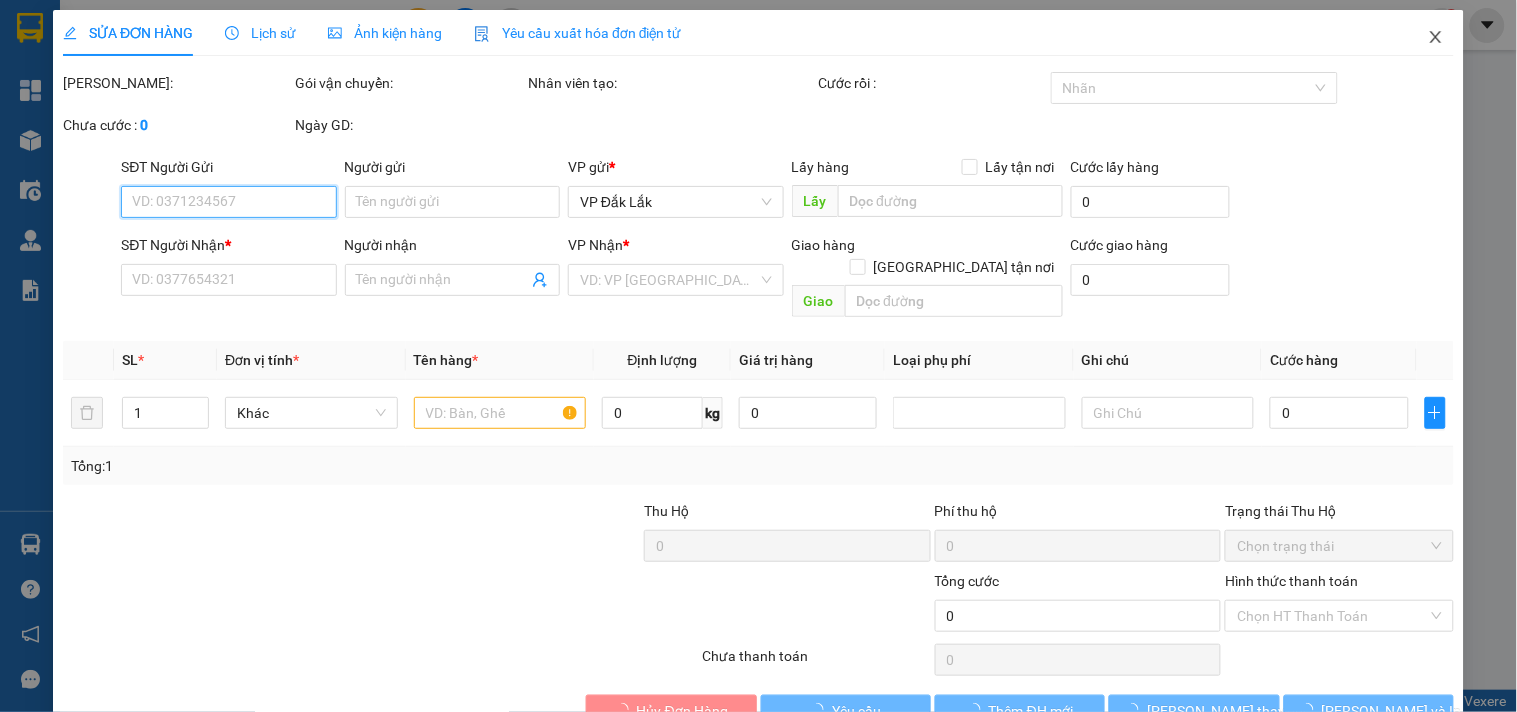 type on "0981642168" 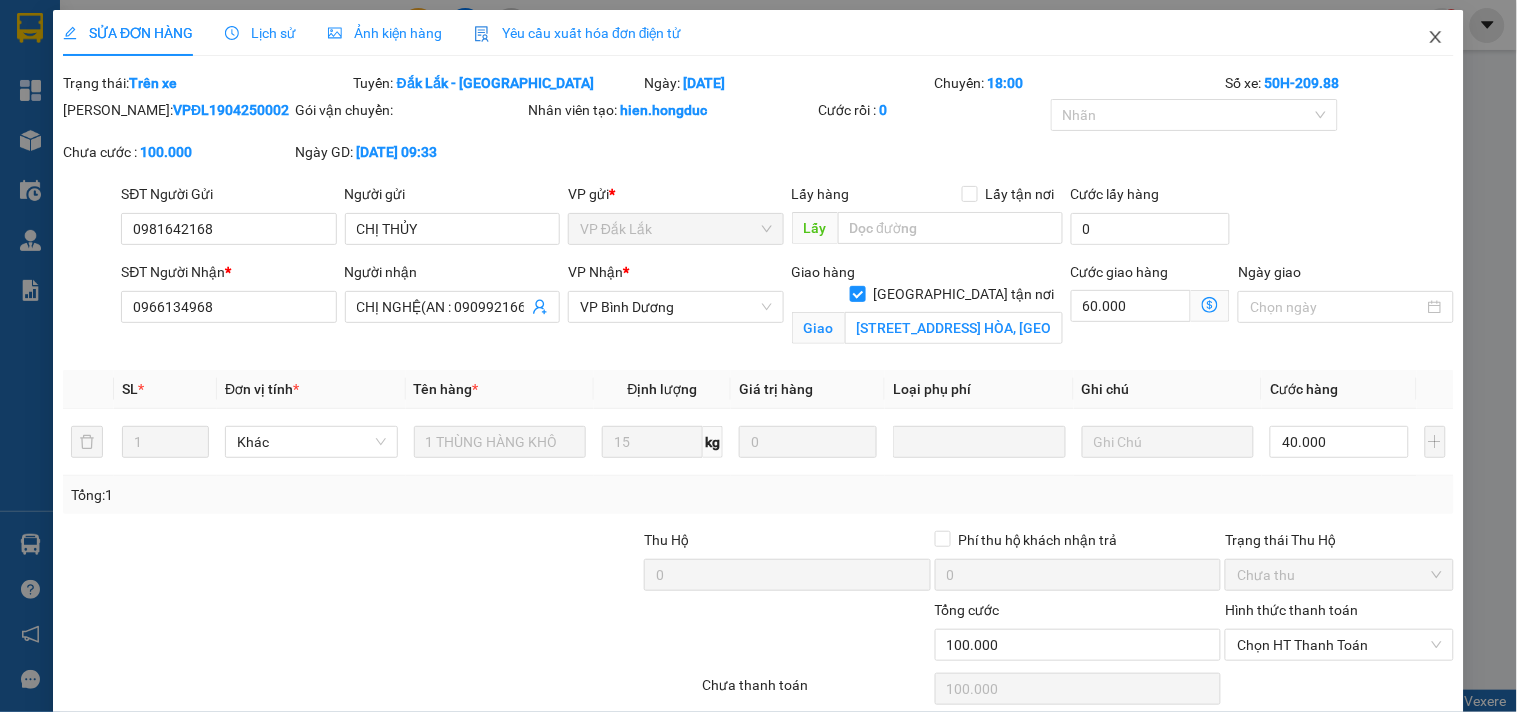 click 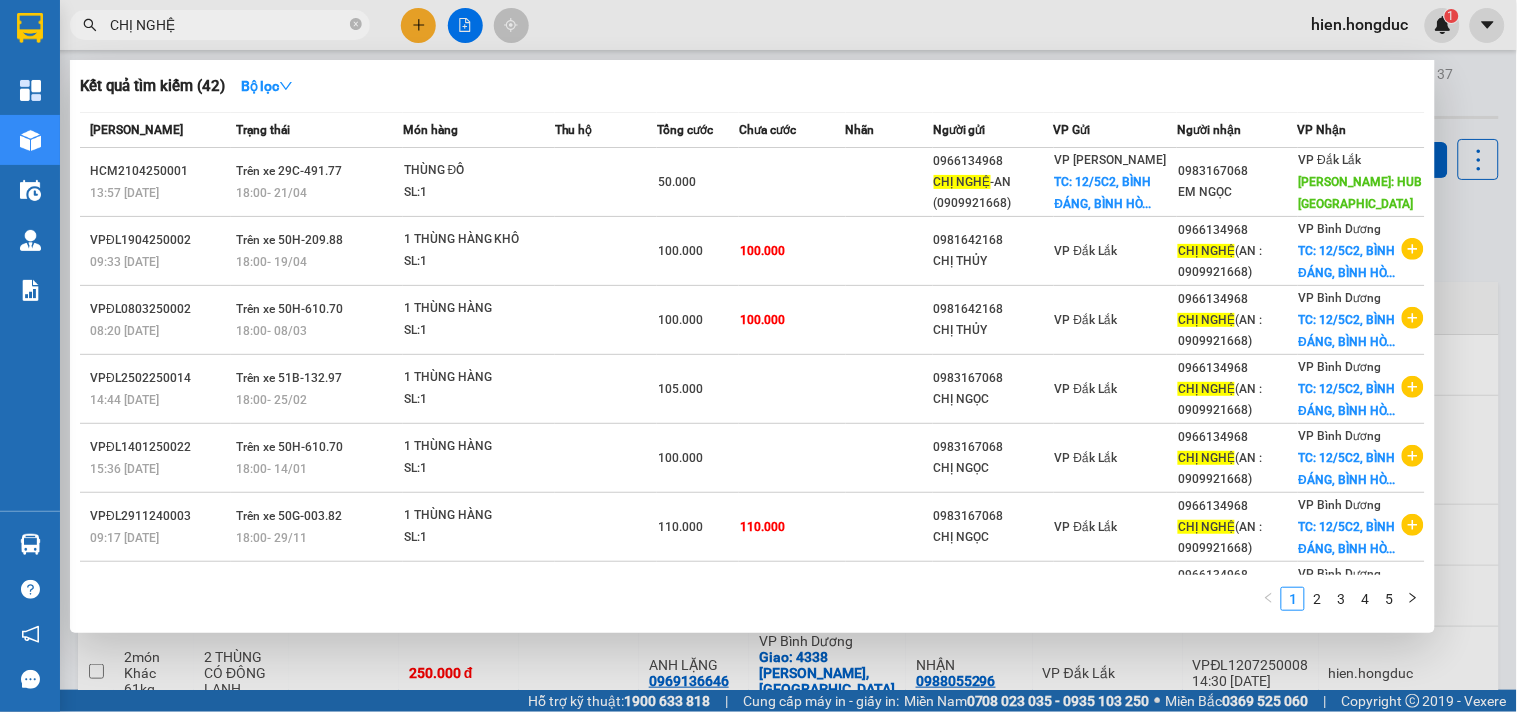 click on "CHỊ NGHỆ" at bounding box center (228, 25) 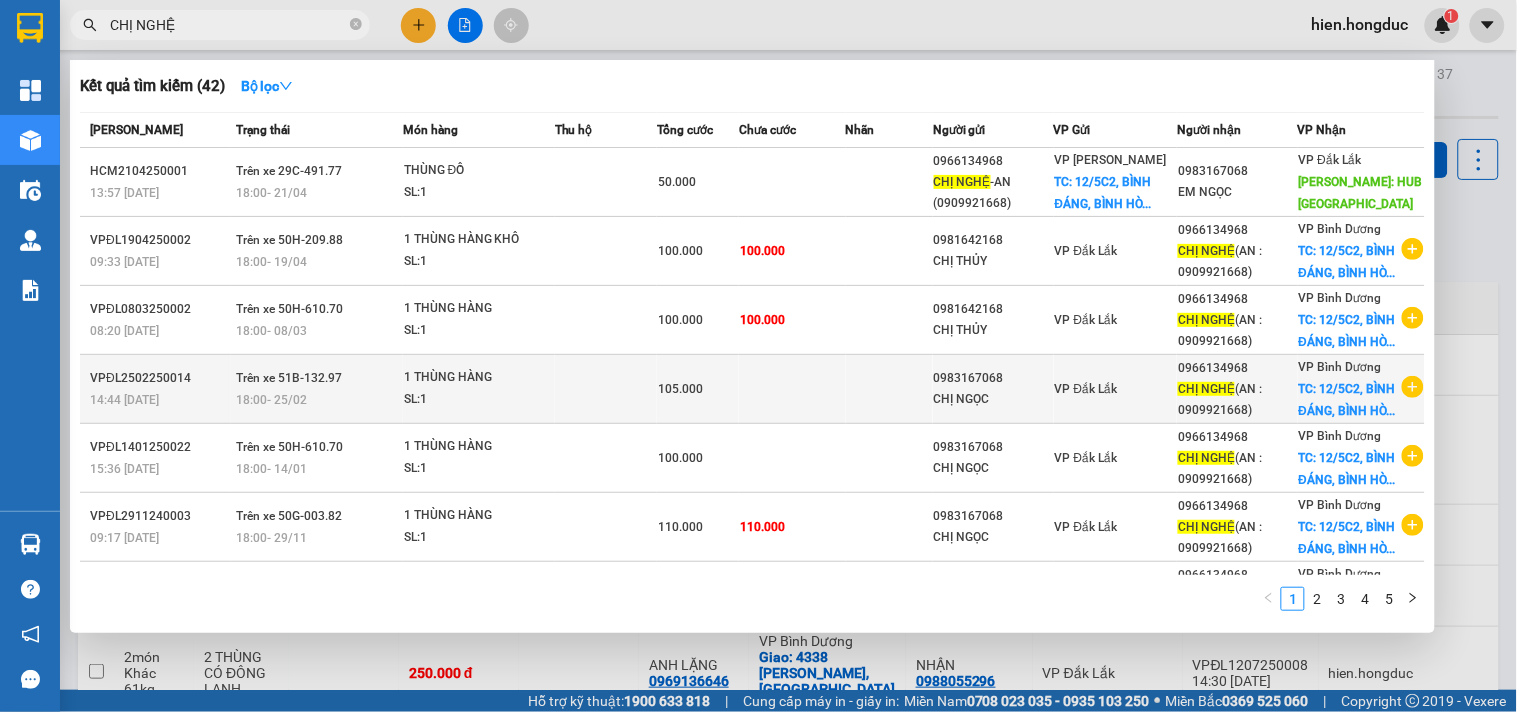 click 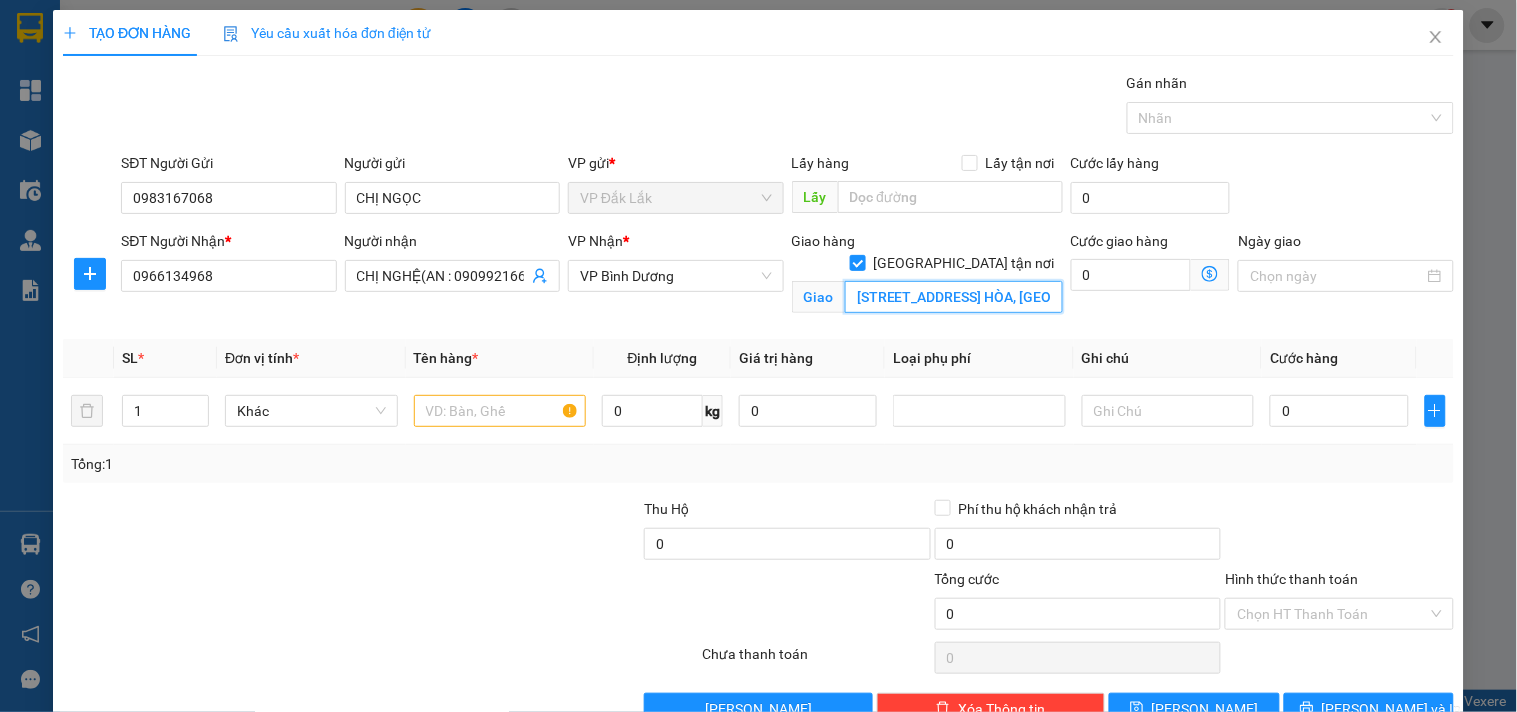 click on "[STREET_ADDRESS] HÒA, [GEOGRAPHIC_DATA], [GEOGRAPHIC_DATA]" at bounding box center [954, 297] 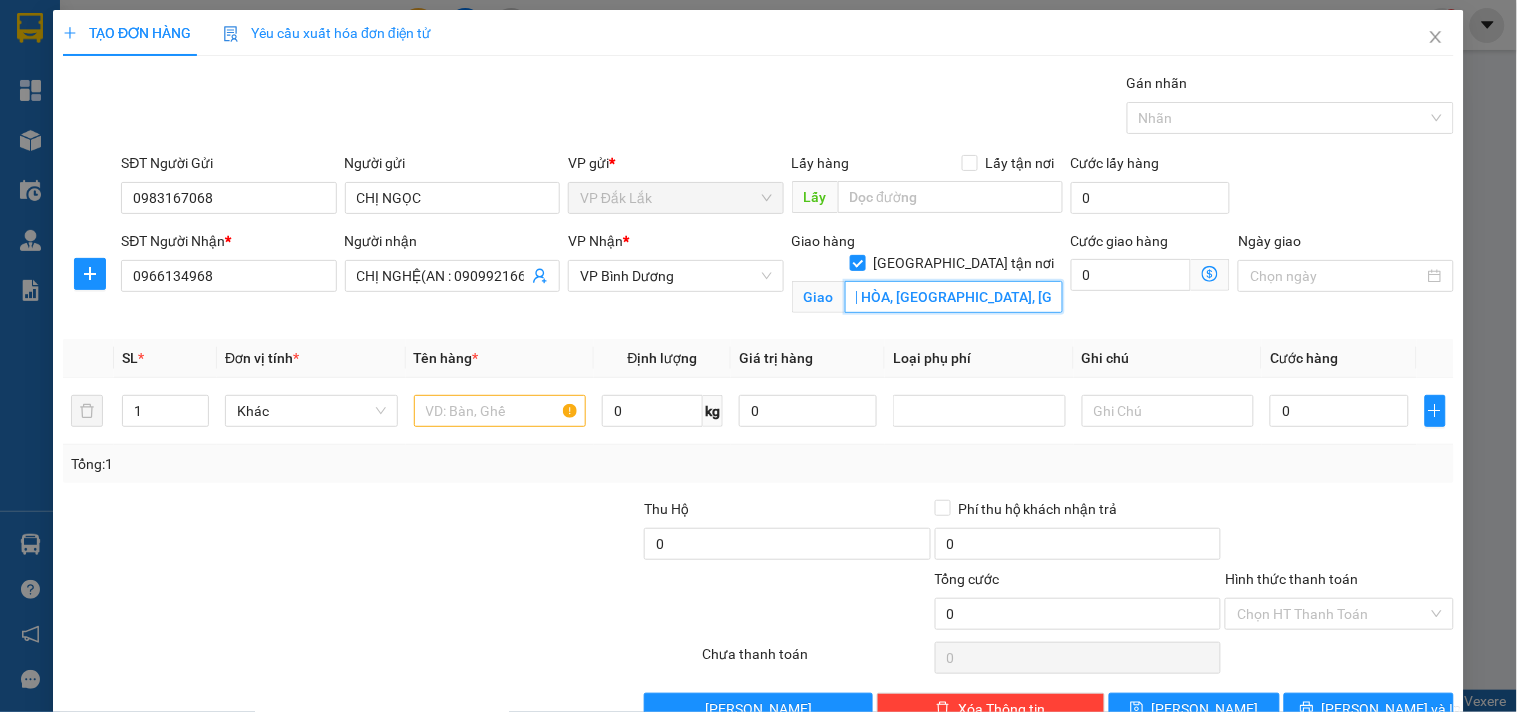 scroll, scrollTop: 0, scrollLeft: 147, axis: horizontal 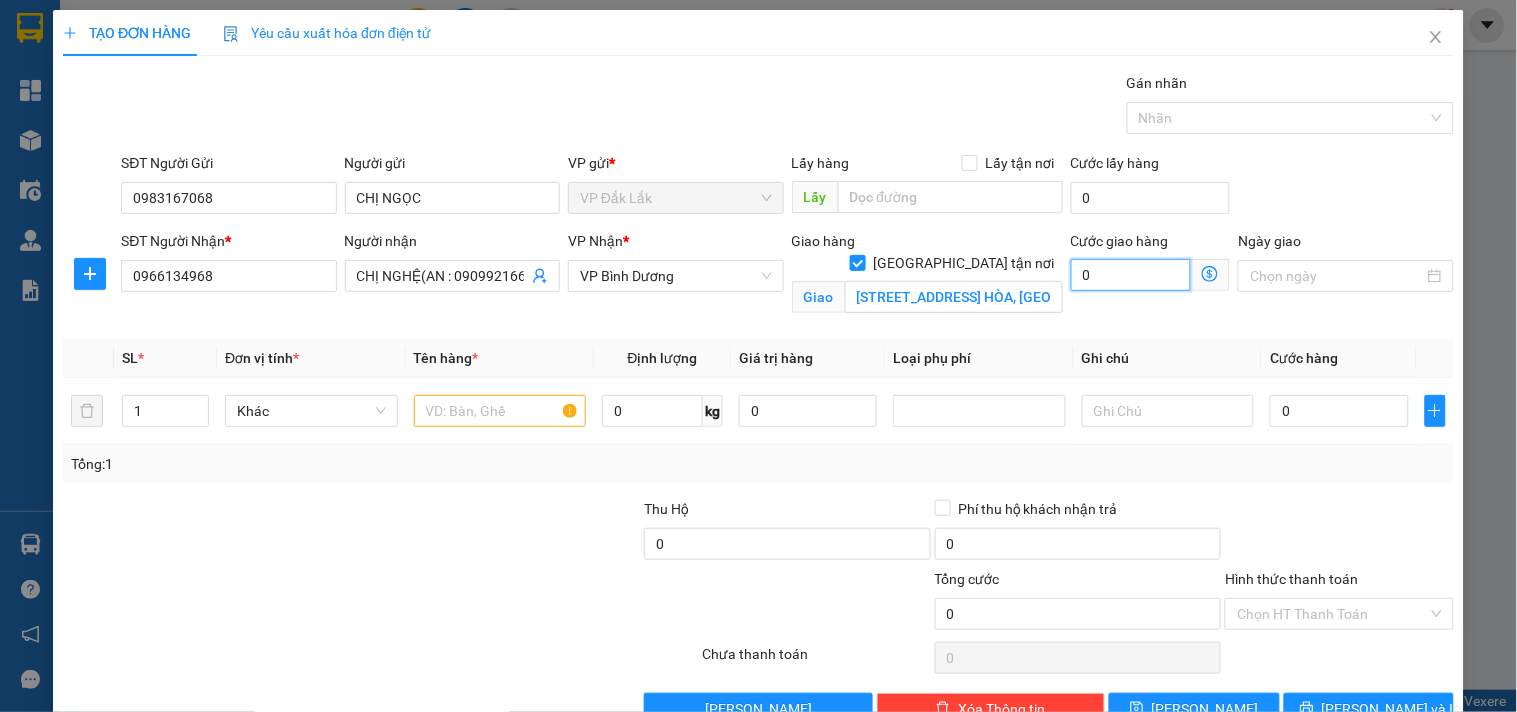 click on "0" at bounding box center [1131, 275] 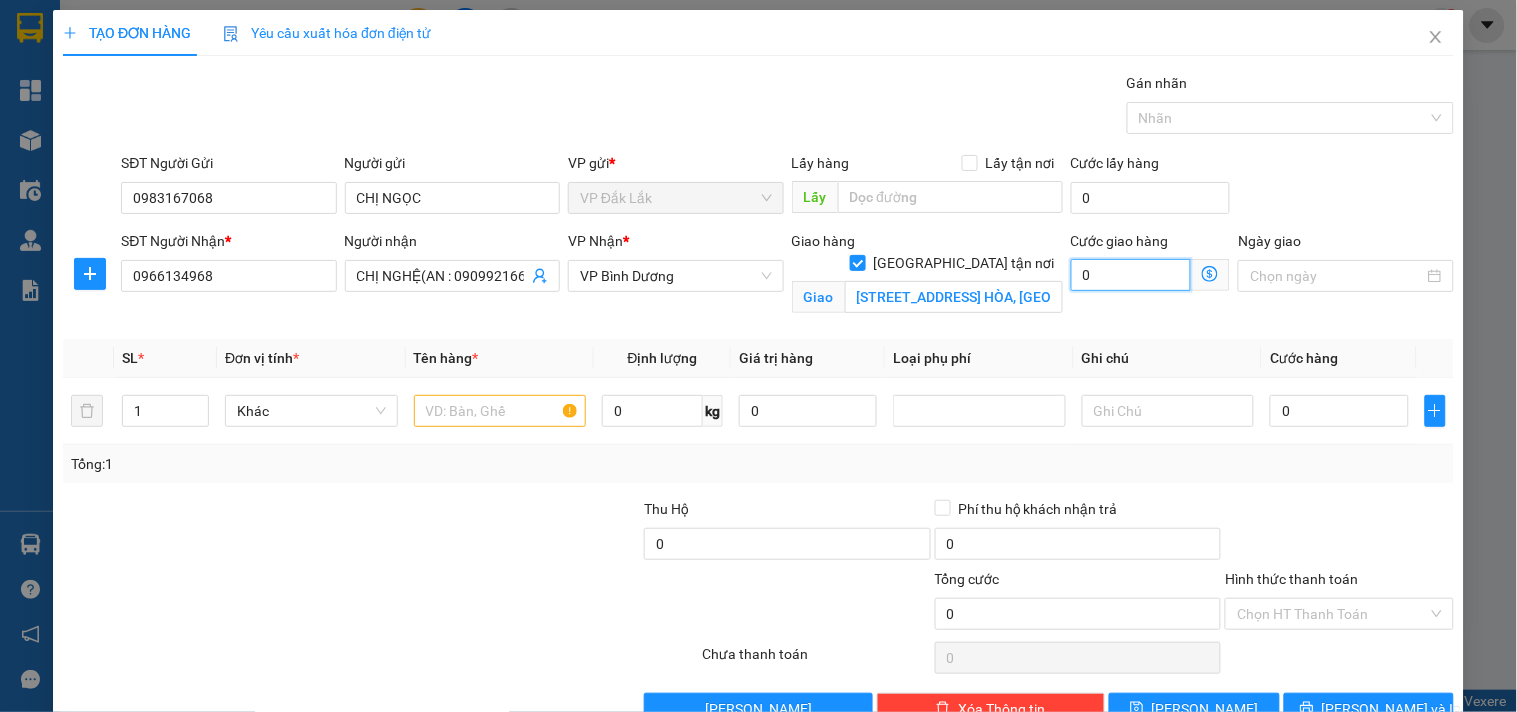 type on "6" 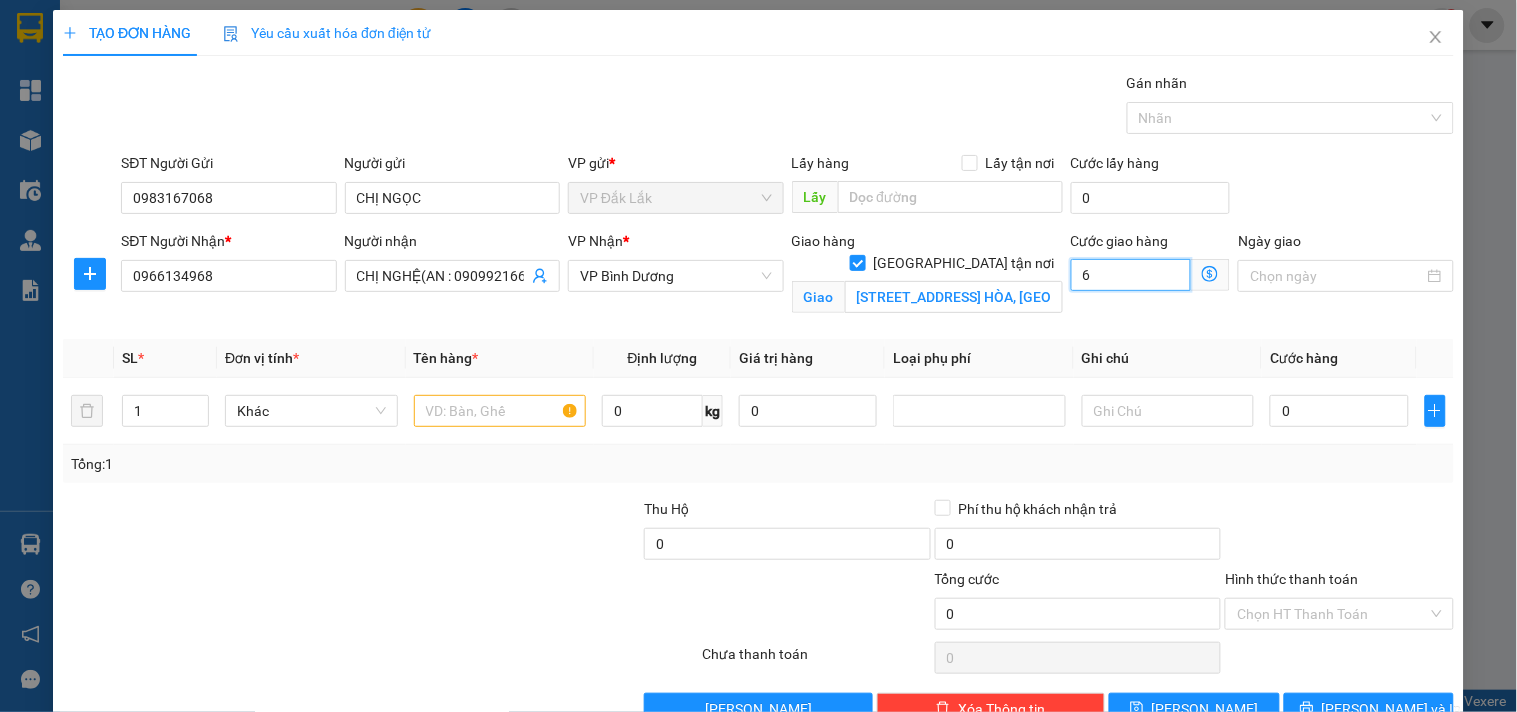 type on "6" 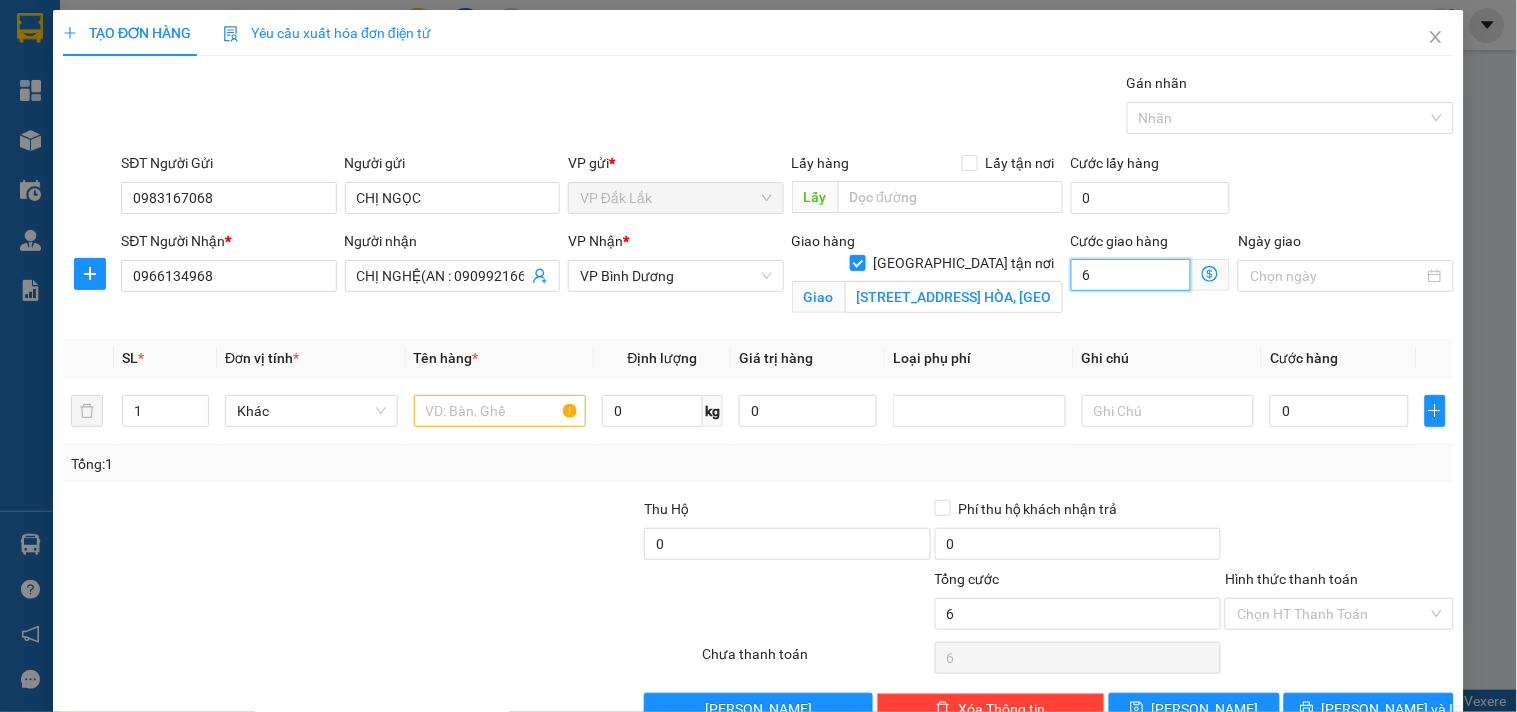 type on "60" 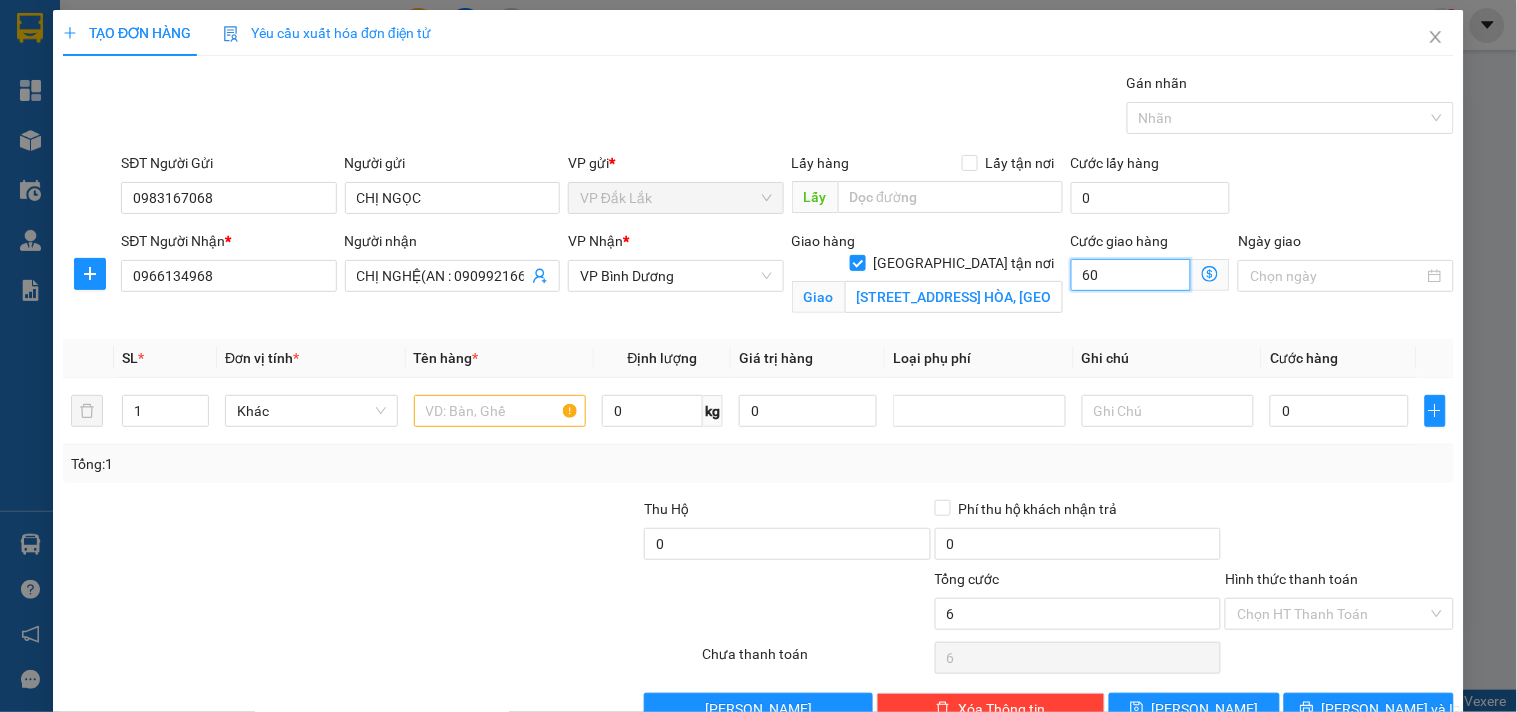 type on "60" 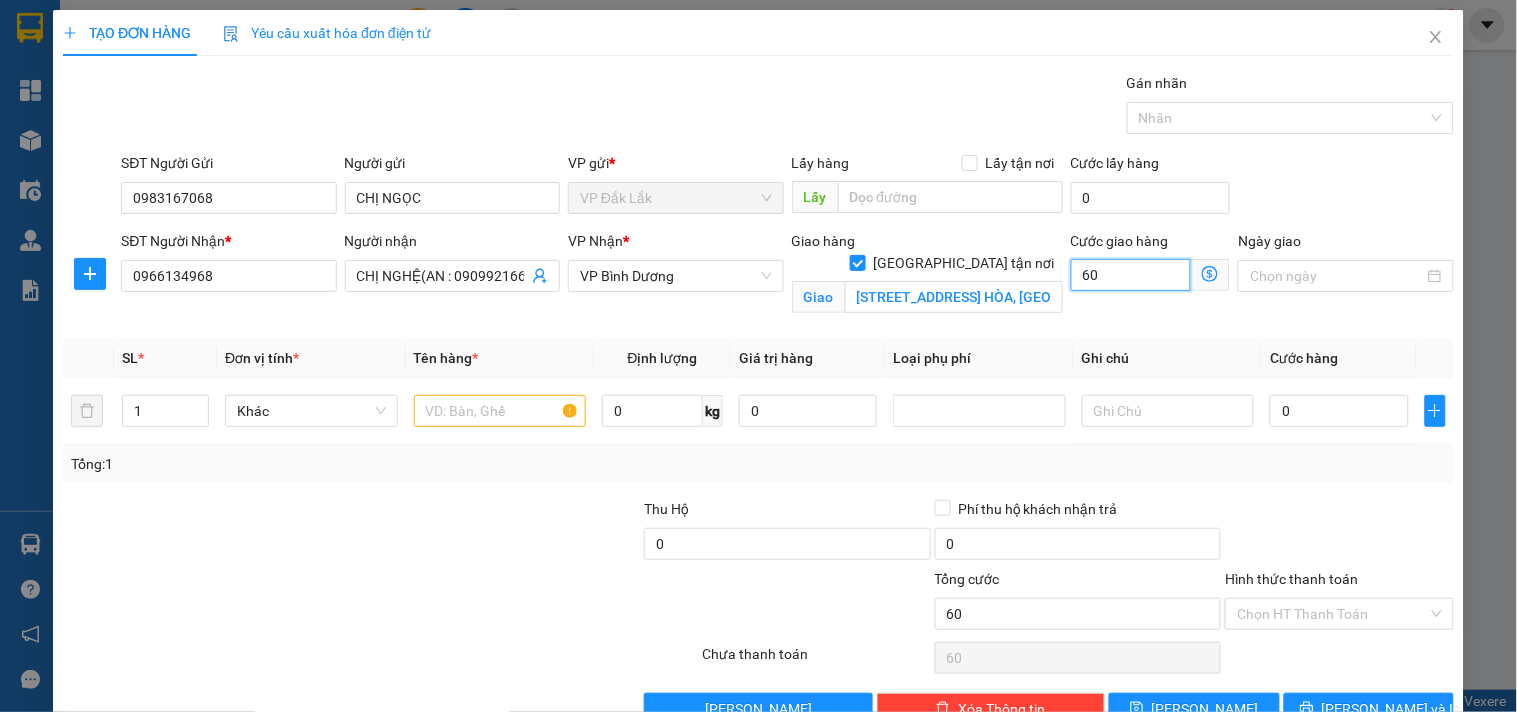 type on "600" 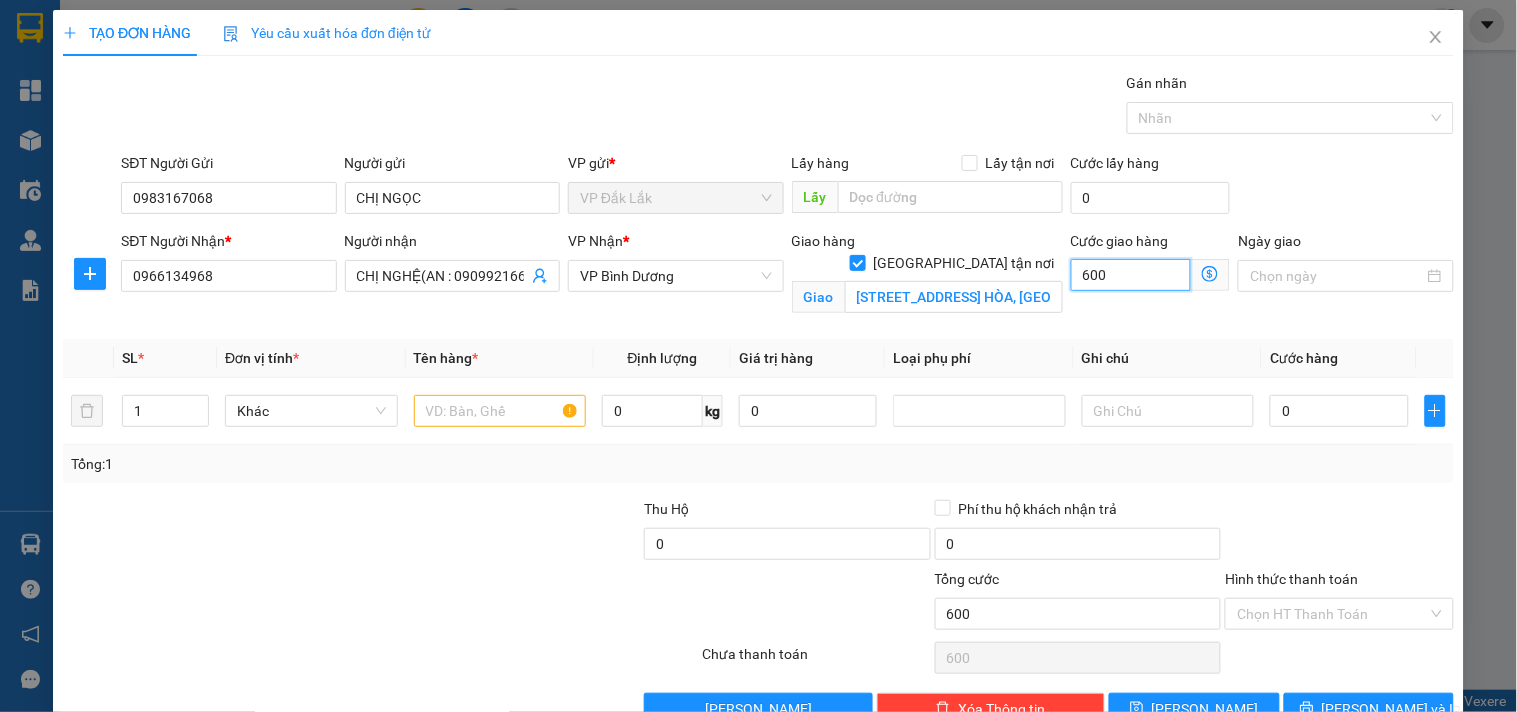 type on "6.000" 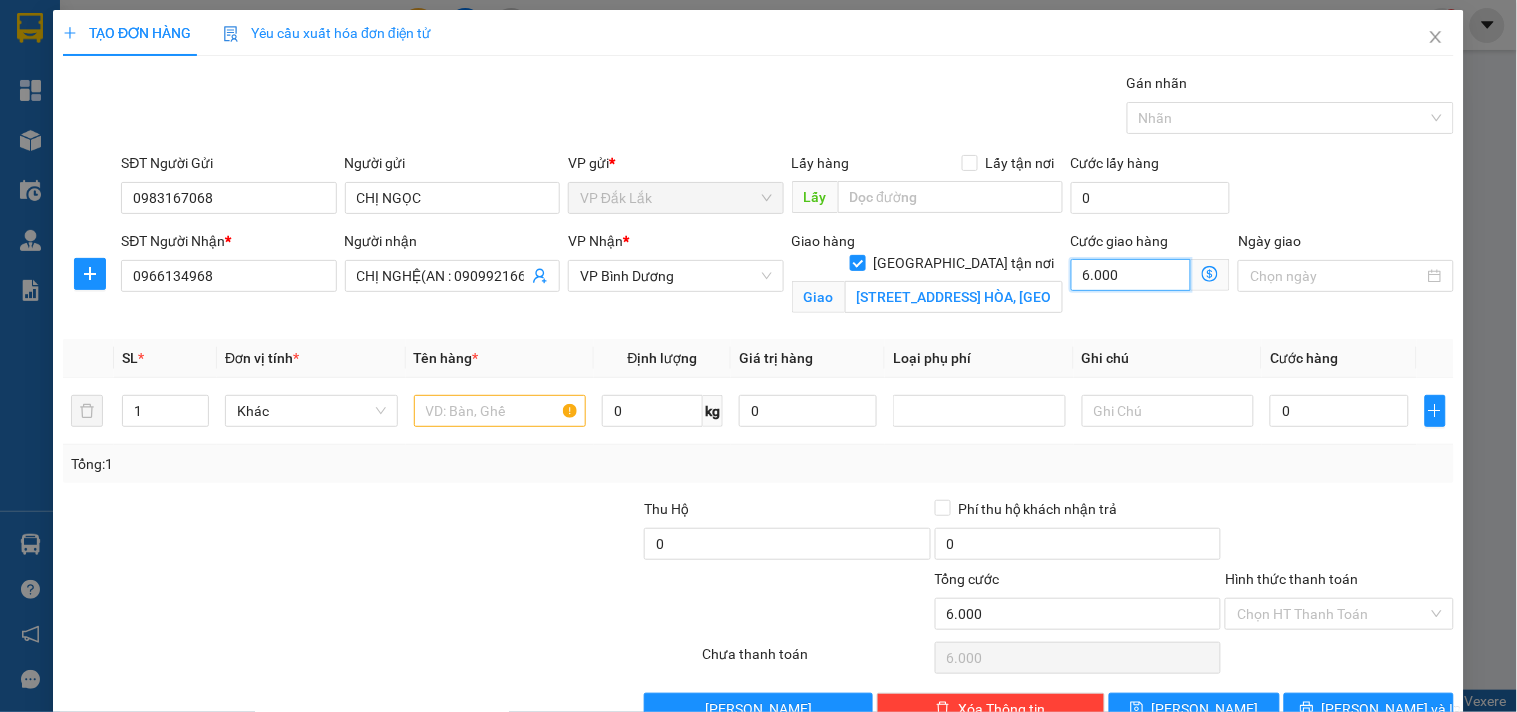 type on "60.000" 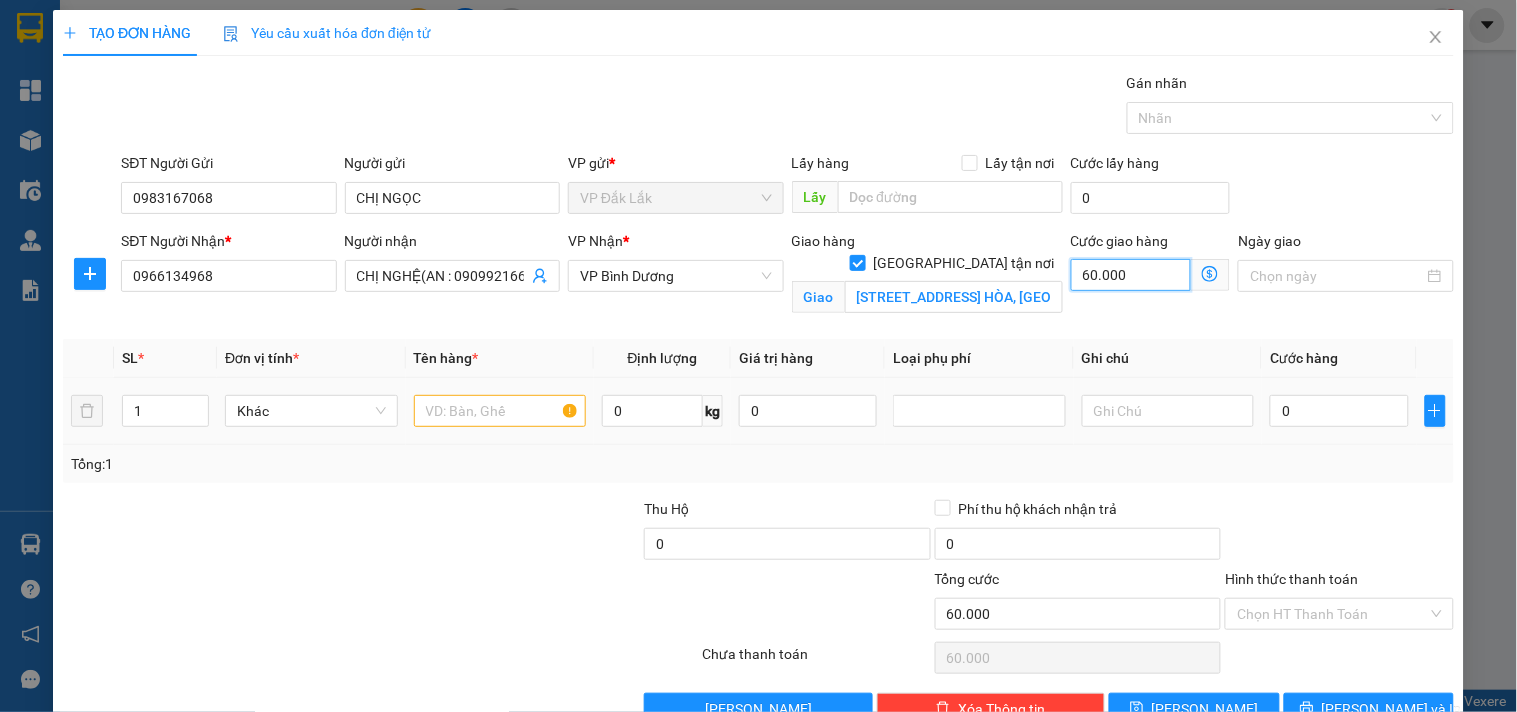 type on "60.000" 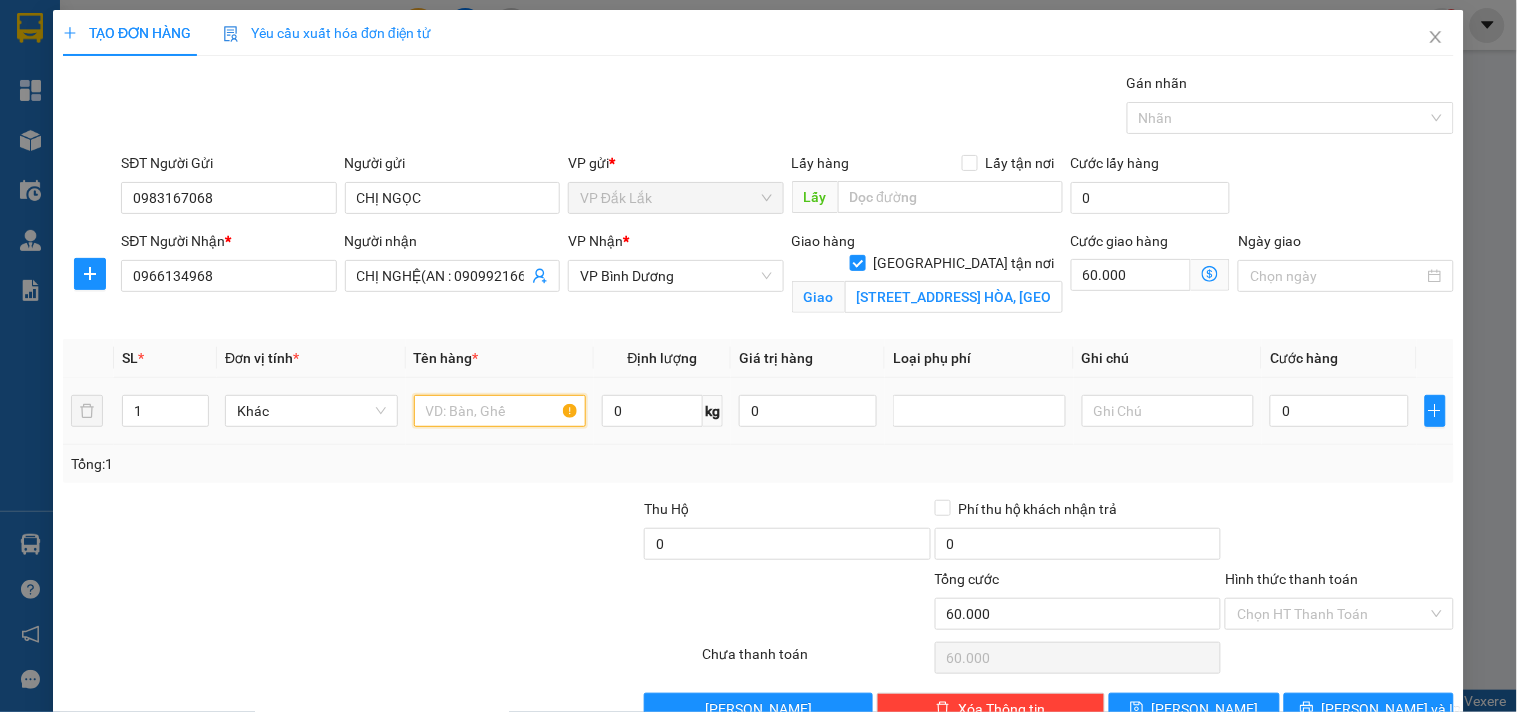 click at bounding box center [500, 411] 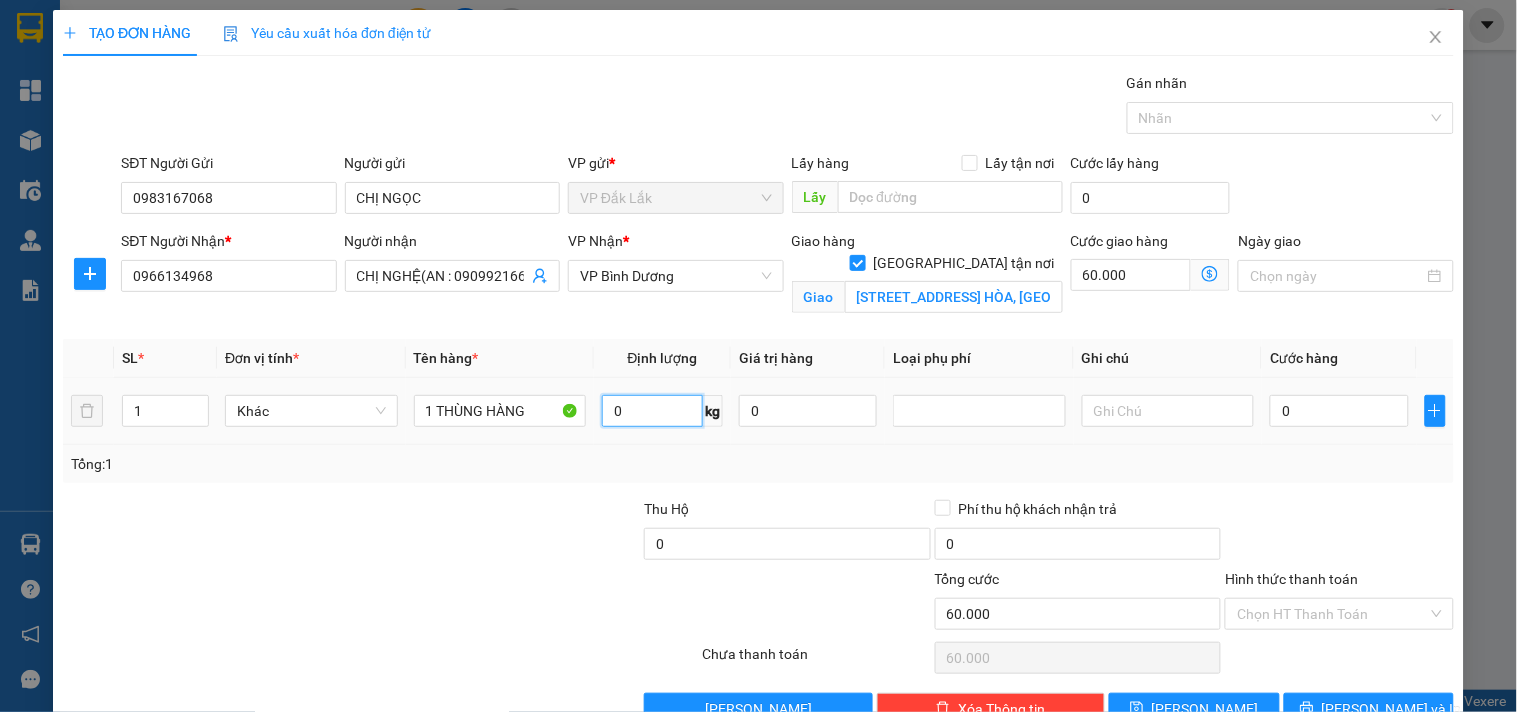click on "0" at bounding box center (652, 411) 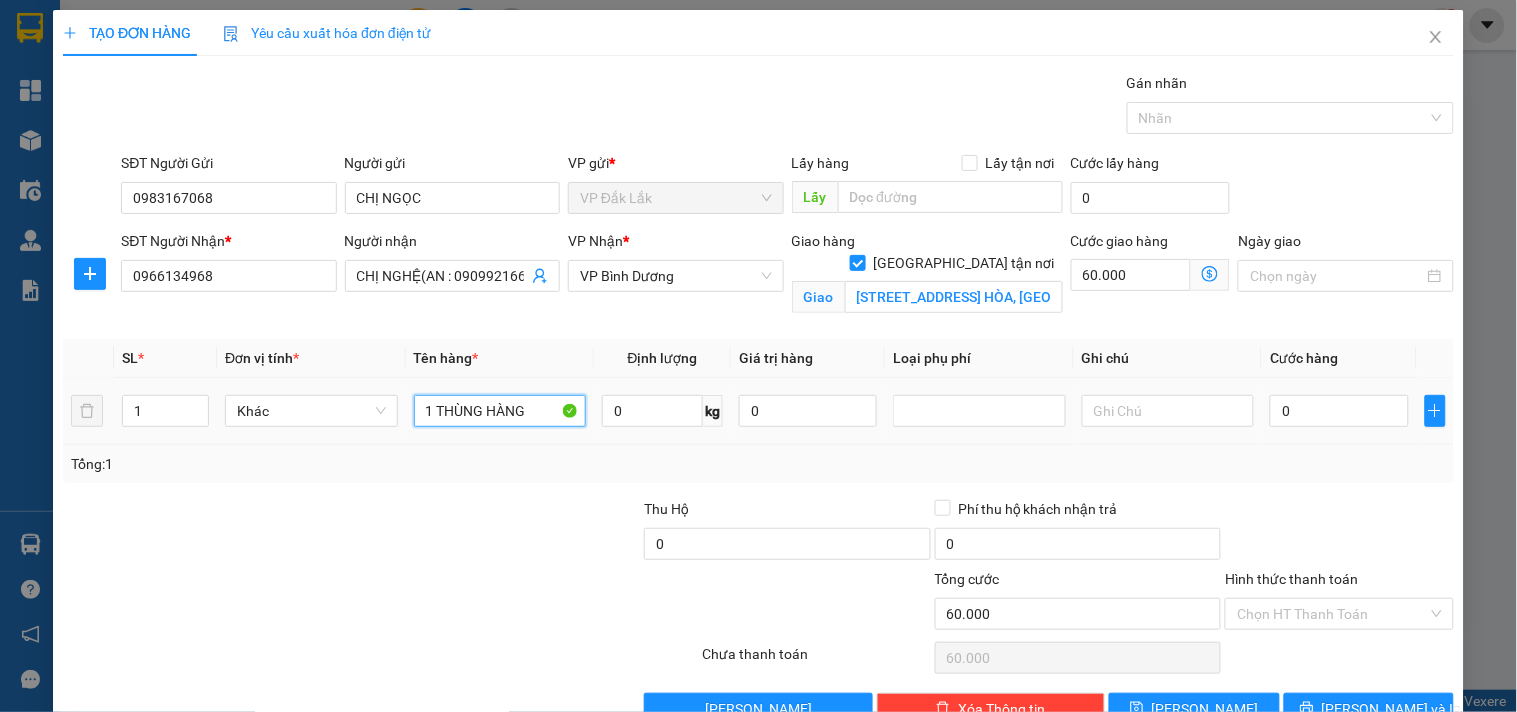 click on "1 THÙNG HÀNG" at bounding box center (500, 411) 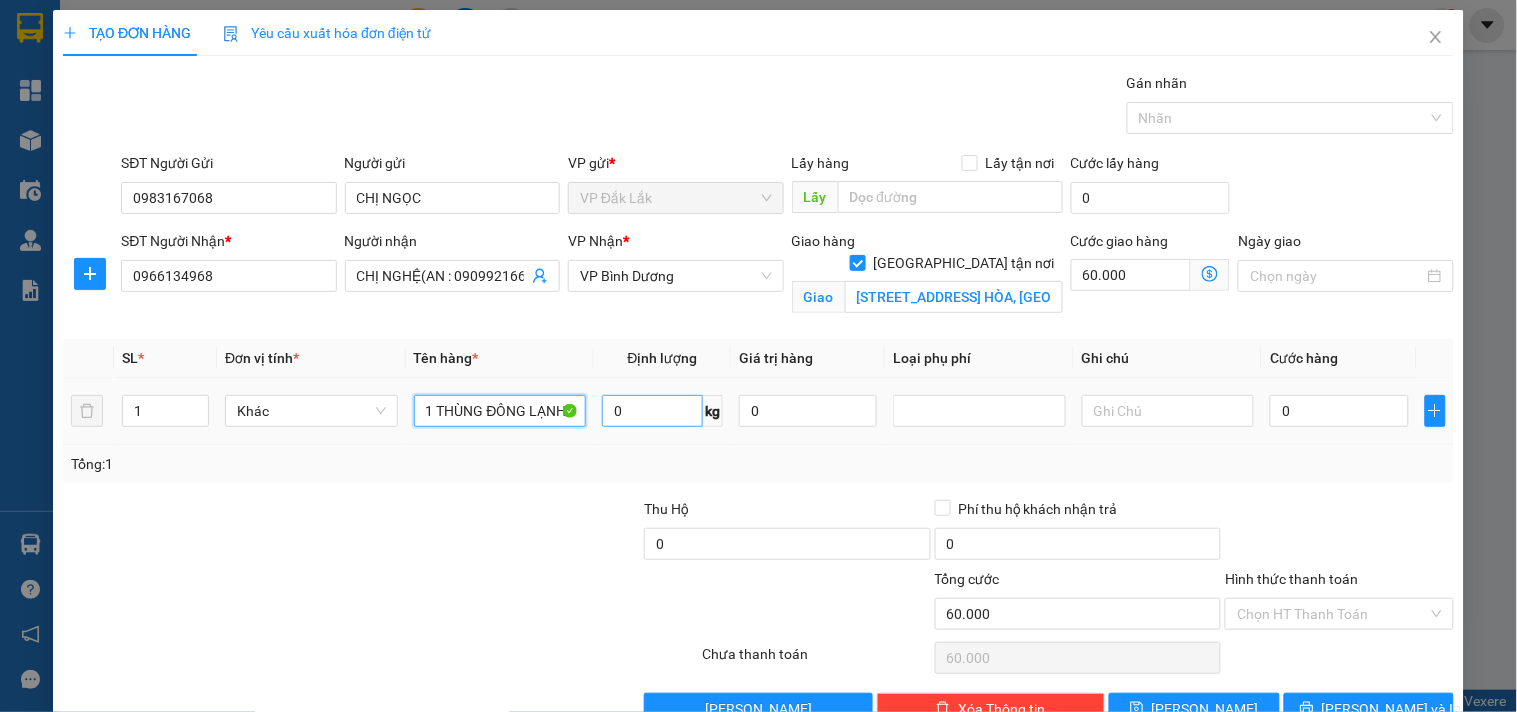 type on "1 THÙNG ĐÔNG LẠNH" 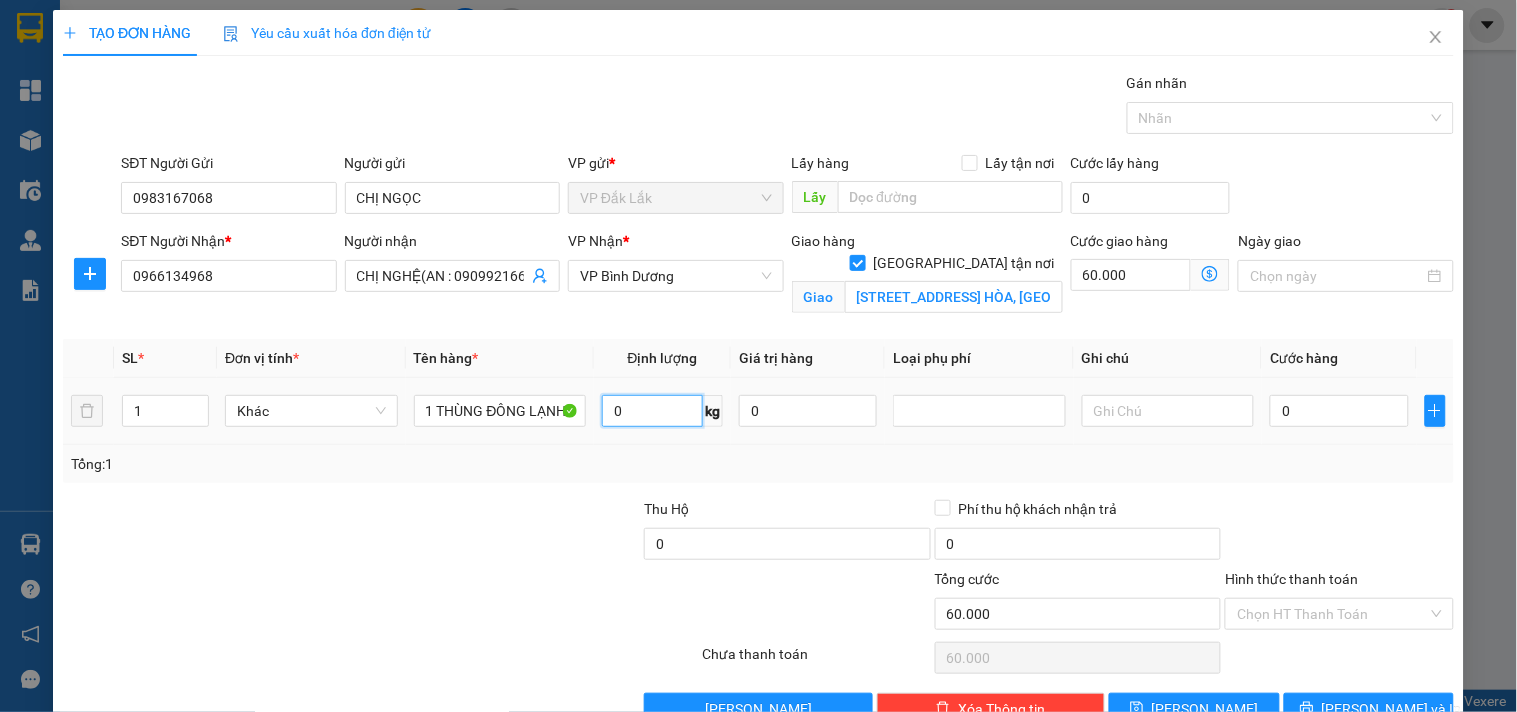 click on "0" at bounding box center [652, 411] 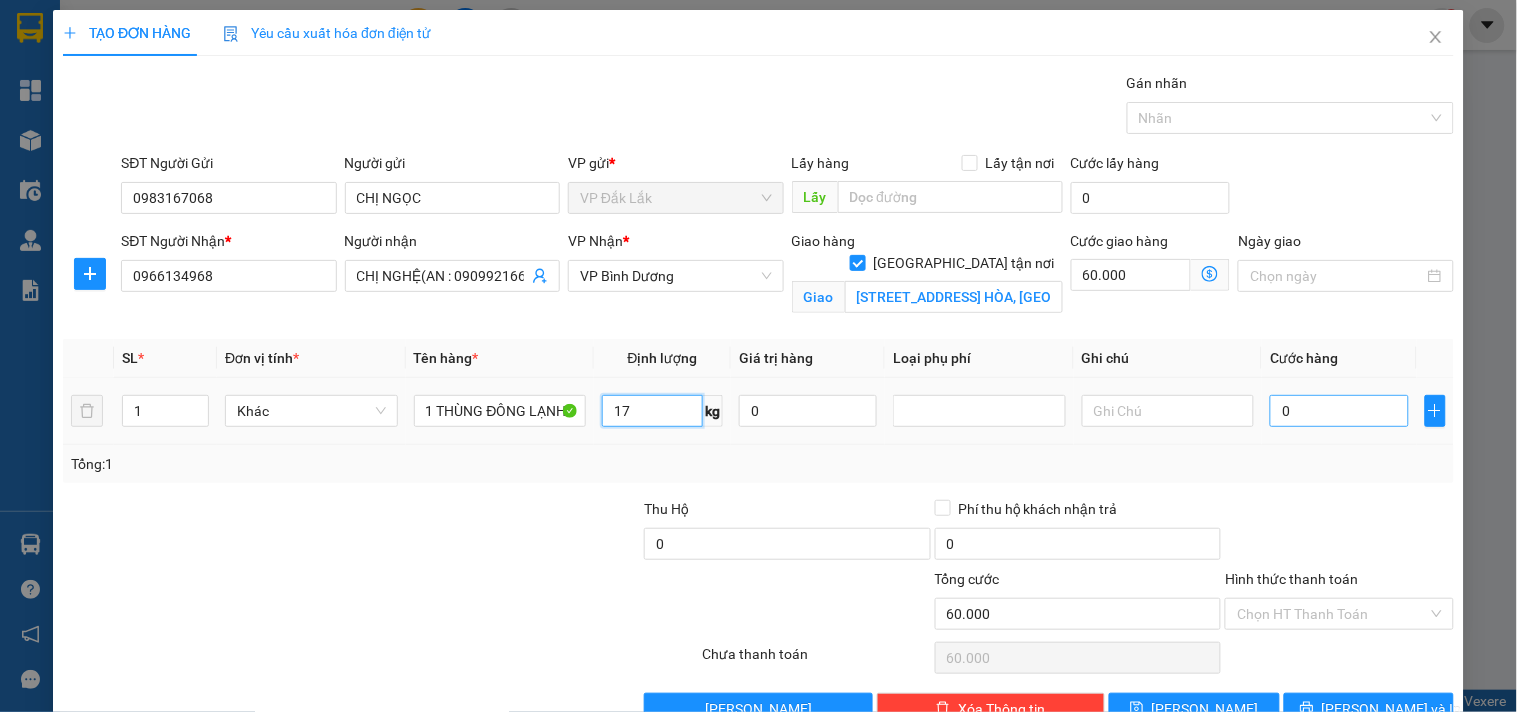 type on "17" 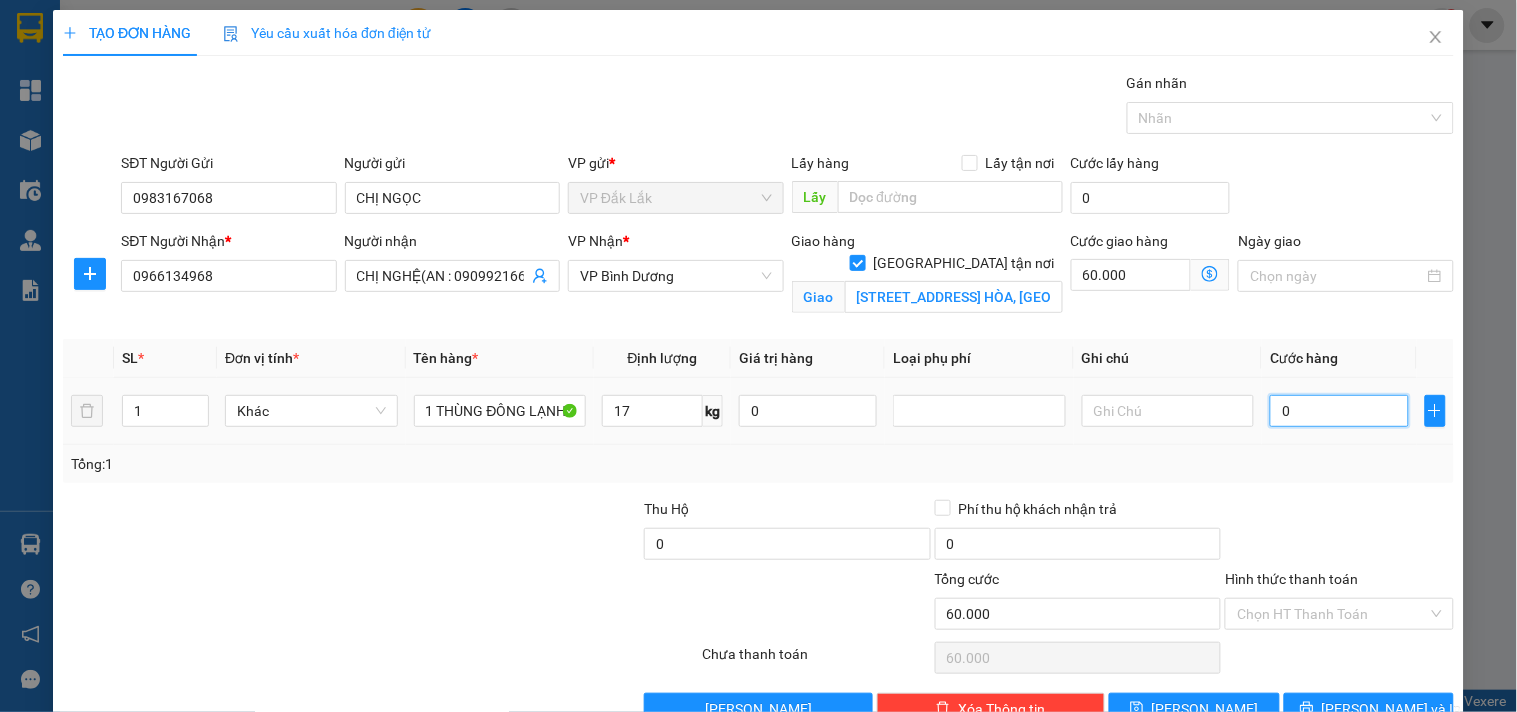 click on "0" at bounding box center [1339, 411] 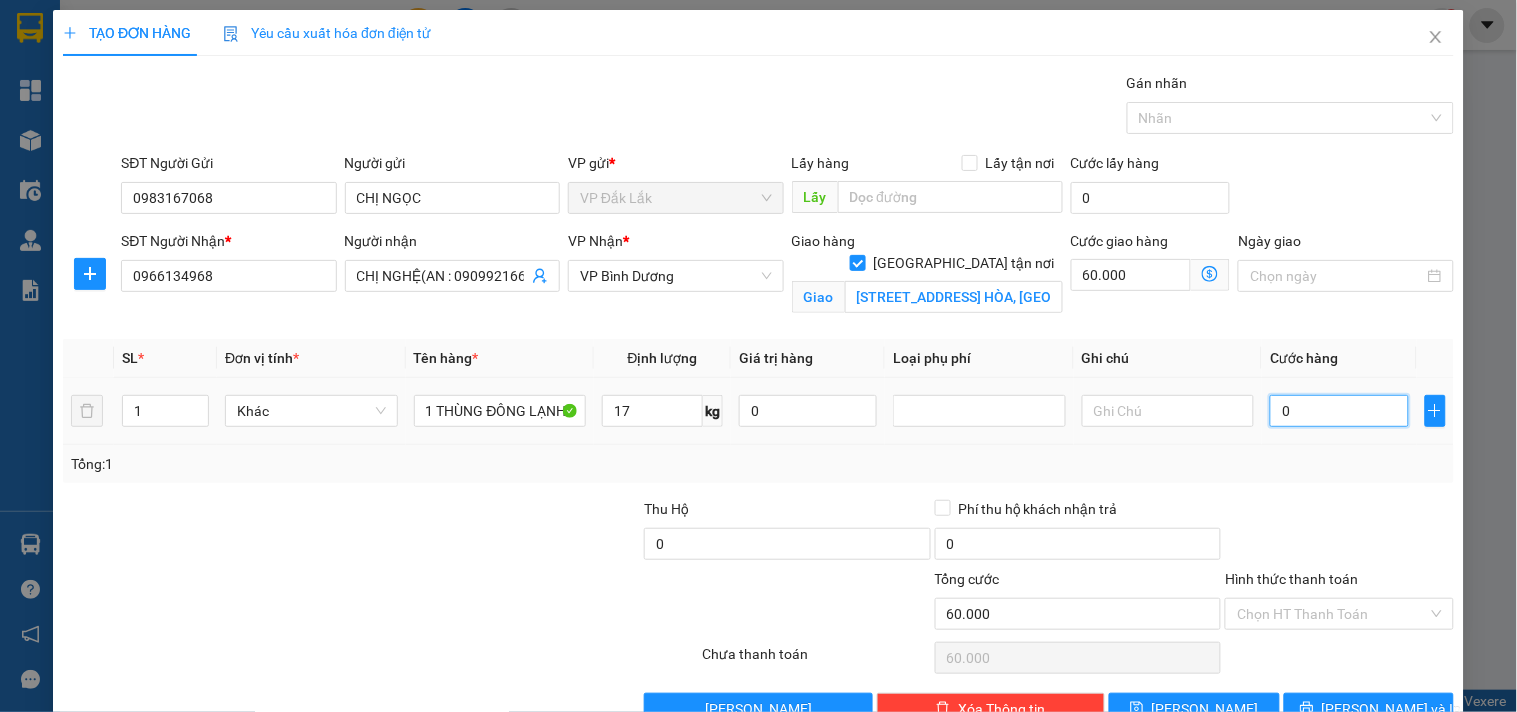 type on "4" 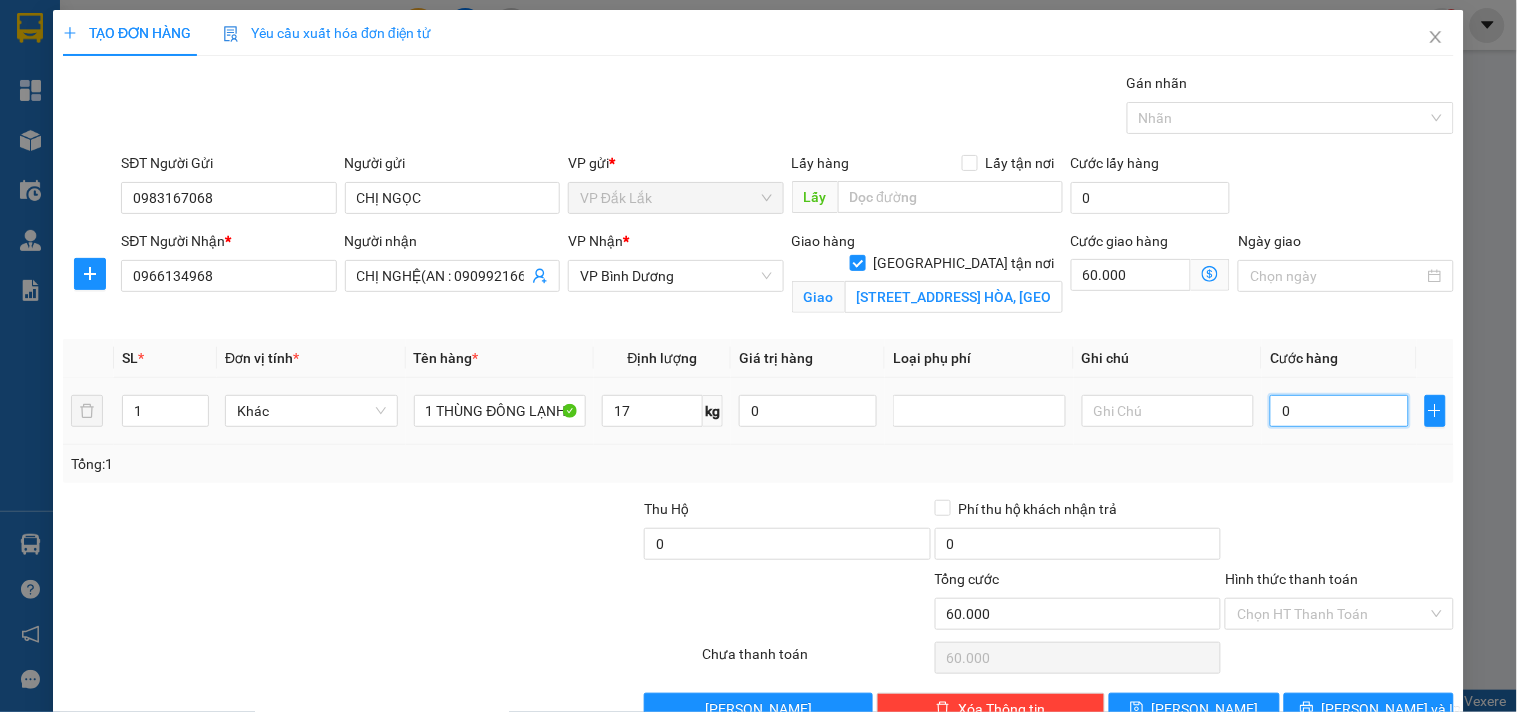 type on "60.004" 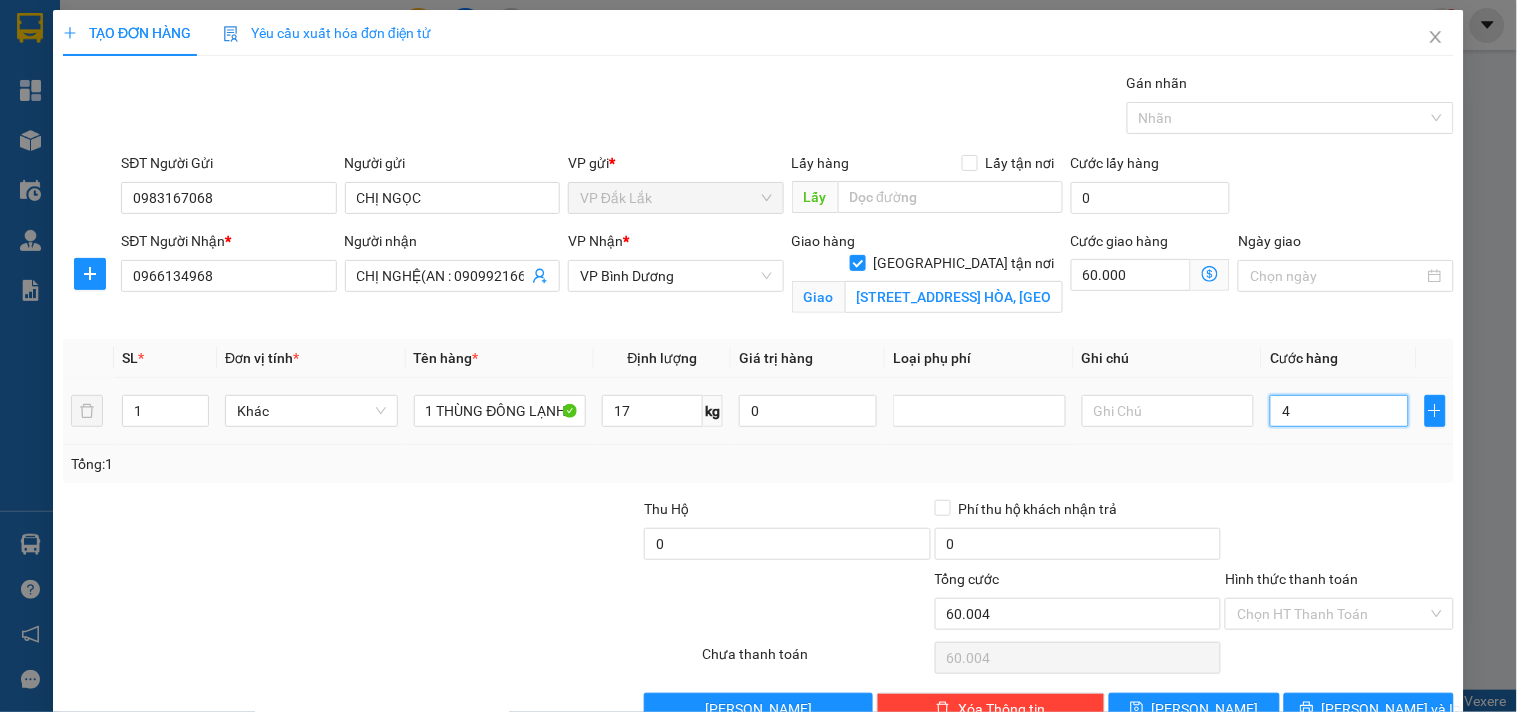 type on "45" 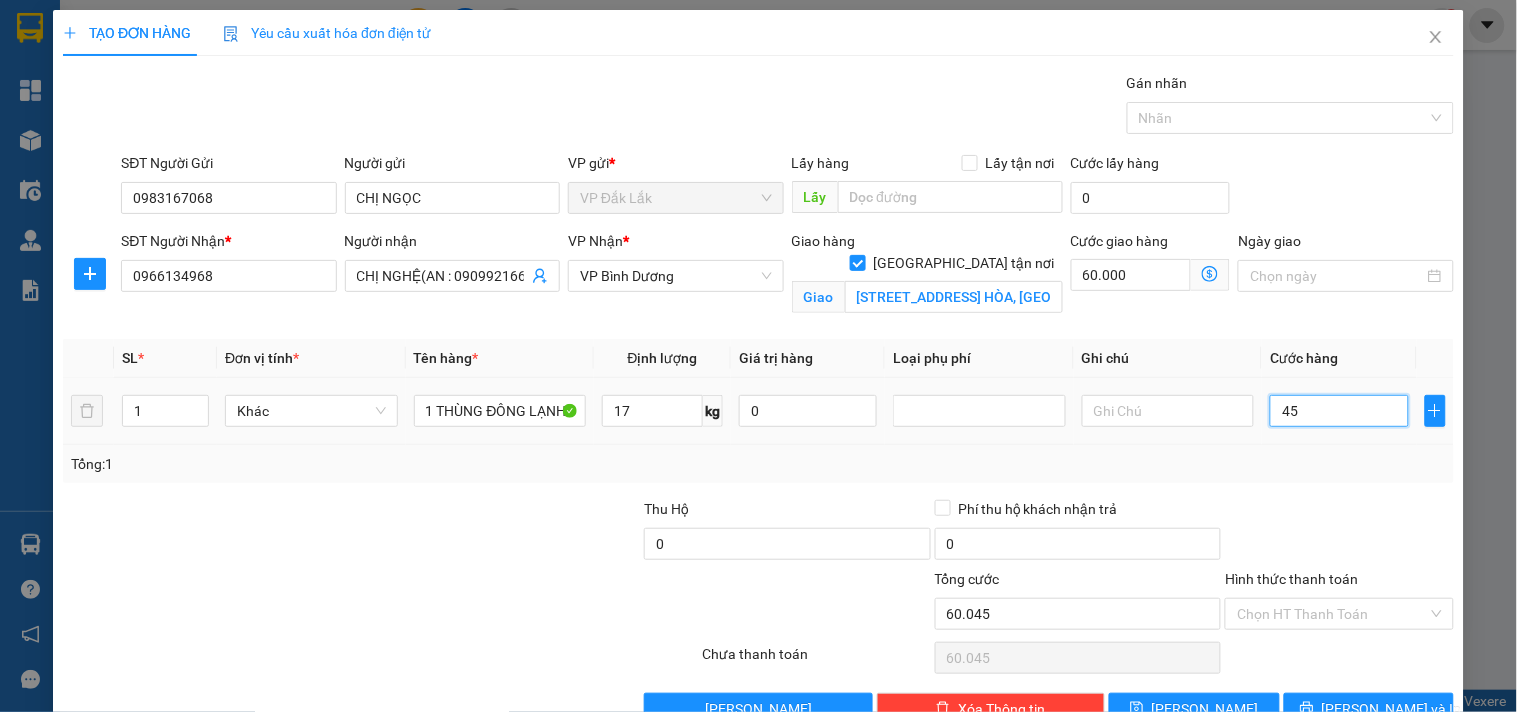 type on "450" 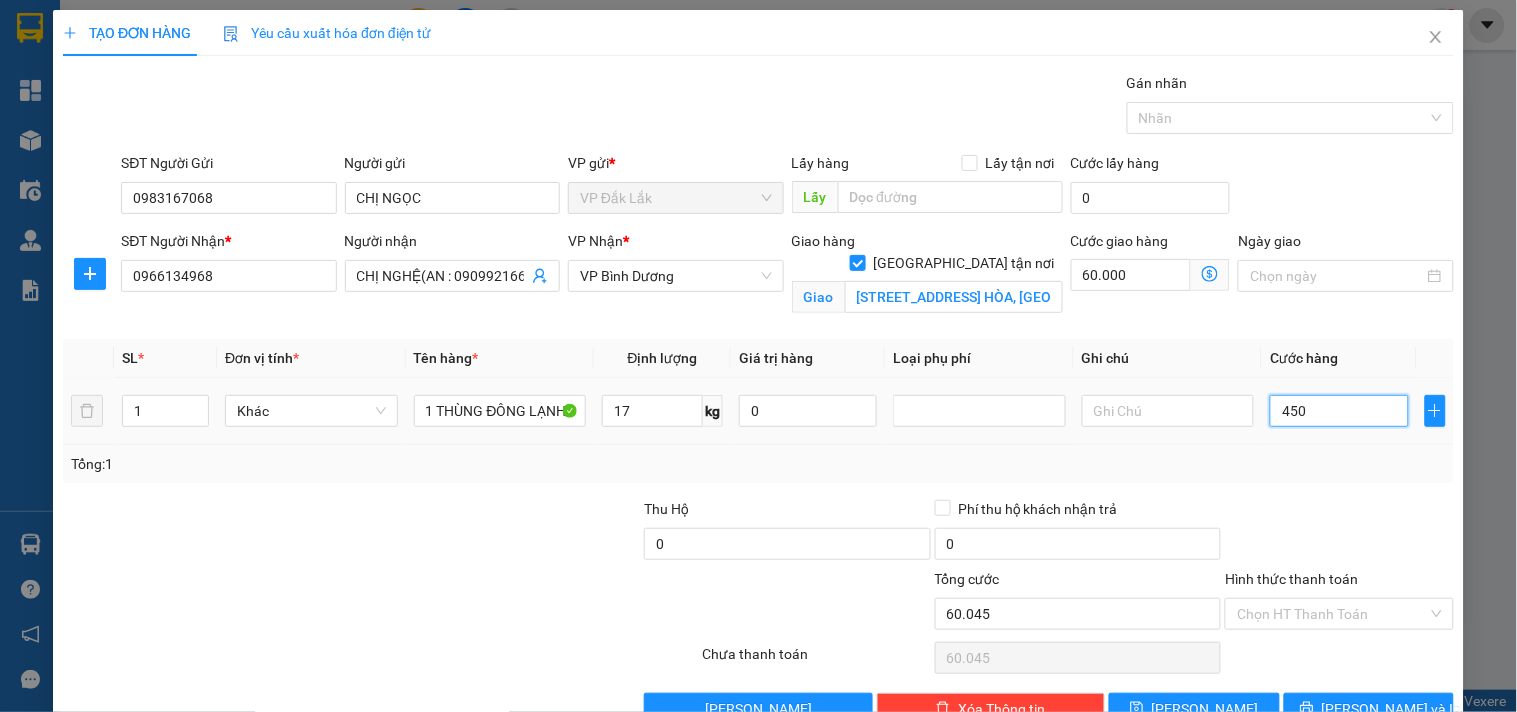 type on "60.450" 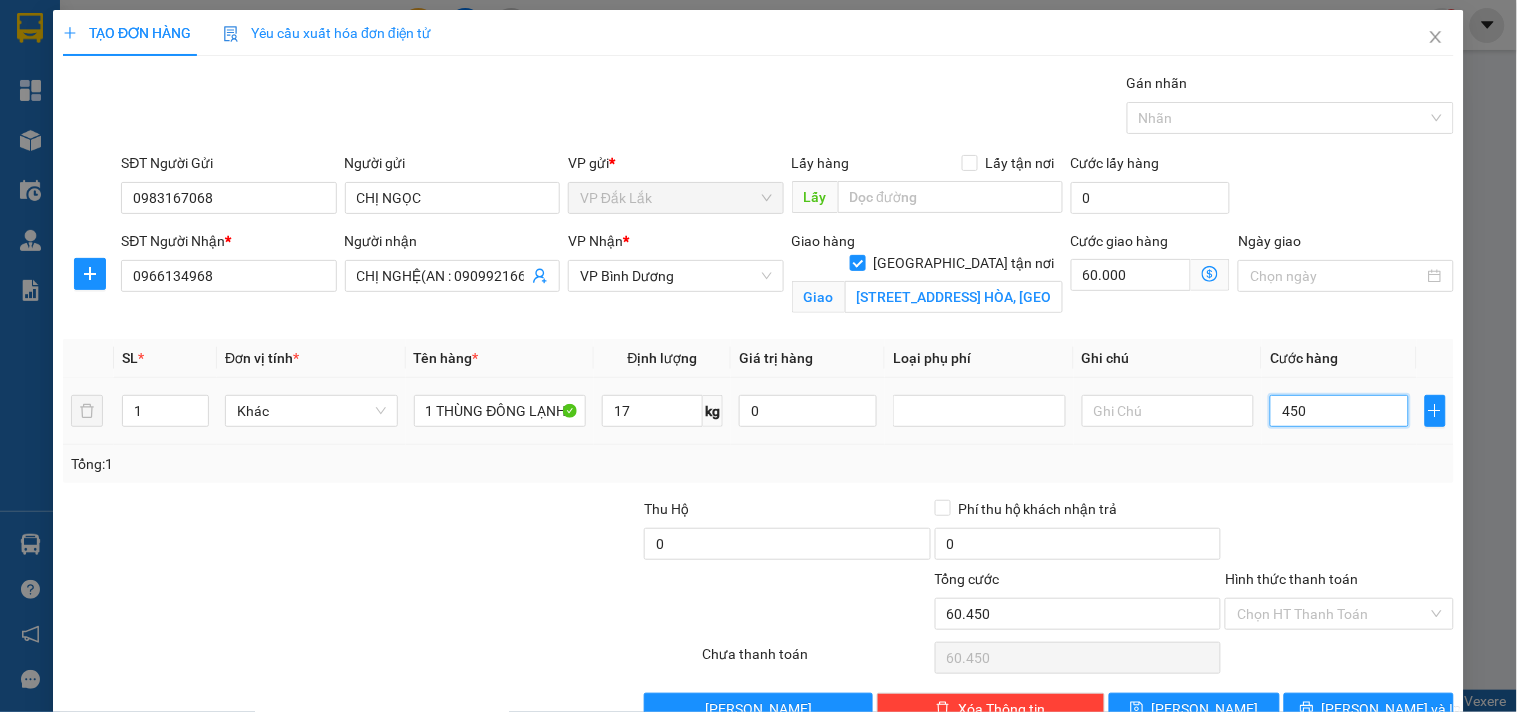 type on "4.500" 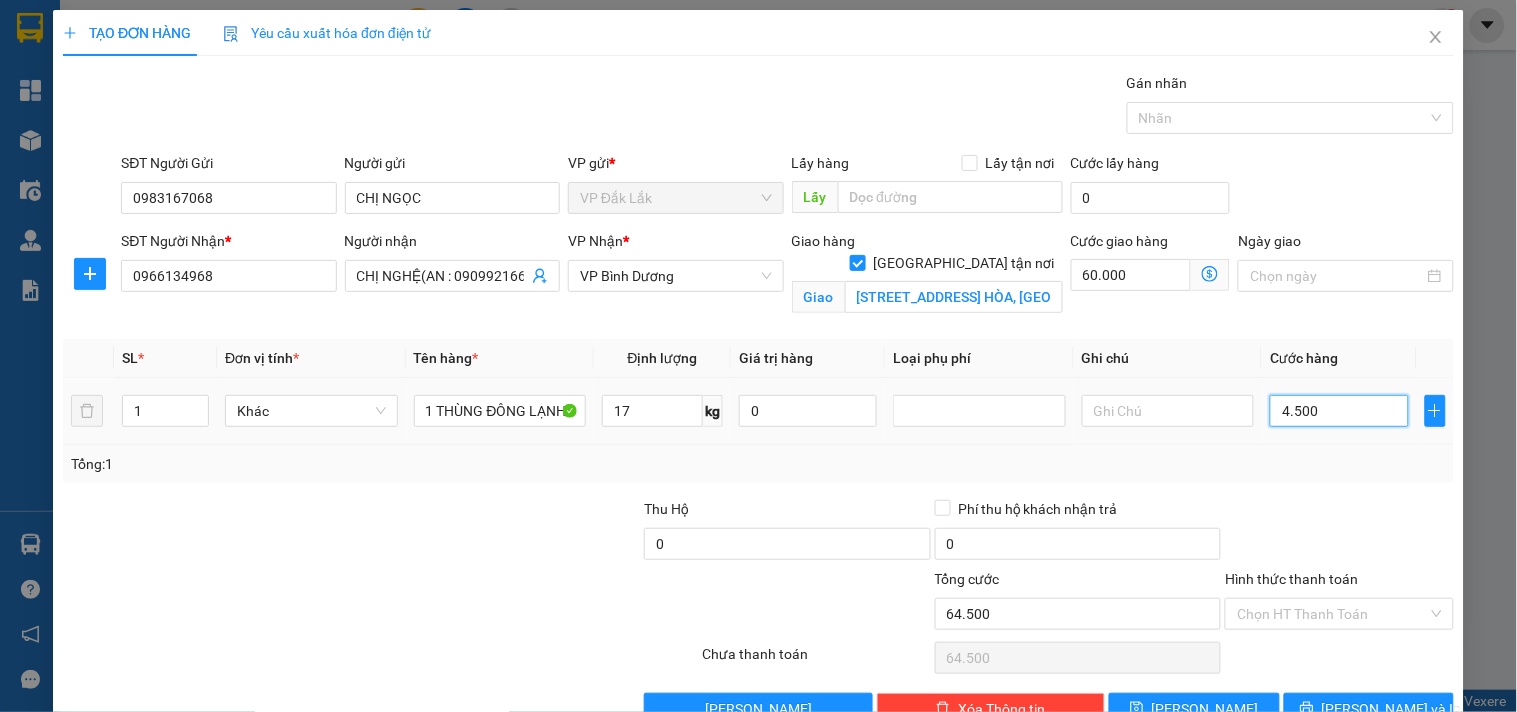 type on "45.000" 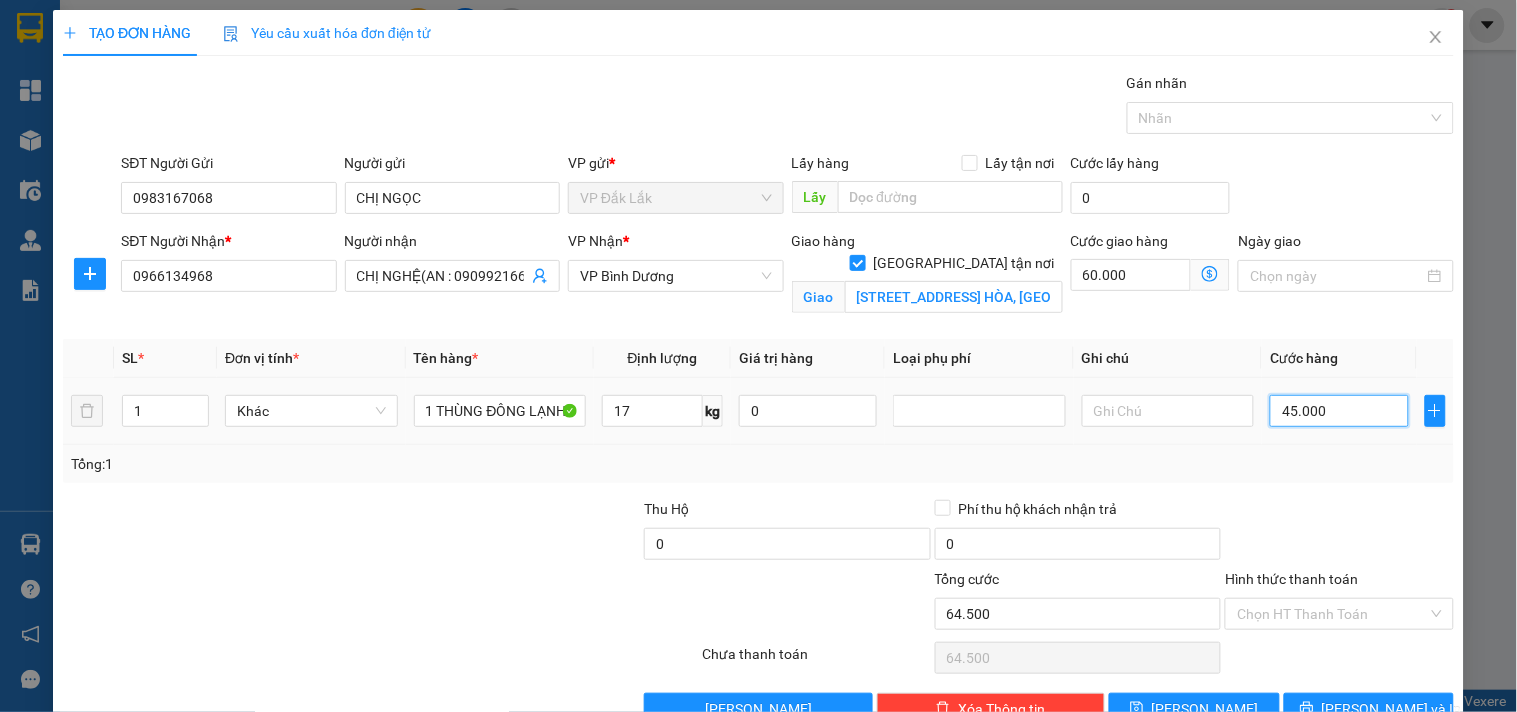 type on "105.000" 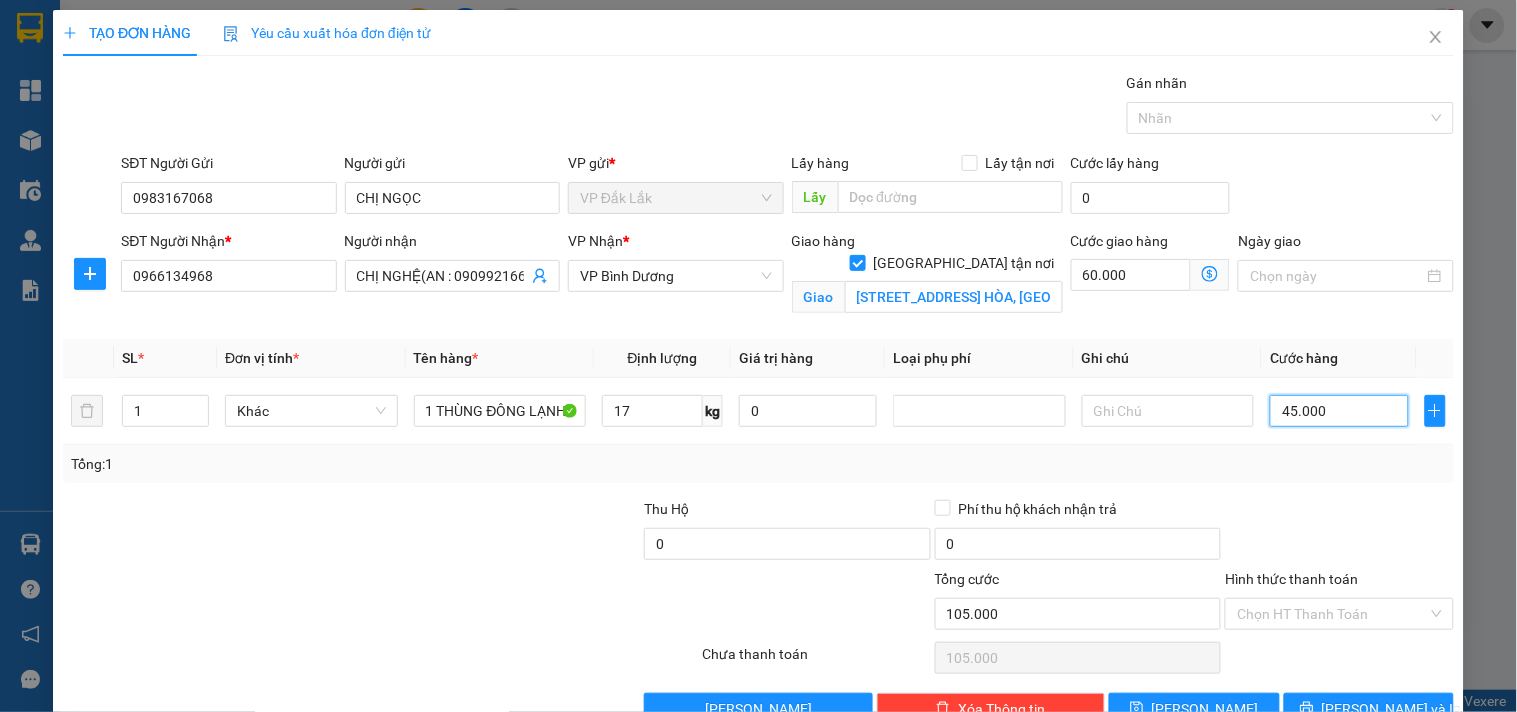 scroll, scrollTop: 52, scrollLeft: 0, axis: vertical 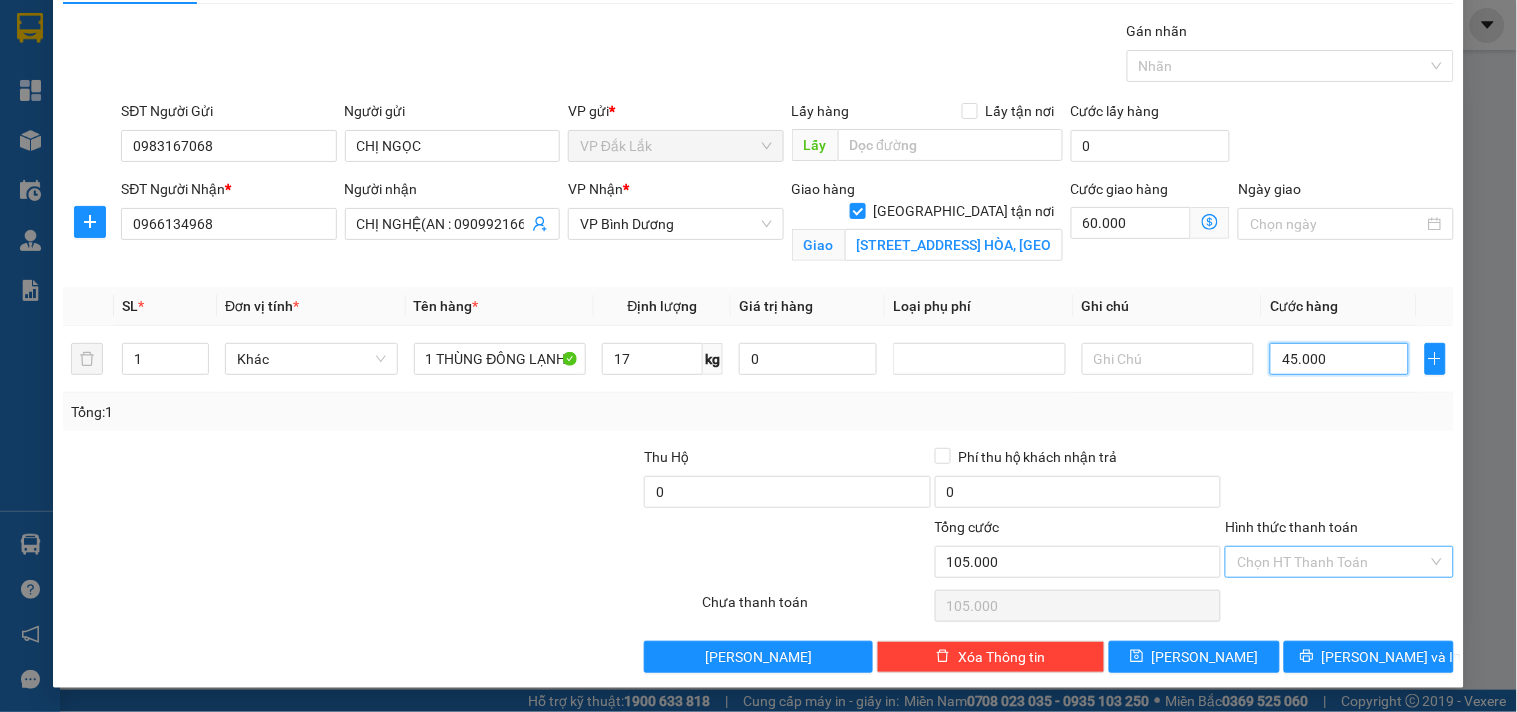type on "45.000" 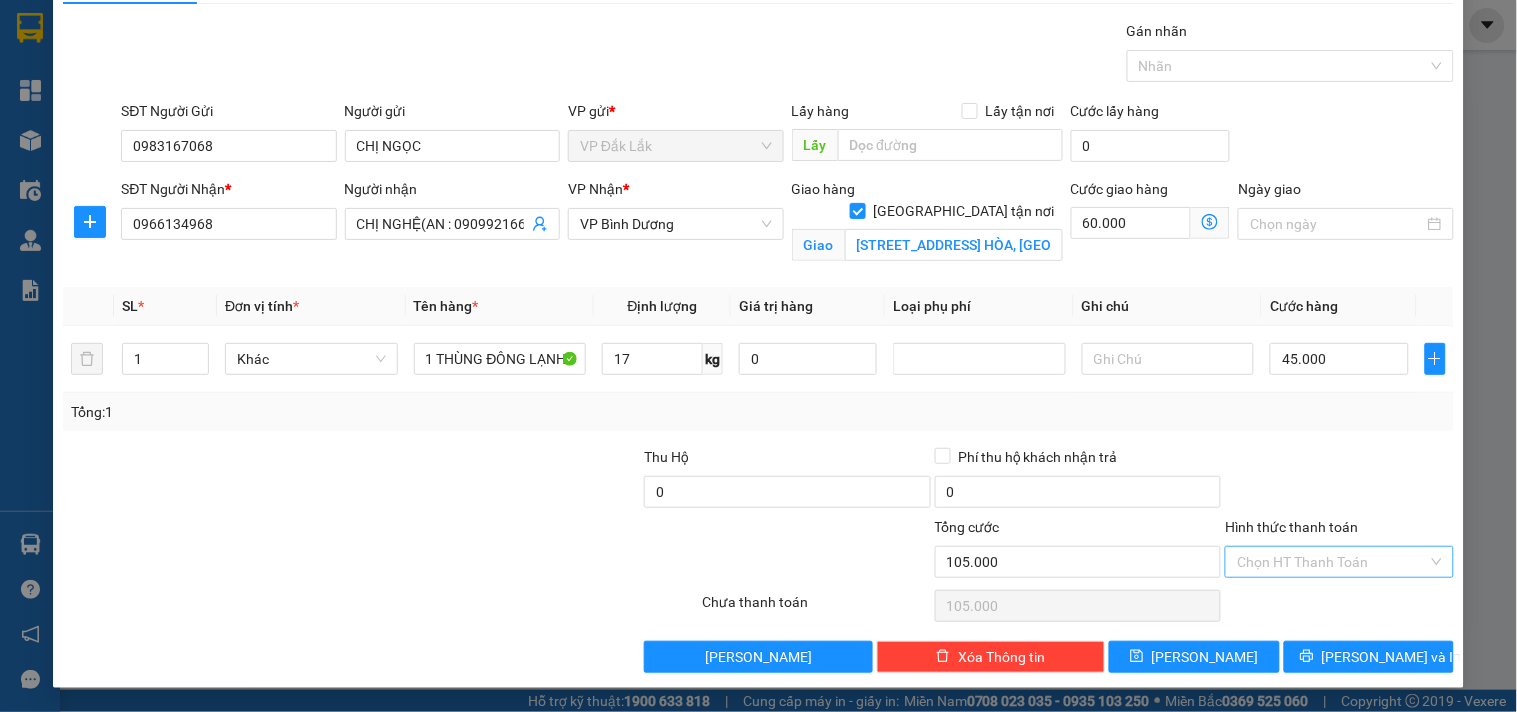 click on "Hình thức thanh toán" at bounding box center (1332, 562) 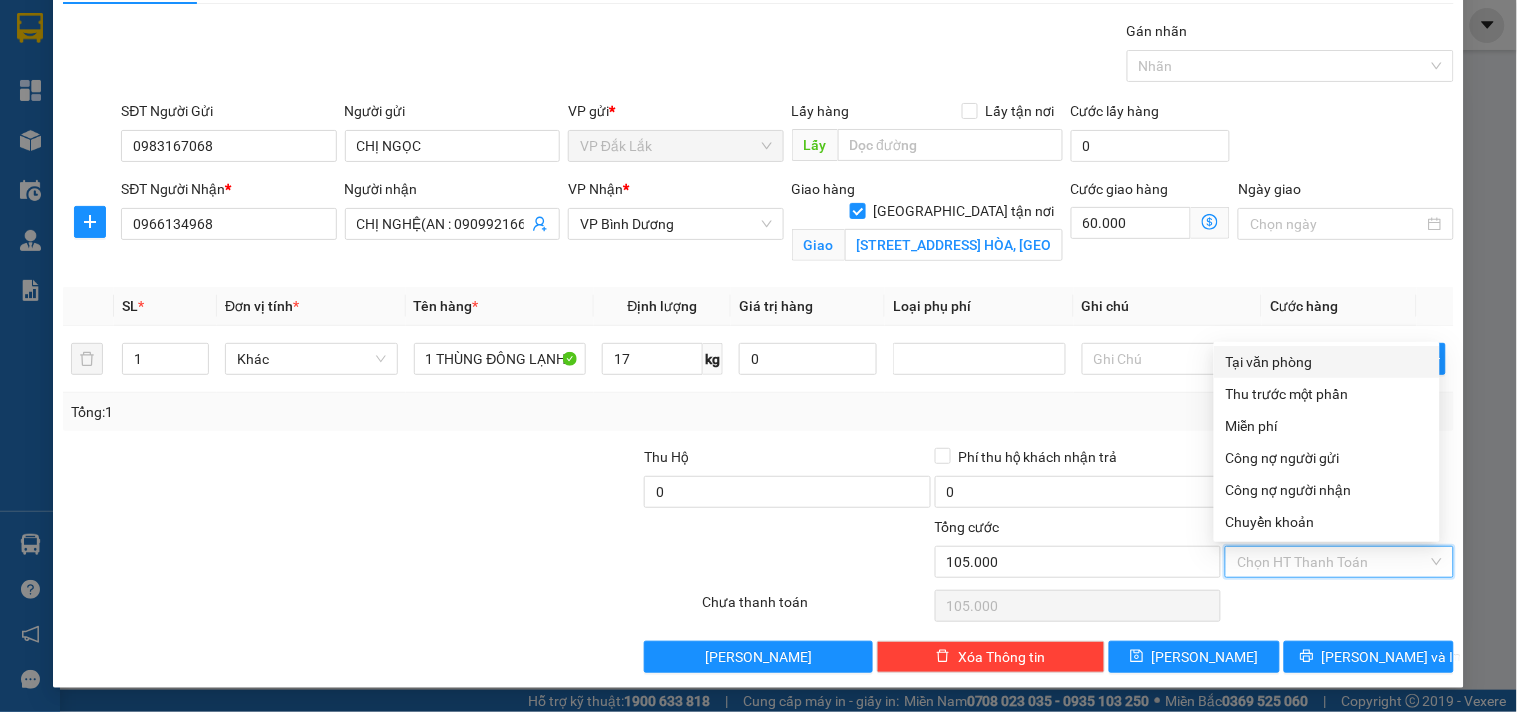 click on "Tại văn phòng" at bounding box center [1327, 362] 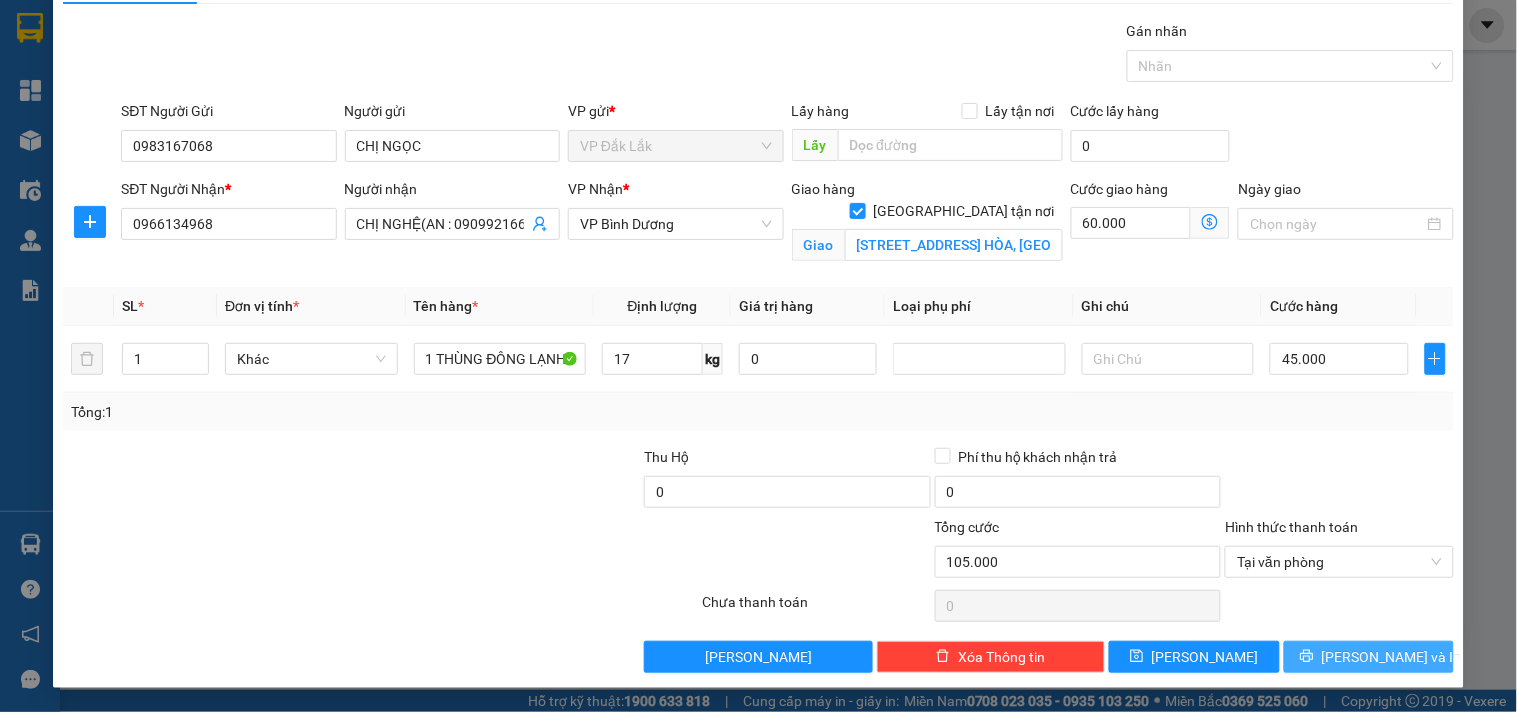 click on "[PERSON_NAME] và In" at bounding box center [1369, 657] 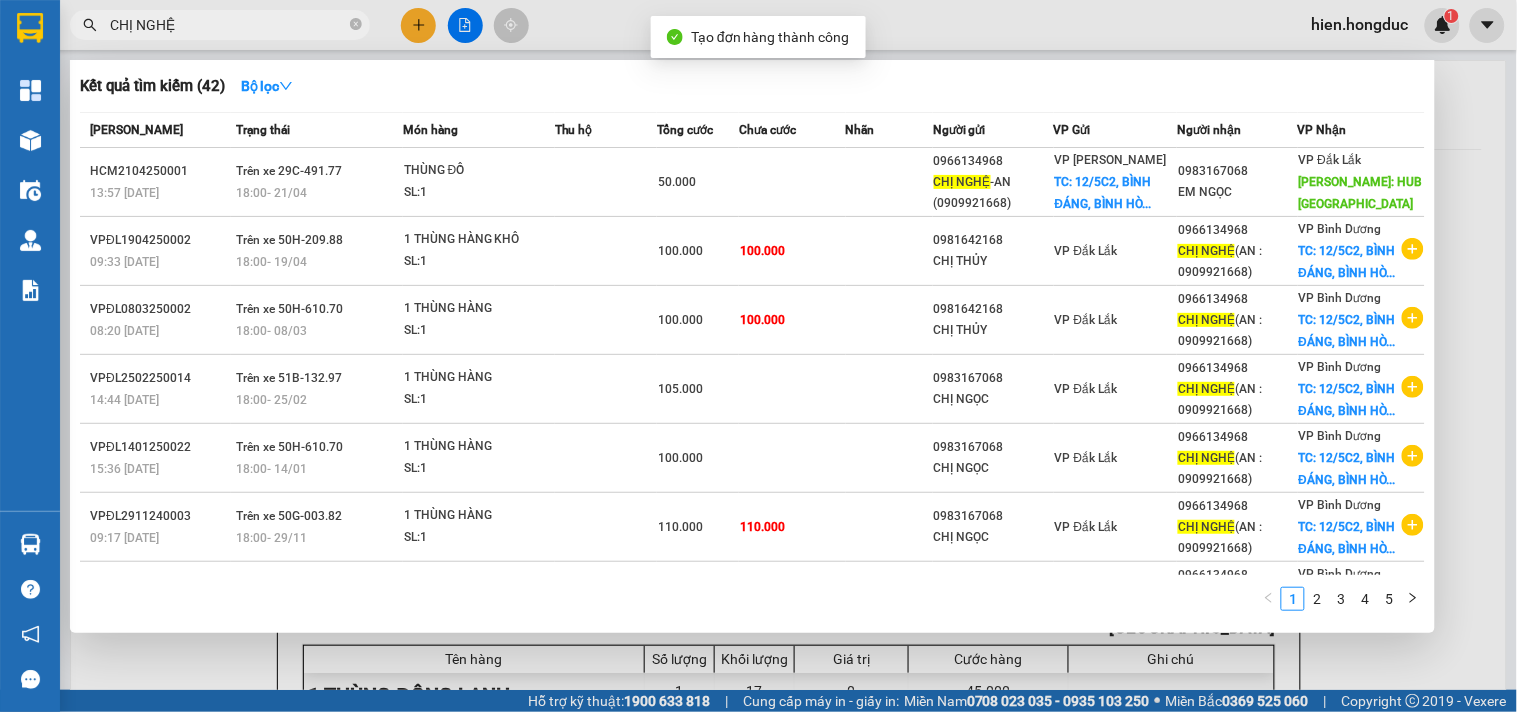 click on "CHỊ NGHỆ" at bounding box center (220, 25) 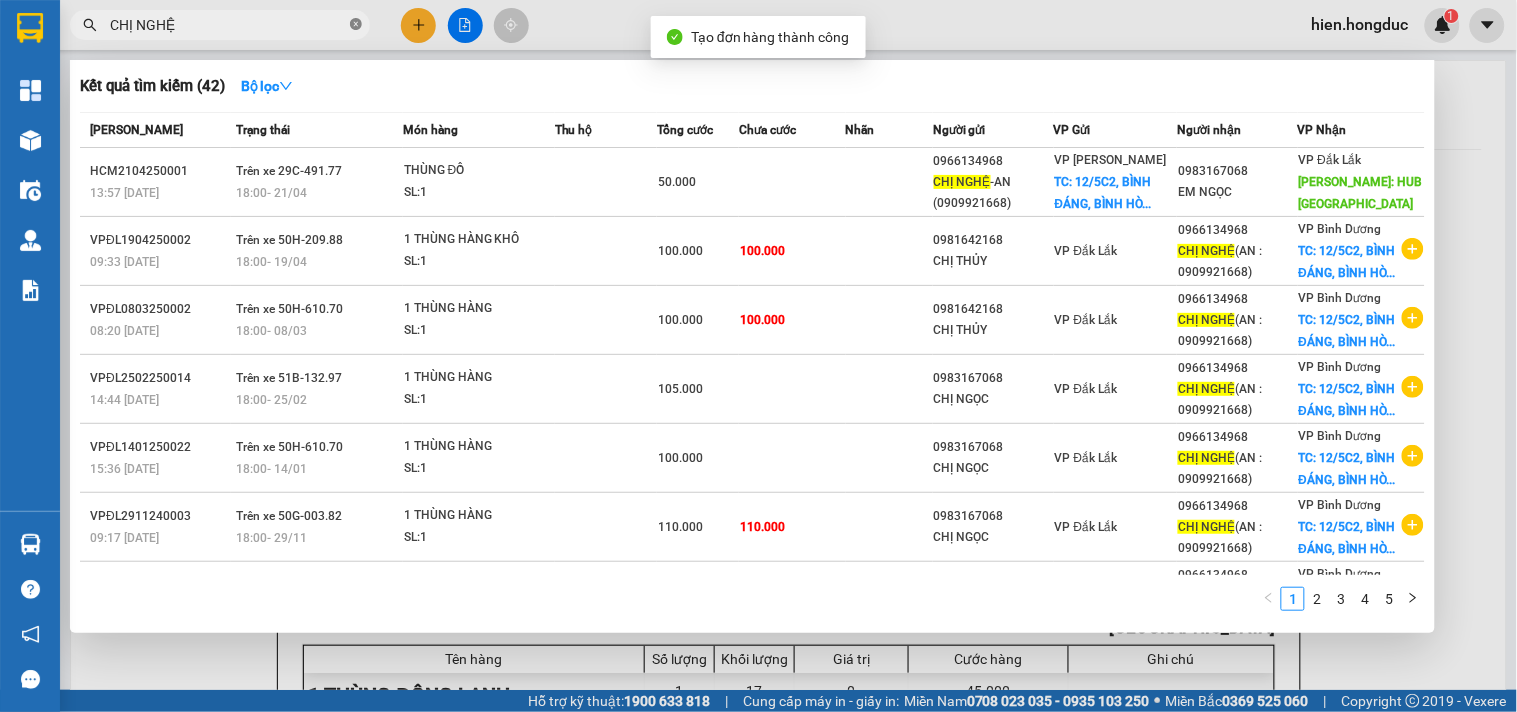 click 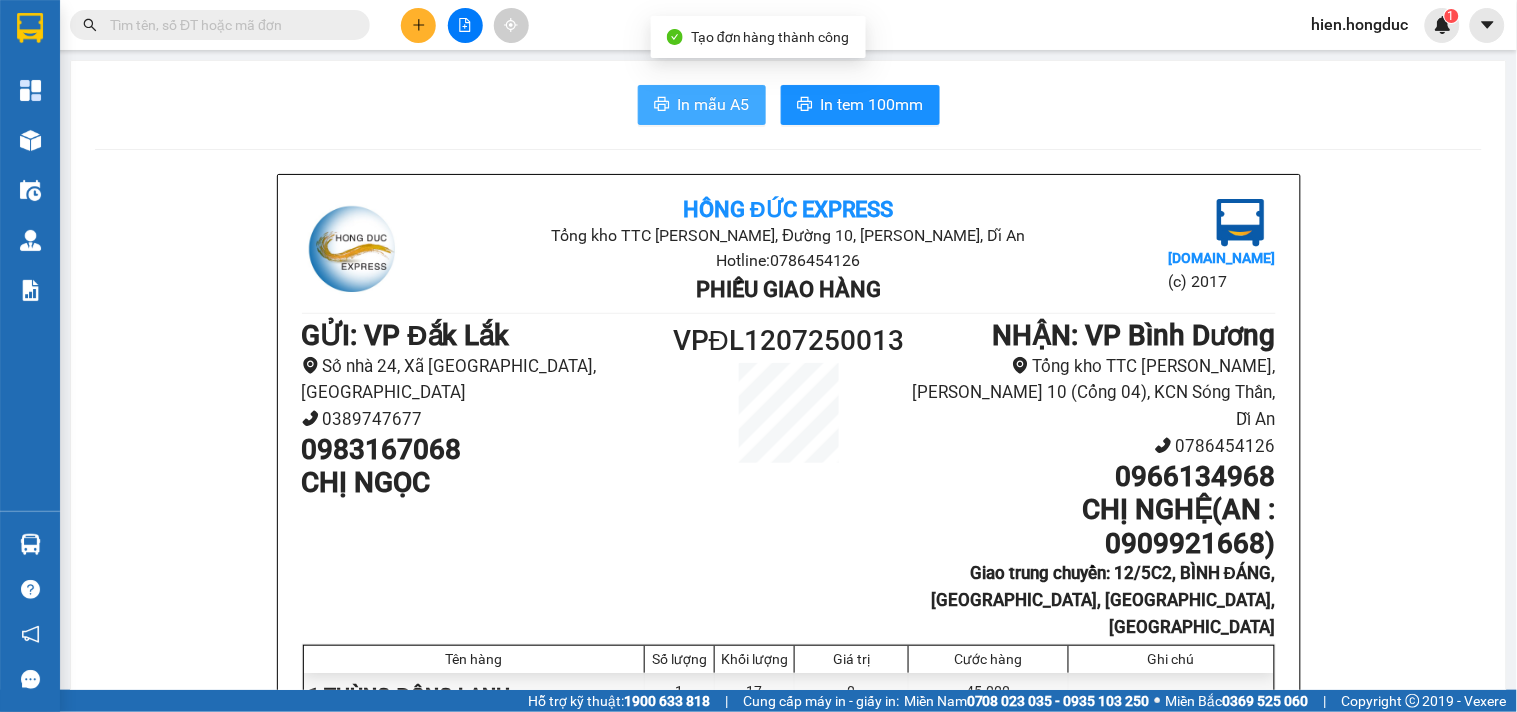 click on "In mẫu A5" at bounding box center (714, 104) 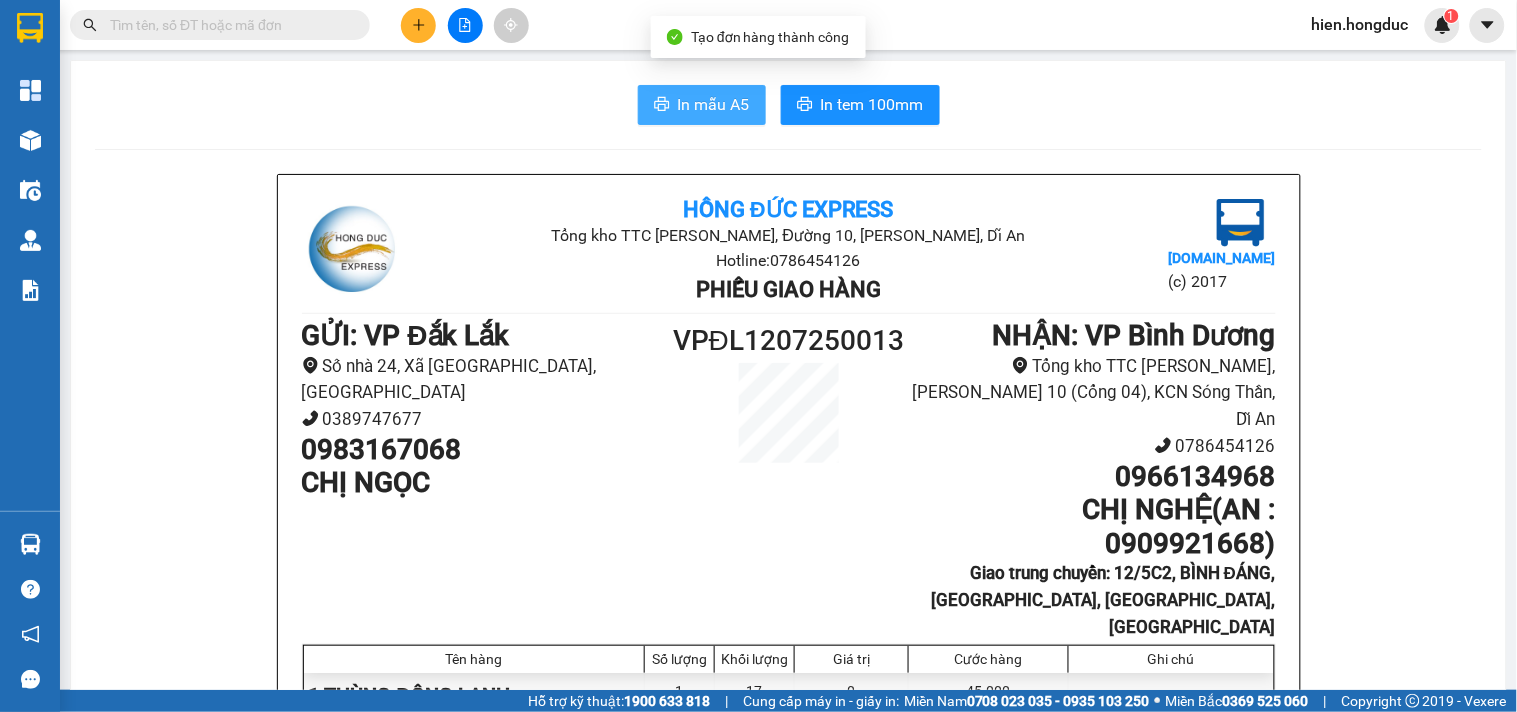 scroll, scrollTop: 0, scrollLeft: 0, axis: both 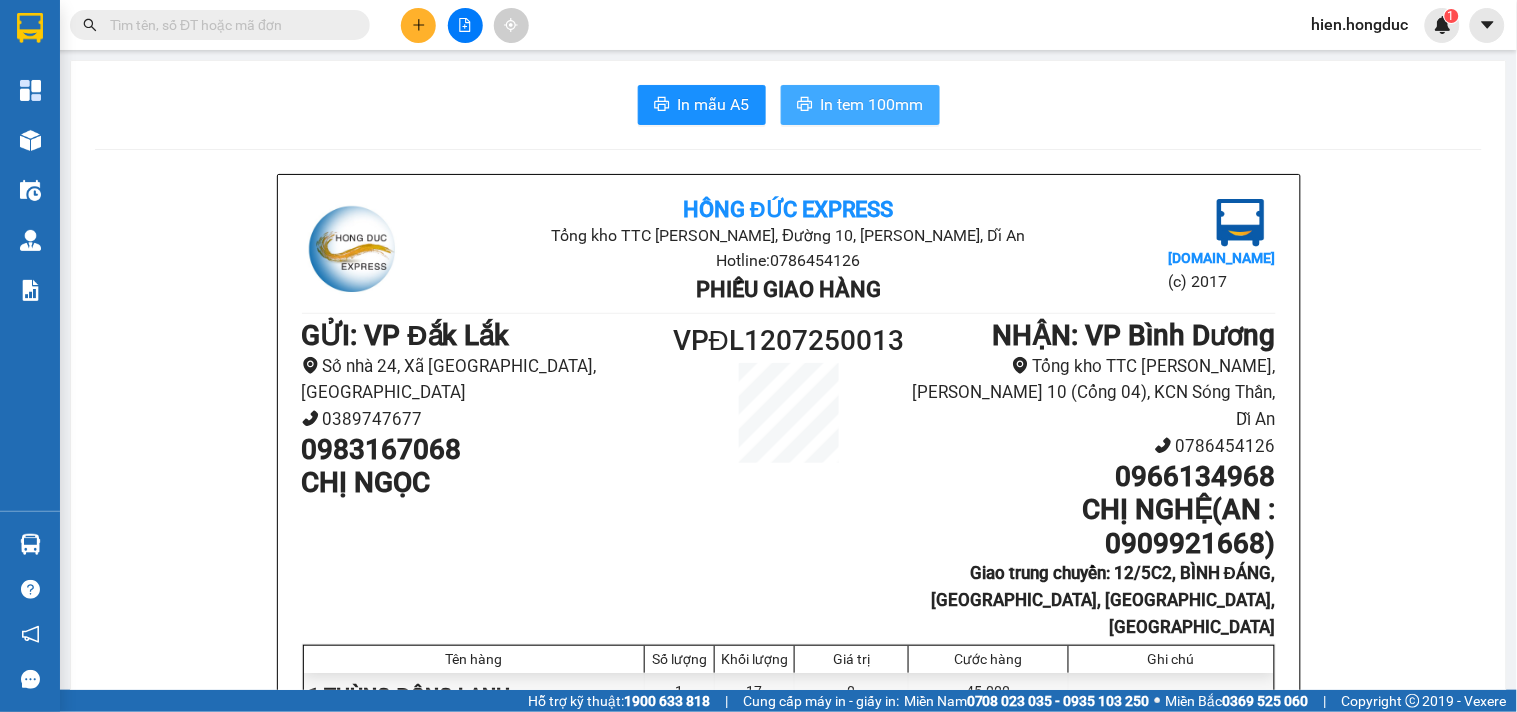 click on "In tem 100mm" at bounding box center (872, 104) 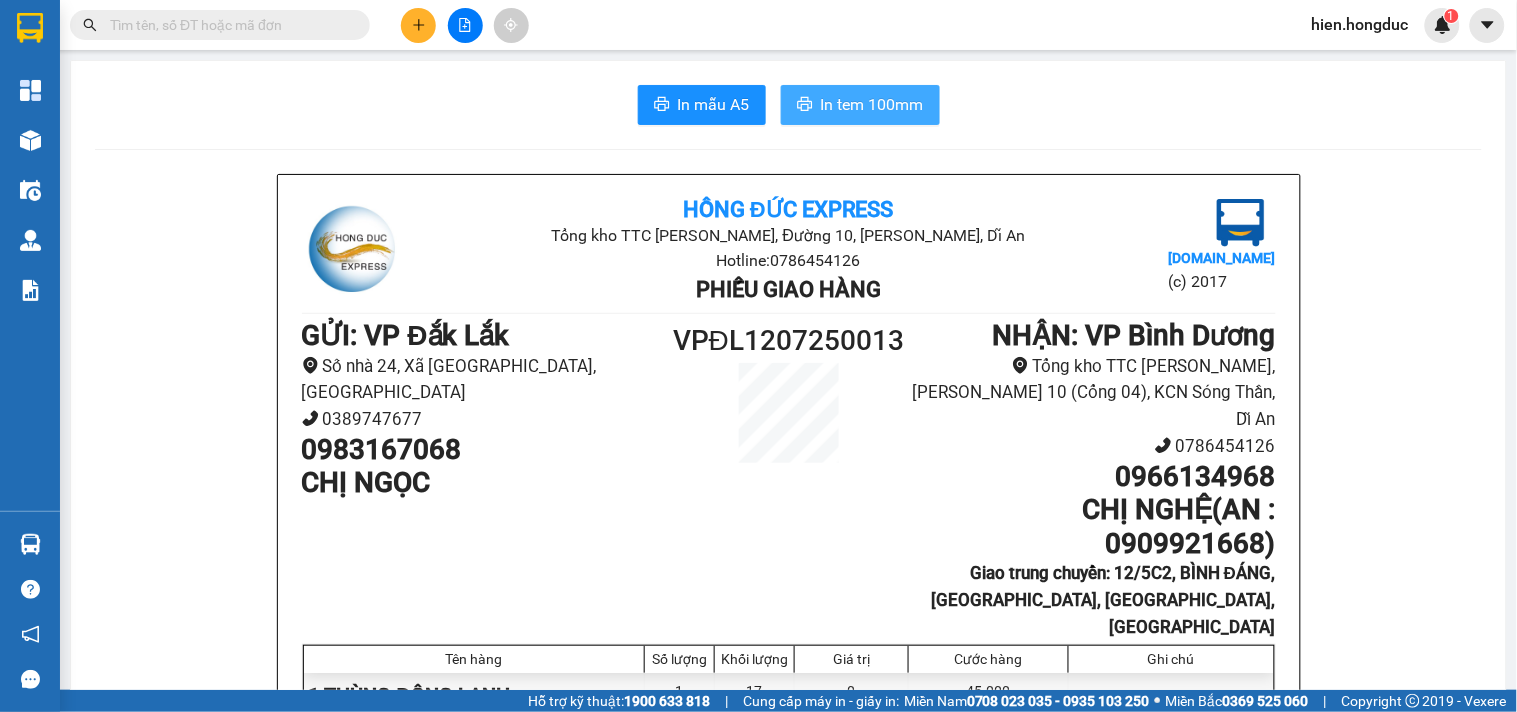 scroll, scrollTop: 0, scrollLeft: 0, axis: both 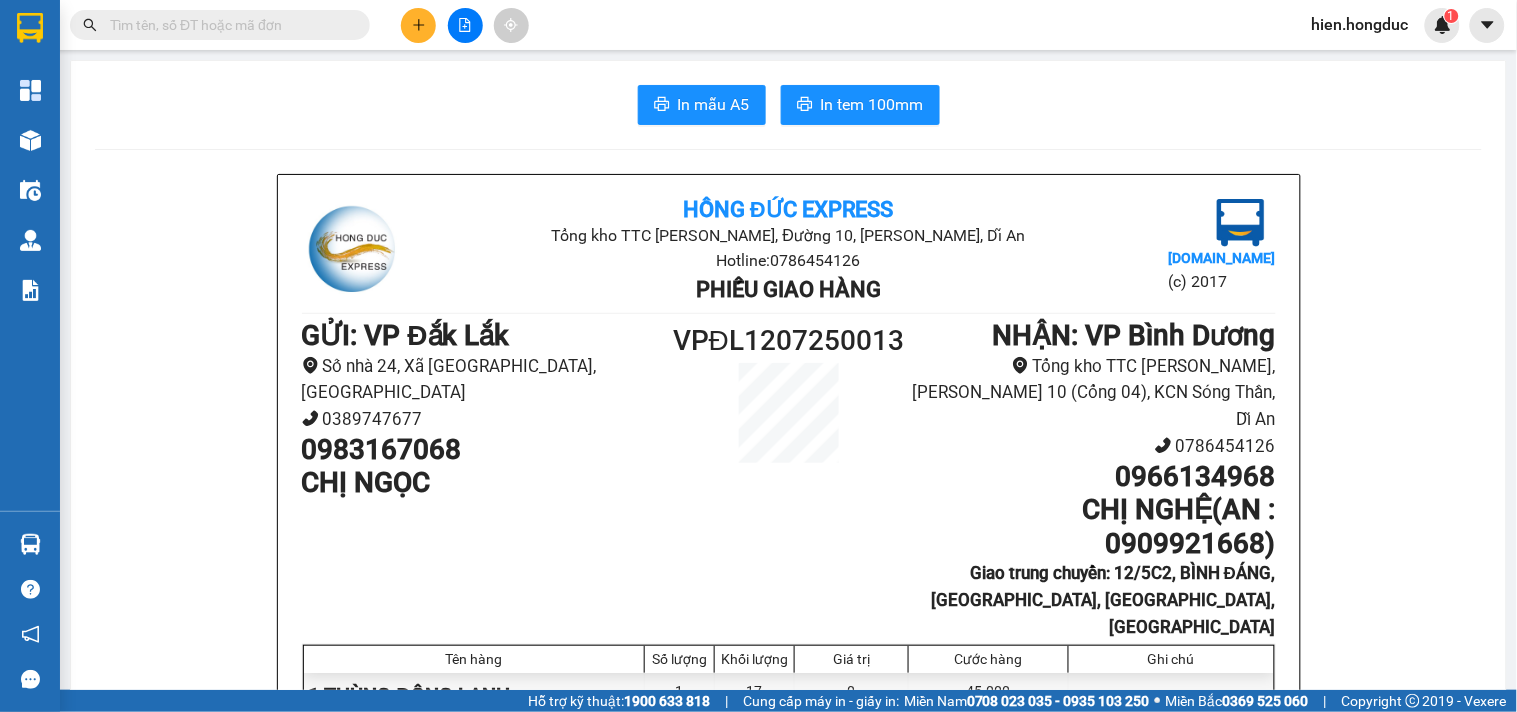 click at bounding box center [228, 25] 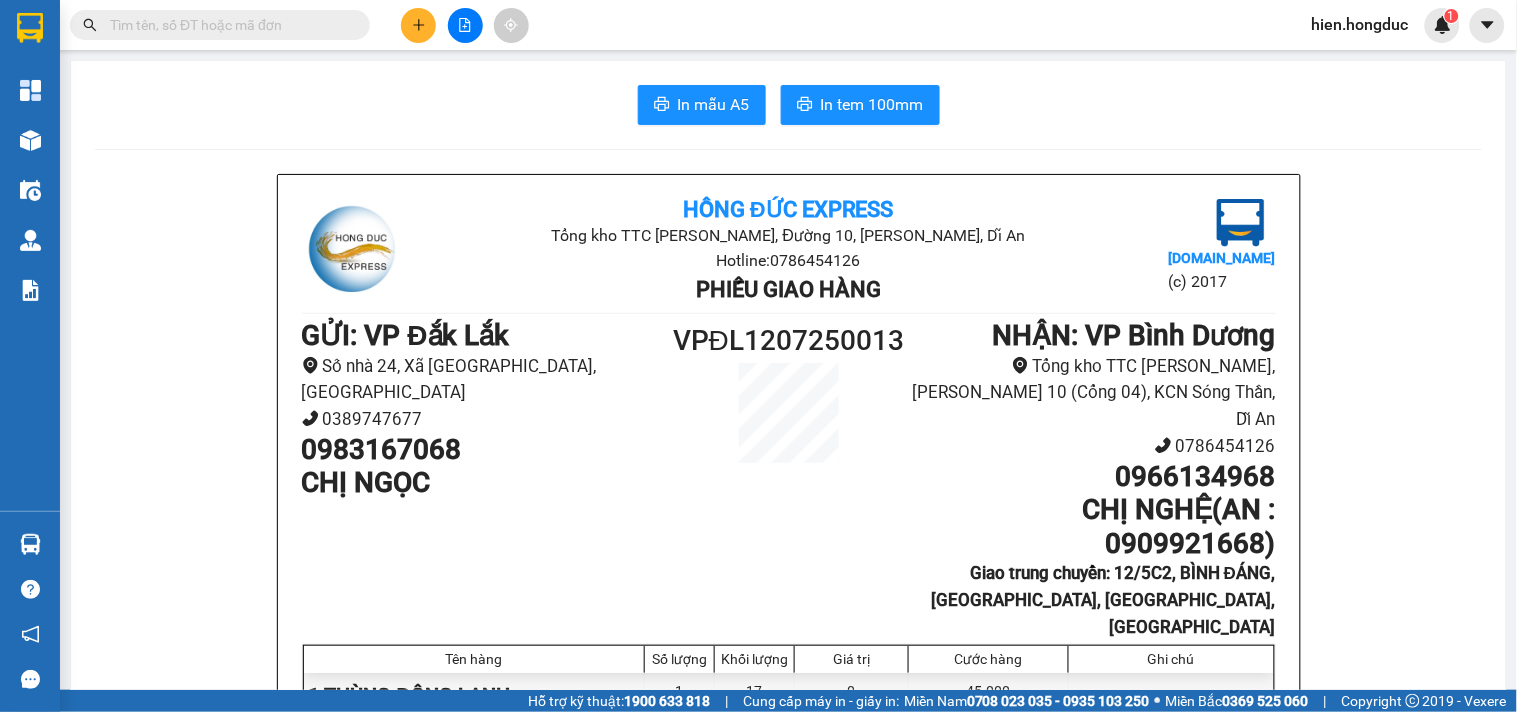 click at bounding box center [228, 25] 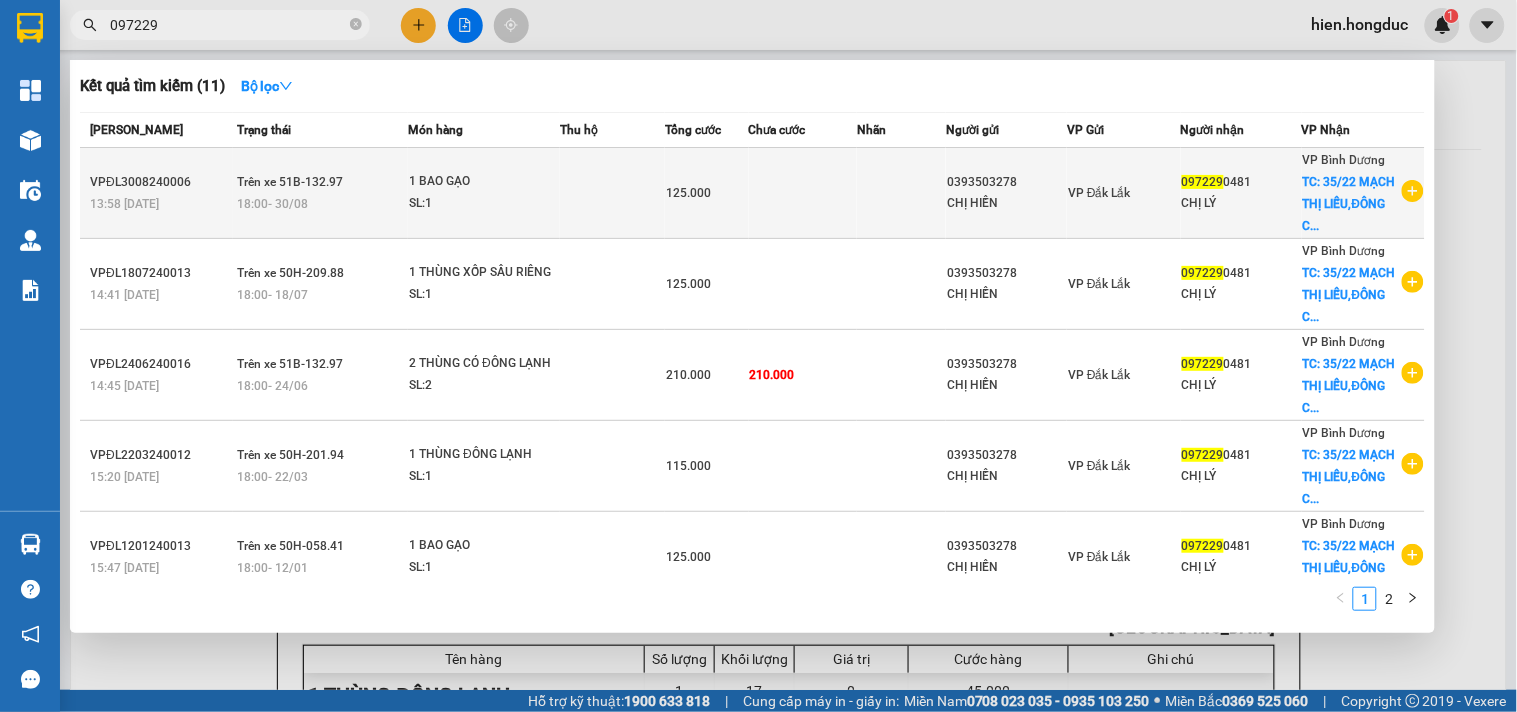 type on "097229" 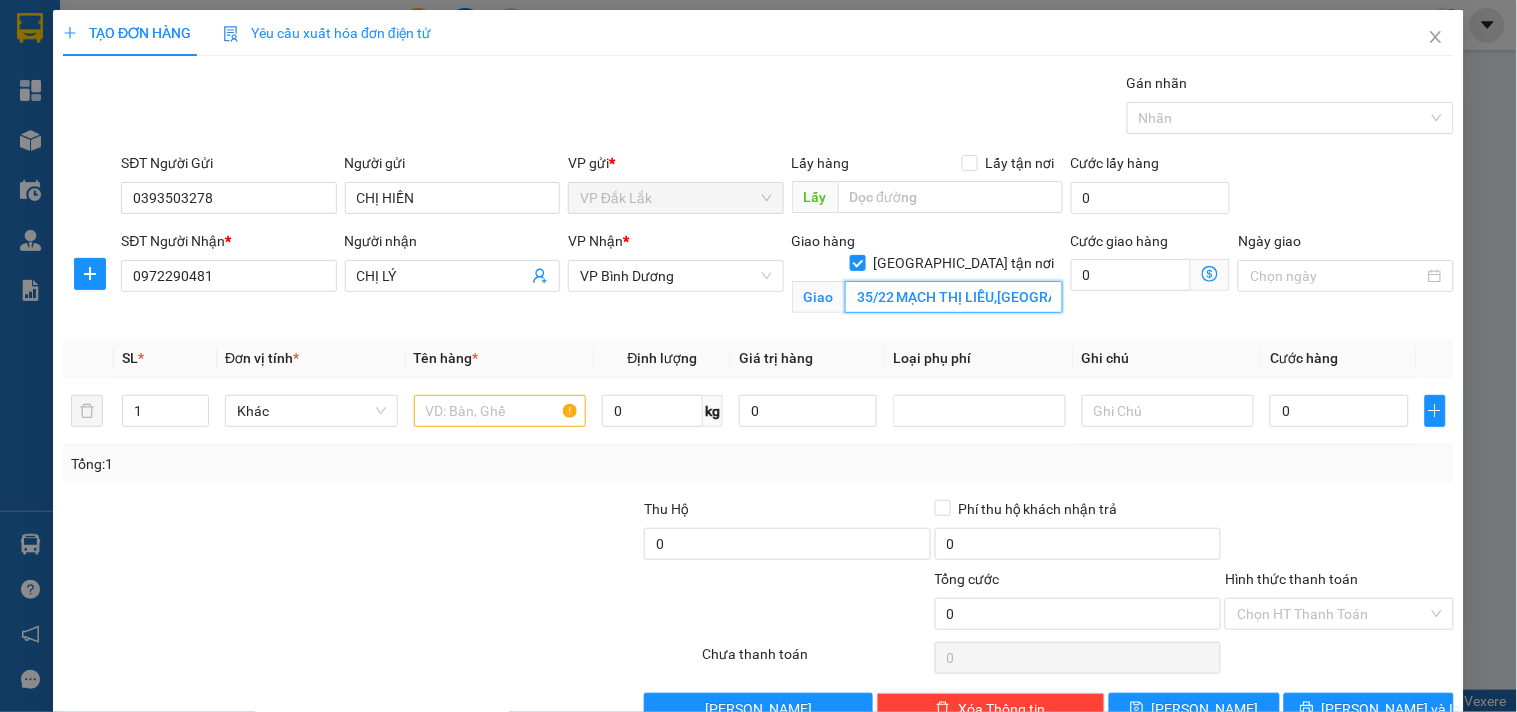 click on "35/22 MẠCH THỊ LIỄU,[GEOGRAPHIC_DATA],[GEOGRAPHIC_DATA],[GEOGRAPHIC_DATA],BD" at bounding box center [954, 297] 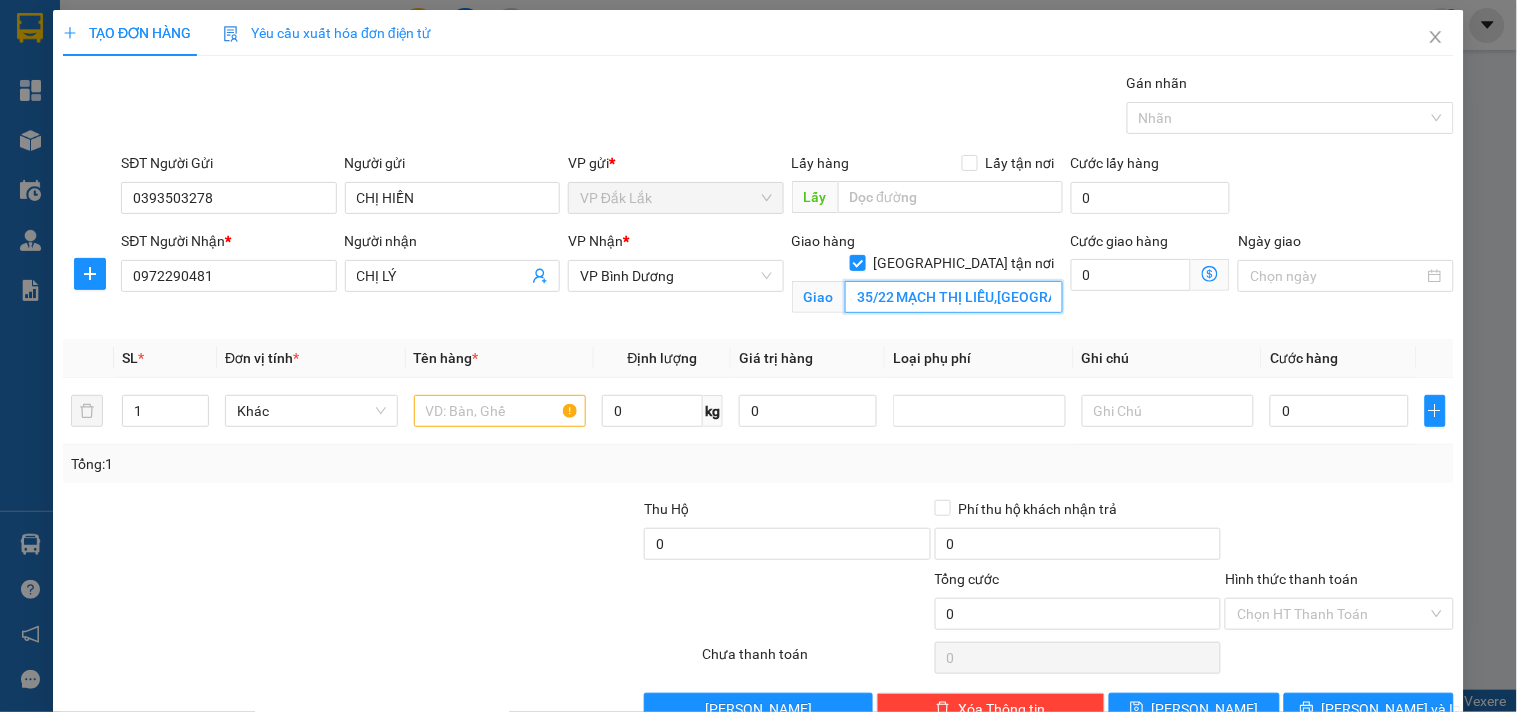 click on "35/22 MẠCH THỊ LIỄU,[GEOGRAPHIC_DATA],[GEOGRAPHIC_DATA],[GEOGRAPHIC_DATA],BD" at bounding box center (954, 297) 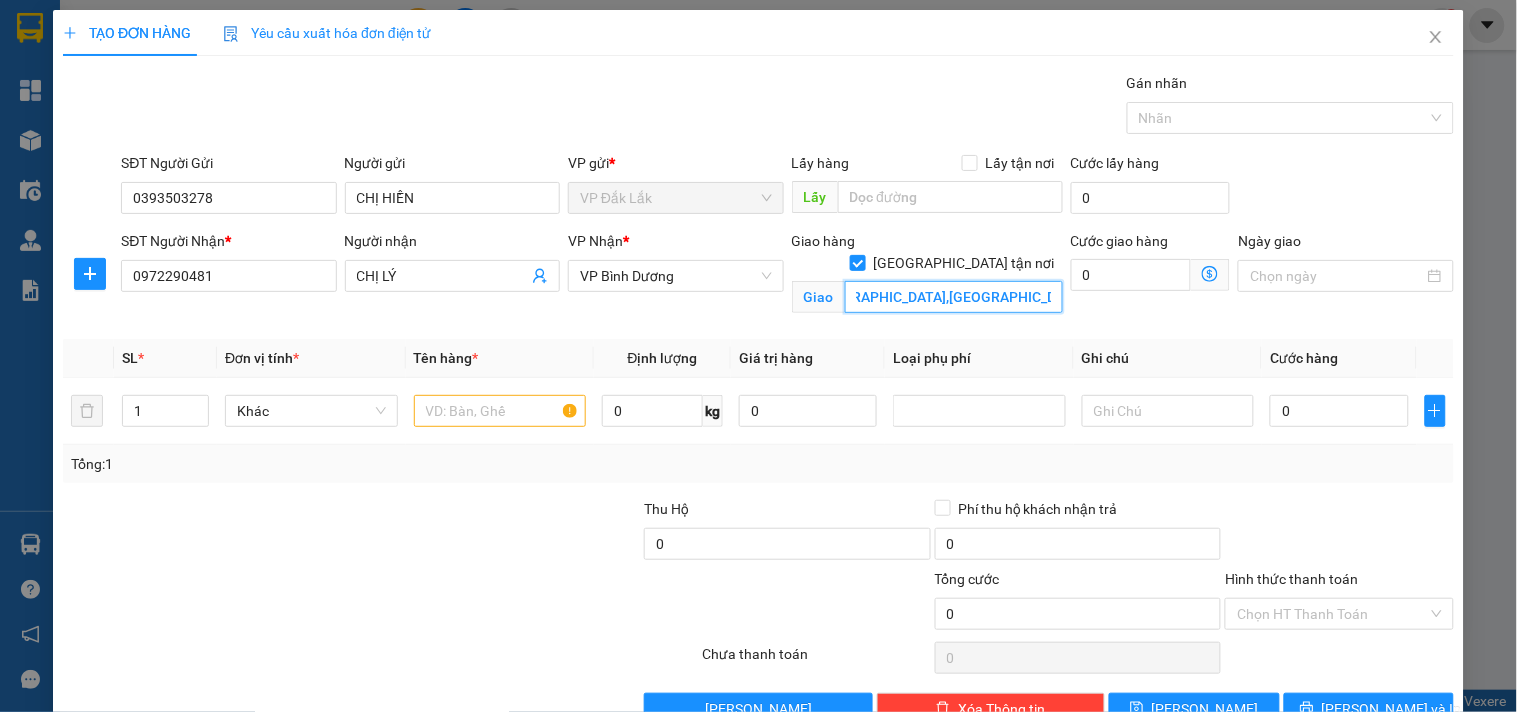 scroll, scrollTop: 0, scrollLeft: 205, axis: horizontal 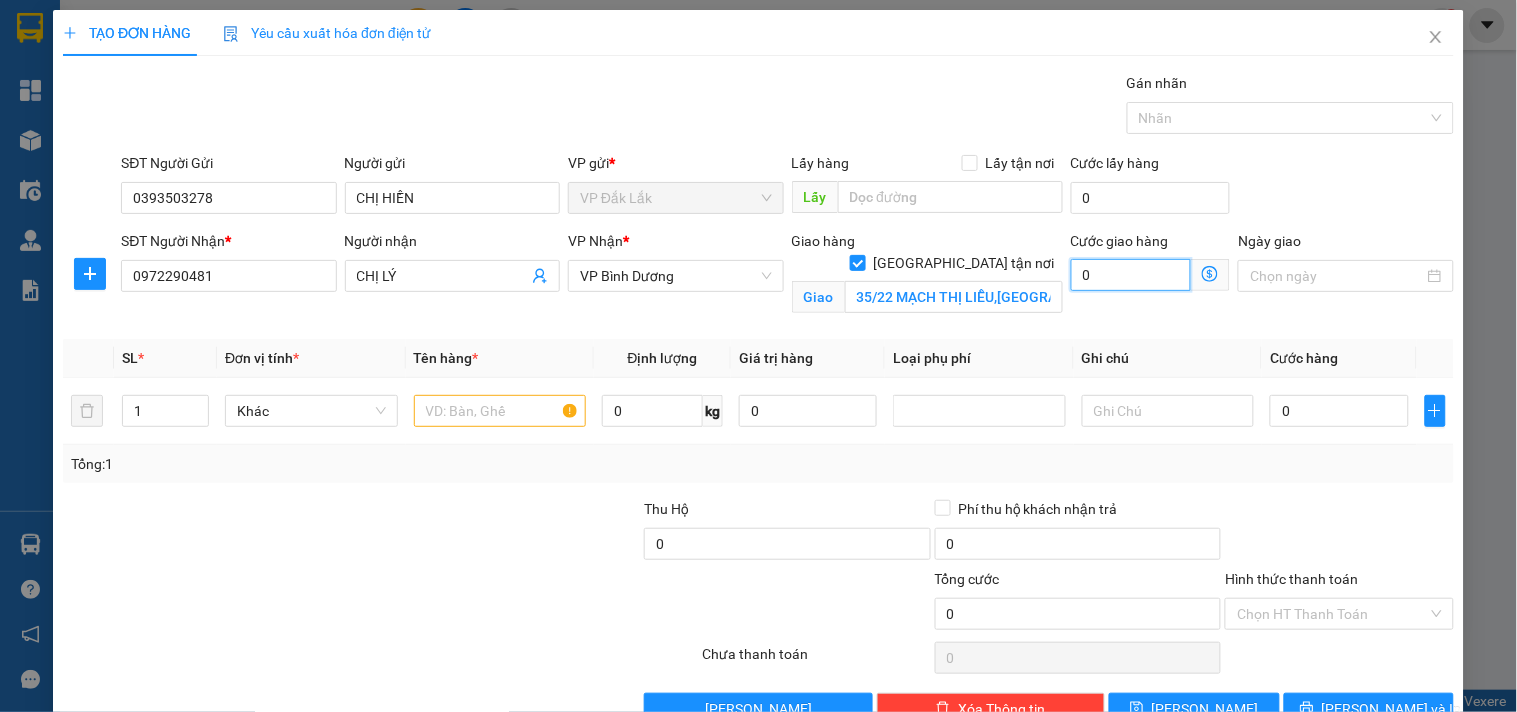 click on "0" at bounding box center [1131, 275] 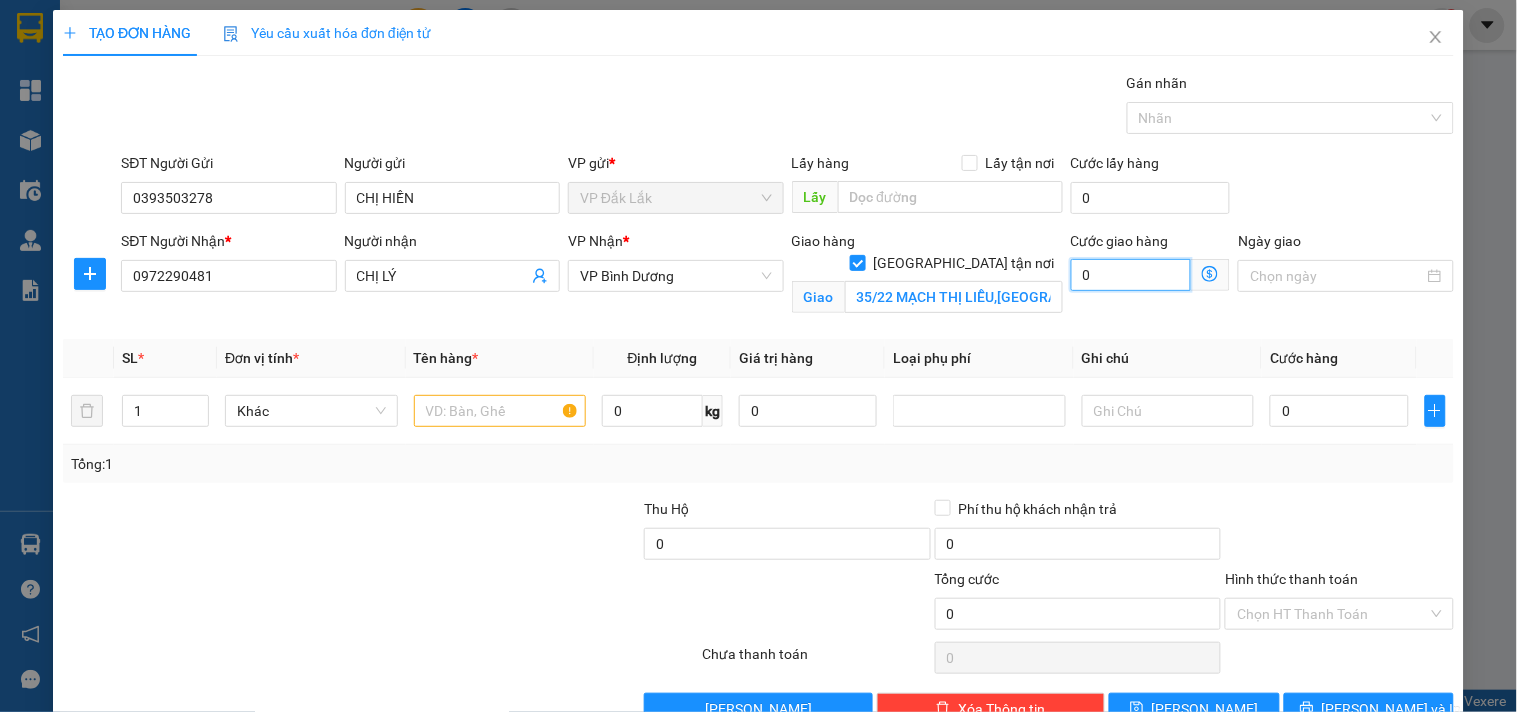type on "1" 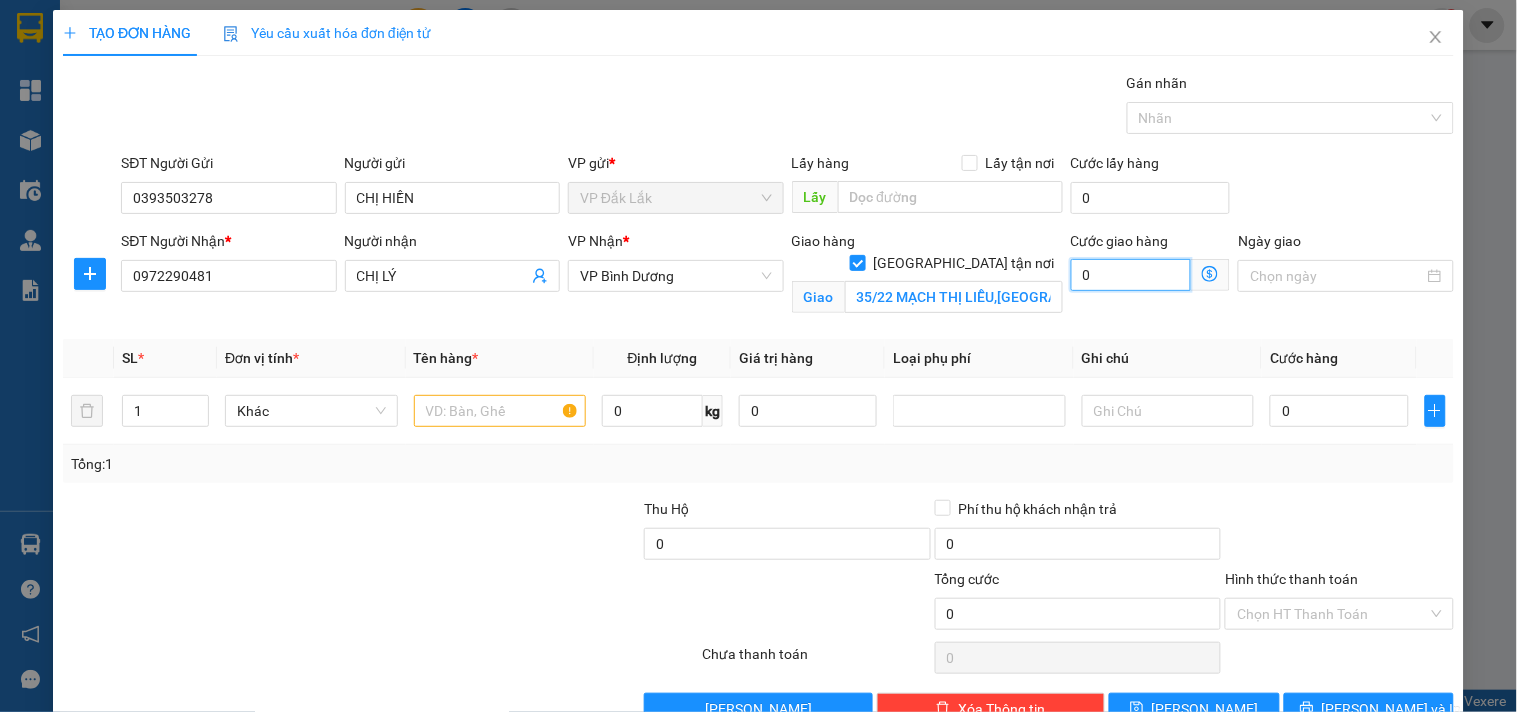 type on "1" 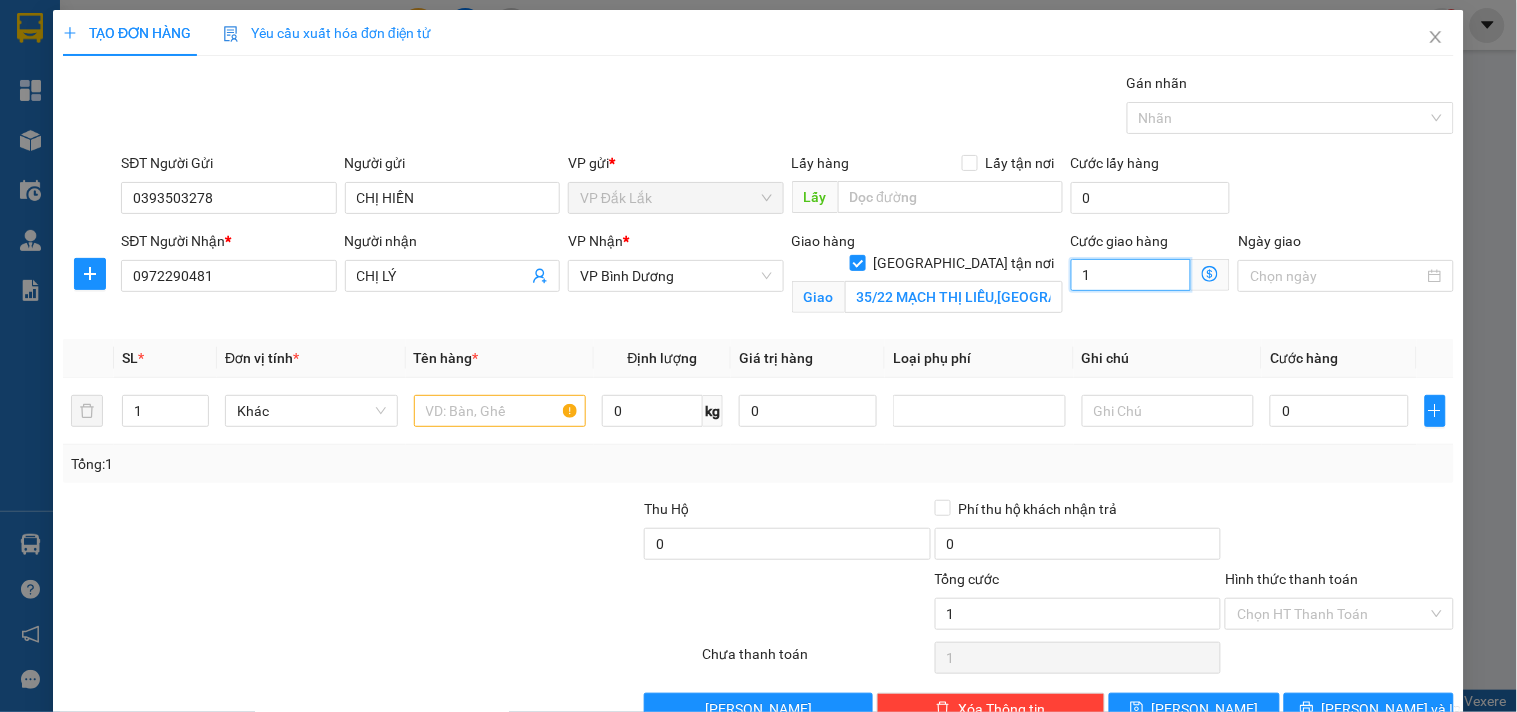 type on "11" 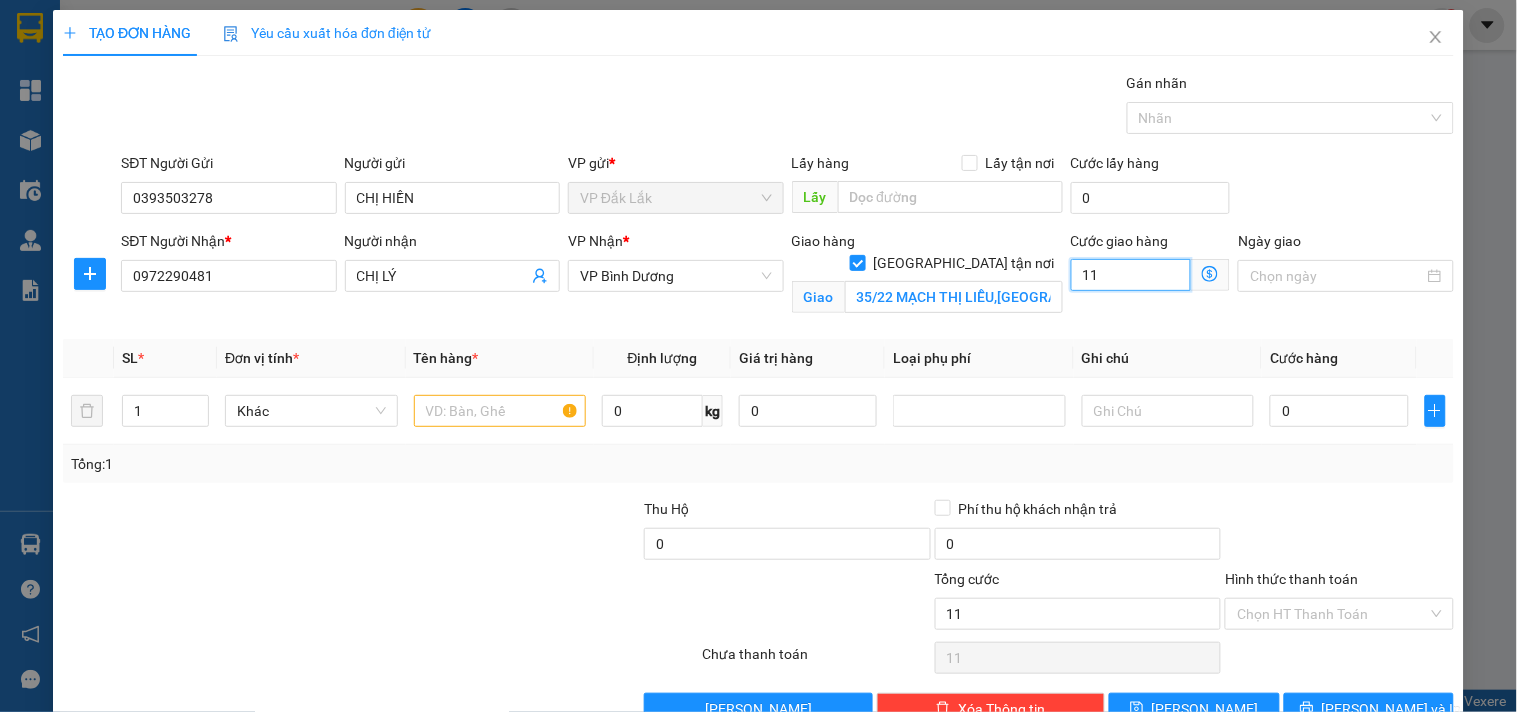 type on "110" 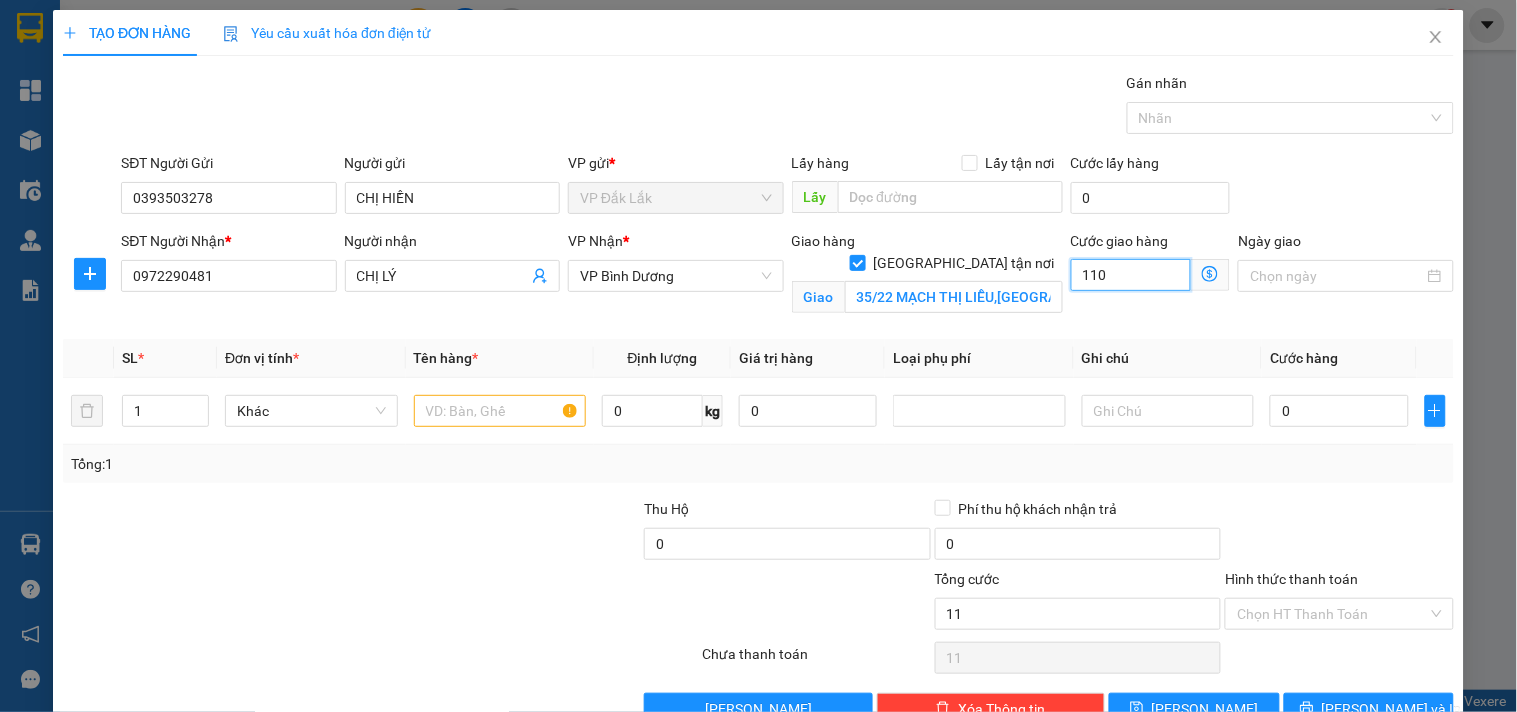 type on "110" 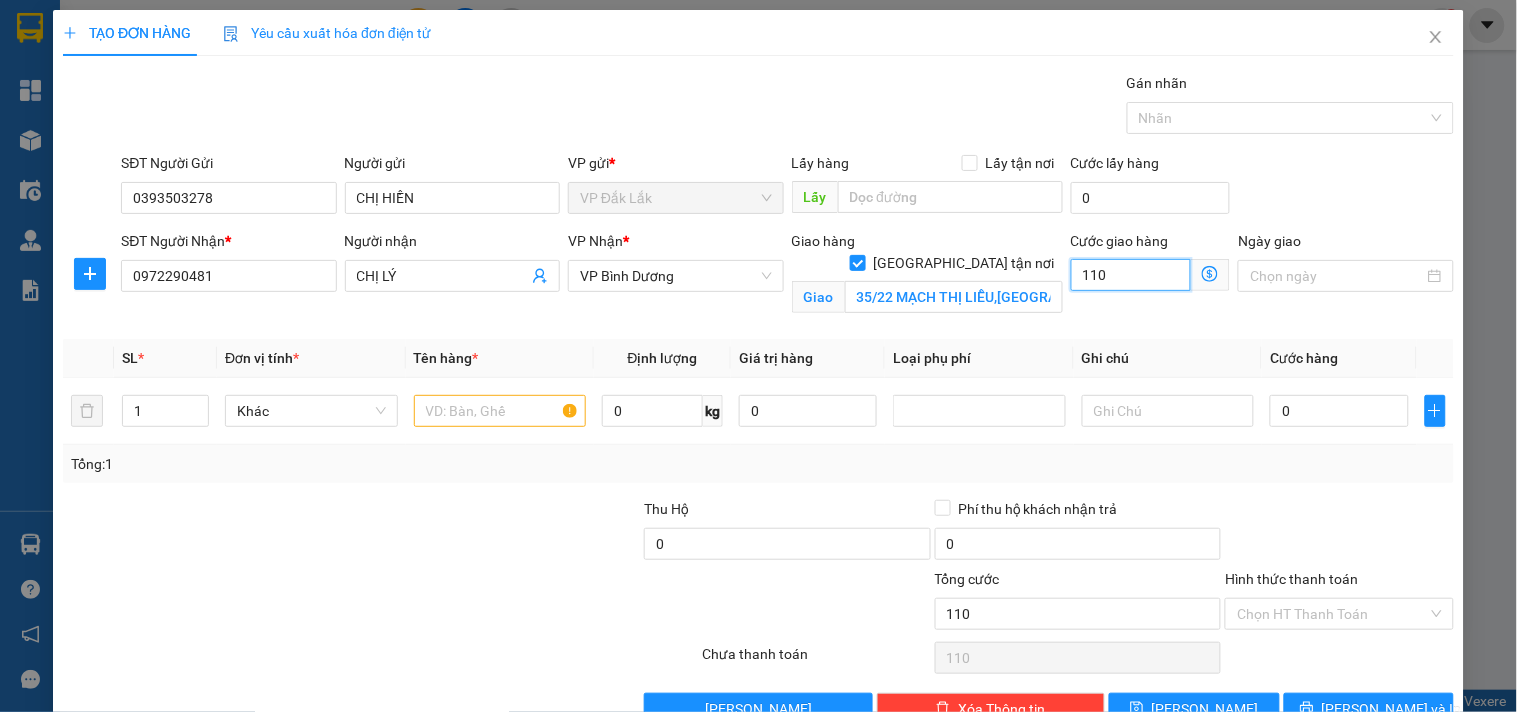 type on "1.100" 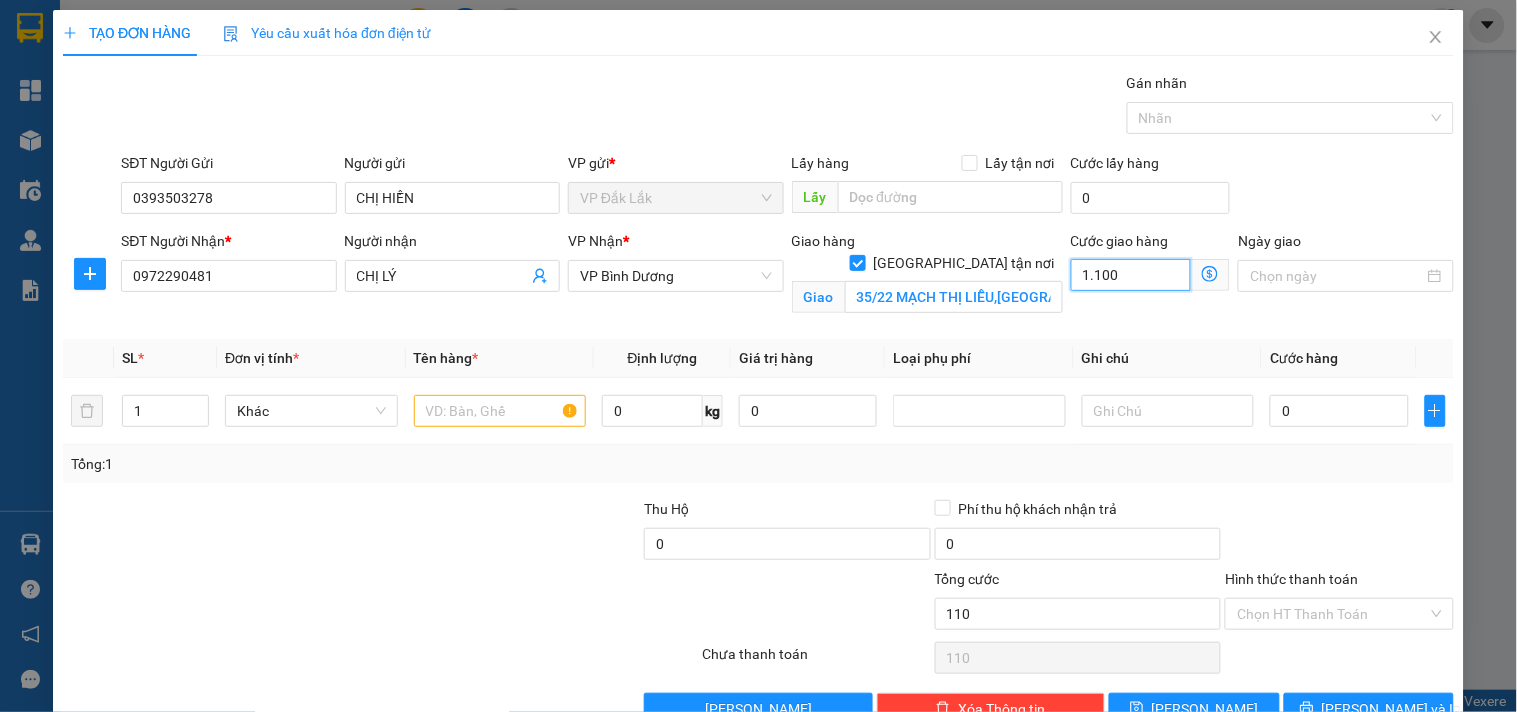type on "1.100" 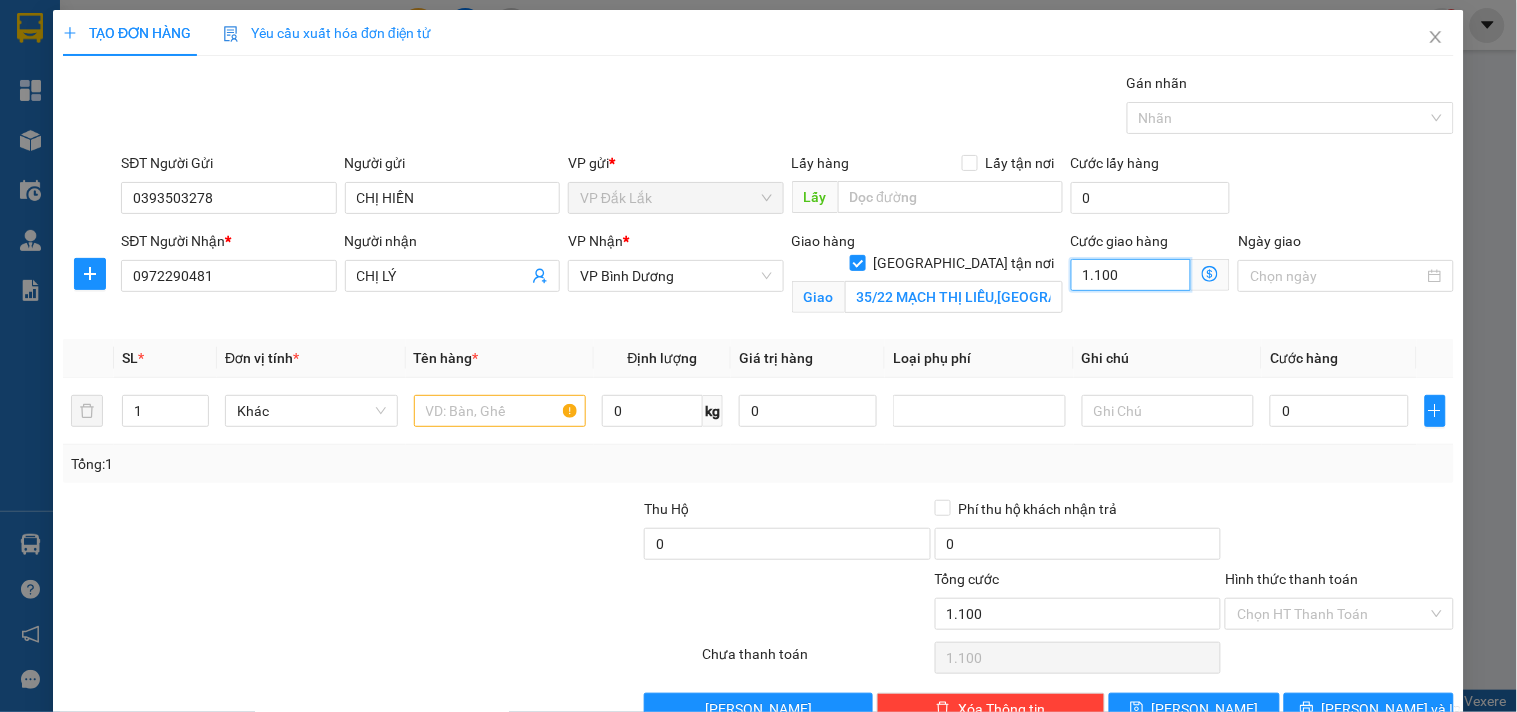 type on "11.000" 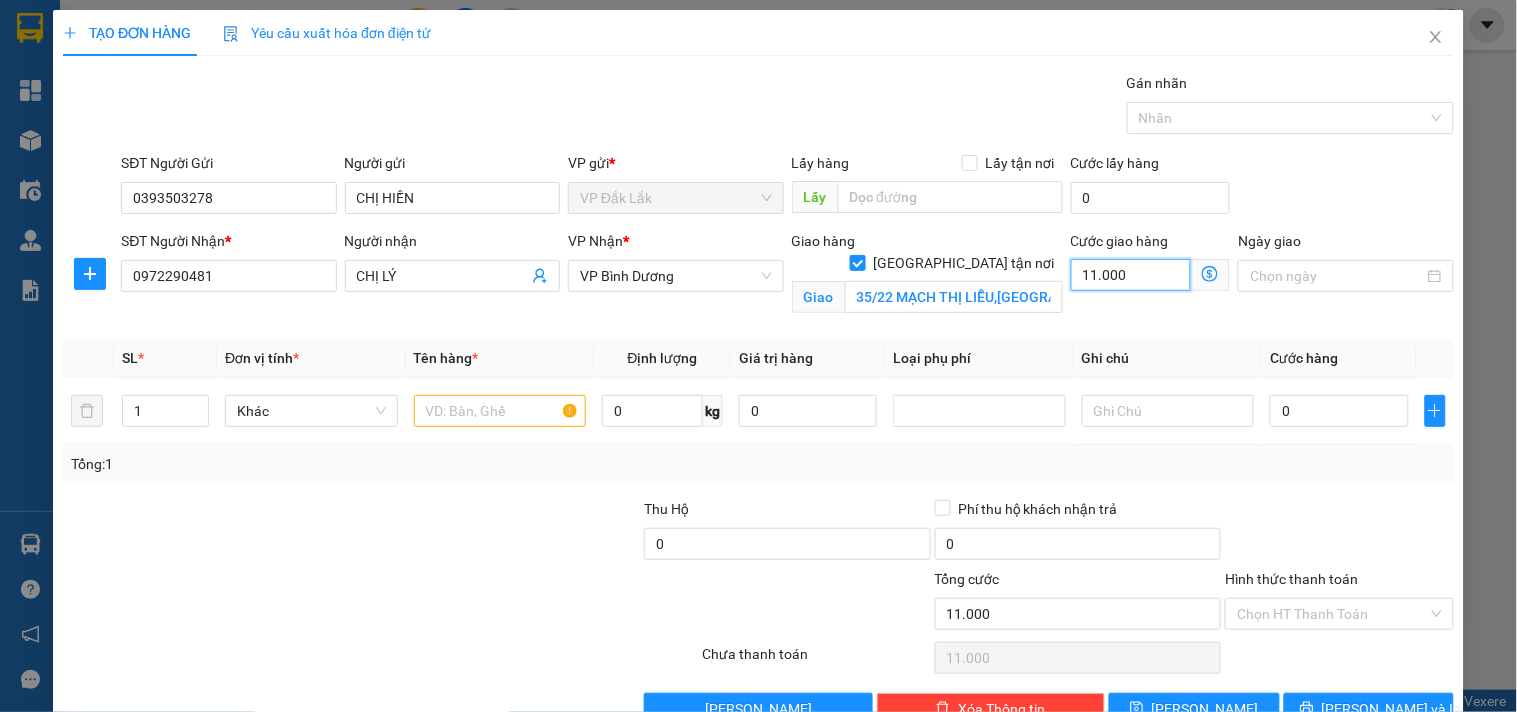 type on "110.000" 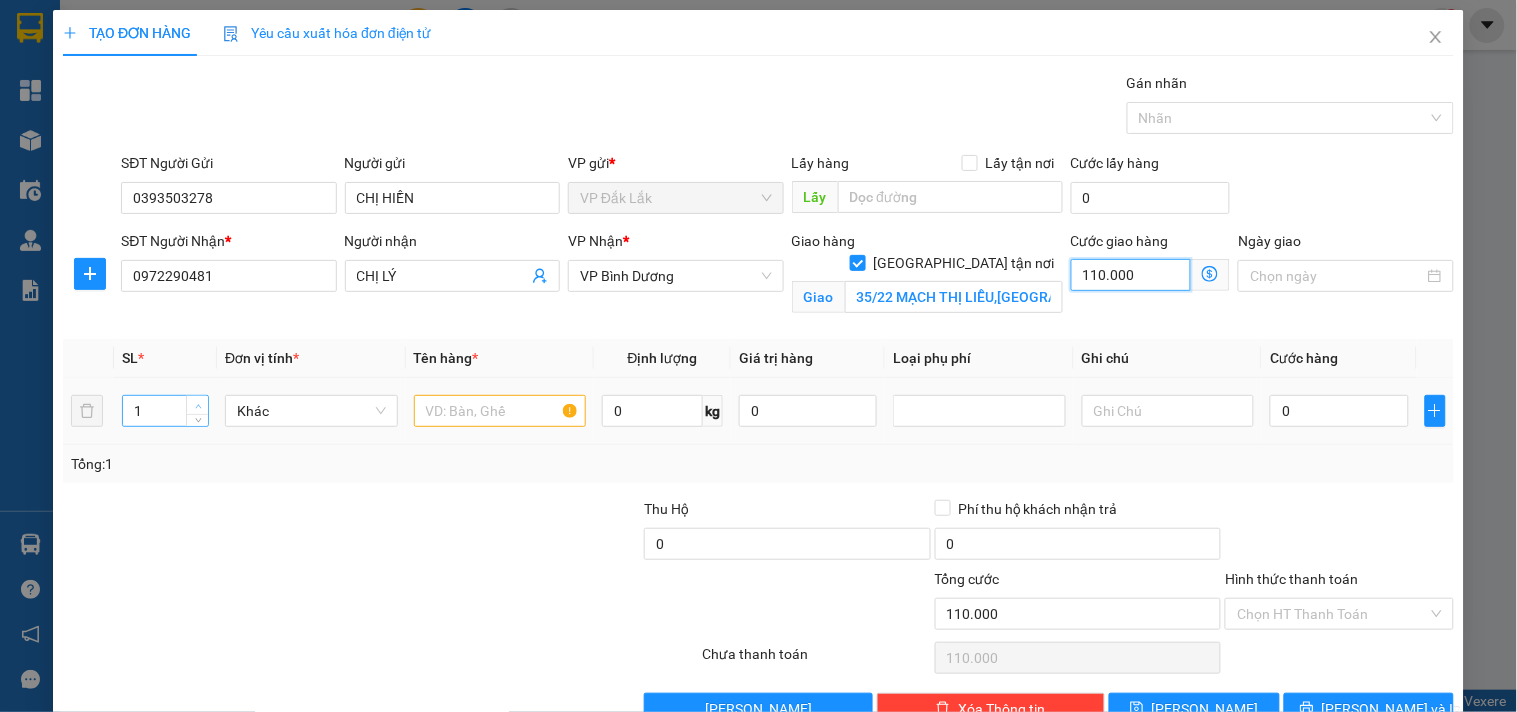 type on "110.000" 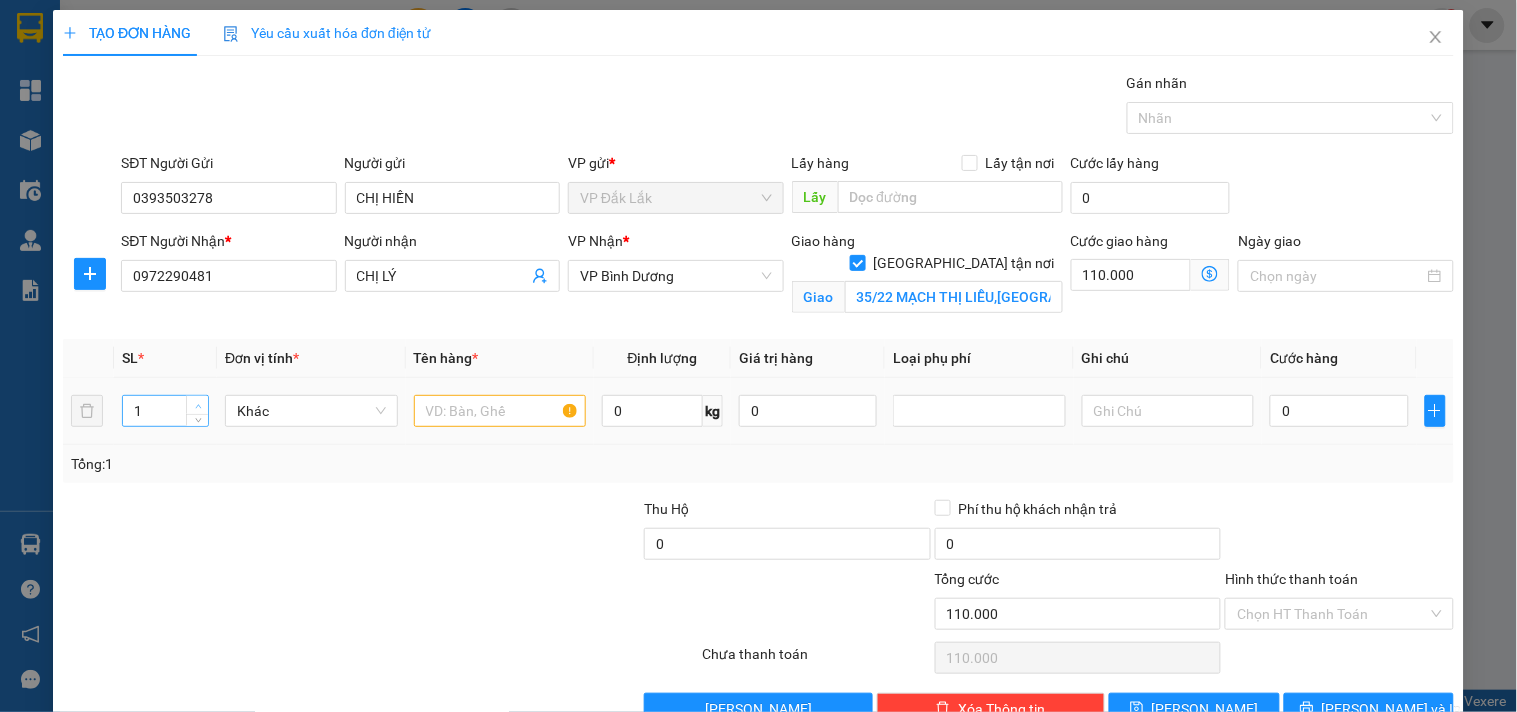 click 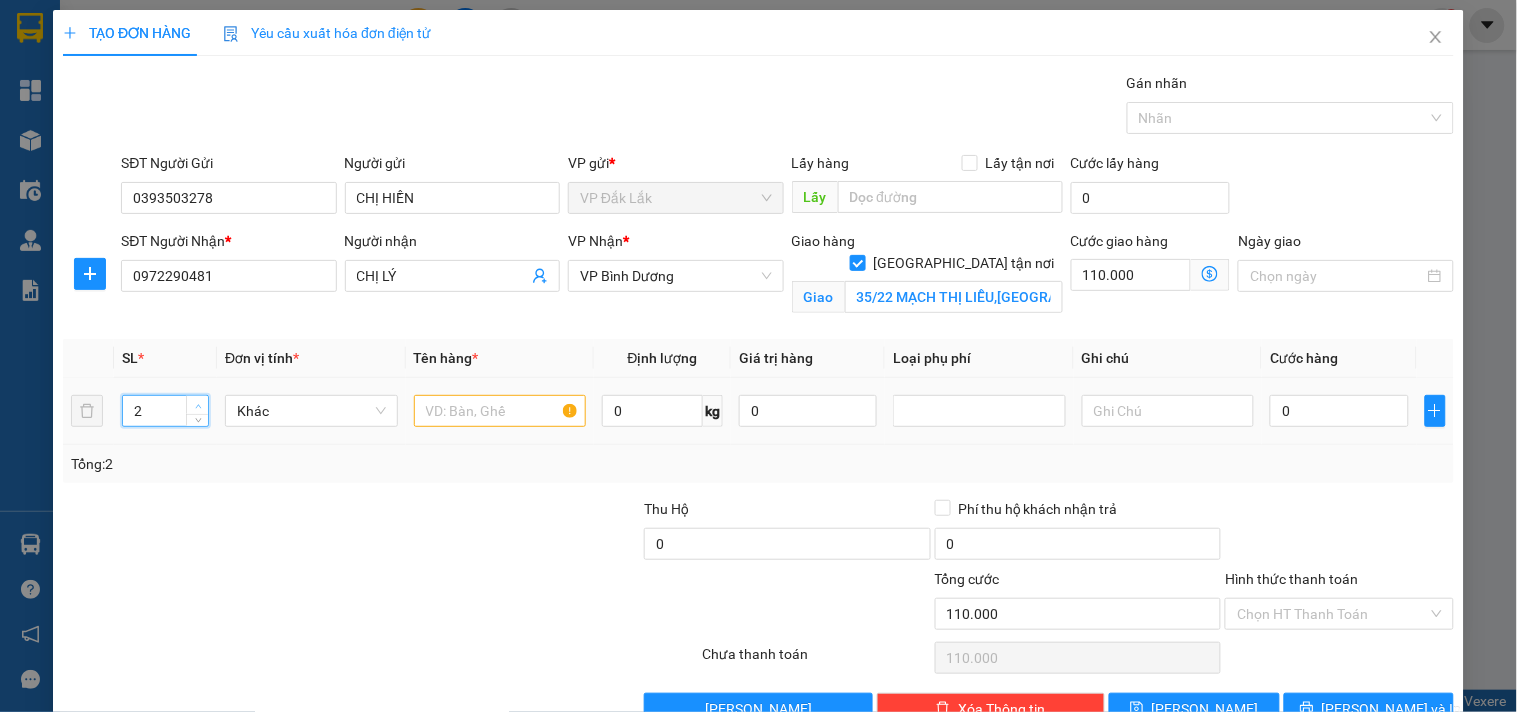 type on "3" 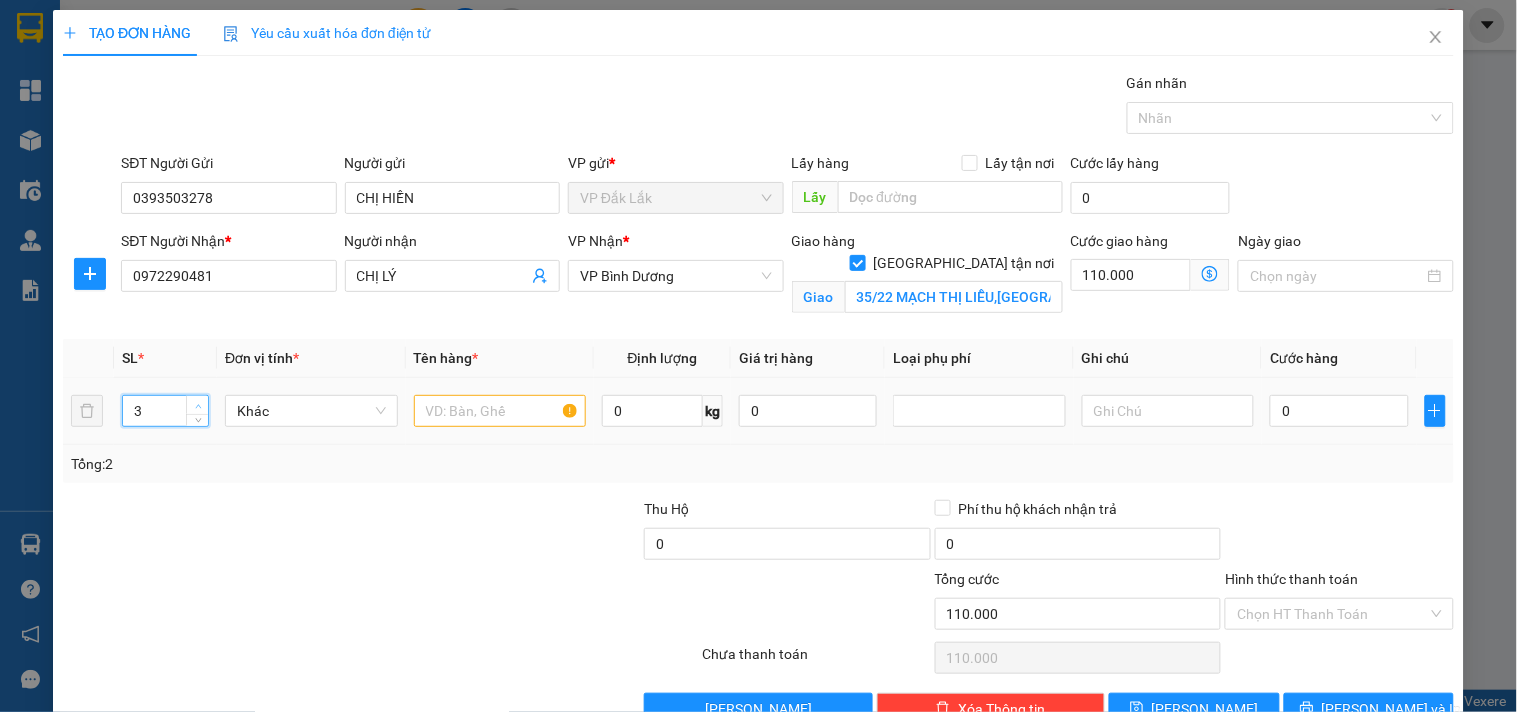 click 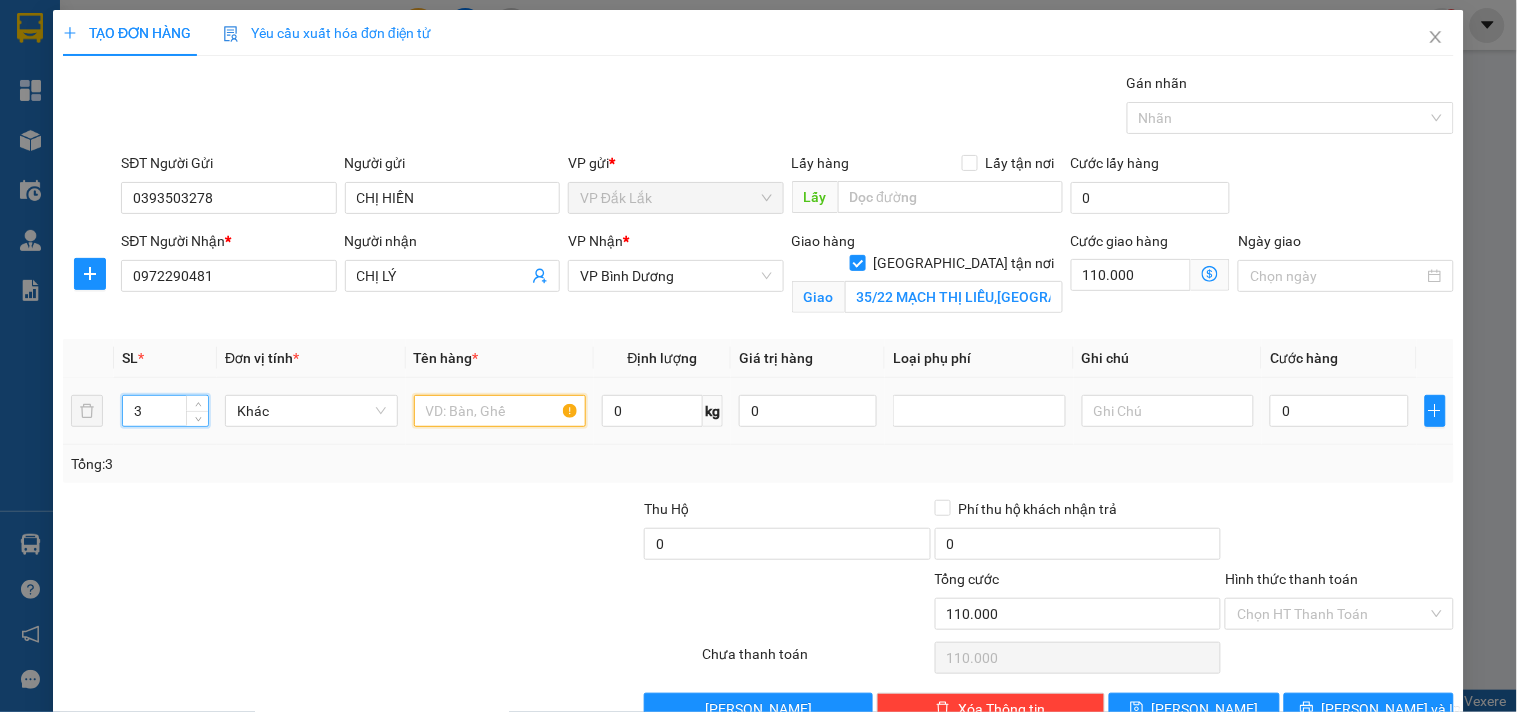 click at bounding box center (500, 411) 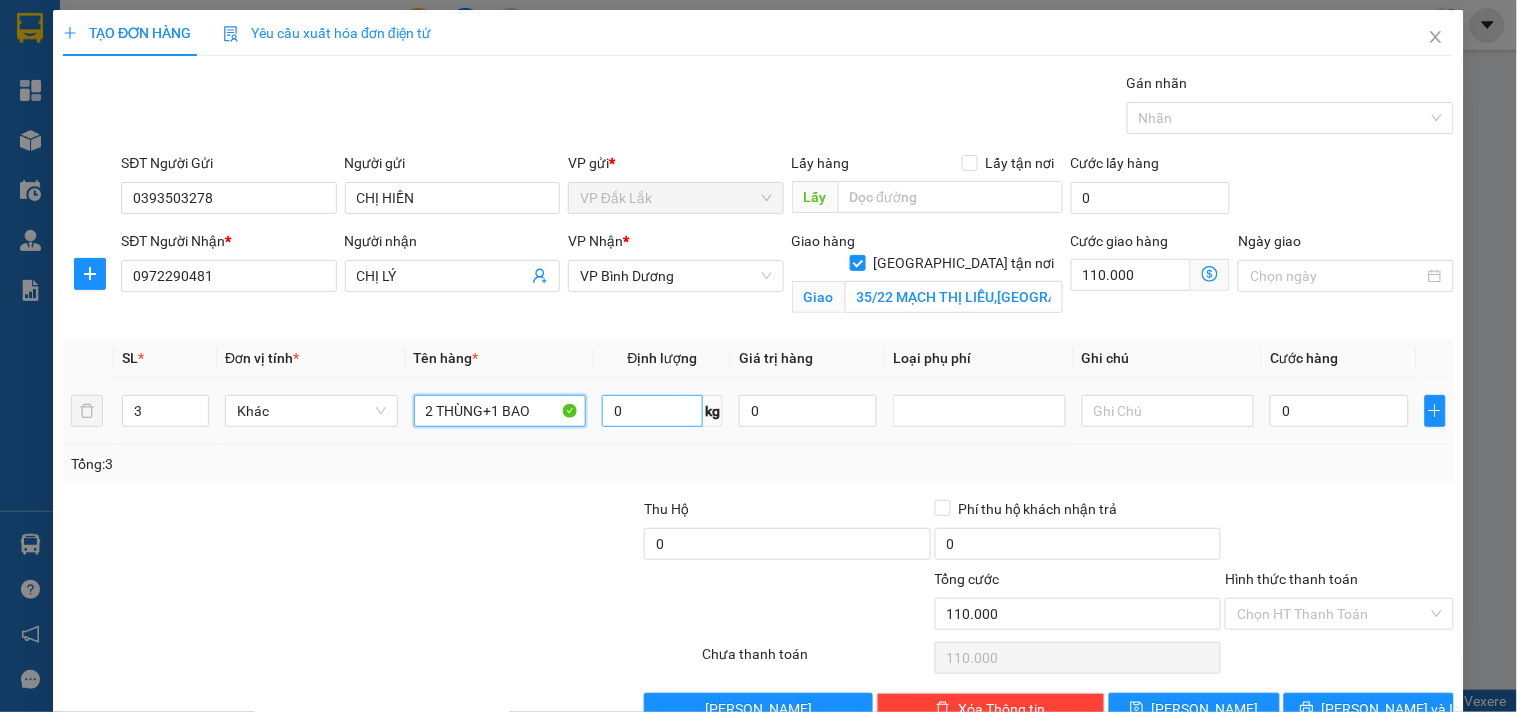 type on "2 THÙNG+1 BAO" 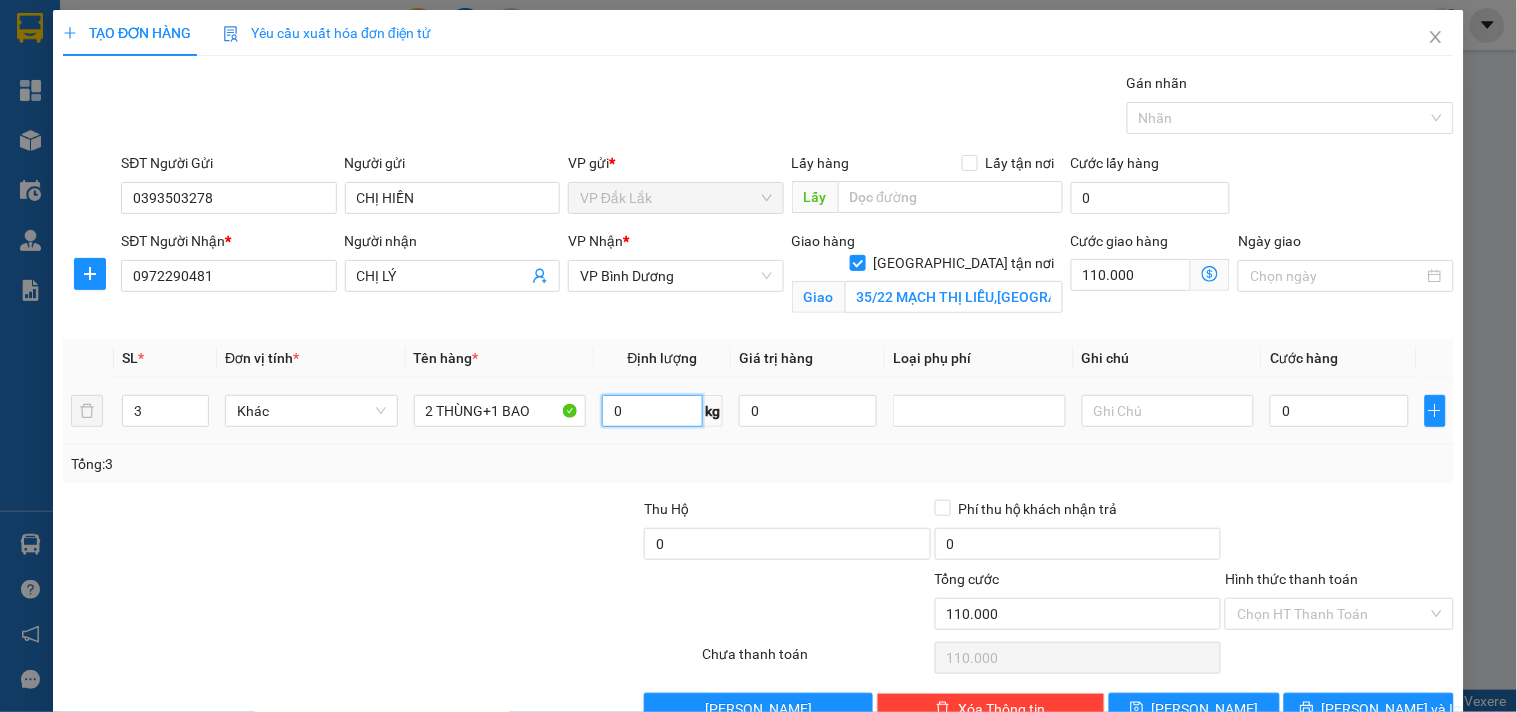 click on "0" at bounding box center [652, 411] 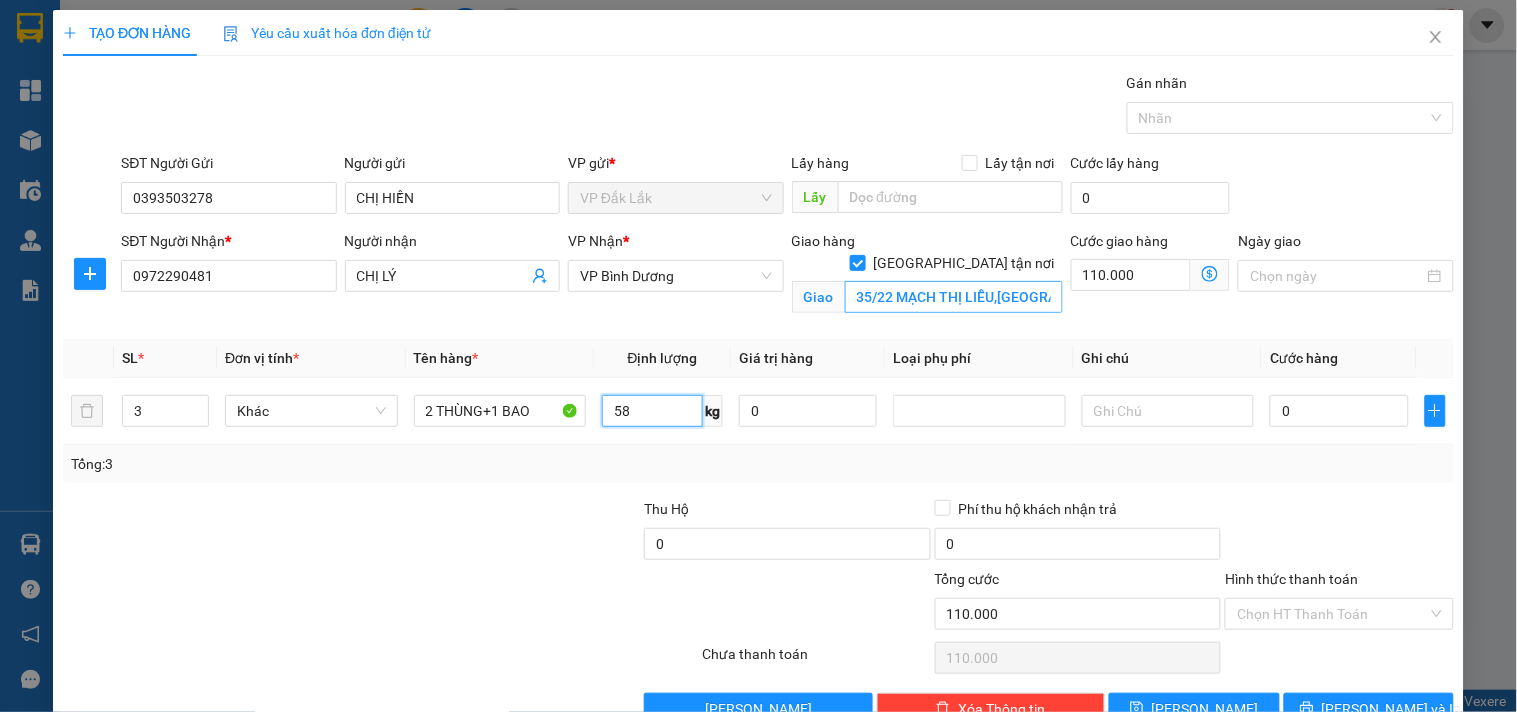 type on "58" 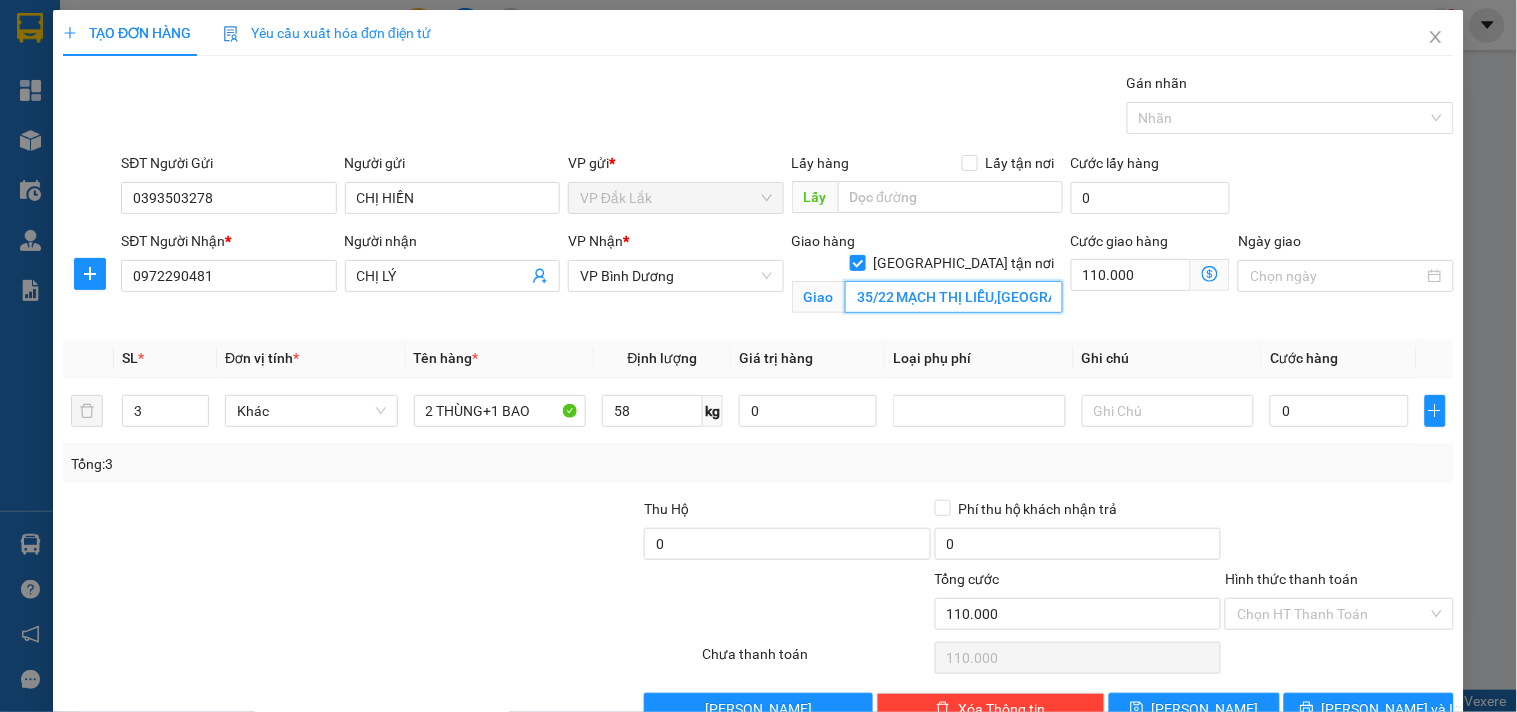 click on "35/22 MẠCH THỊ LIỄU,[GEOGRAPHIC_DATA],[GEOGRAPHIC_DATA],[GEOGRAPHIC_DATA],BD" at bounding box center [954, 297] 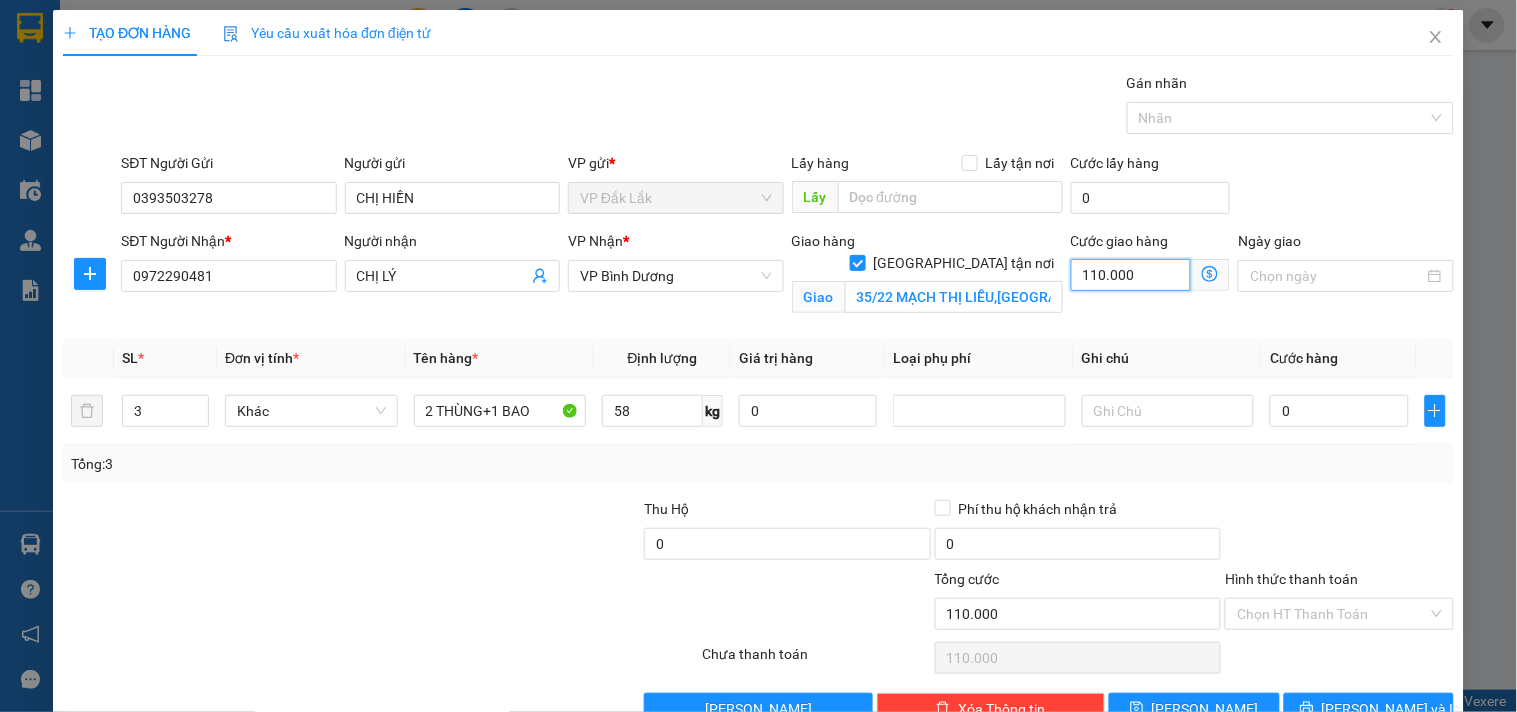 click on "110.000" at bounding box center (1131, 275) 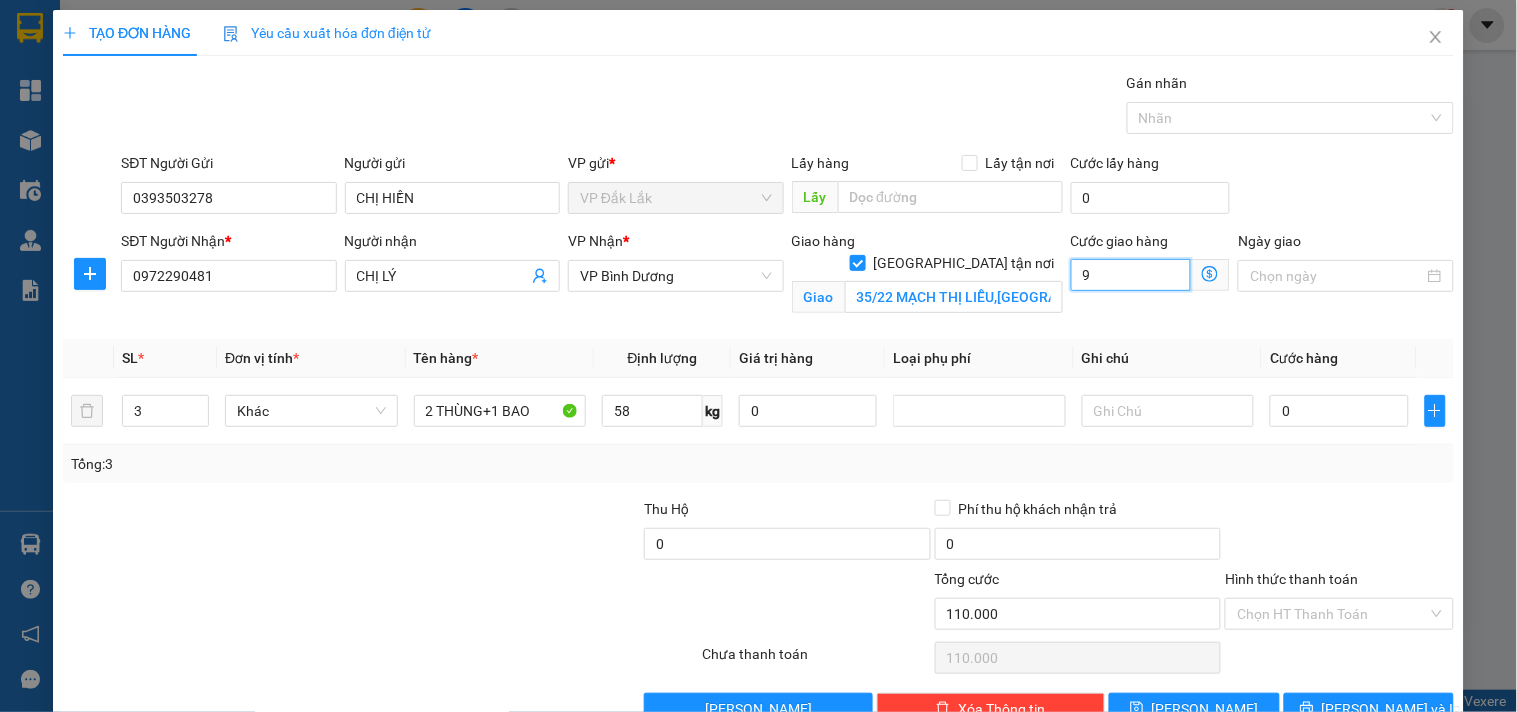 type on "9" 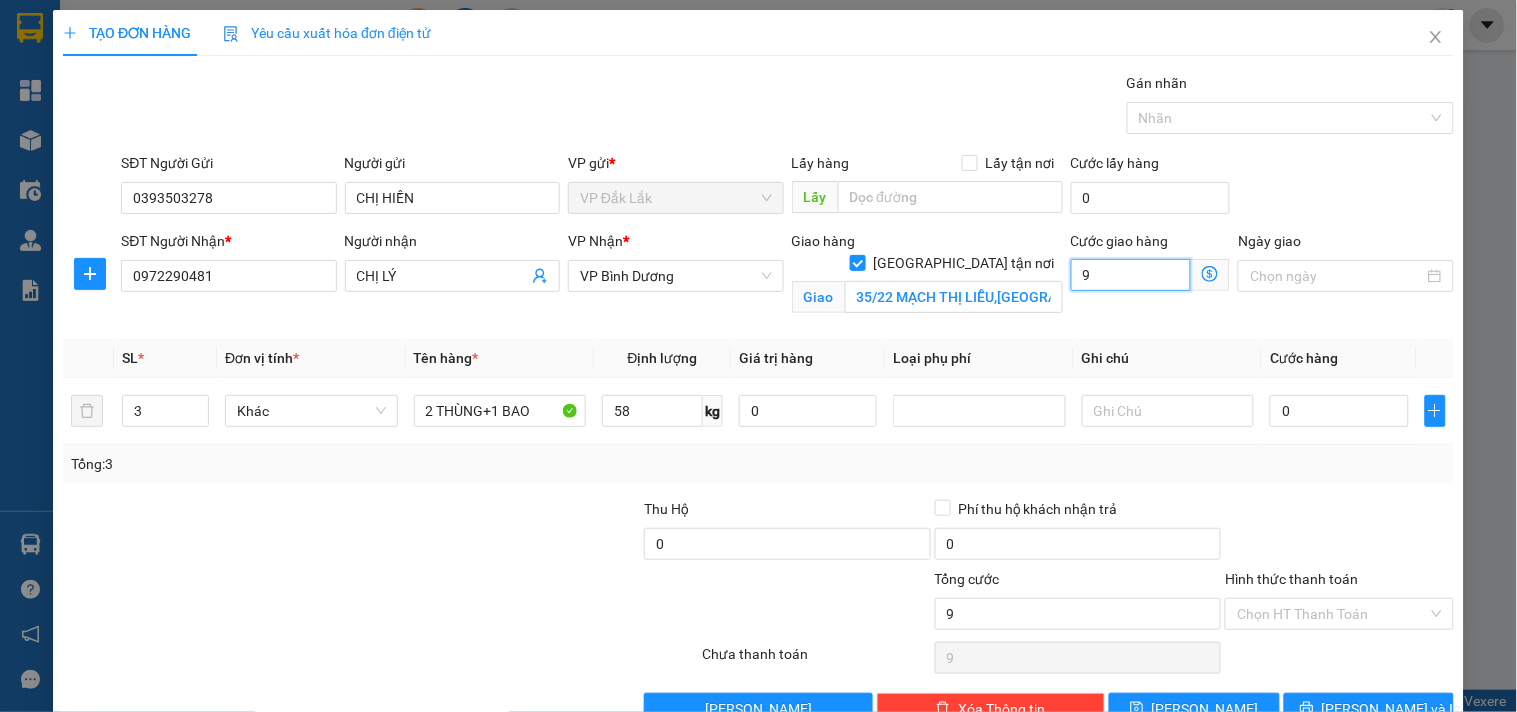 type on "90" 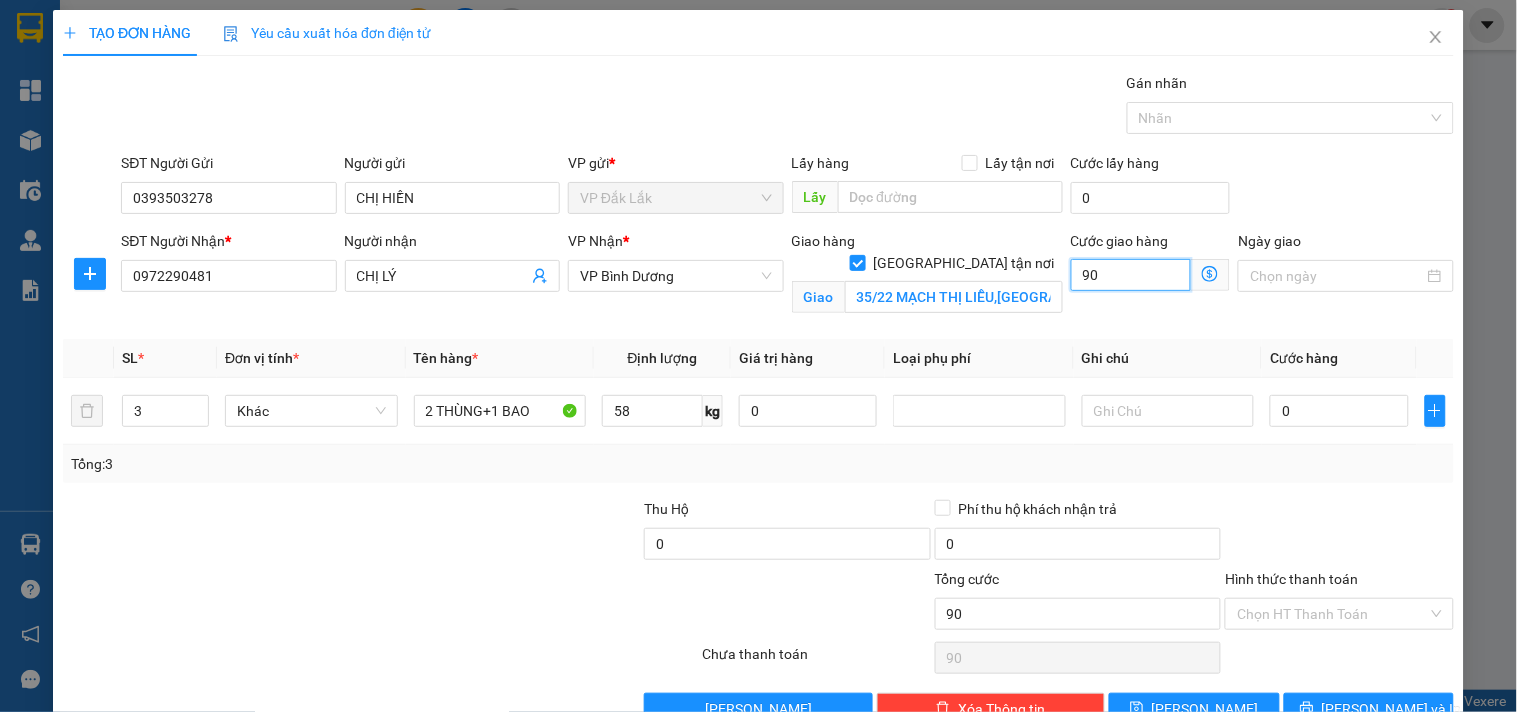 type on "900" 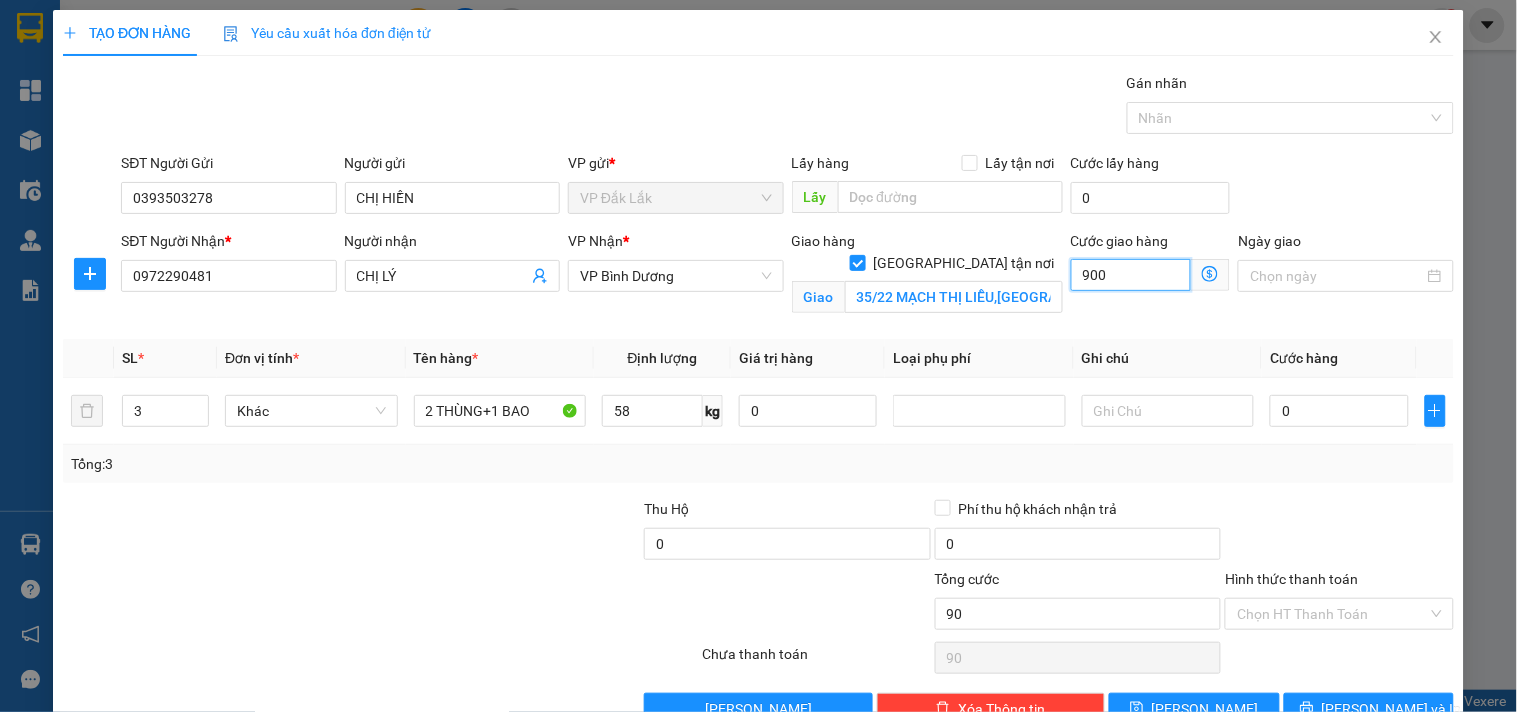 type on "900" 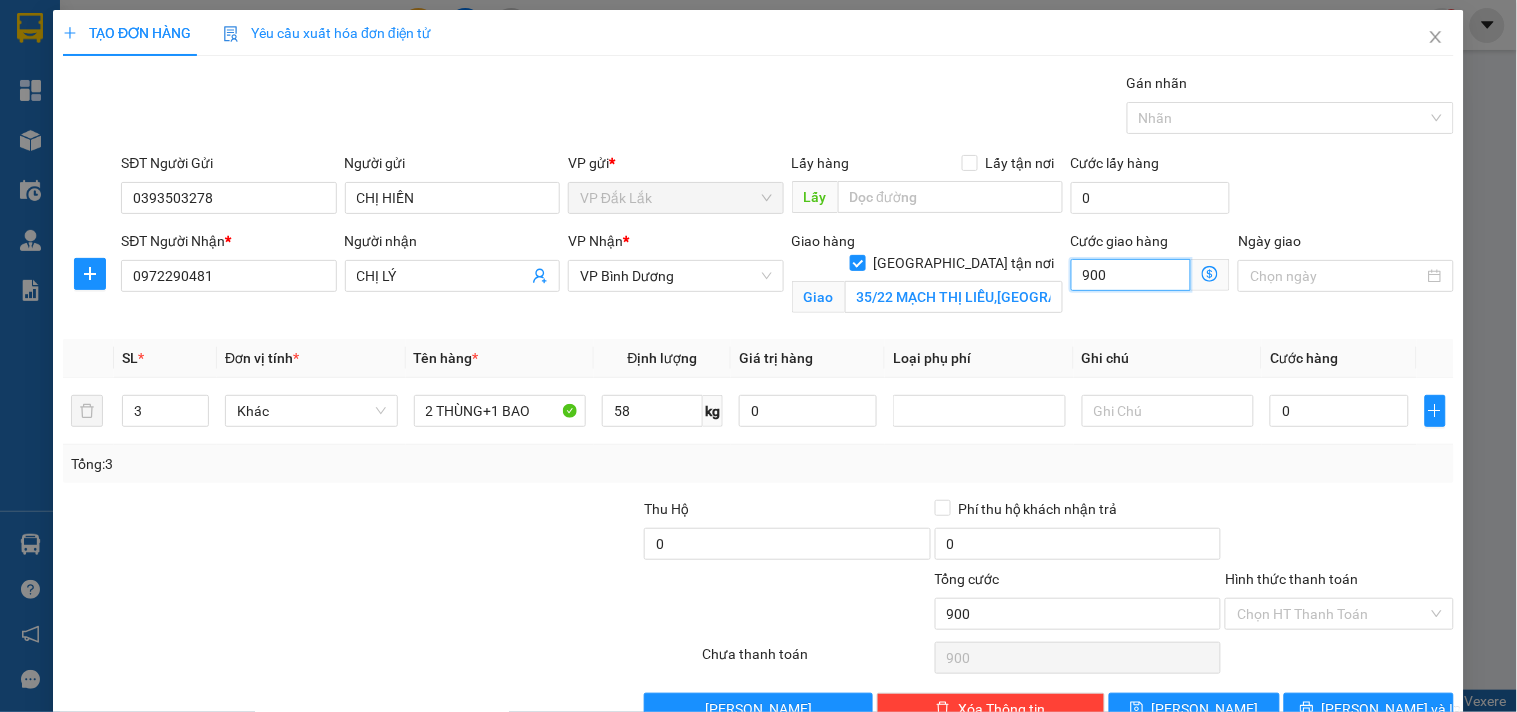 type on "9.000" 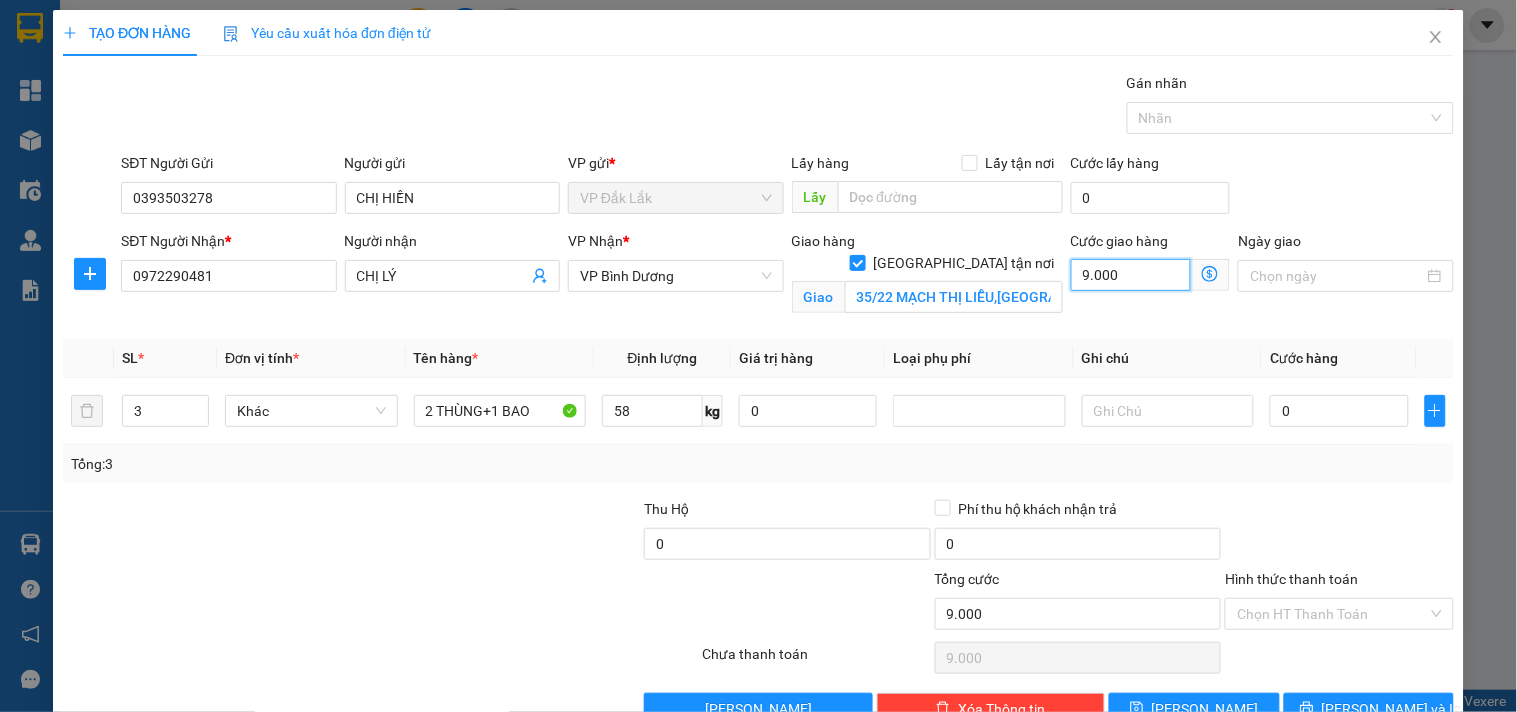 type on "90.000" 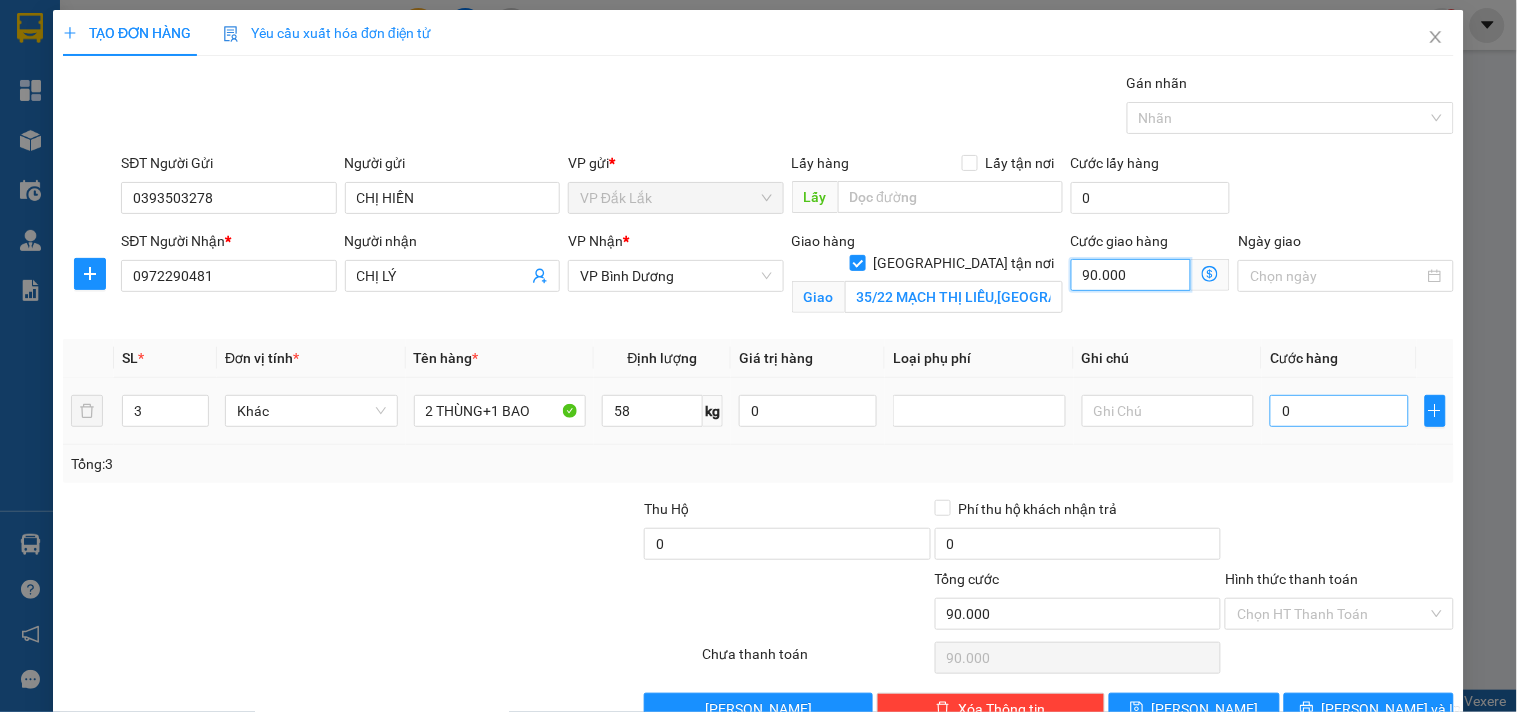 type on "90.000" 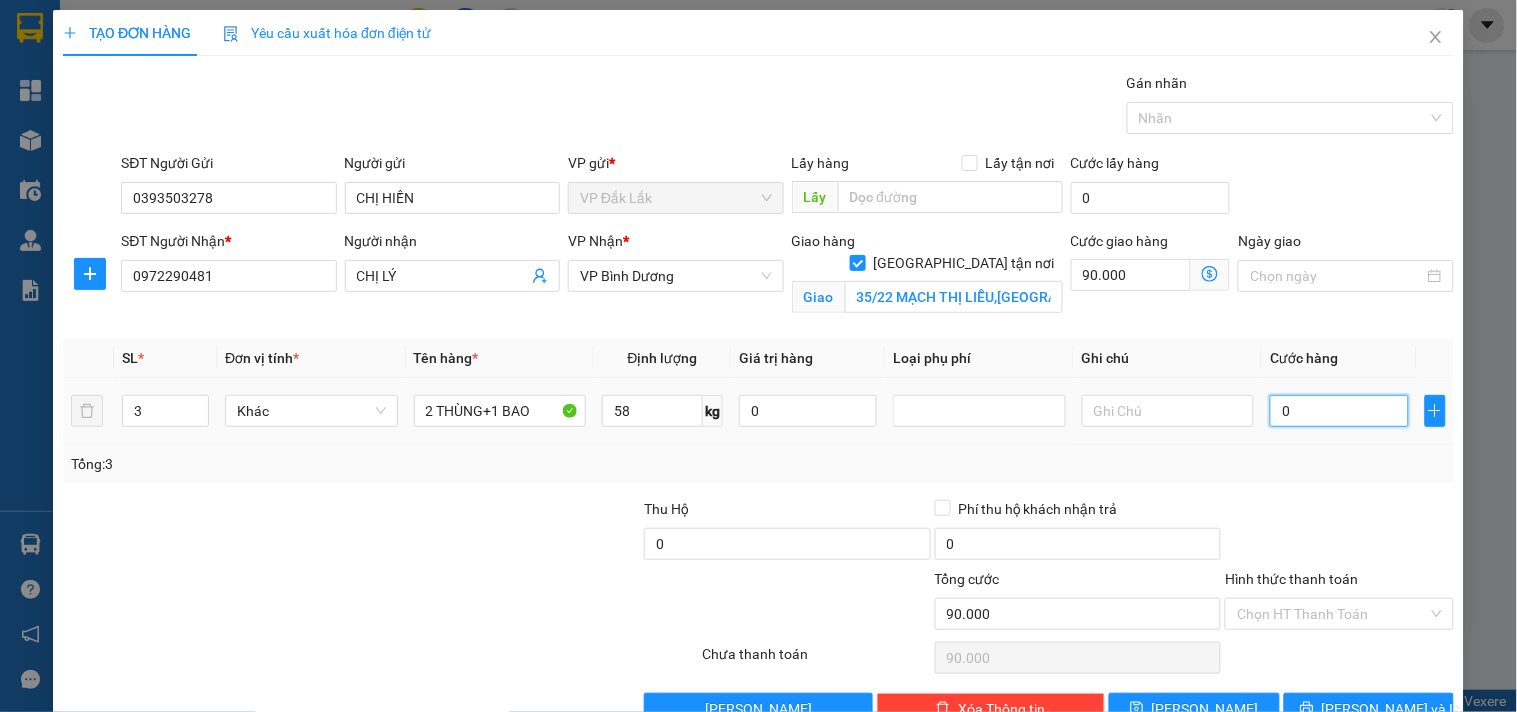 click on "0" at bounding box center (1339, 411) 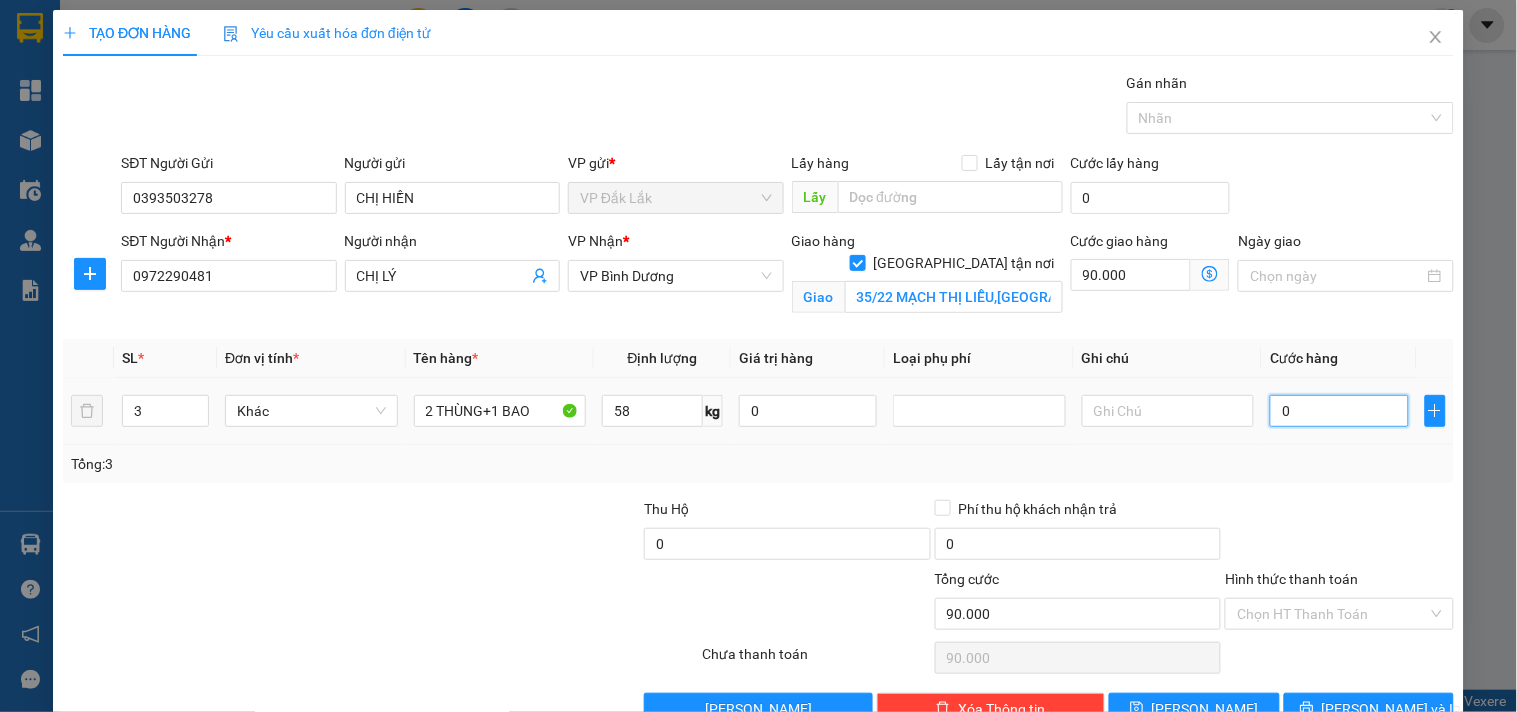 type on "1" 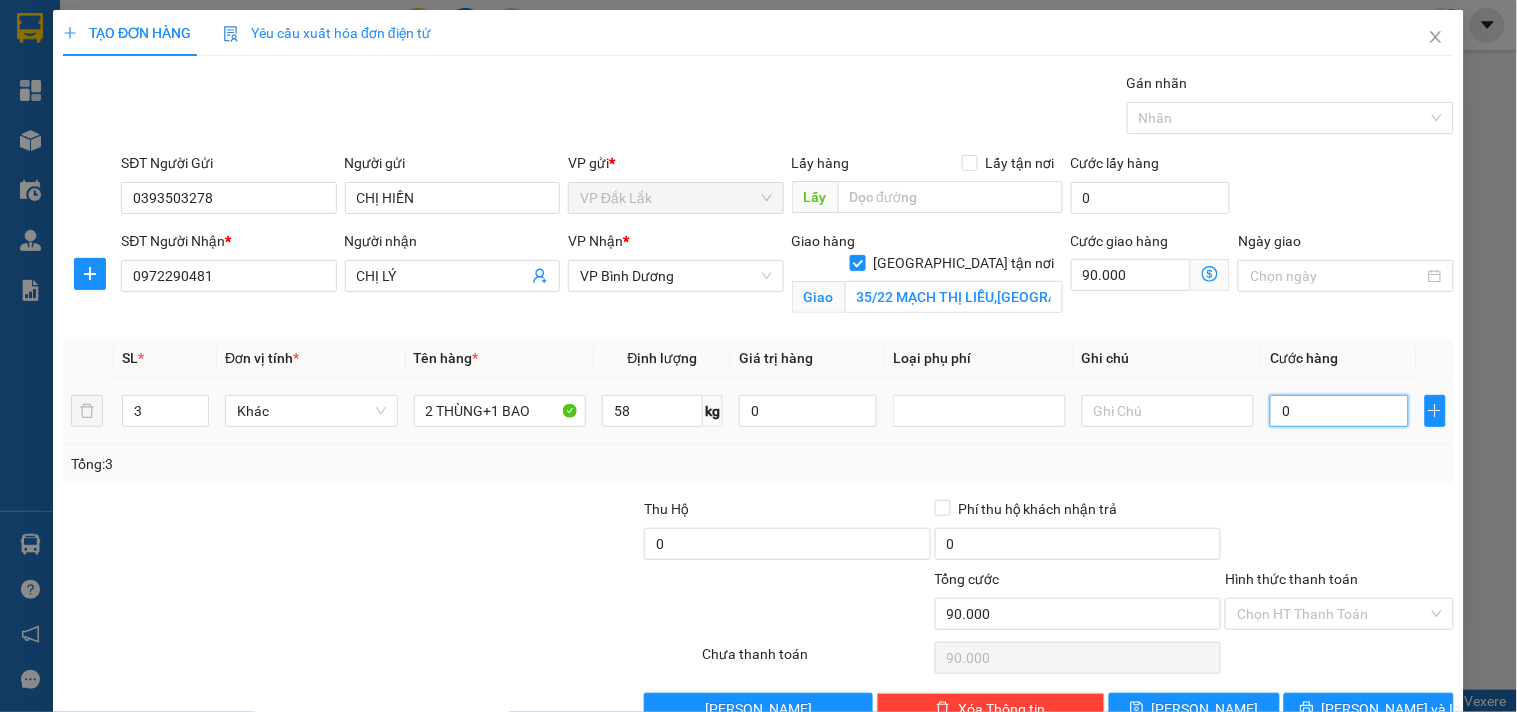 type on "90.001" 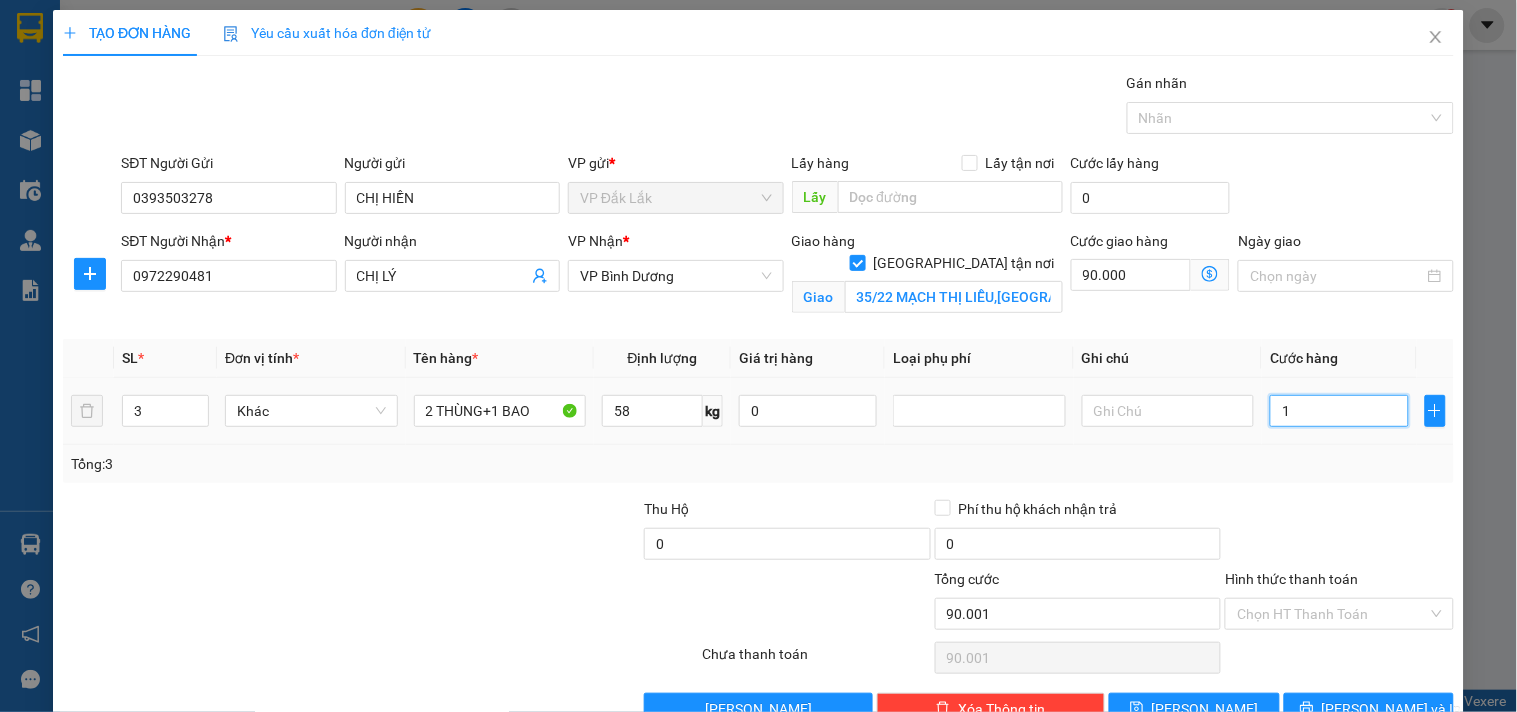 type on "11" 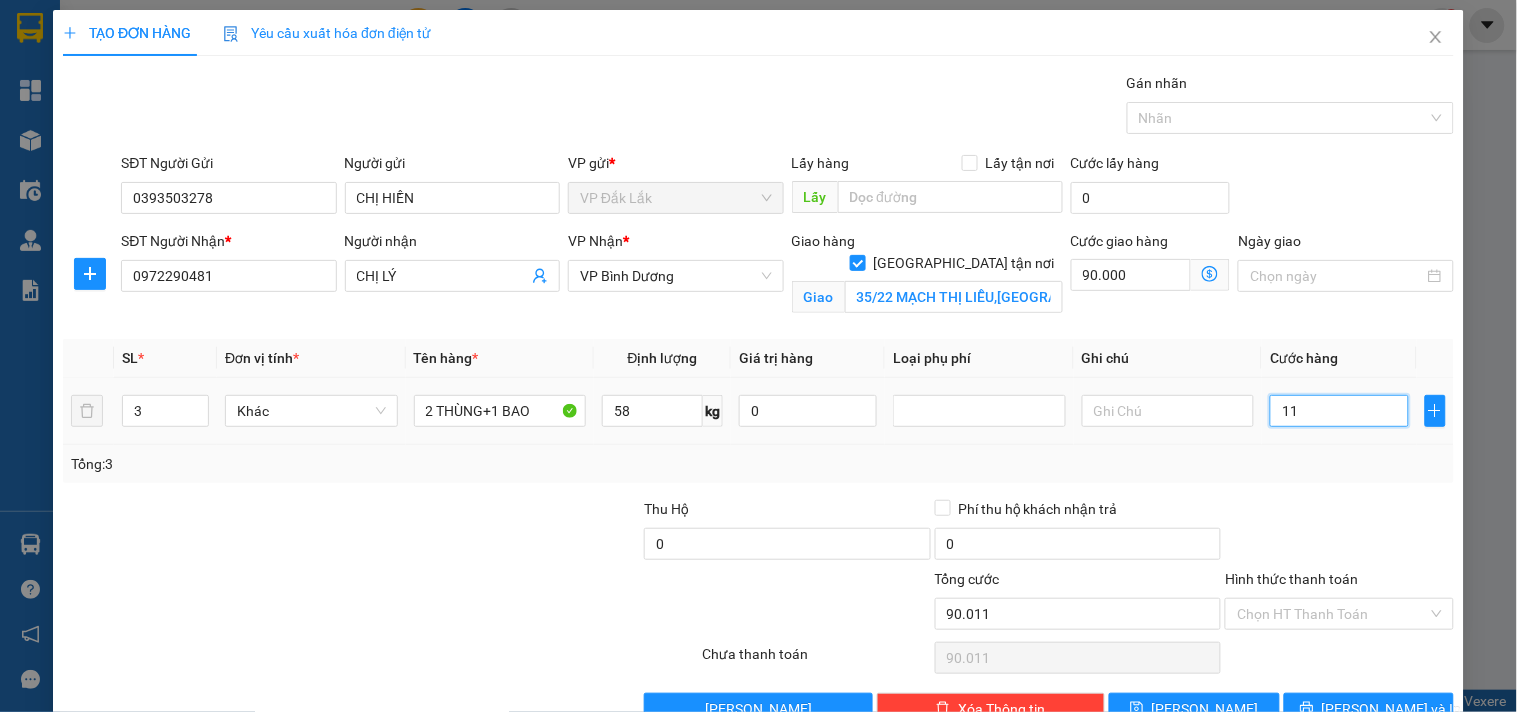 type on "110" 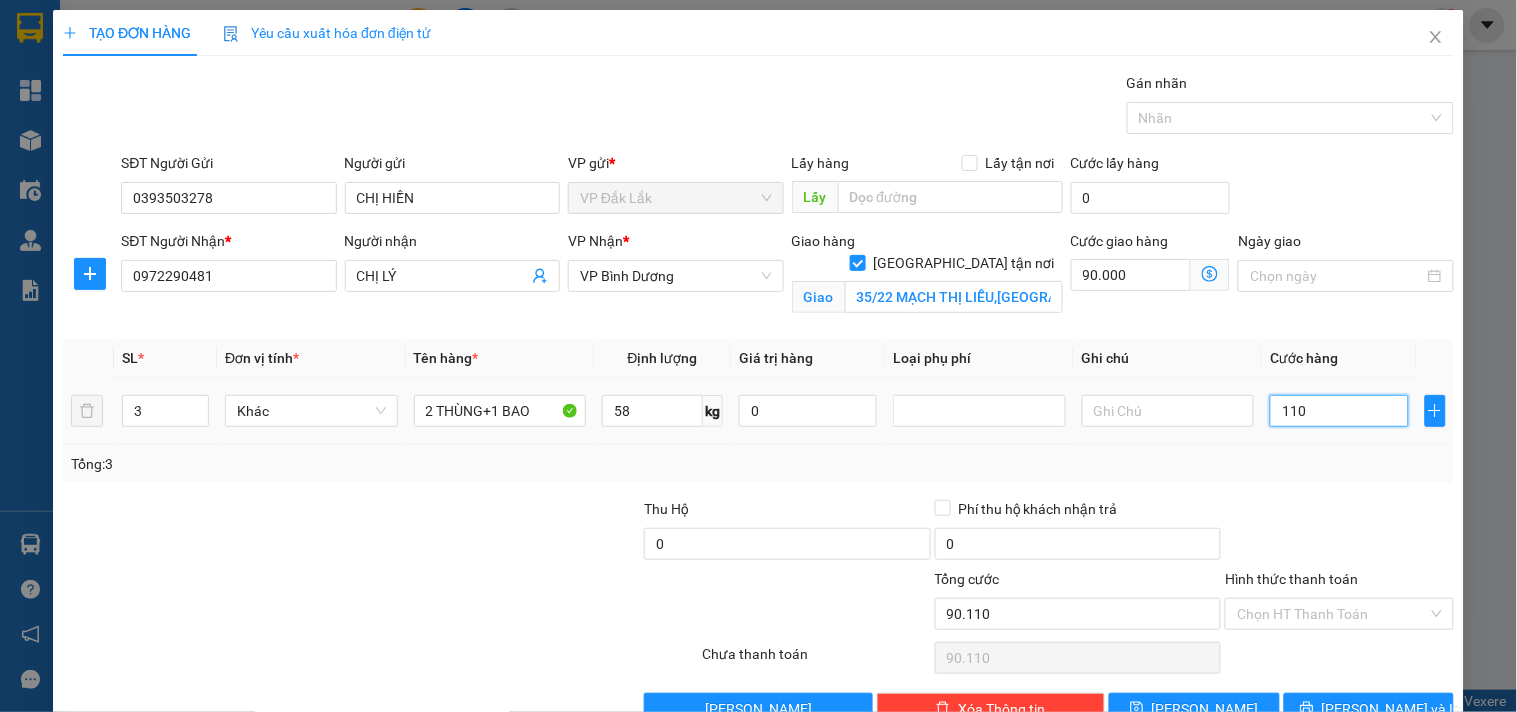 type on "1.100" 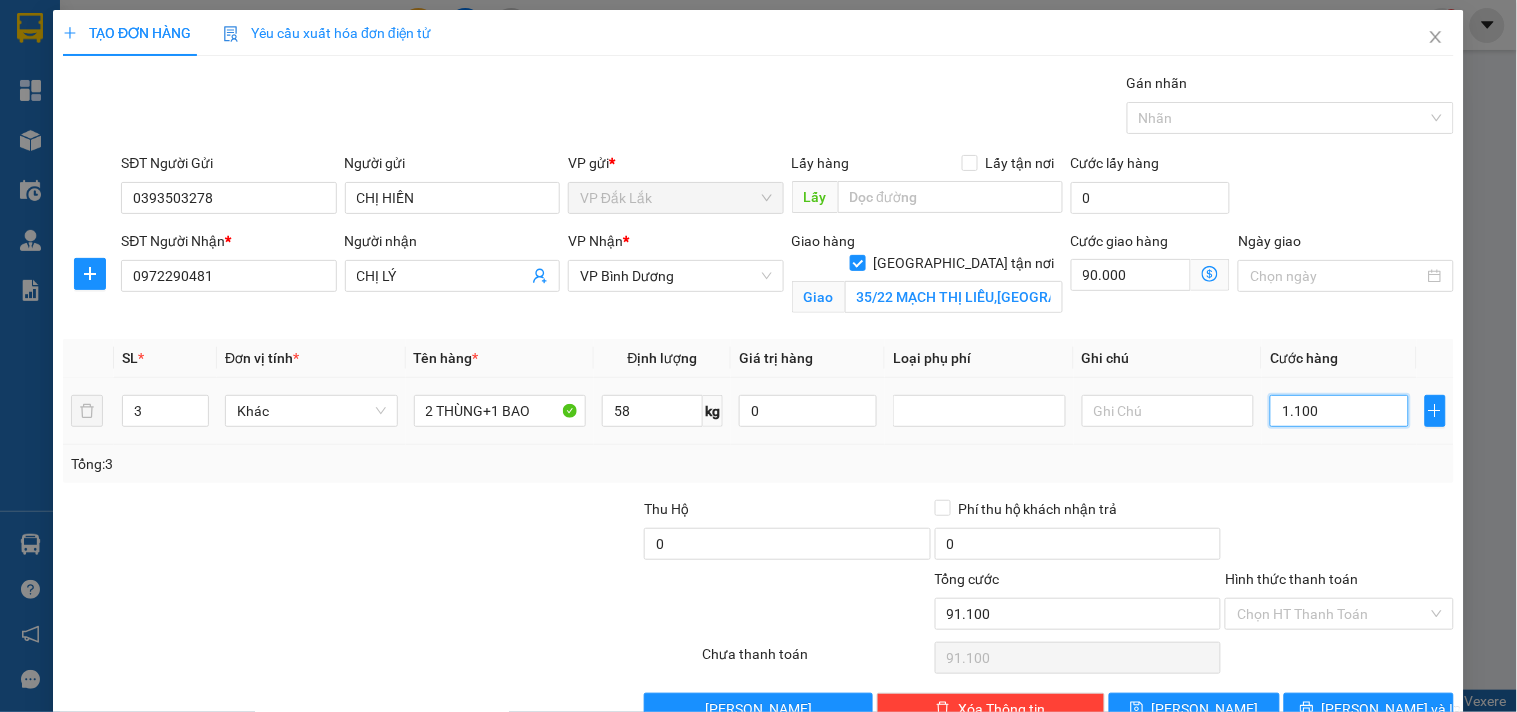 type on "11.000" 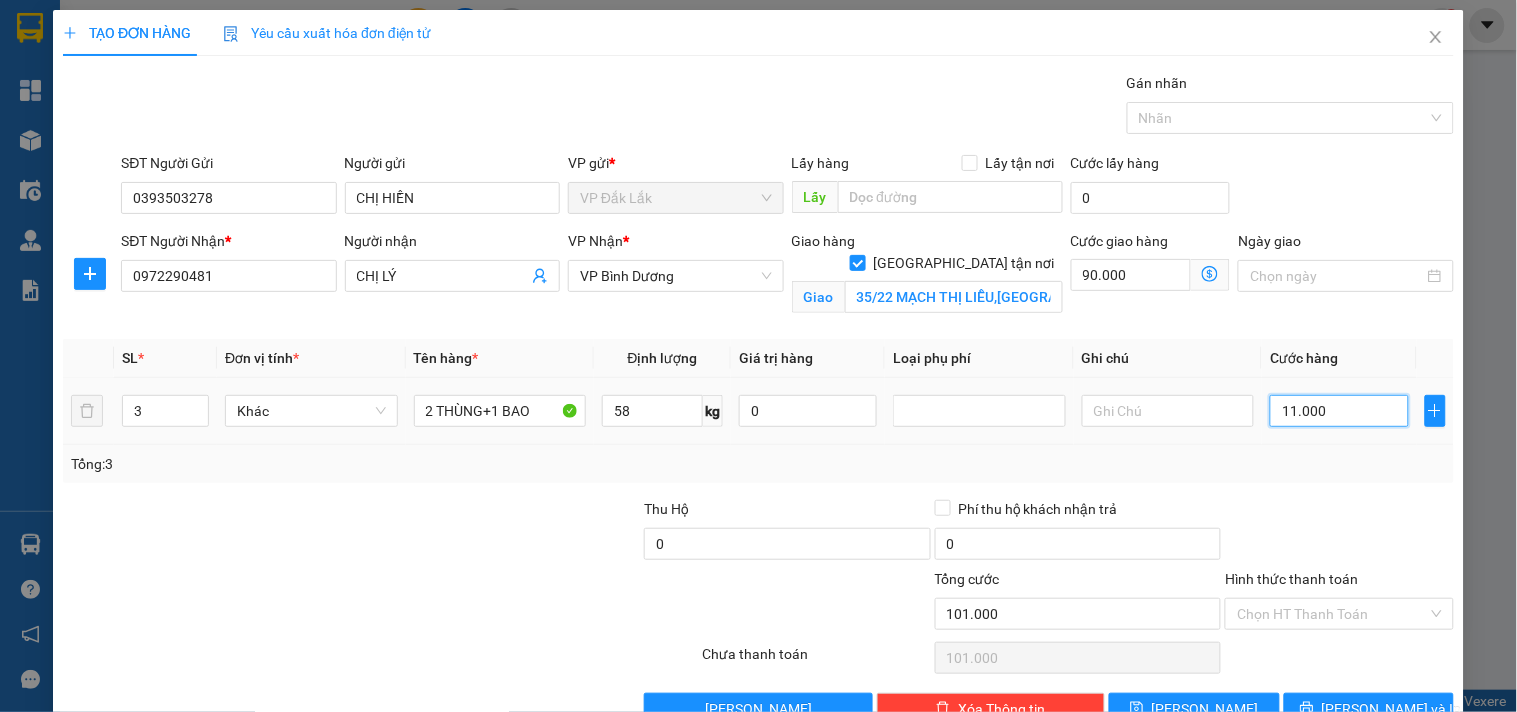 type on "110.000" 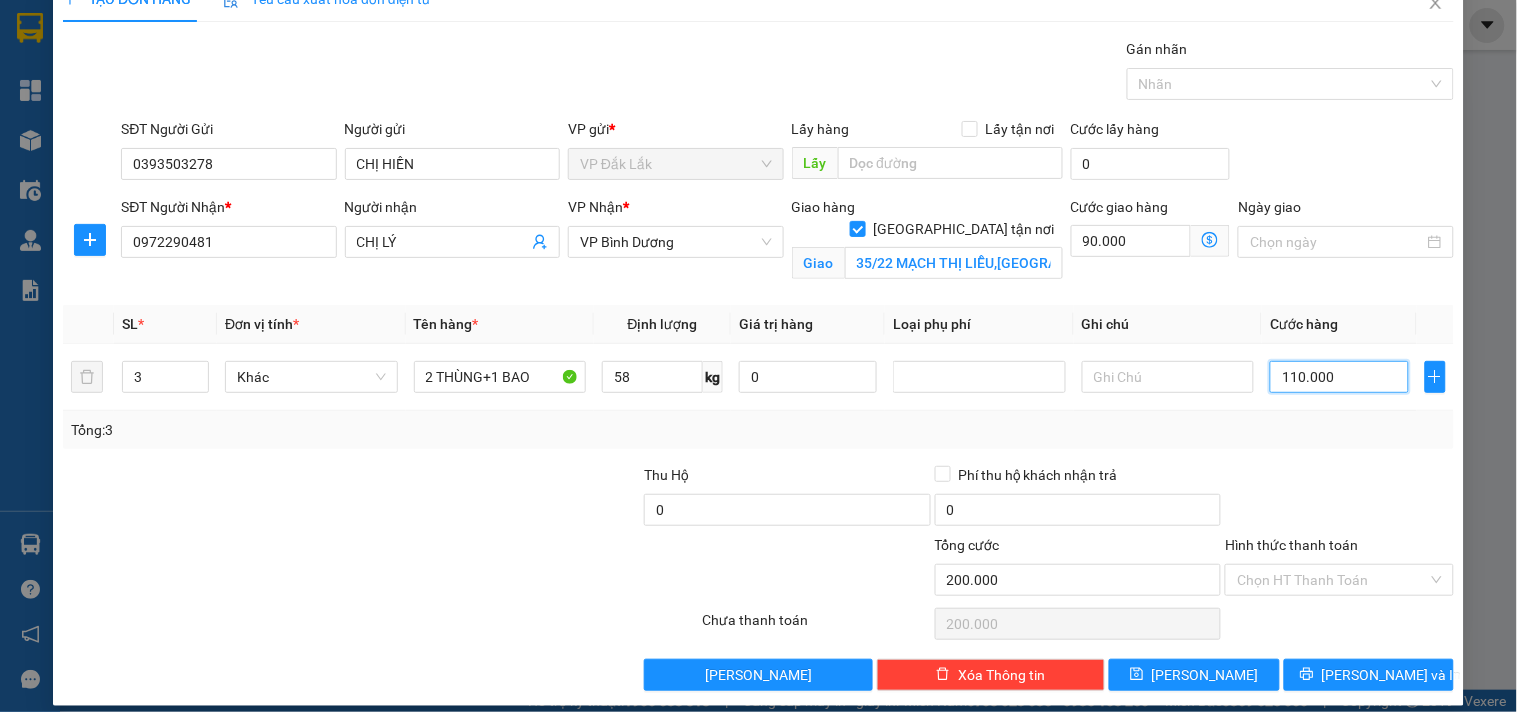 scroll, scrollTop: 52, scrollLeft: 0, axis: vertical 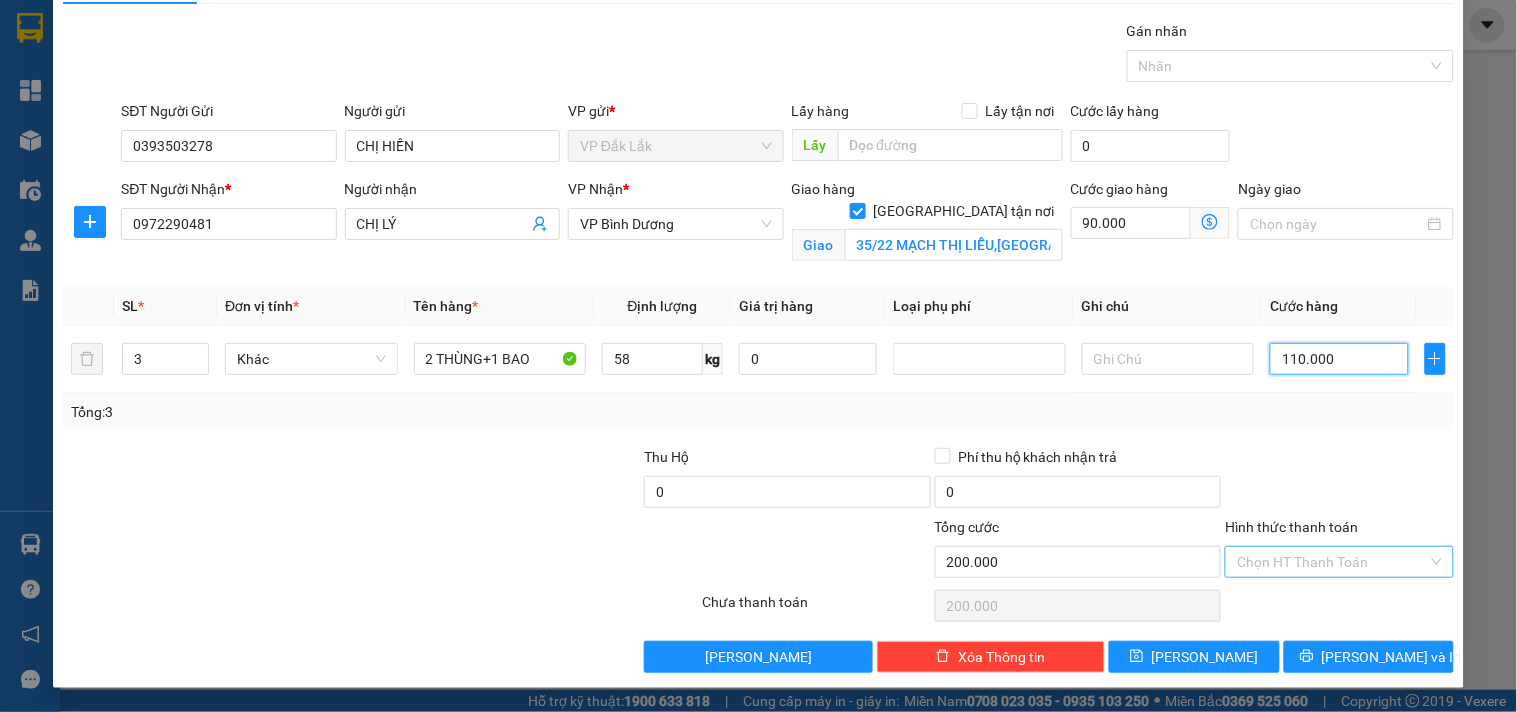 type on "110.000" 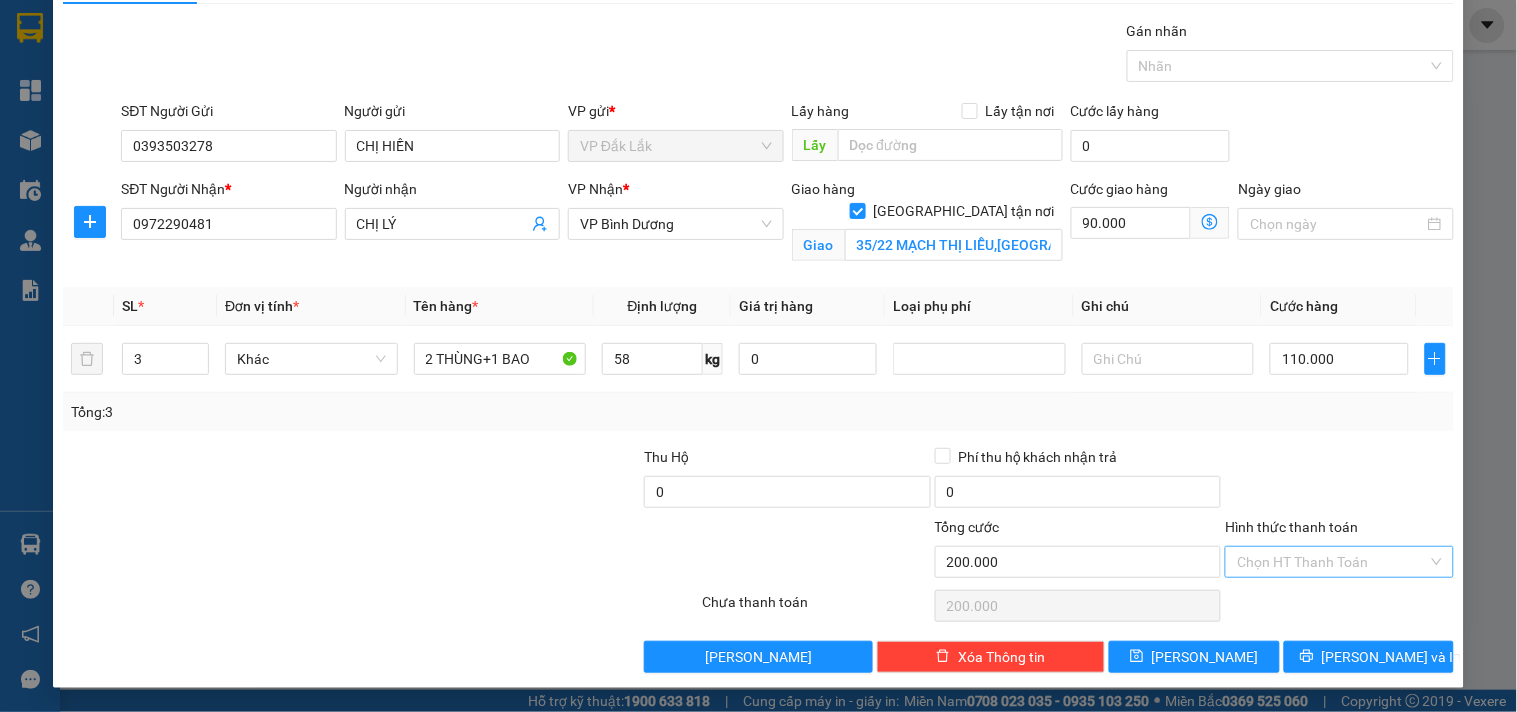click on "Hình thức thanh toán" at bounding box center (1332, 562) 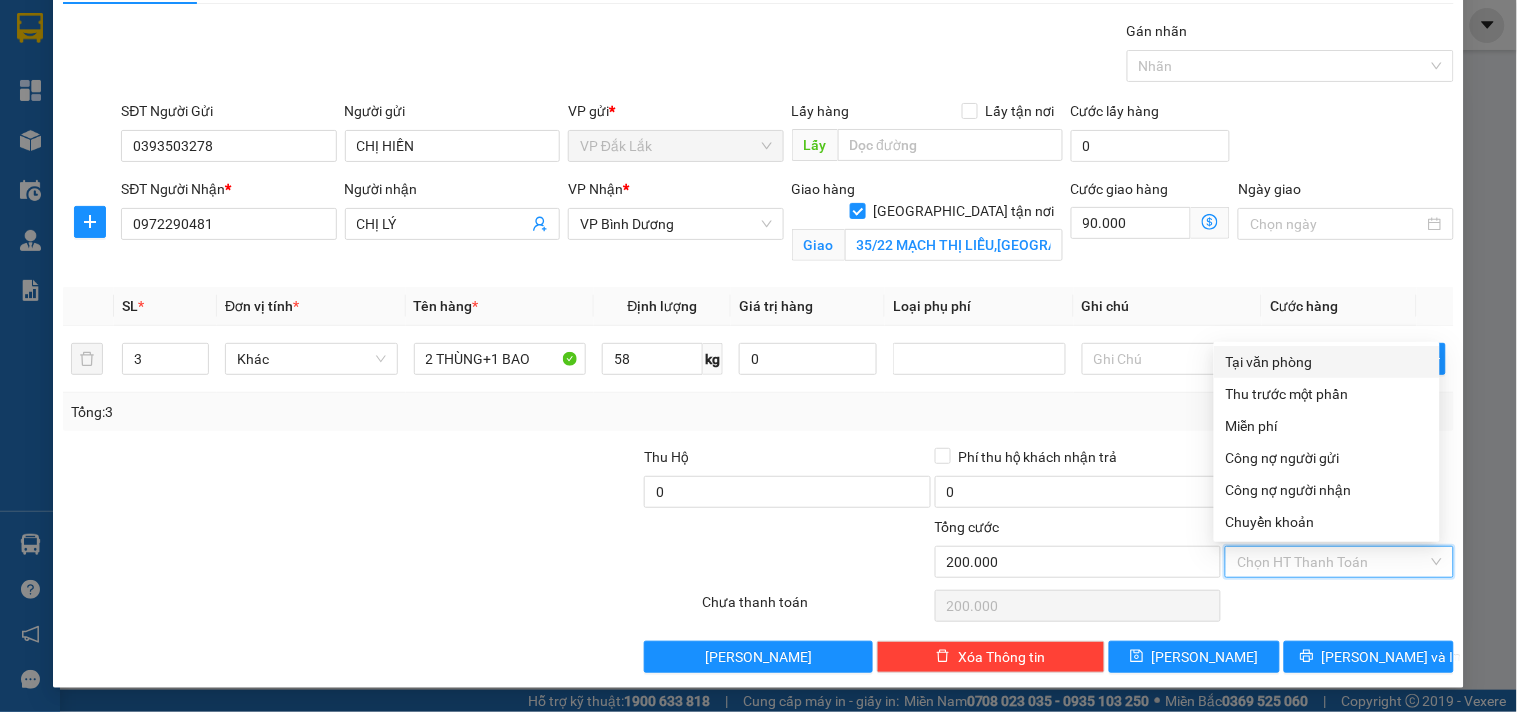 click on "Tại văn phòng" at bounding box center [1327, 362] 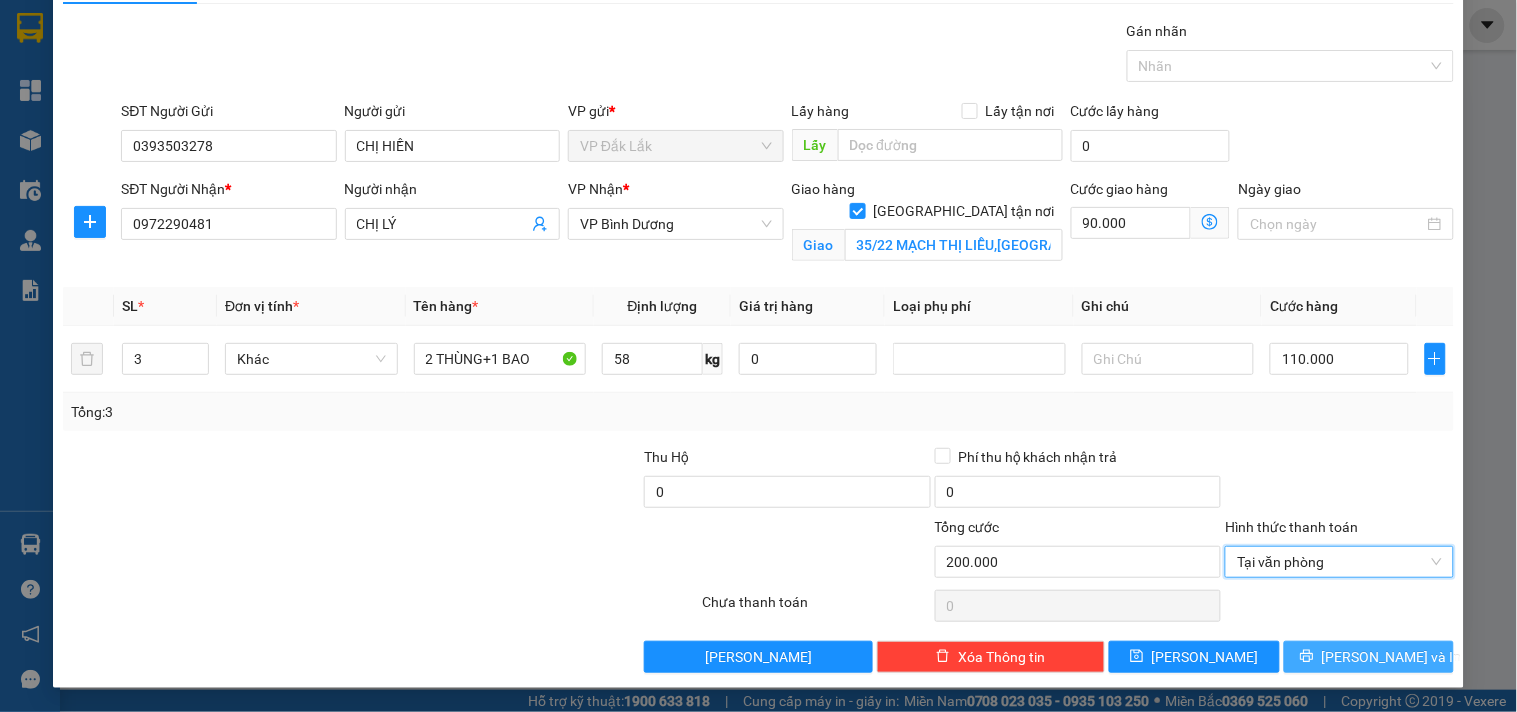 click on "[PERSON_NAME] và In" at bounding box center [1392, 657] 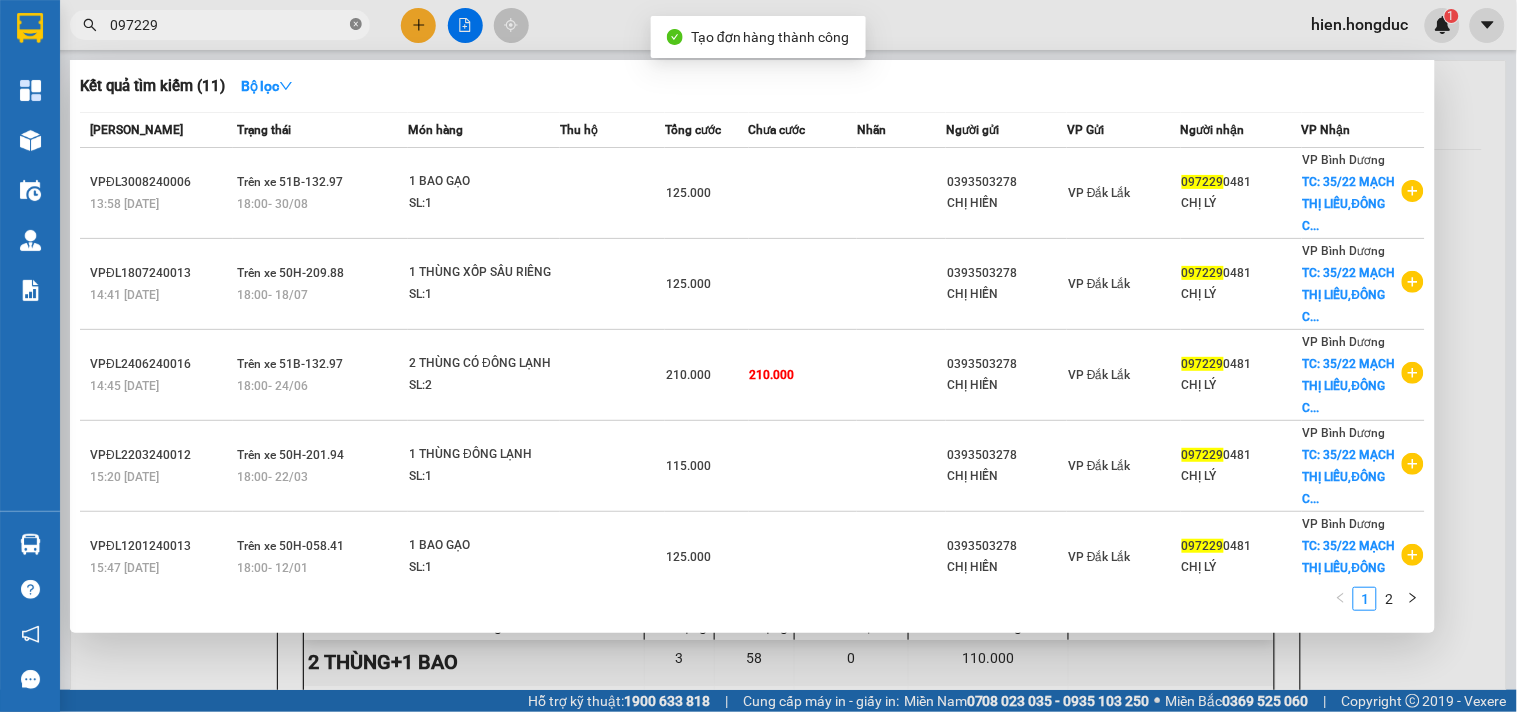 click 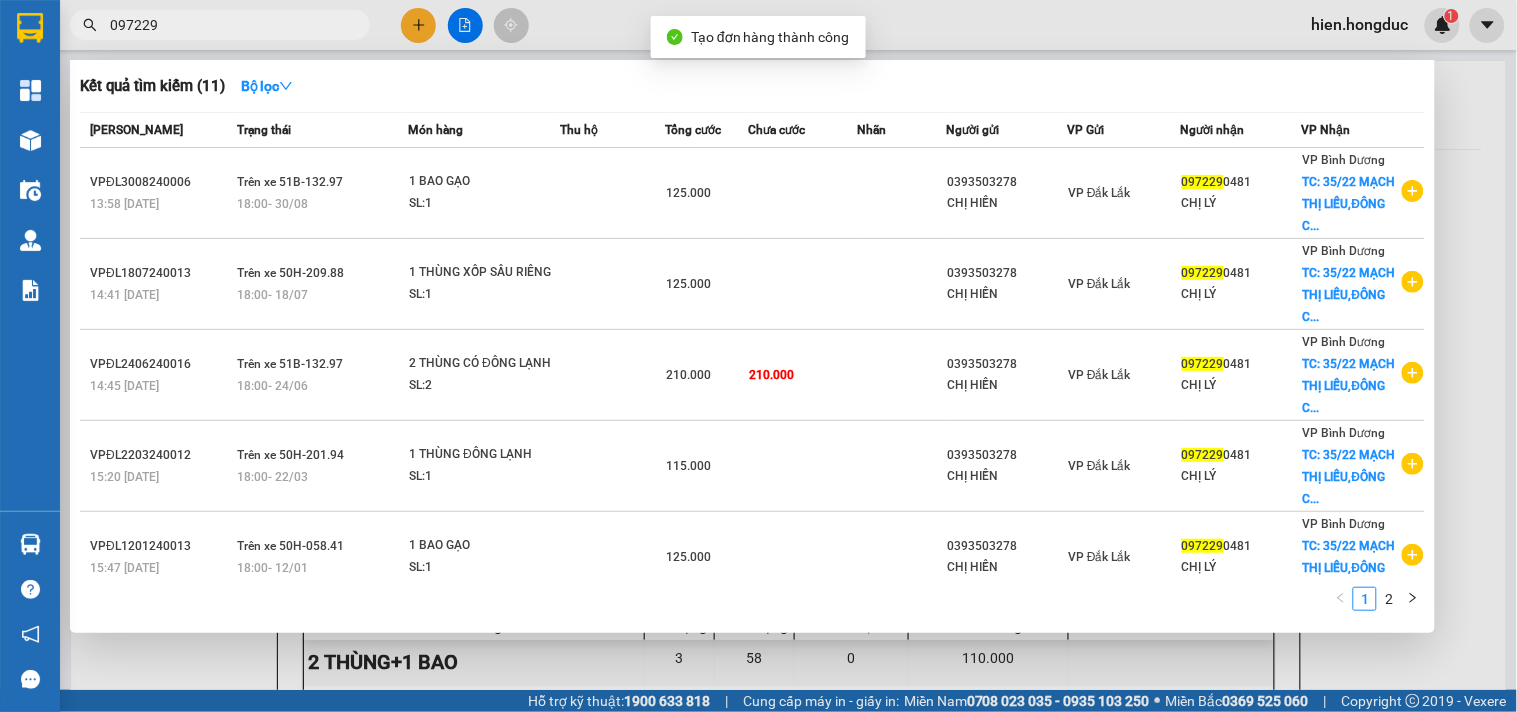 type 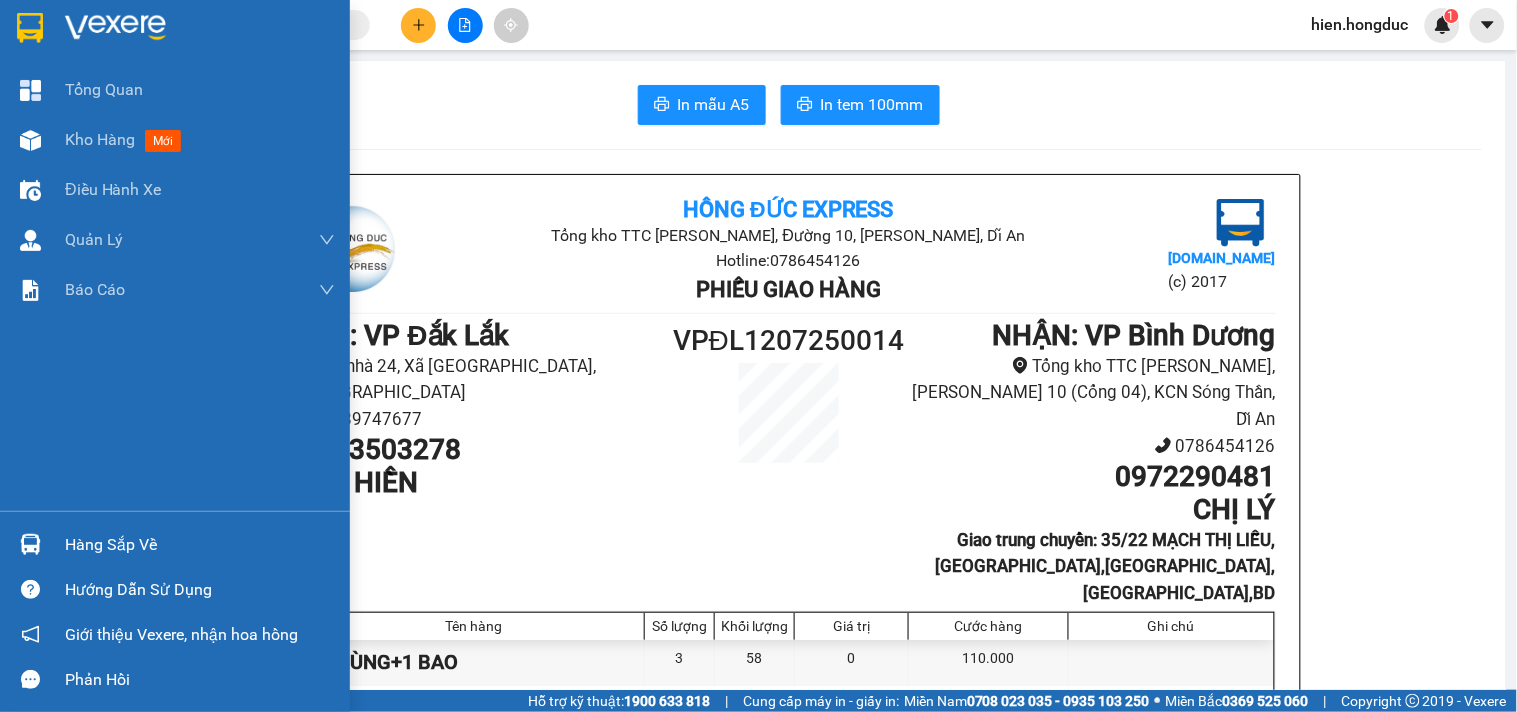 click at bounding box center (175, 32) 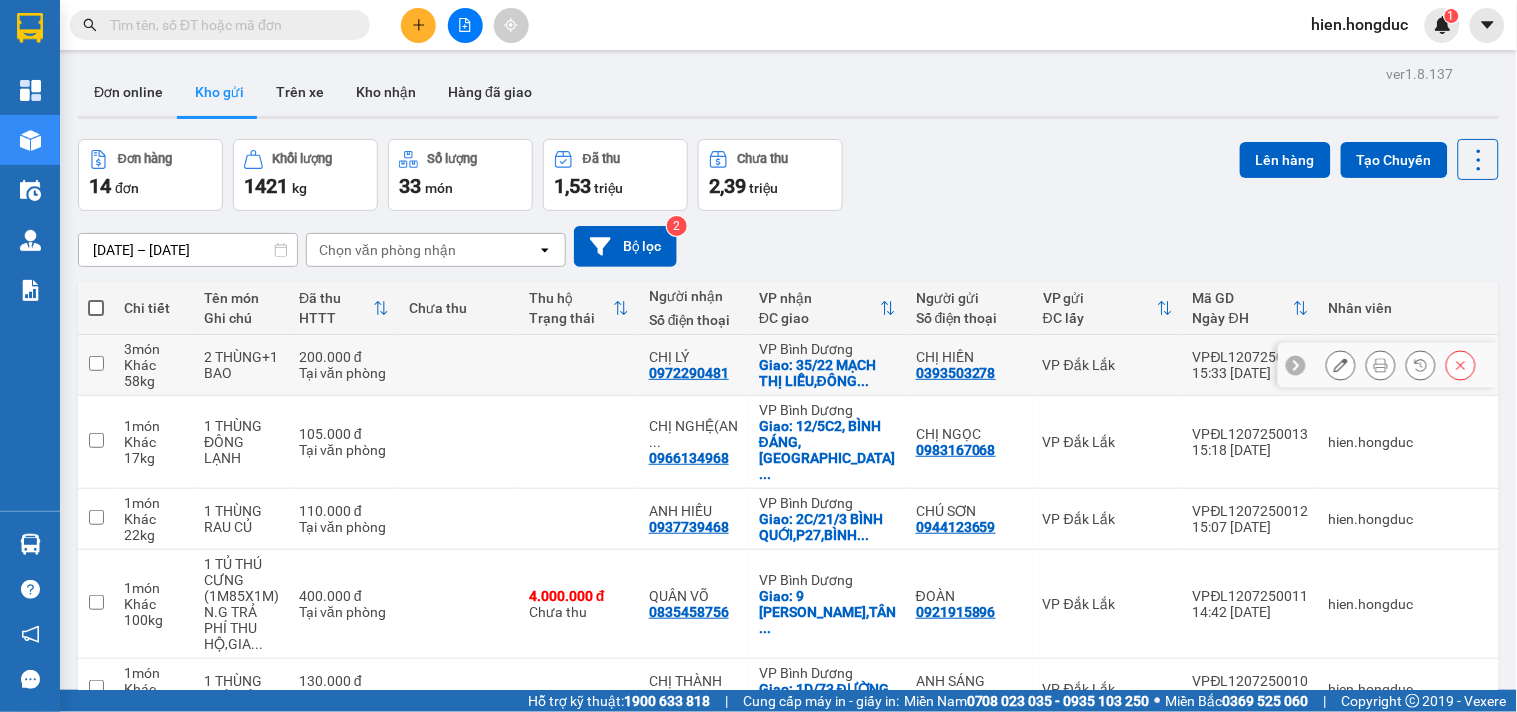 click 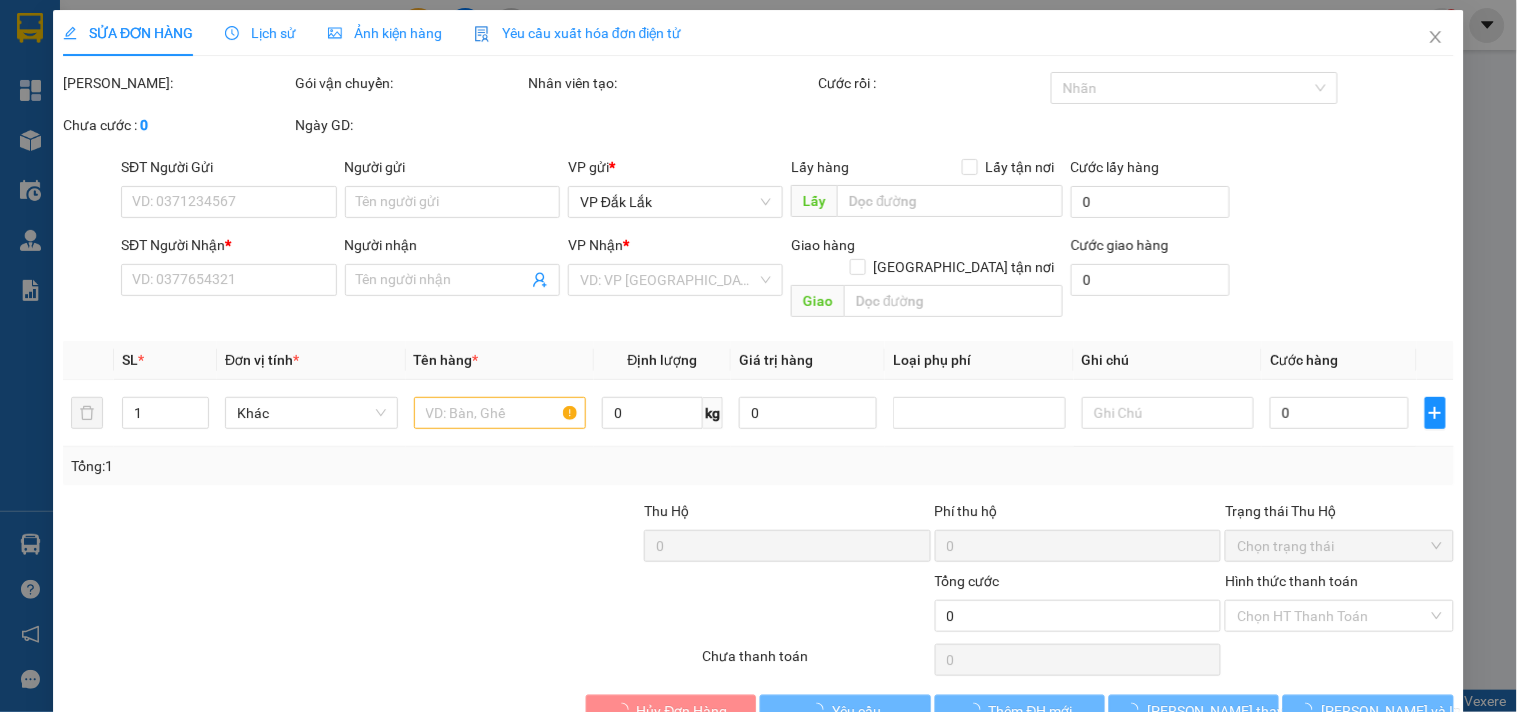 type on "0393503278" 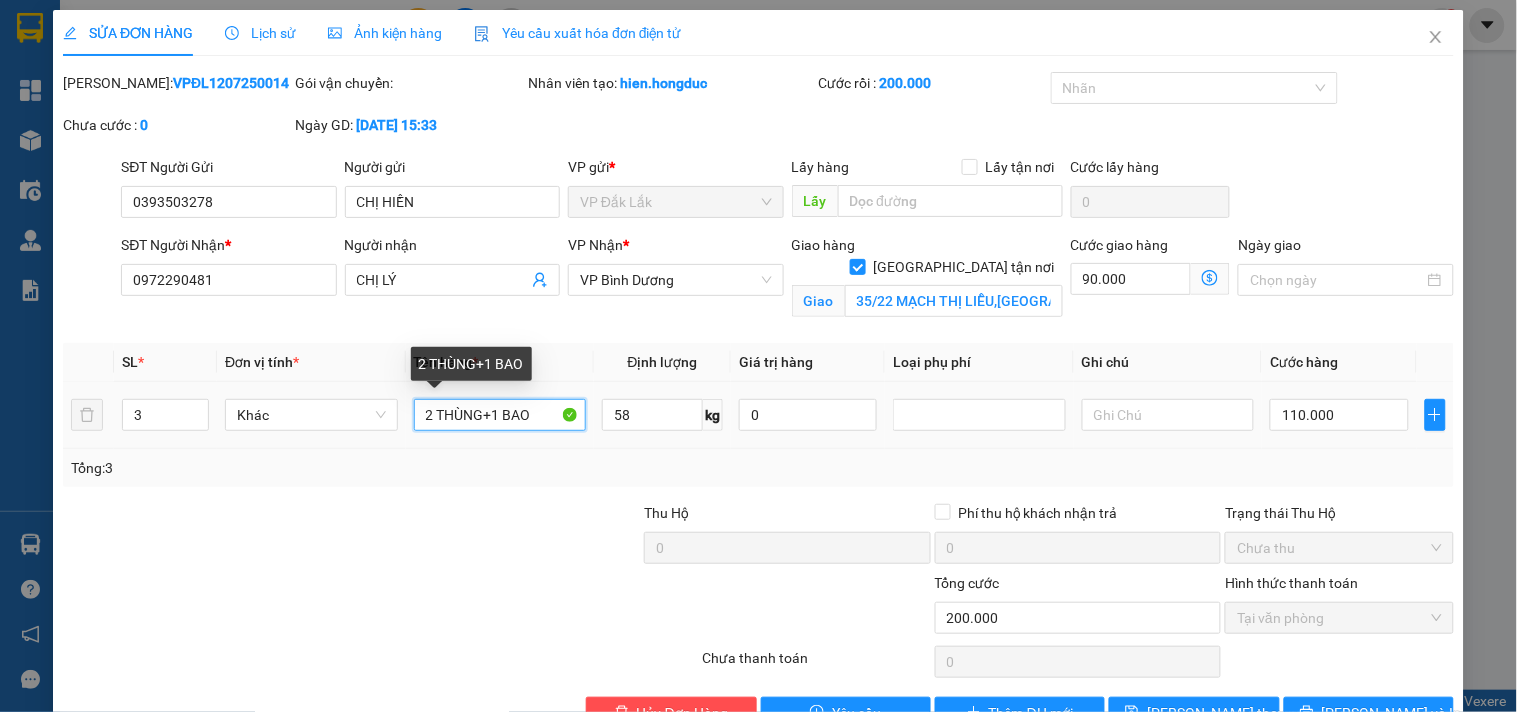click on "2 THÙNG+1 BAO" at bounding box center [500, 415] 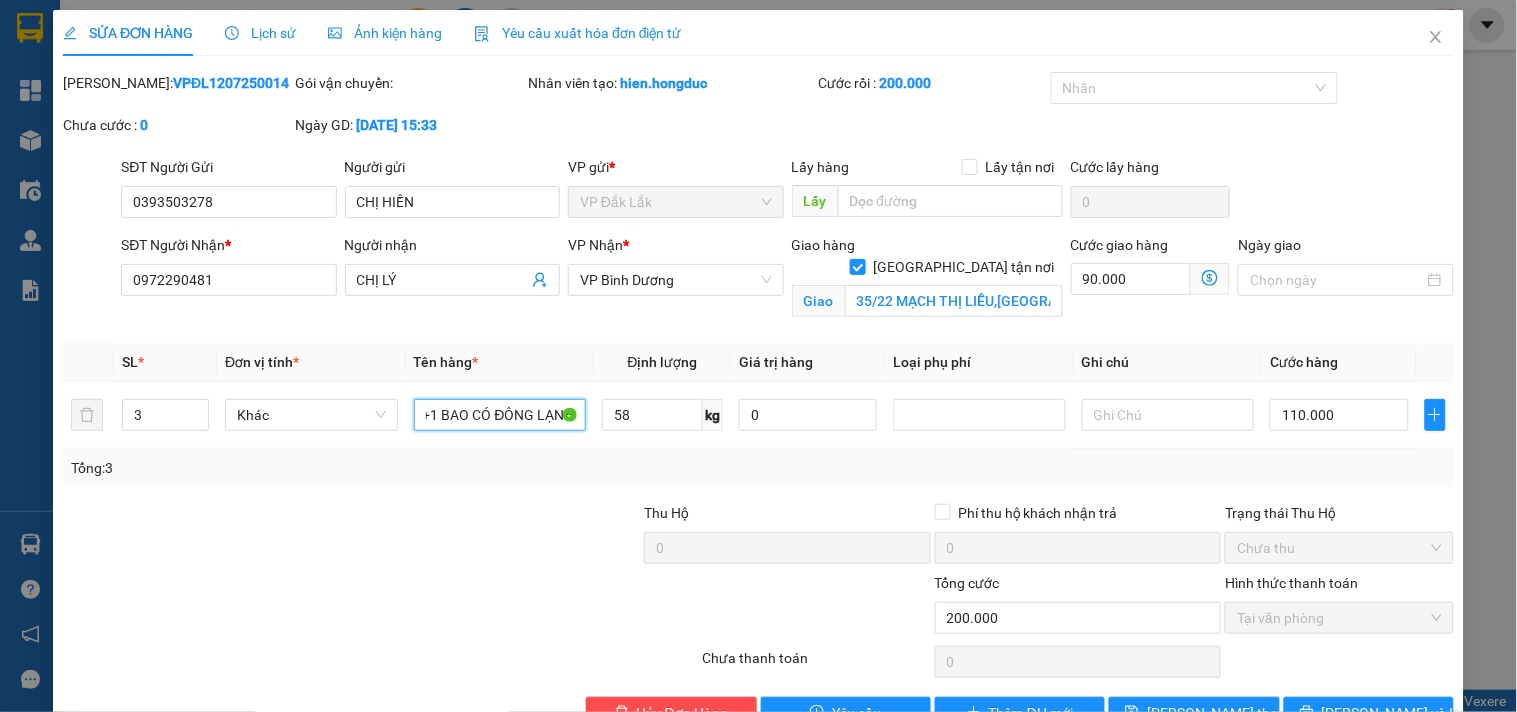 scroll, scrollTop: 0, scrollLeft: 66, axis: horizontal 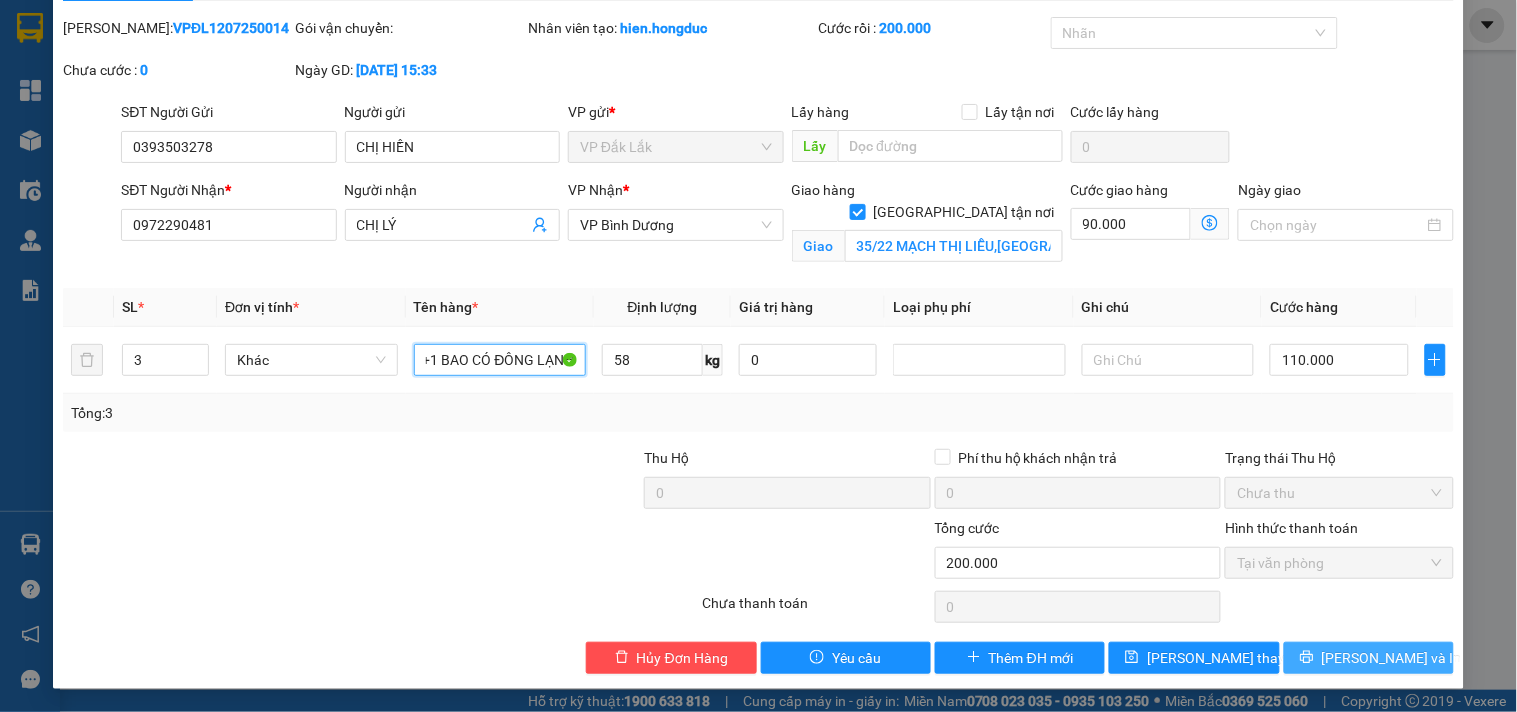 type on "2 THÙNG+1 BAO CÓ ĐÔNG LẠNH" 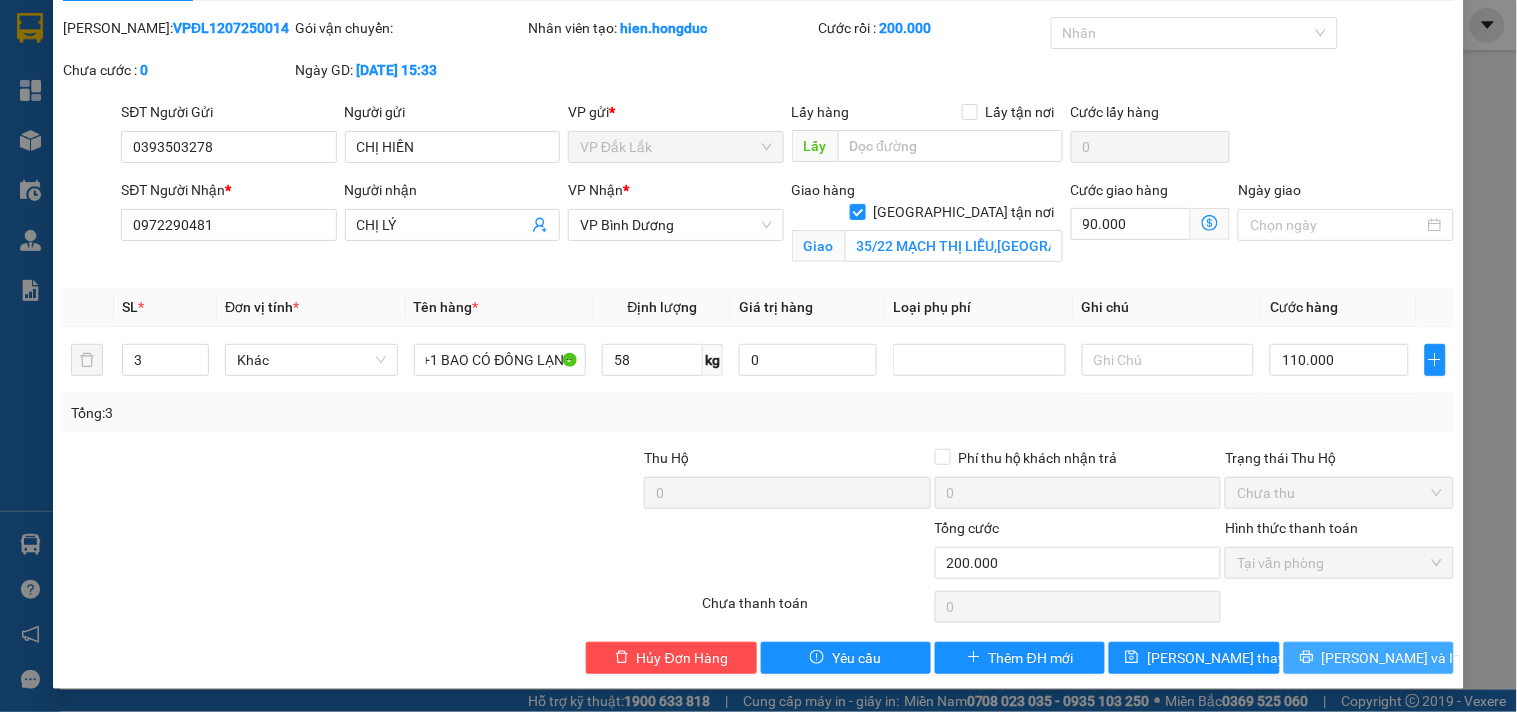 click on "[PERSON_NAME] và In" at bounding box center (1369, 658) 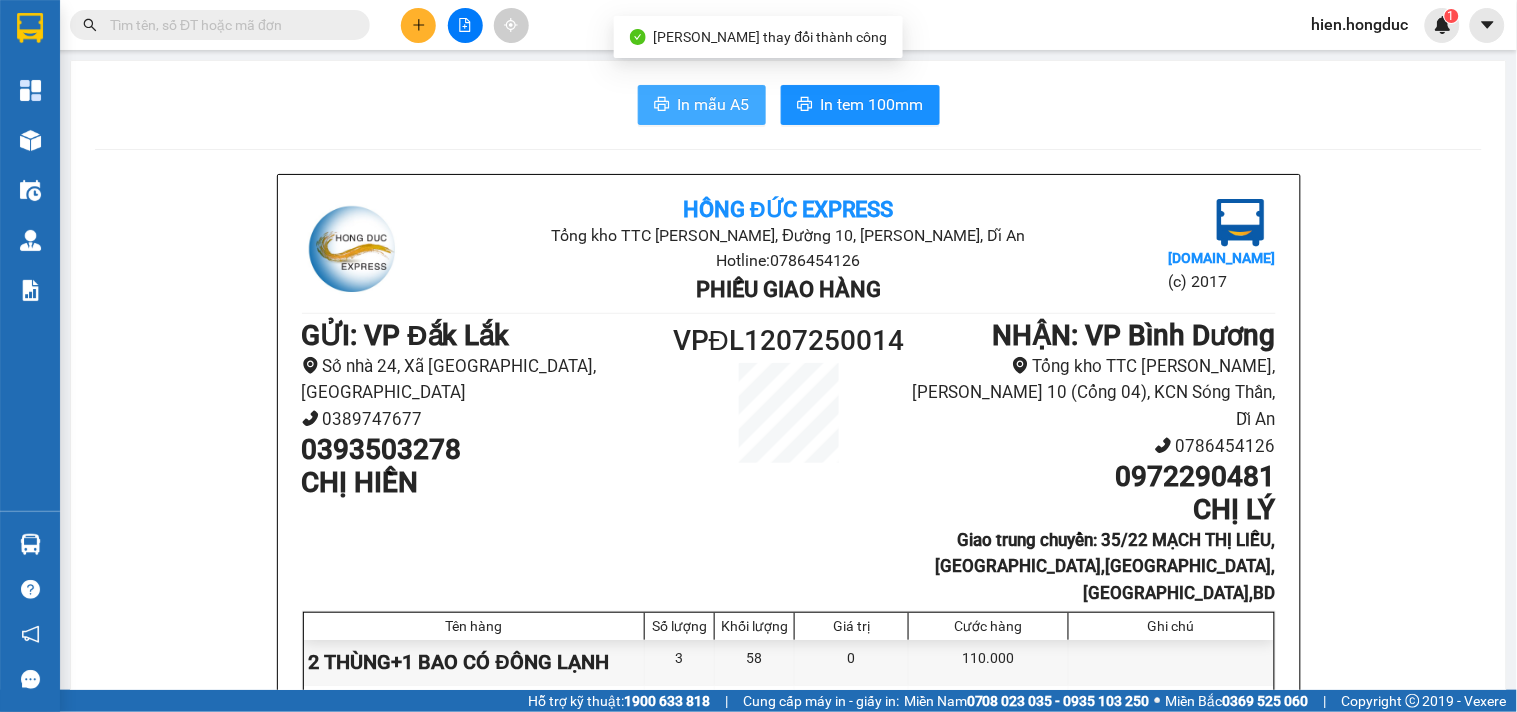 click on "In mẫu A5" at bounding box center [702, 105] 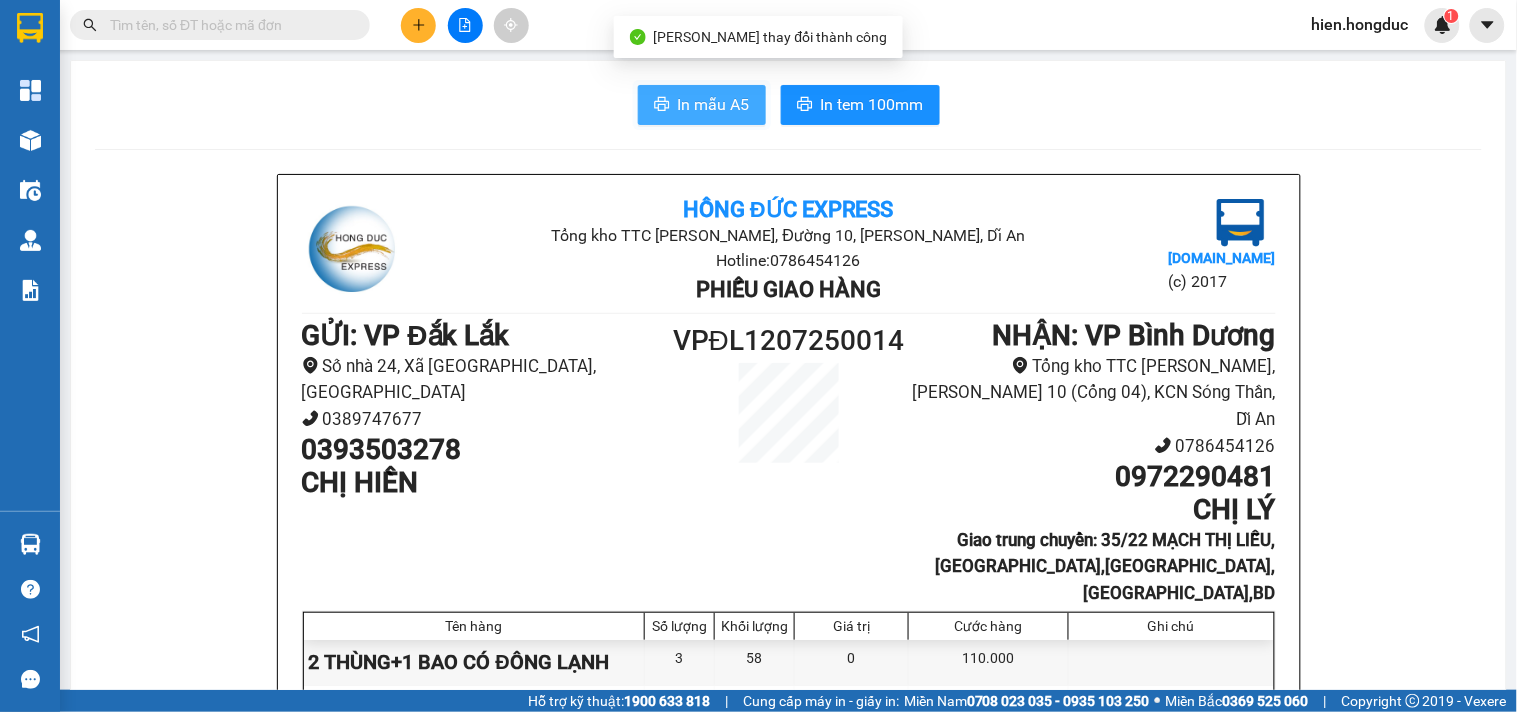 scroll, scrollTop: 0, scrollLeft: 0, axis: both 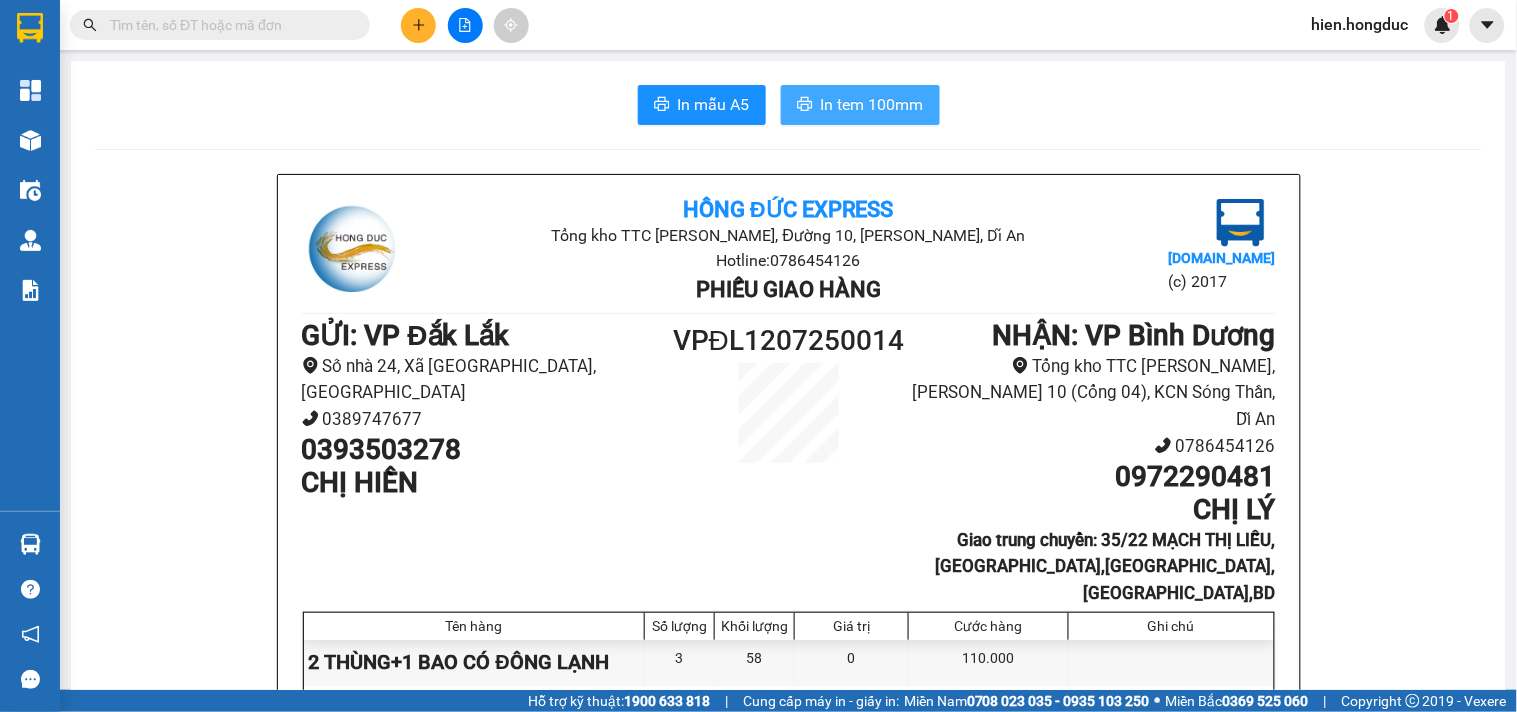 click on "In tem 100mm" at bounding box center [872, 104] 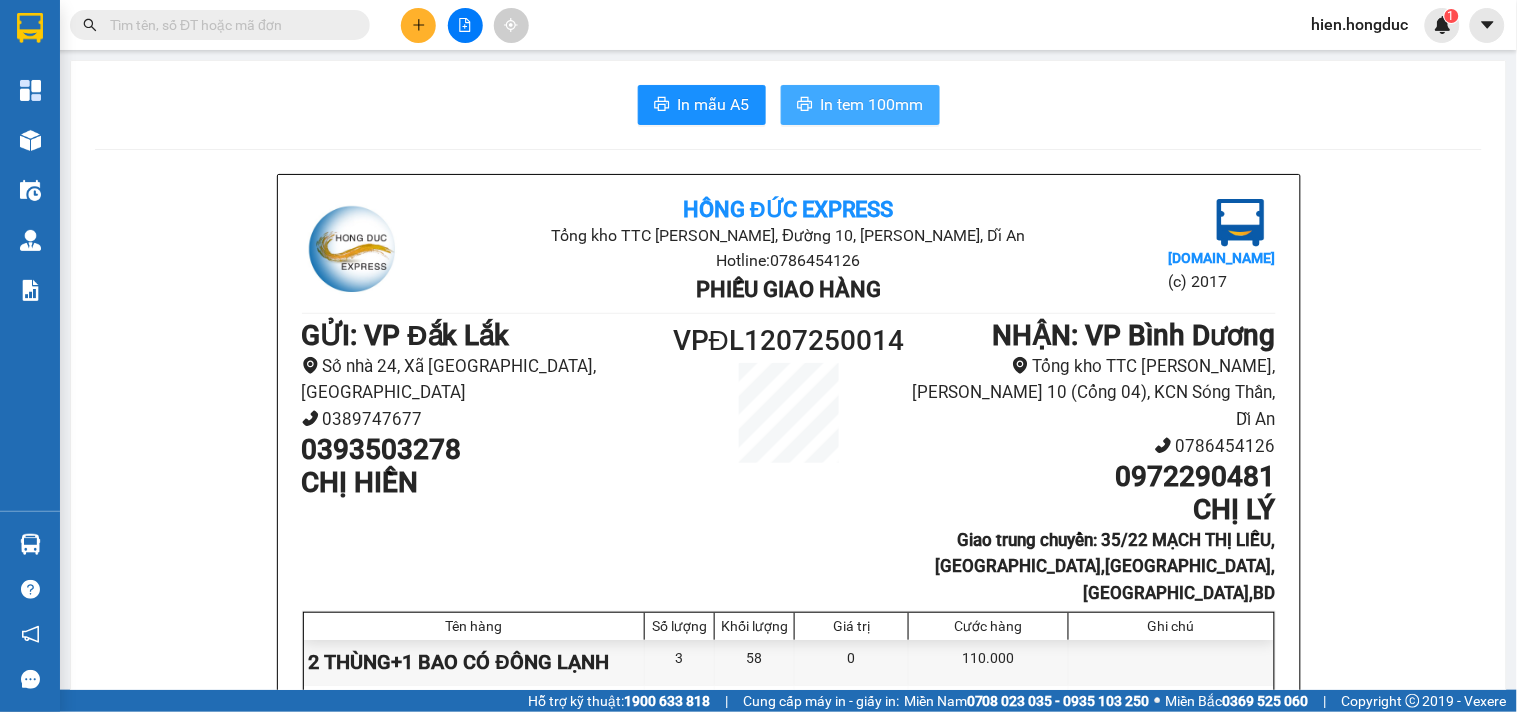 scroll, scrollTop: 0, scrollLeft: 0, axis: both 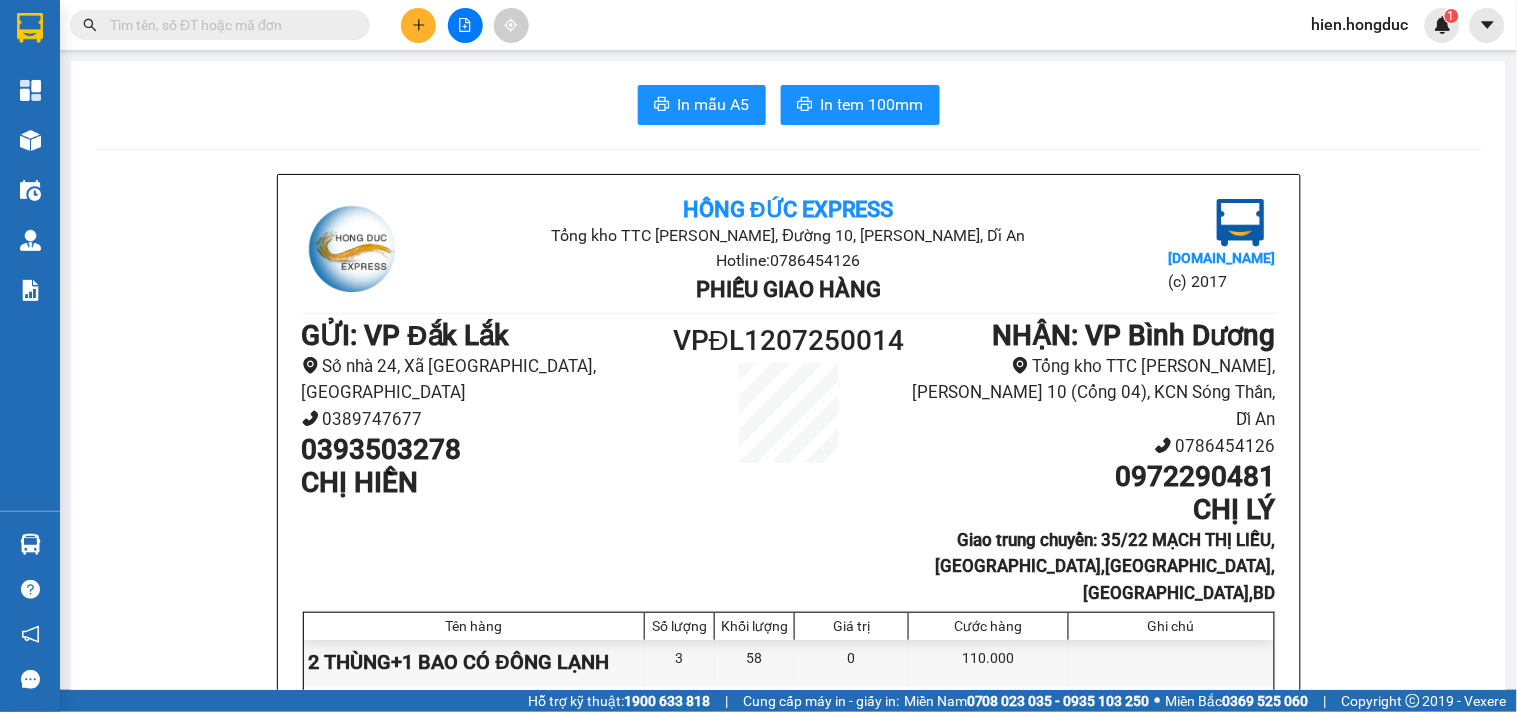 click at bounding box center [228, 25] 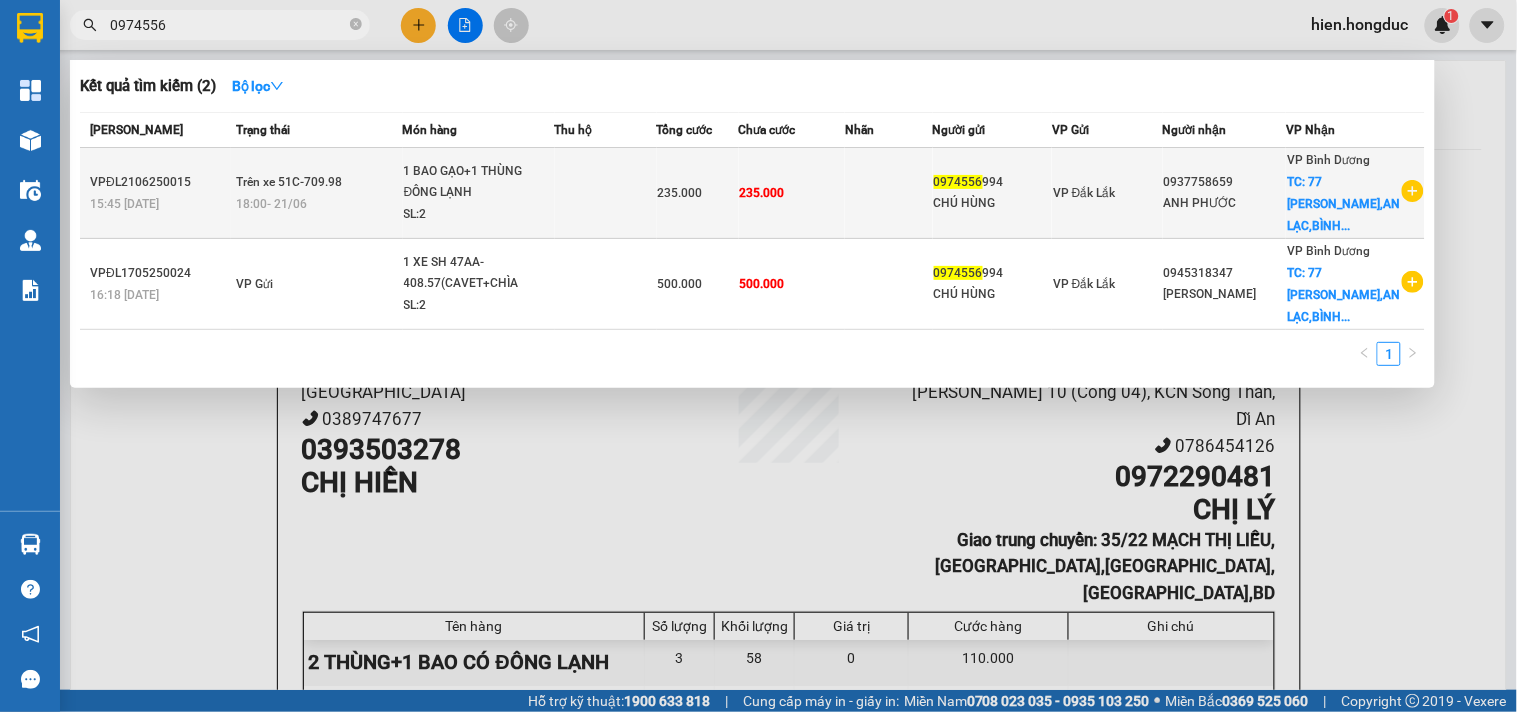 type 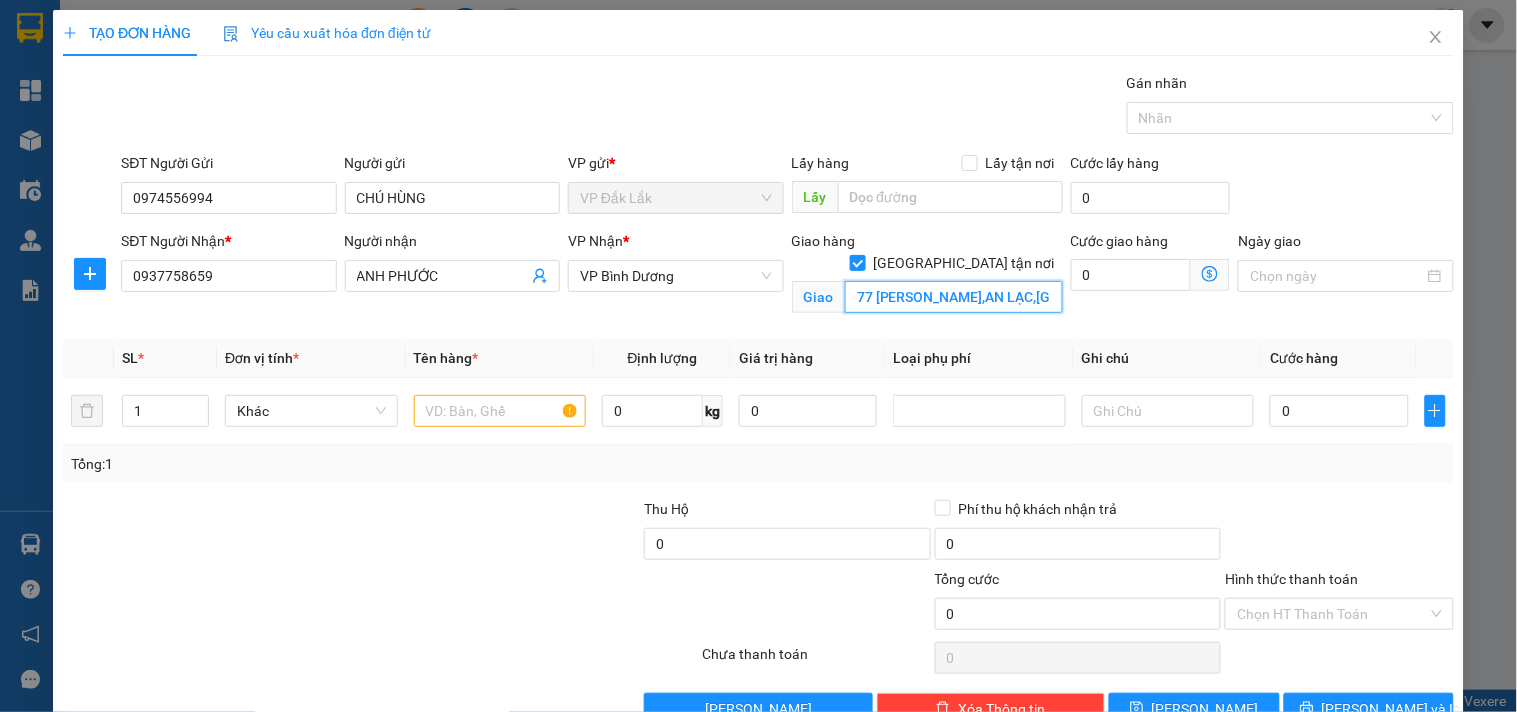 click on "77 [PERSON_NAME],AN LẠC,[GEOGRAPHIC_DATA]" at bounding box center [954, 297] 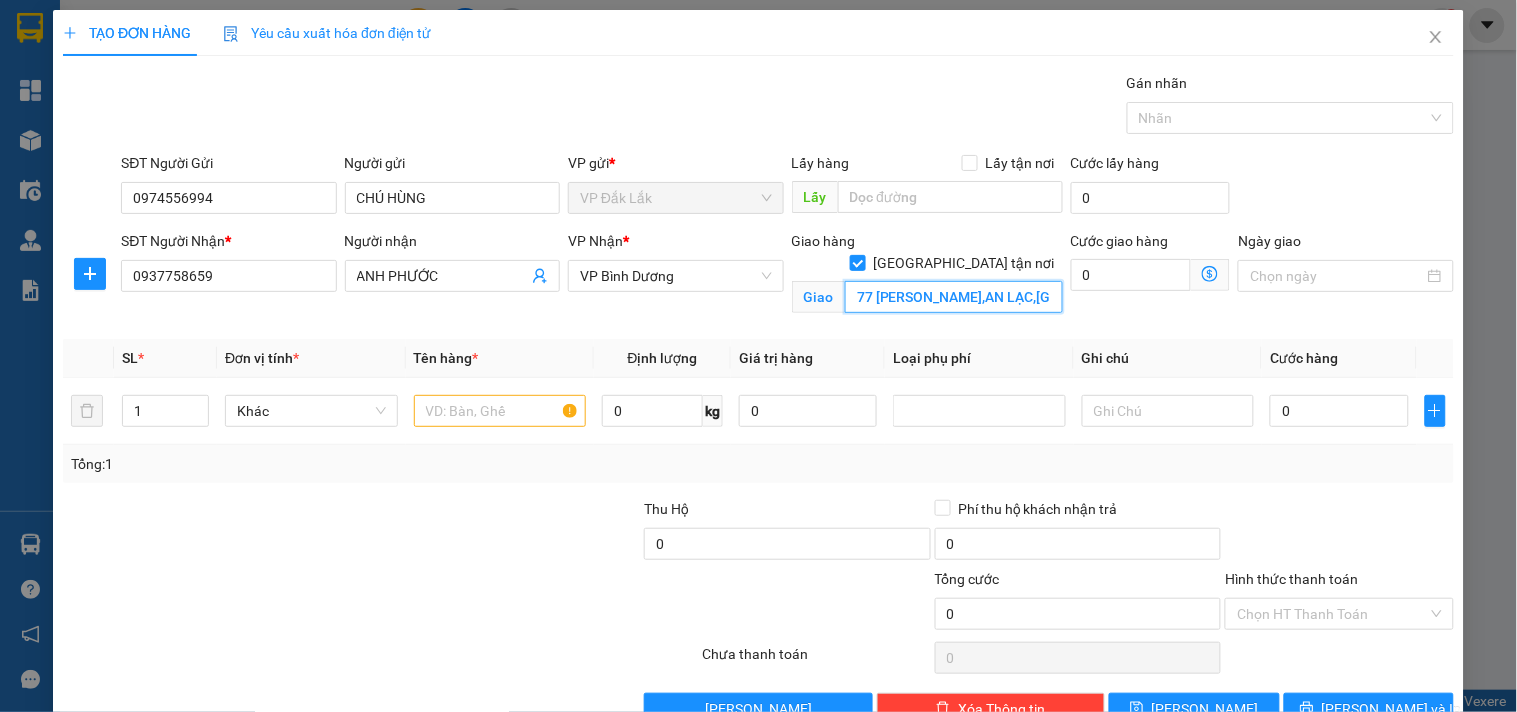 scroll, scrollTop: 0, scrollLeft: 28, axis: horizontal 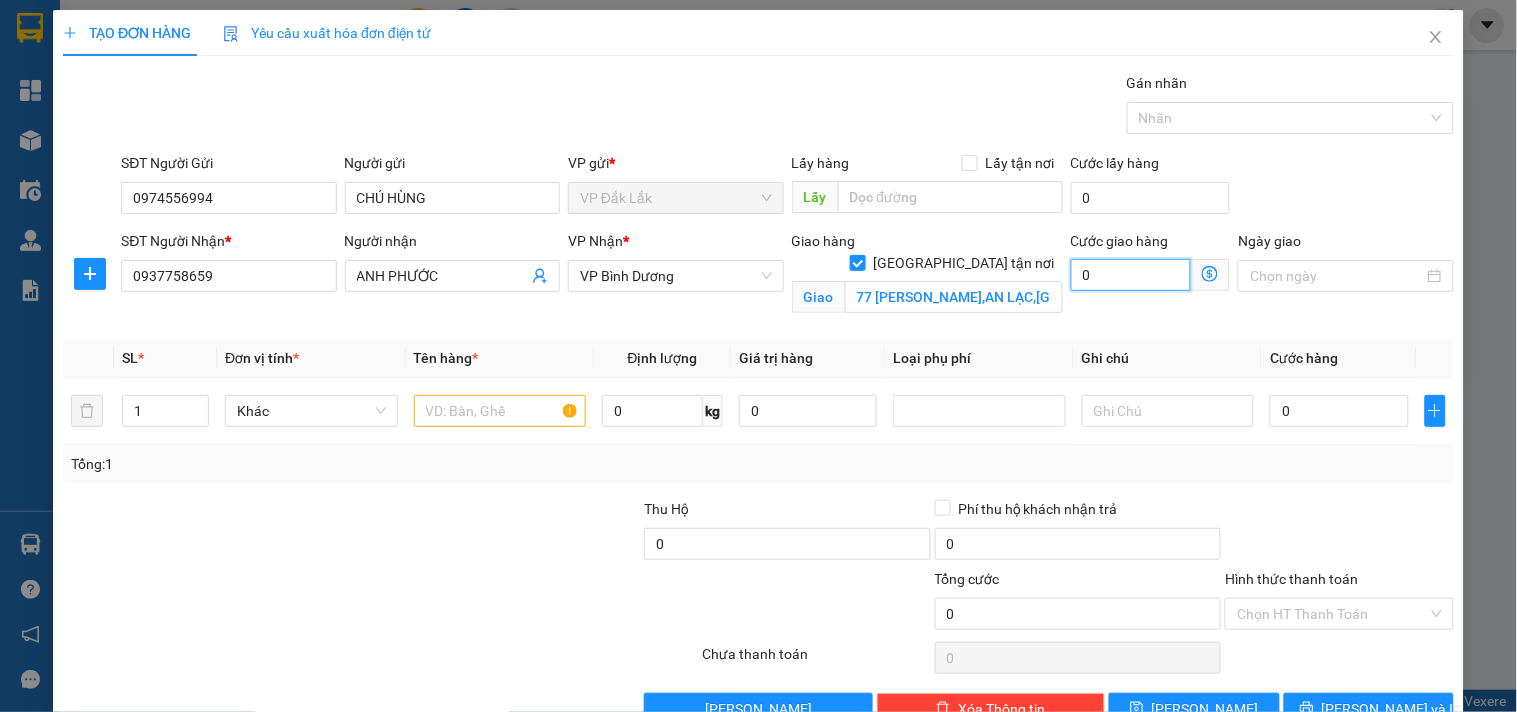 click on "0" at bounding box center [1131, 275] 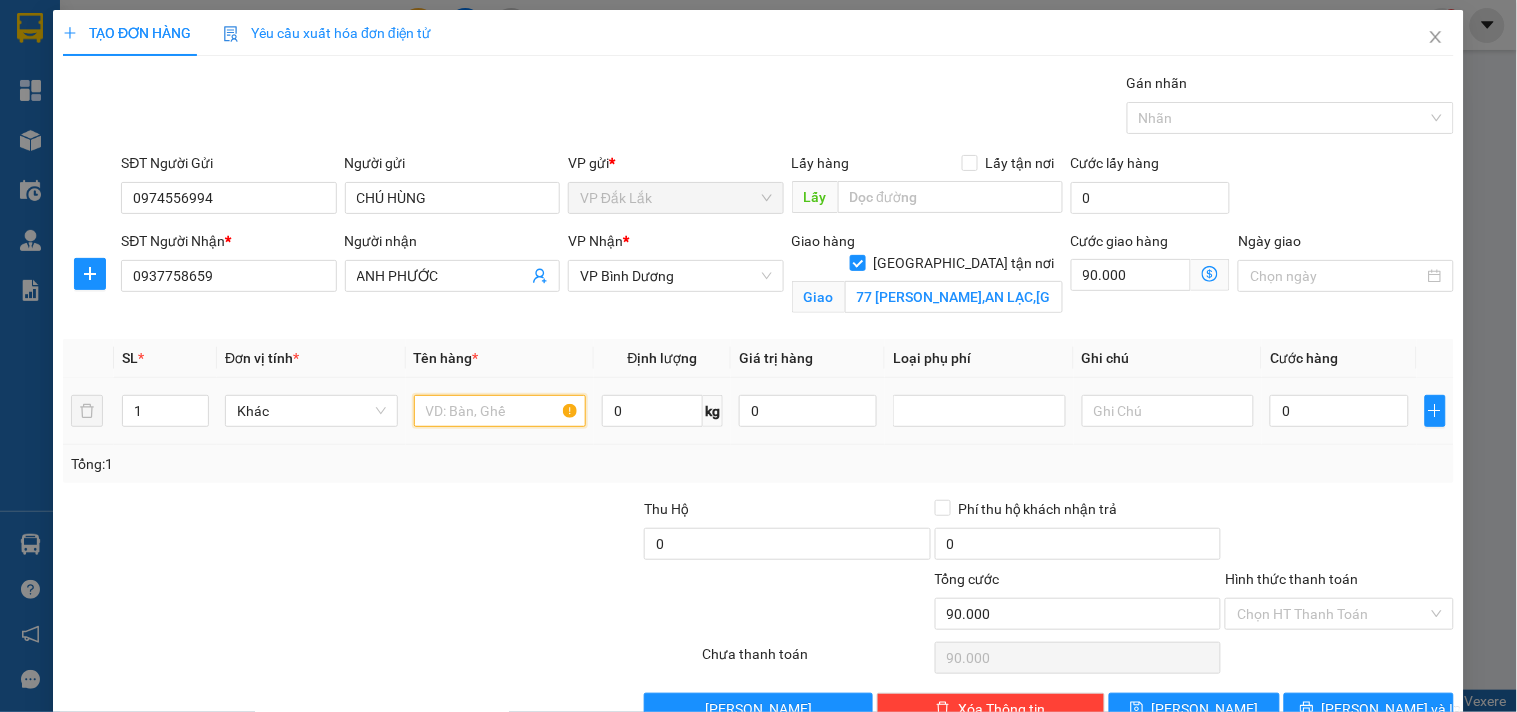click at bounding box center [500, 411] 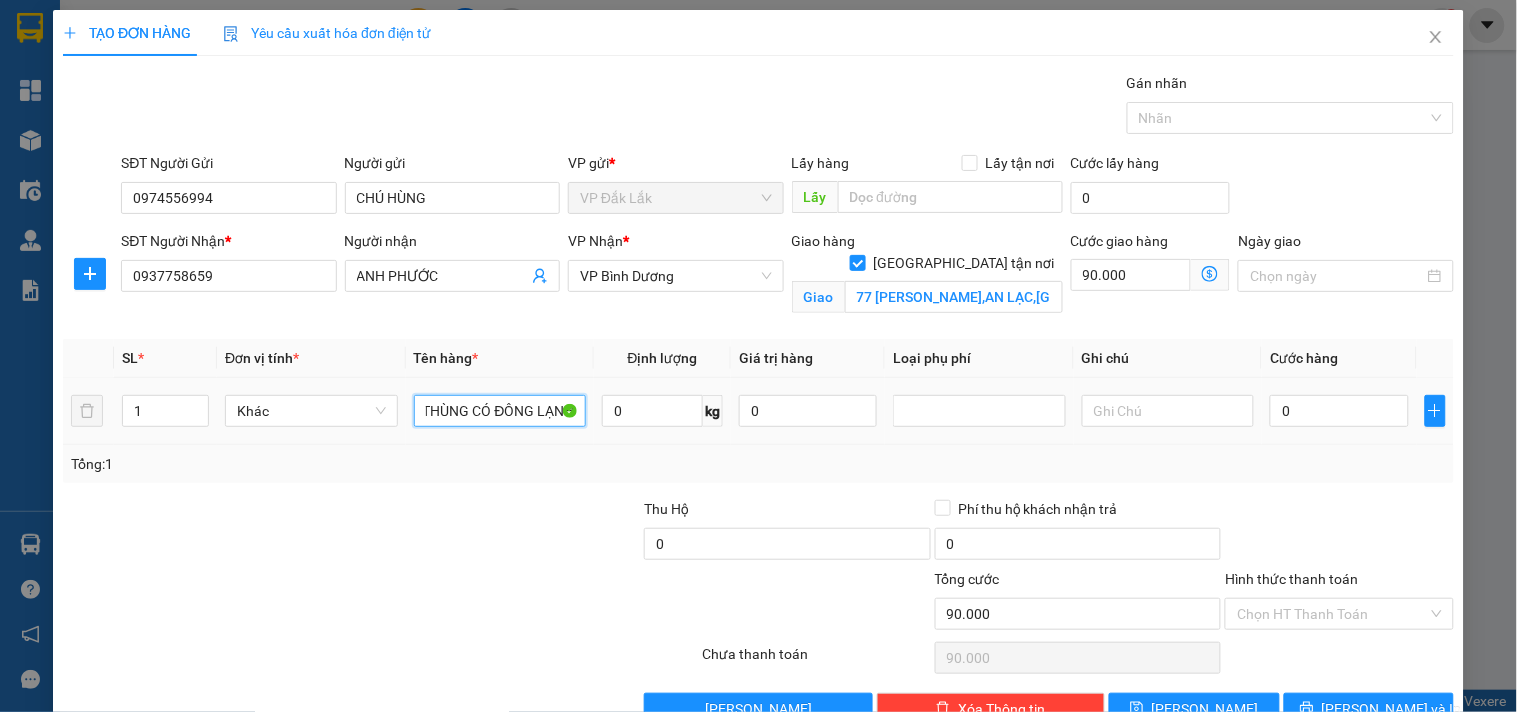 scroll, scrollTop: 0, scrollLeft: 18, axis: horizontal 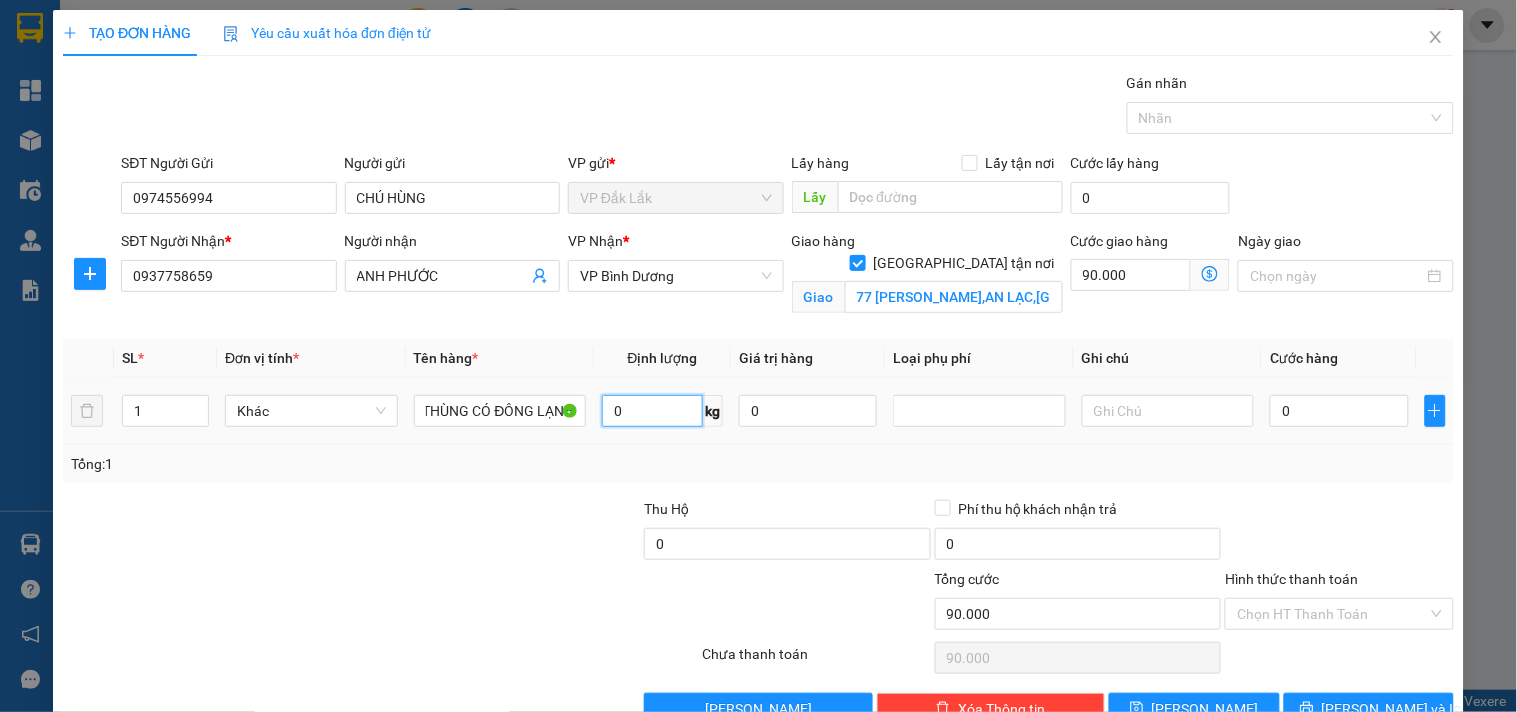 click on "0" at bounding box center (652, 411) 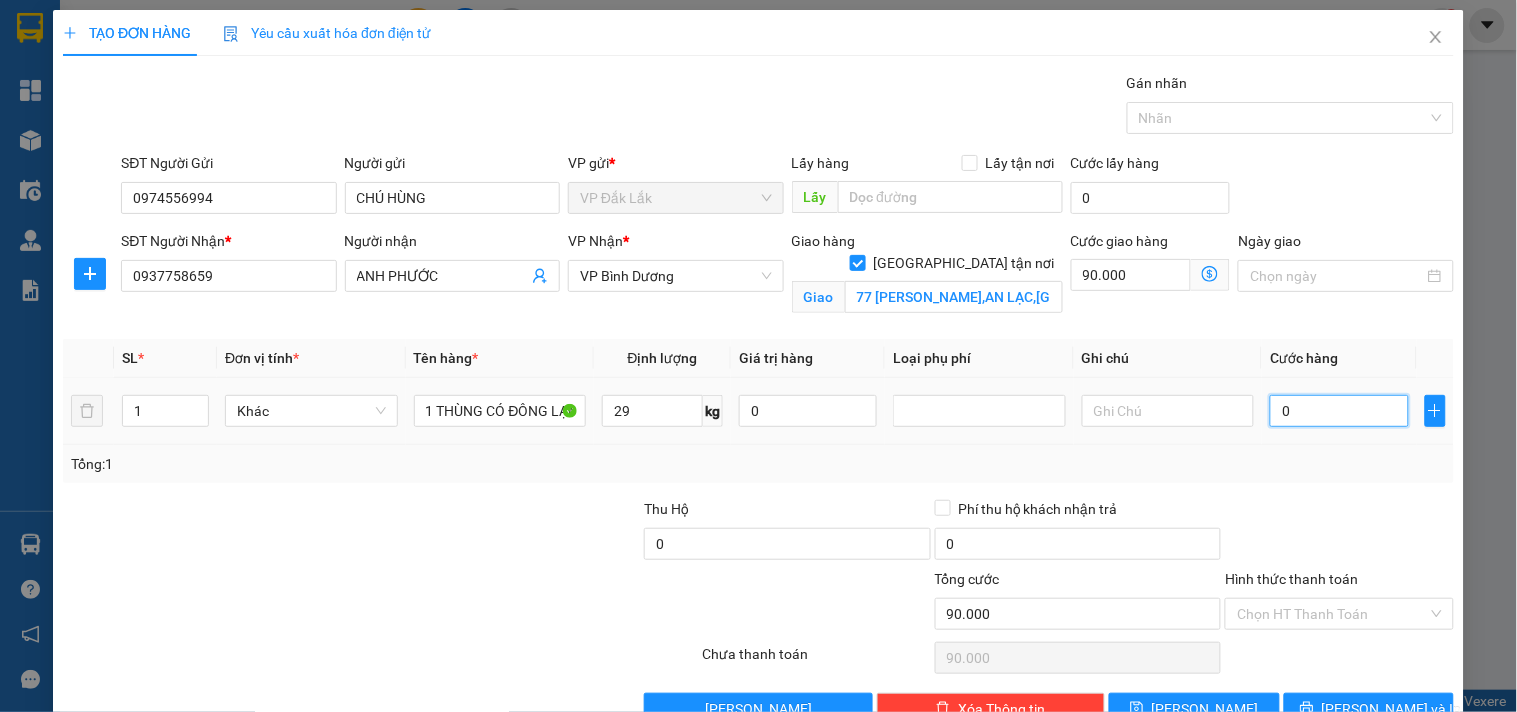 click on "0" at bounding box center [1339, 411] 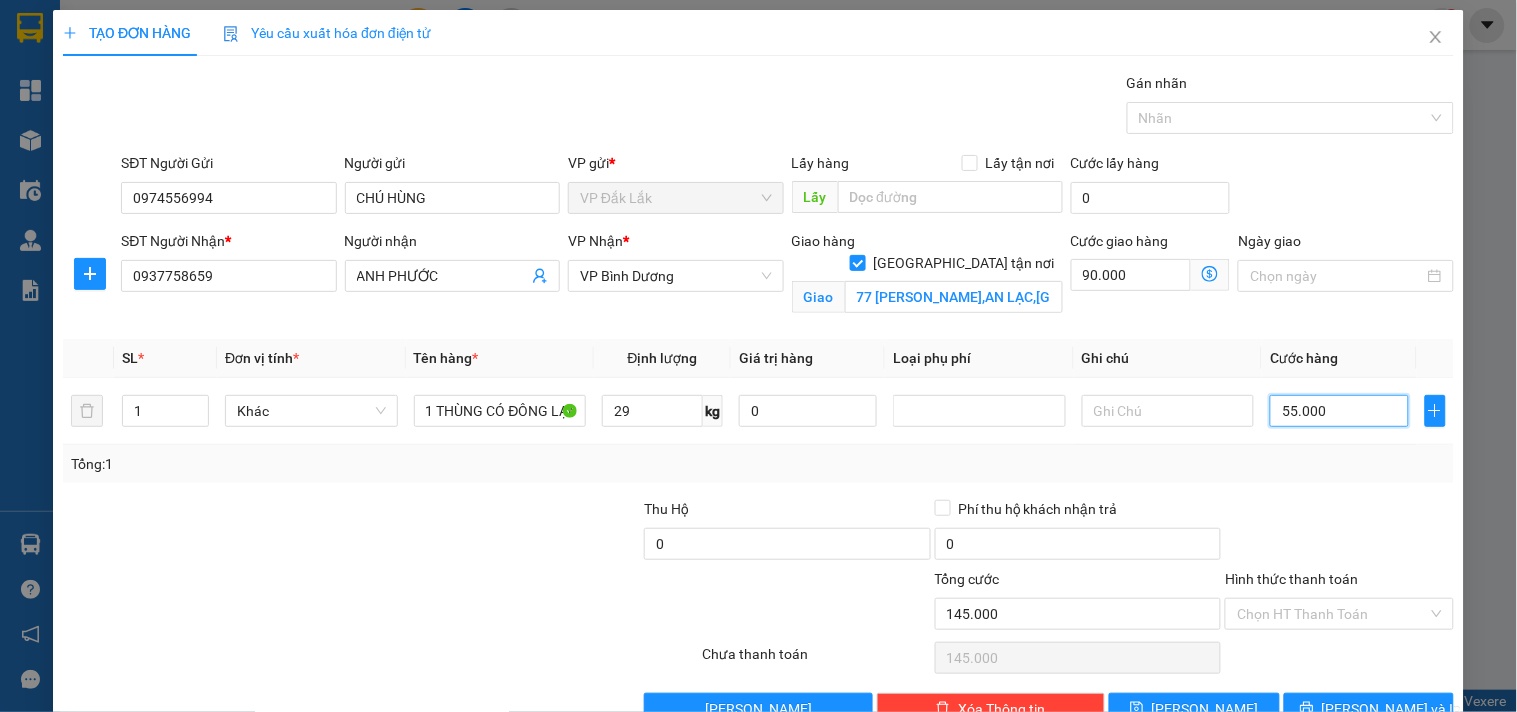 scroll, scrollTop: 52, scrollLeft: 0, axis: vertical 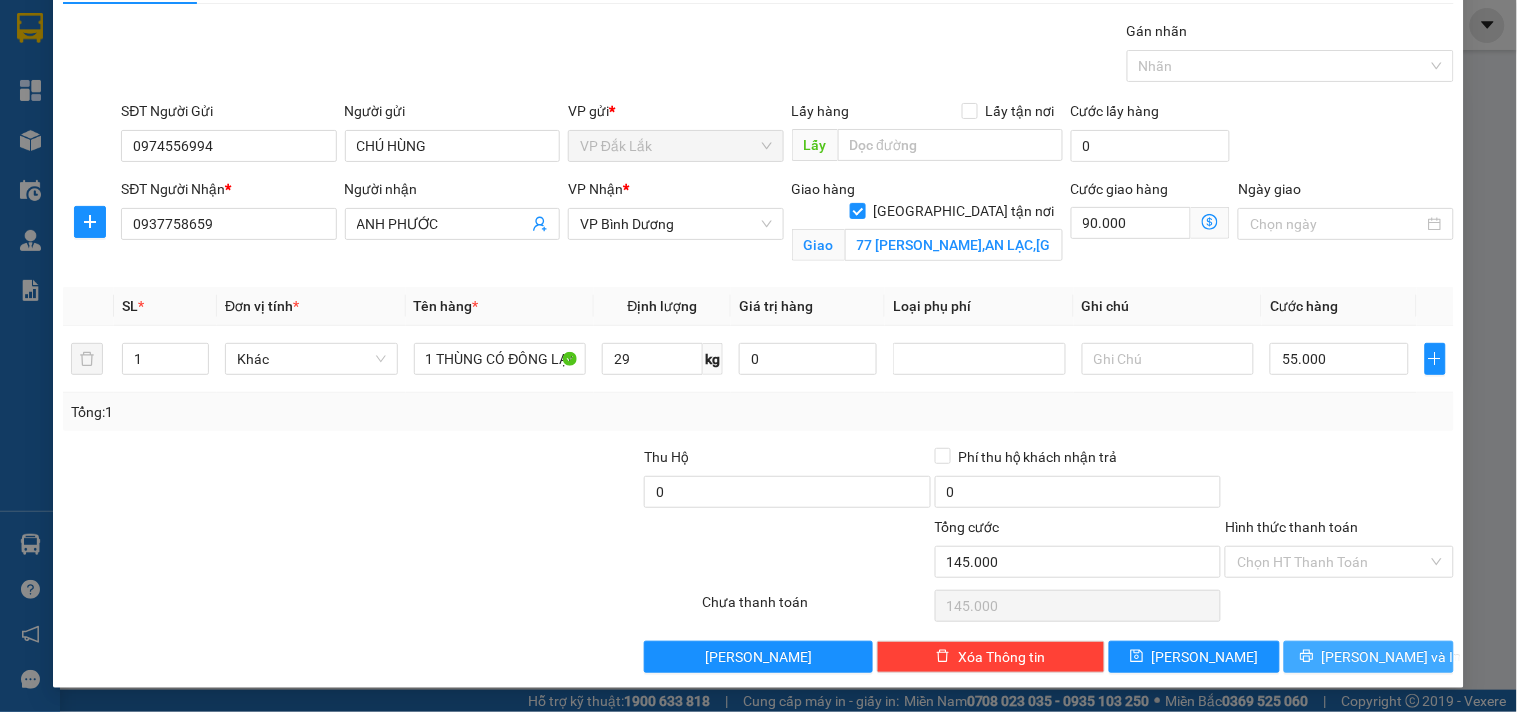 click on "[PERSON_NAME] và In" at bounding box center [1369, 657] 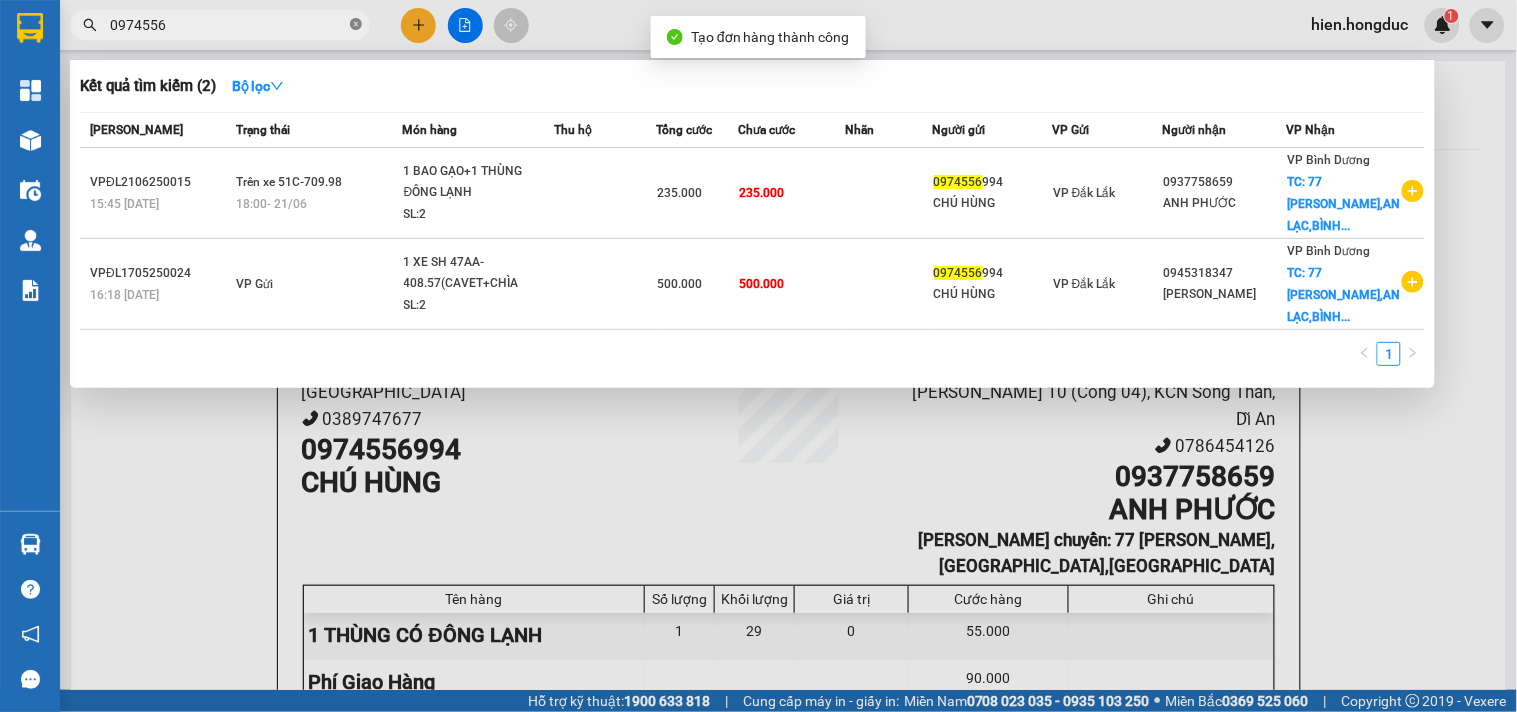 click 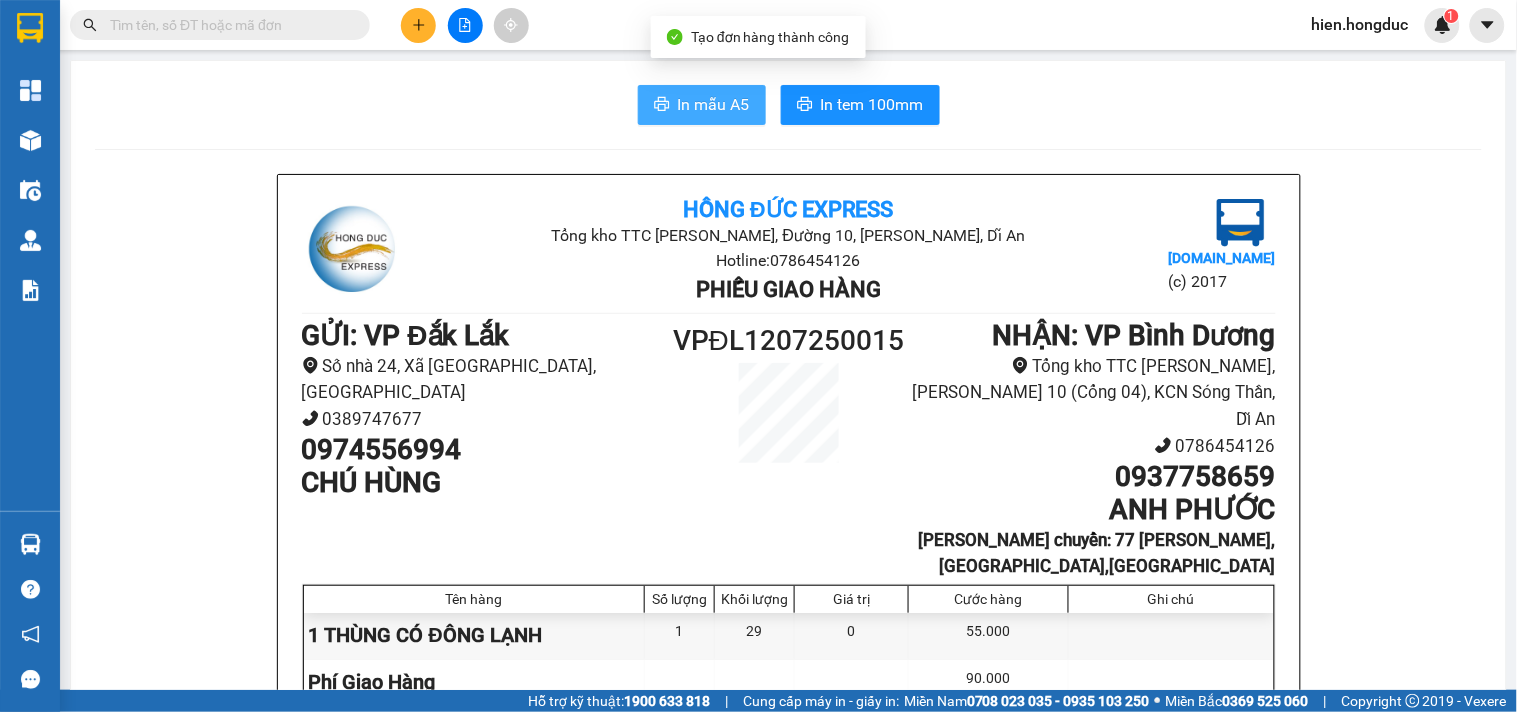 click on "In mẫu A5" at bounding box center (714, 104) 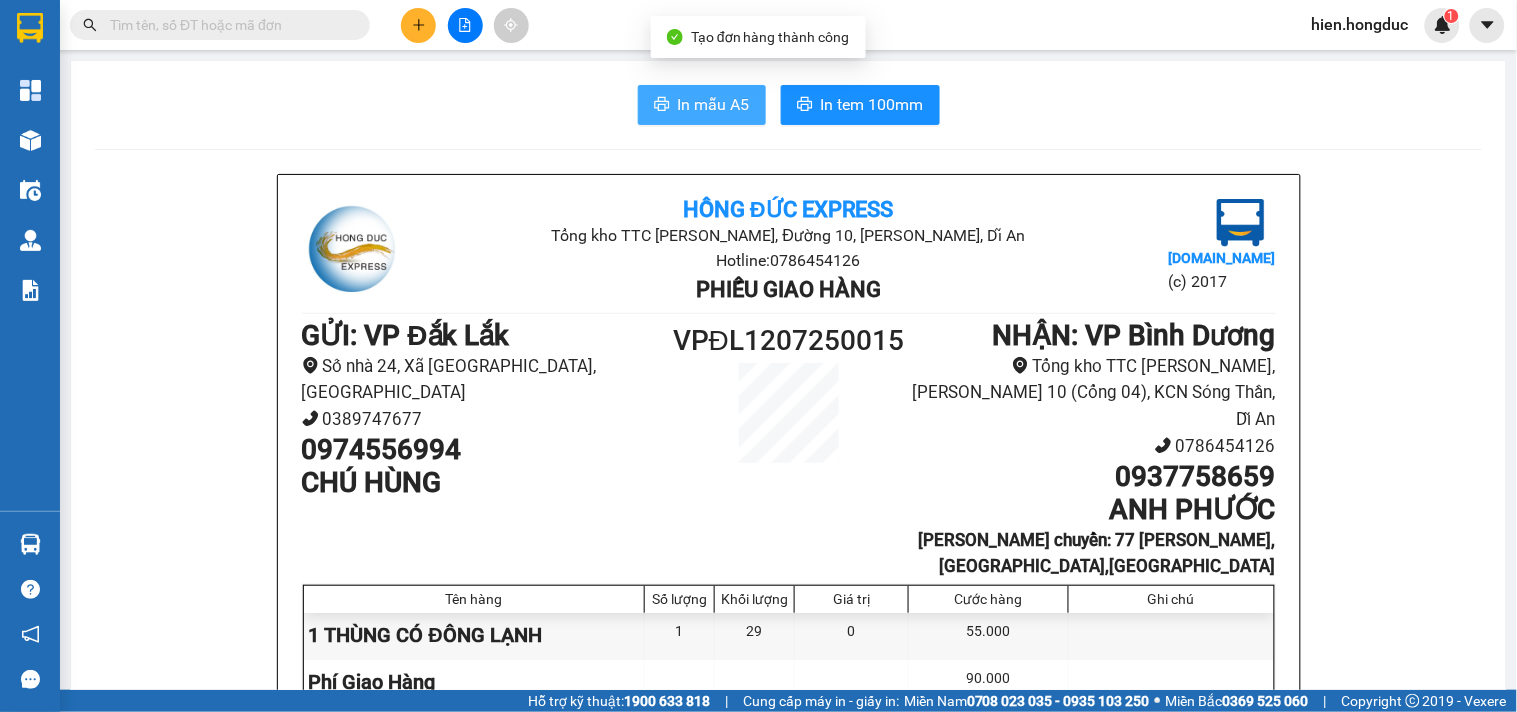 scroll, scrollTop: 0, scrollLeft: 0, axis: both 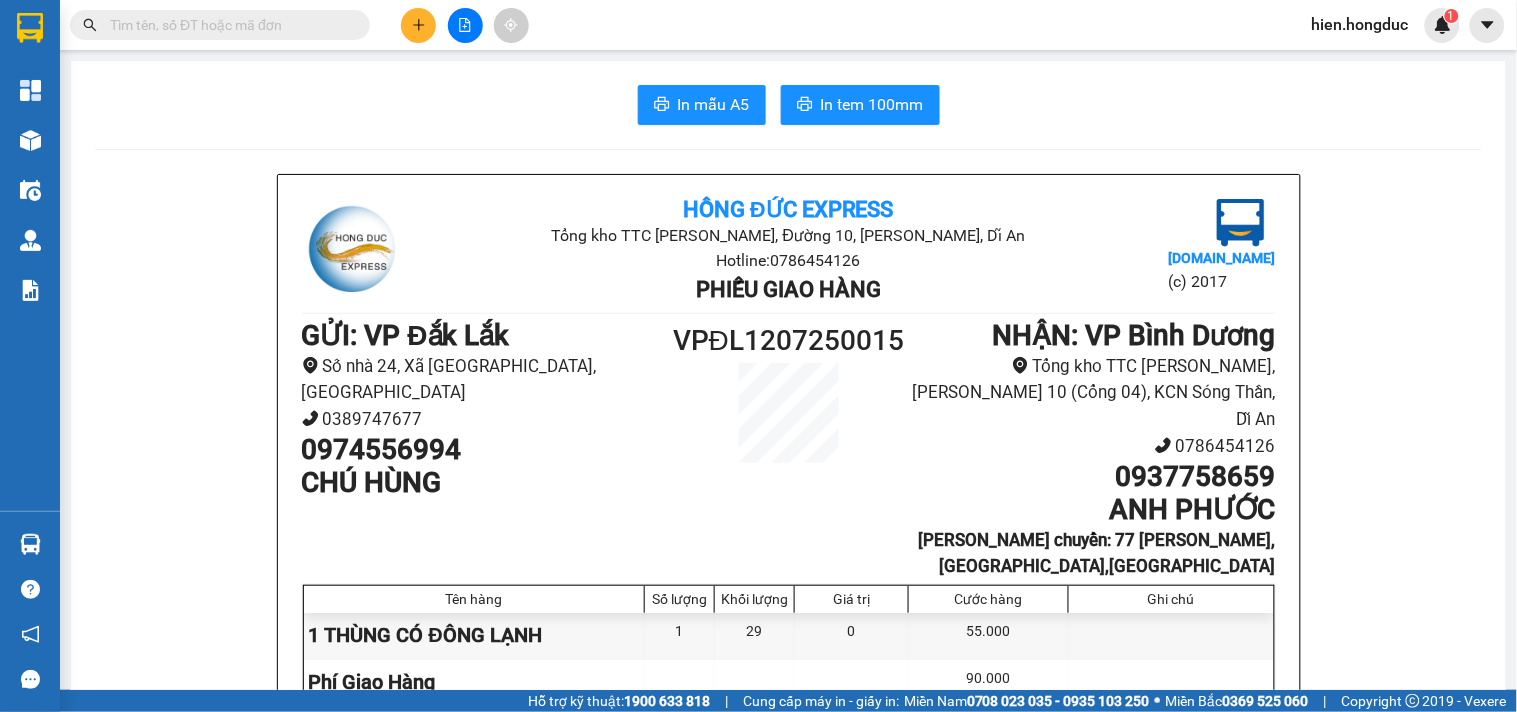 click on "In mẫu A5
In tem 100mm
Hồng Đức Express Tổng kho TTC [PERSON_NAME], Đường 10, KCN Sóng Thần, Dĩ An Hotline:  0786454126 Phiếu giao hàng [DOMAIN_NAME] (c) 2017 GỬI :   VP [GEOGRAPHIC_DATA] nhà 24, Xã [GEOGRAPHIC_DATA], [GEOGRAPHIC_DATA]   0389747677 0974556994 CHÚ HÙNG VPĐL1207250015 NHẬN :   VP Bình Dương   Tổng kho TTC [PERSON_NAME], [PERSON_NAME] 10 (Cổng 04), KCN Sóng Thần, Dĩ An   0786454126 0937758659 [GEOGRAPHIC_DATA] trung chuyển: 77 [PERSON_NAME],AN LẠC,BÌNH TÂN Tên hàng Số lượng Khối lượng Giá trị Cước hàng Ghi chú 1 THÙNG CÓ ĐÔNG LẠNH 1 29 0 55.000 Phí Giao Hàng 90.000 Tổng cộng 1 29 0 145.000 Loading... Chưa cước : 145.000 Tổng phải thu: 145.000 Người Gửi (Tôi đã đọc và xác nhận nội dung gửi) Nhân Viên Vận Chuyển (Ký và ghi rõ họ tên) 16:02[DATE] Nhân Viên Nhận Hàng (Ký và ghi rõ họ tên) Thu Hiền Người Nhận : Gửi:" at bounding box center [788, 1075] 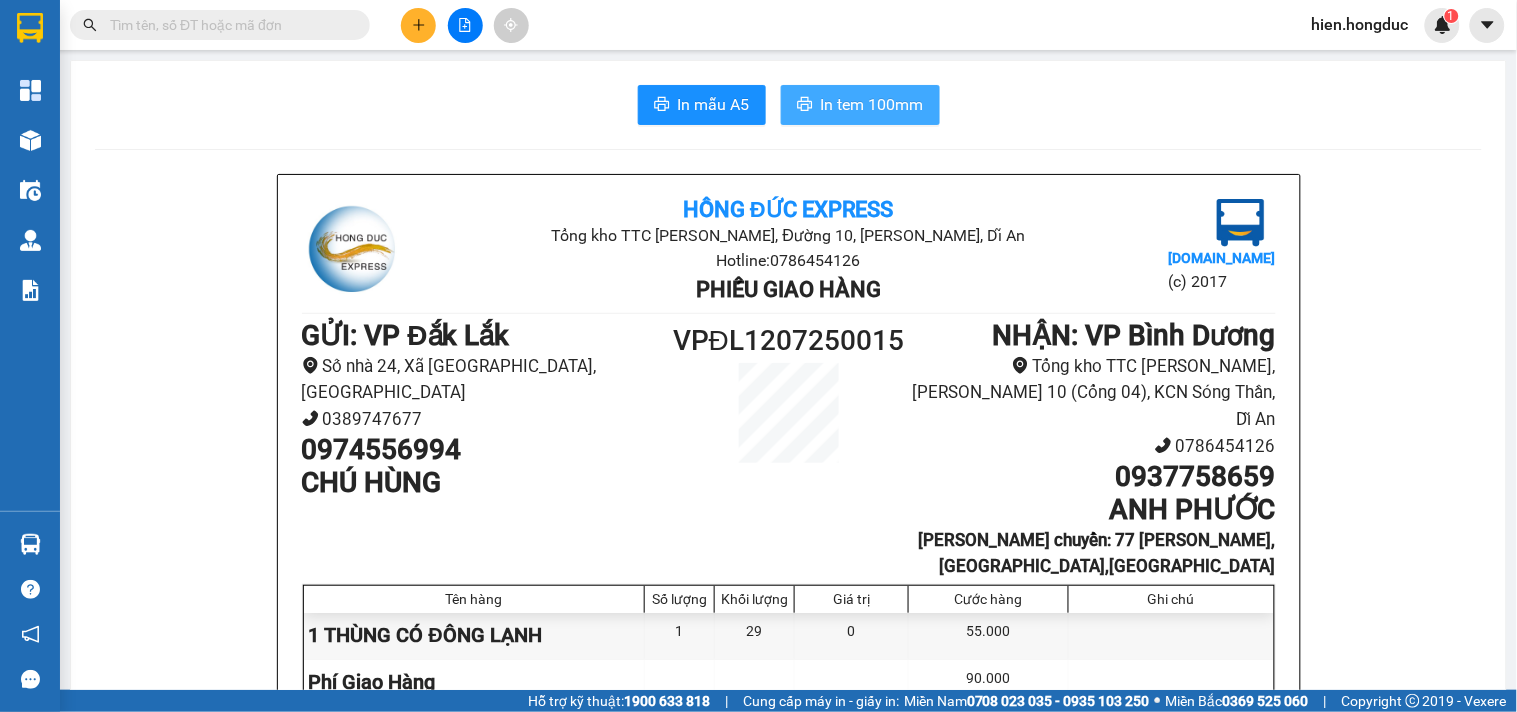 click on "In tem 100mm" at bounding box center [872, 104] 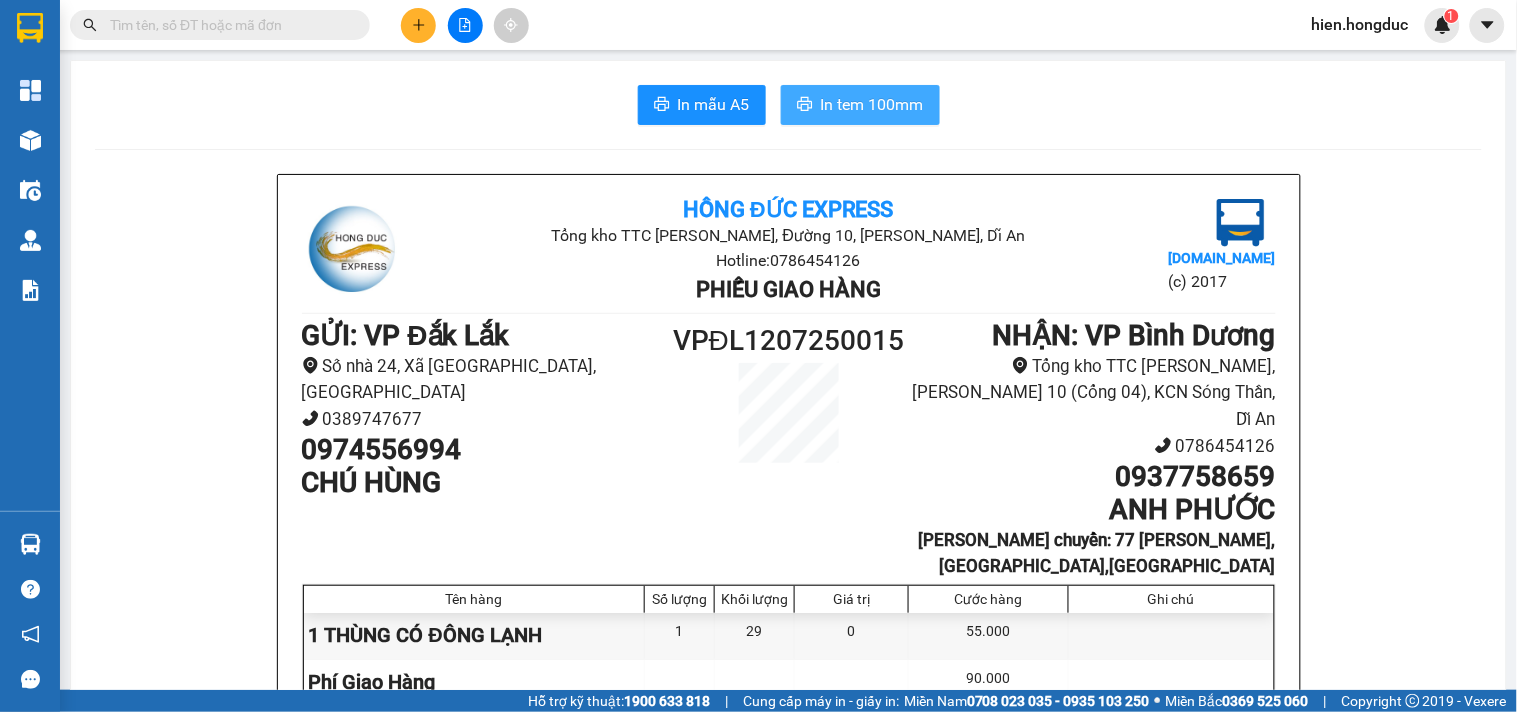 scroll, scrollTop: 0, scrollLeft: 0, axis: both 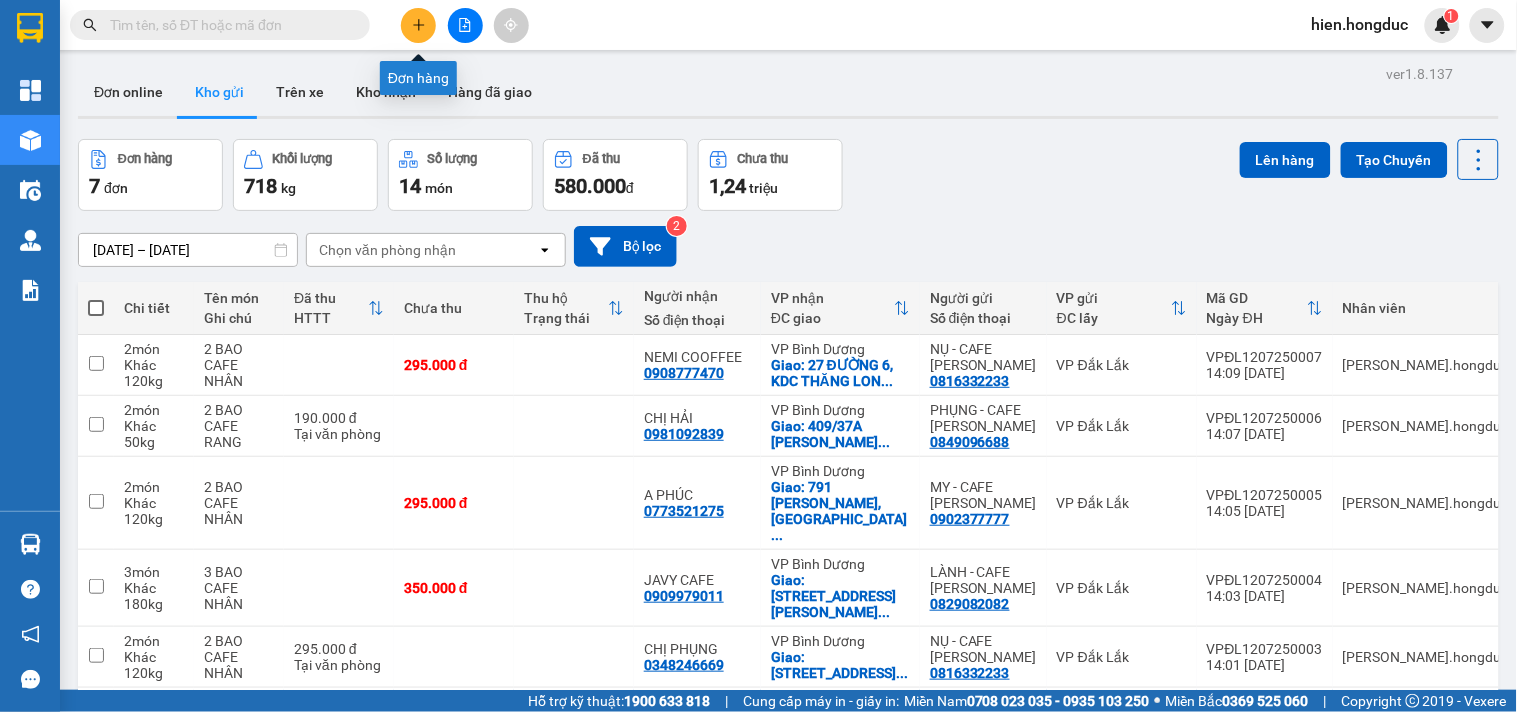 click at bounding box center (418, 25) 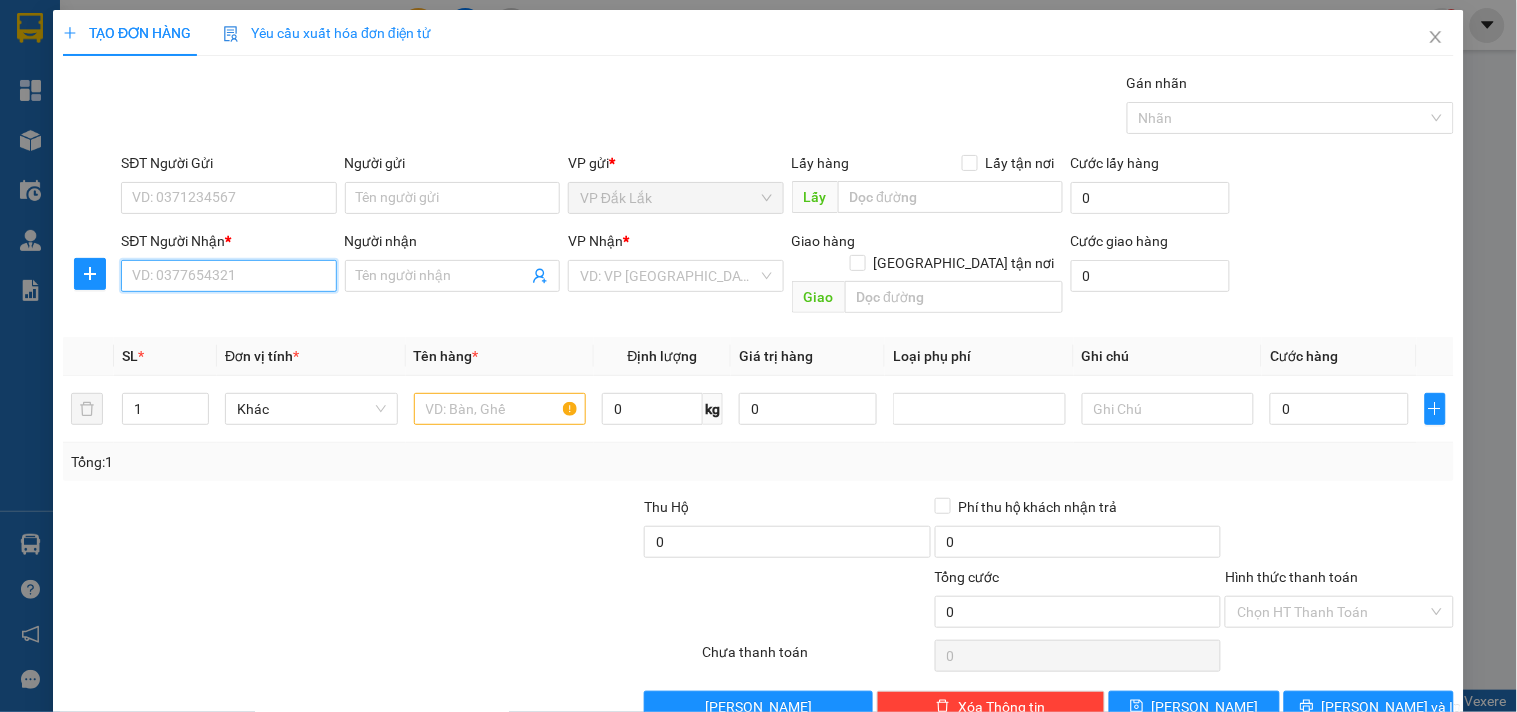 click on "SĐT Người Nhận  *" at bounding box center (228, 276) 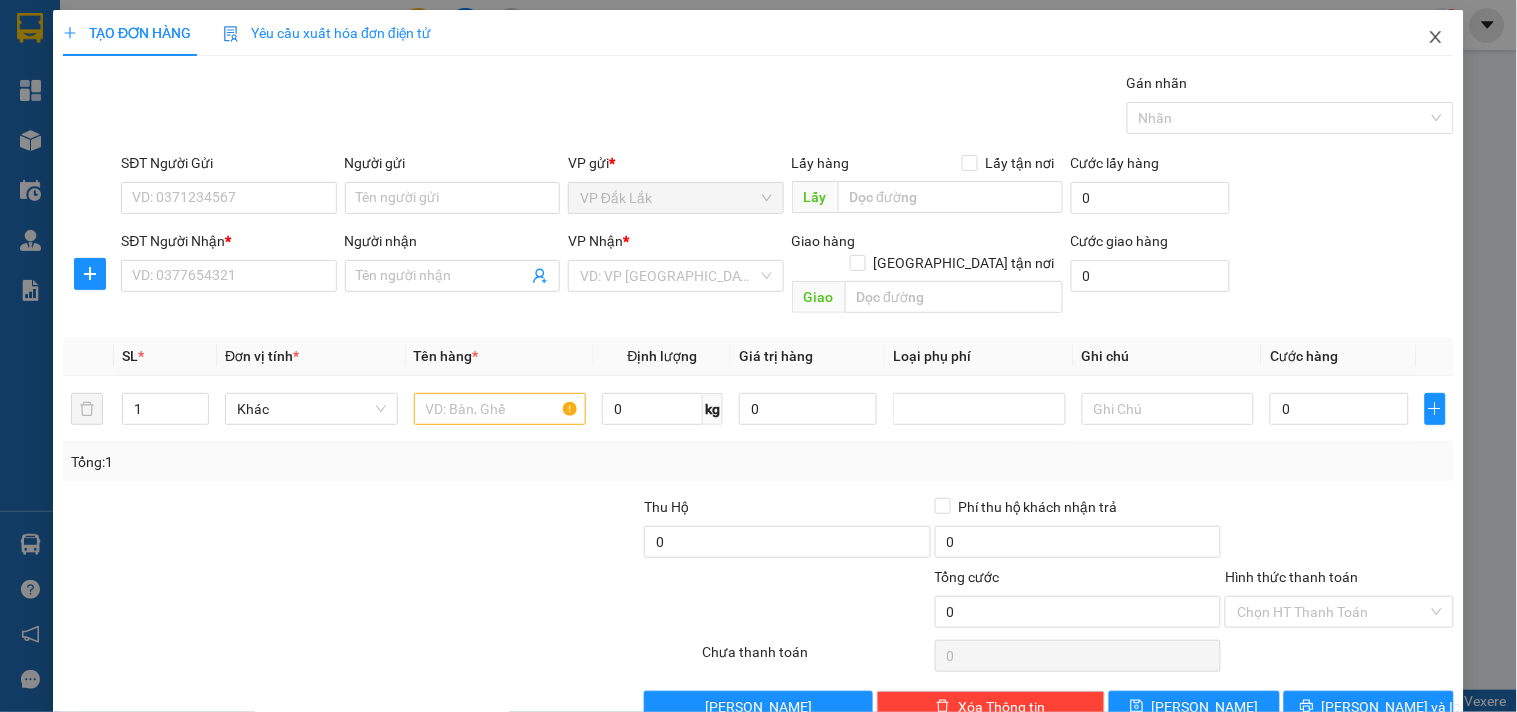 click 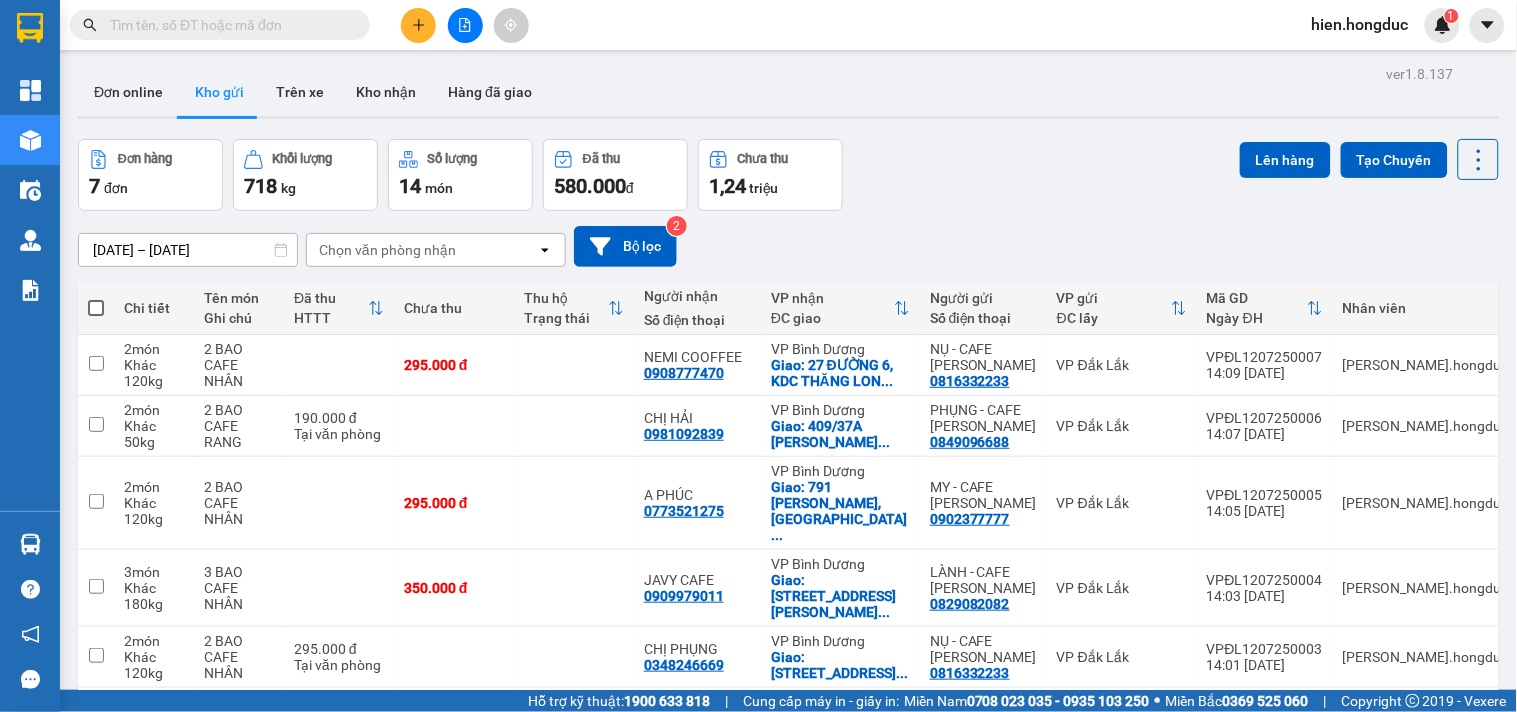 click at bounding box center (228, 25) 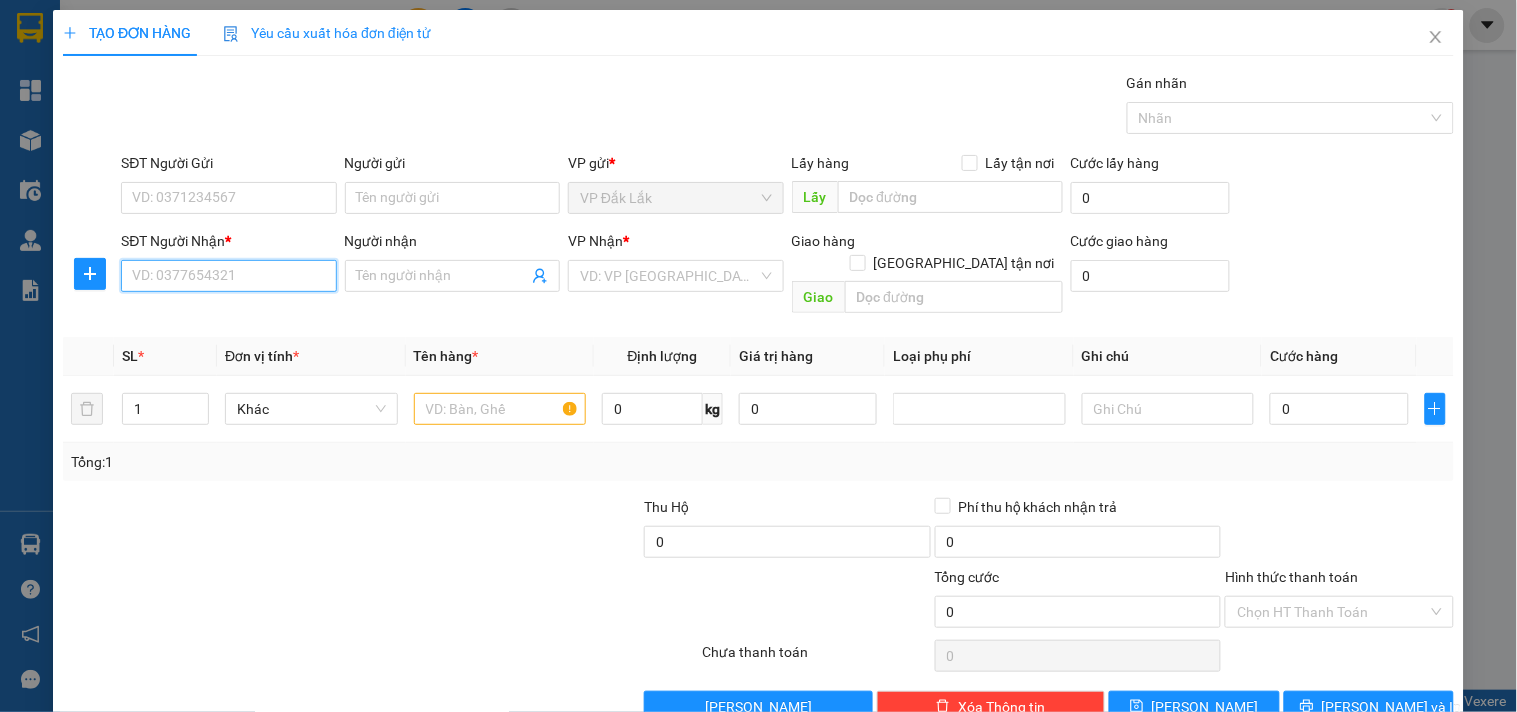 click on "SĐT Người Nhận  *" at bounding box center [228, 276] 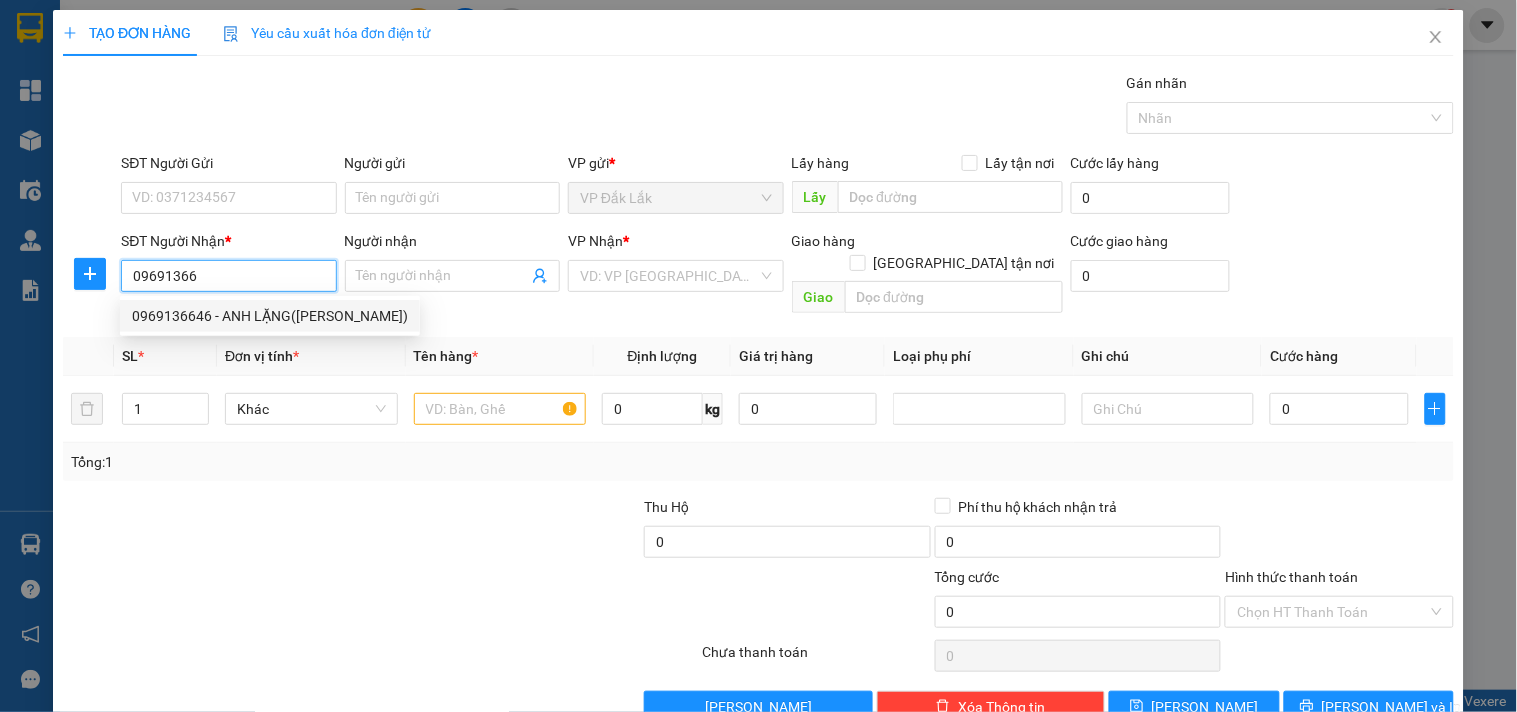 click on "0969136646 -  ANH LẶNG(THẢO)" at bounding box center [270, 316] 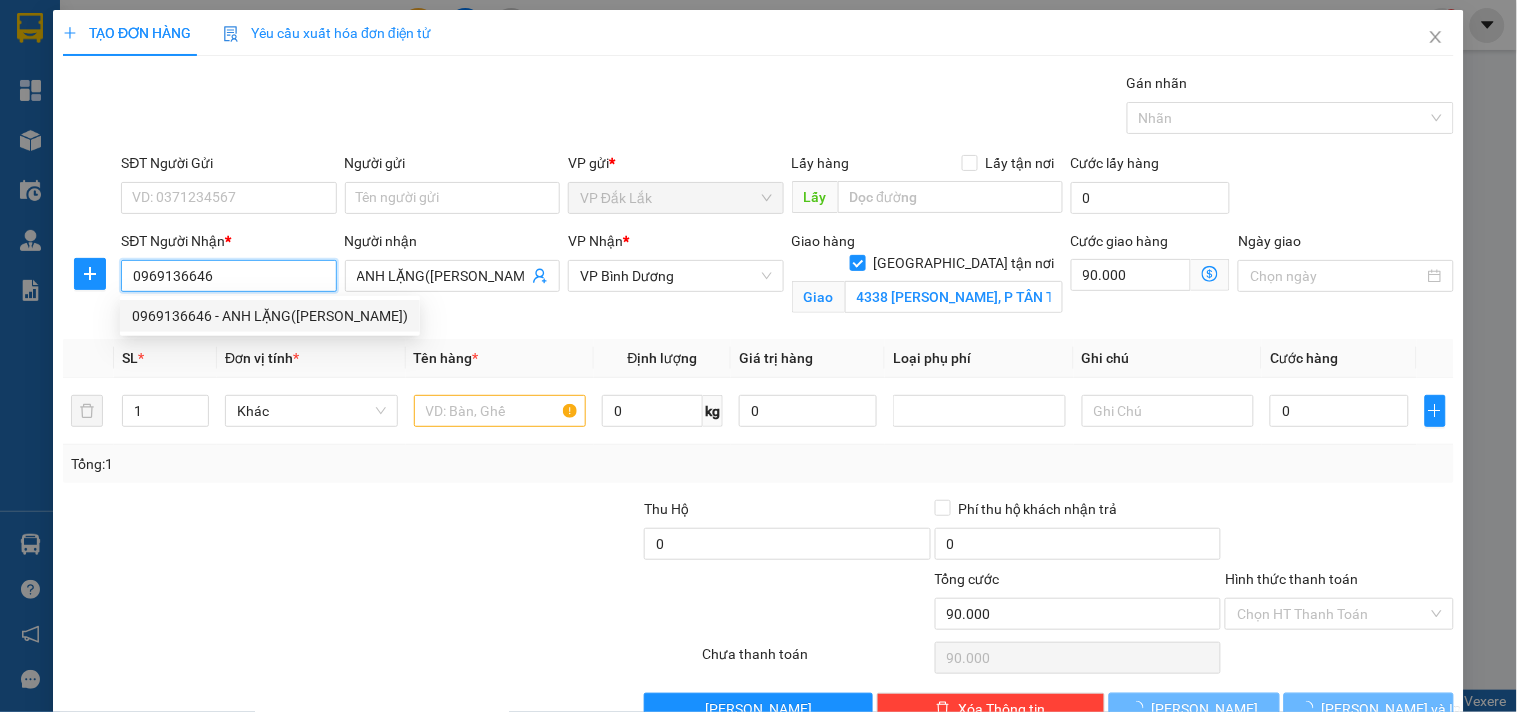 type on "140.000" 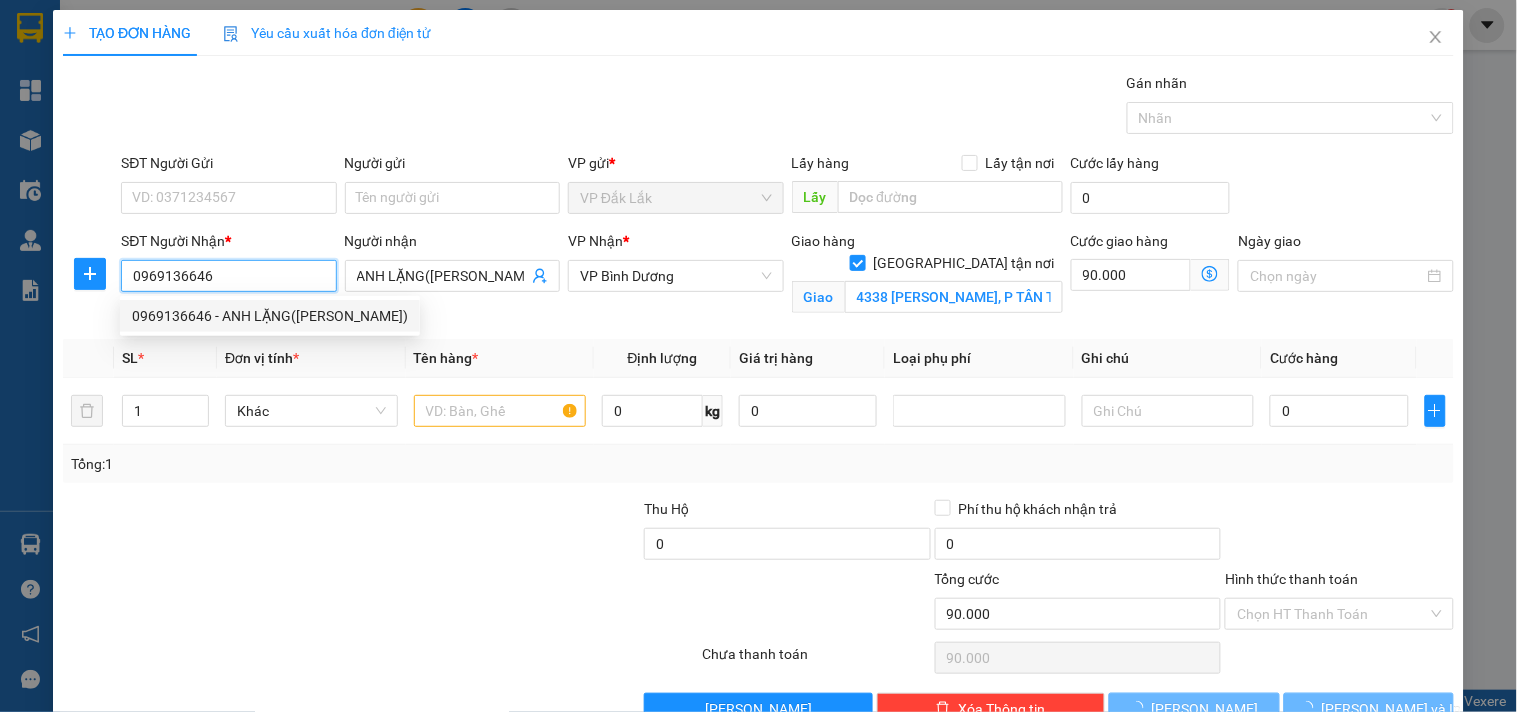 type on "140.000" 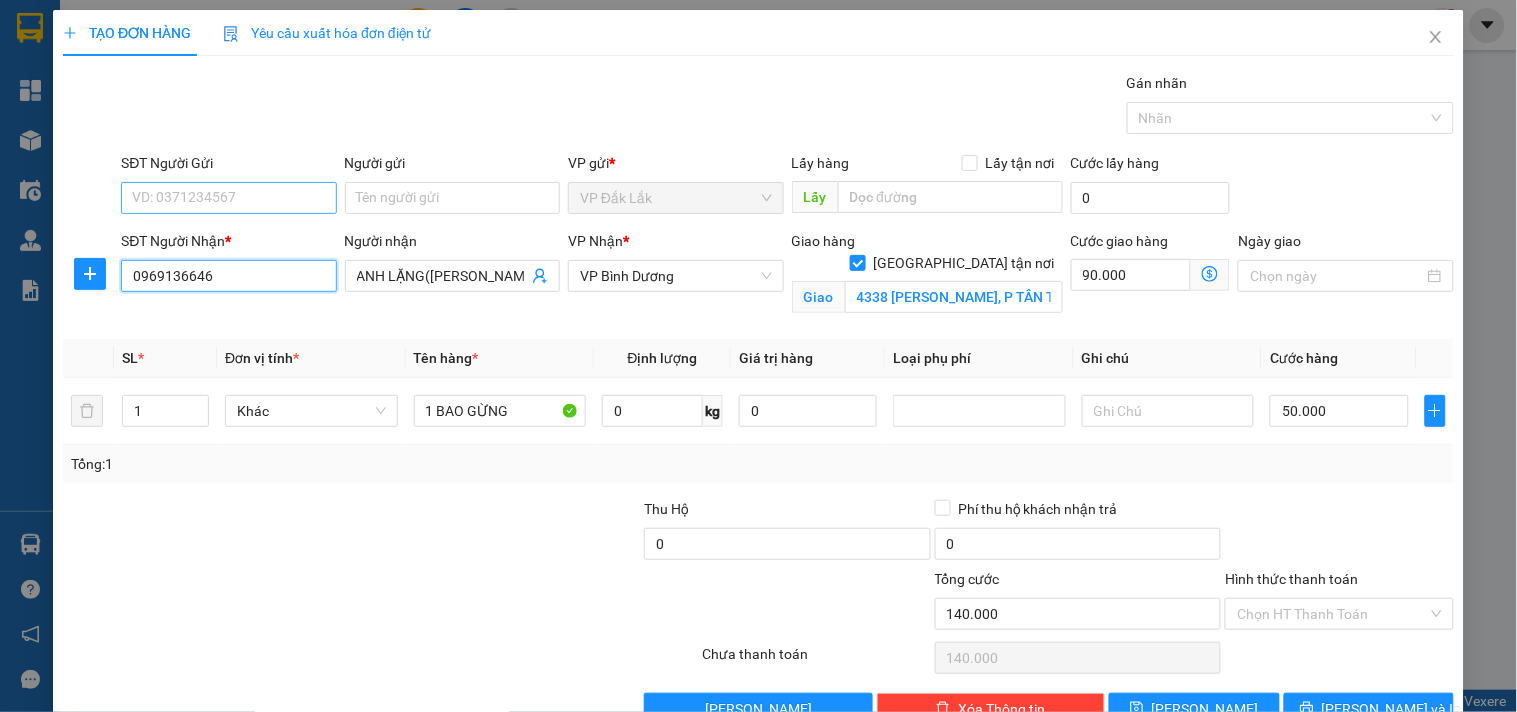 type on "0969136646" 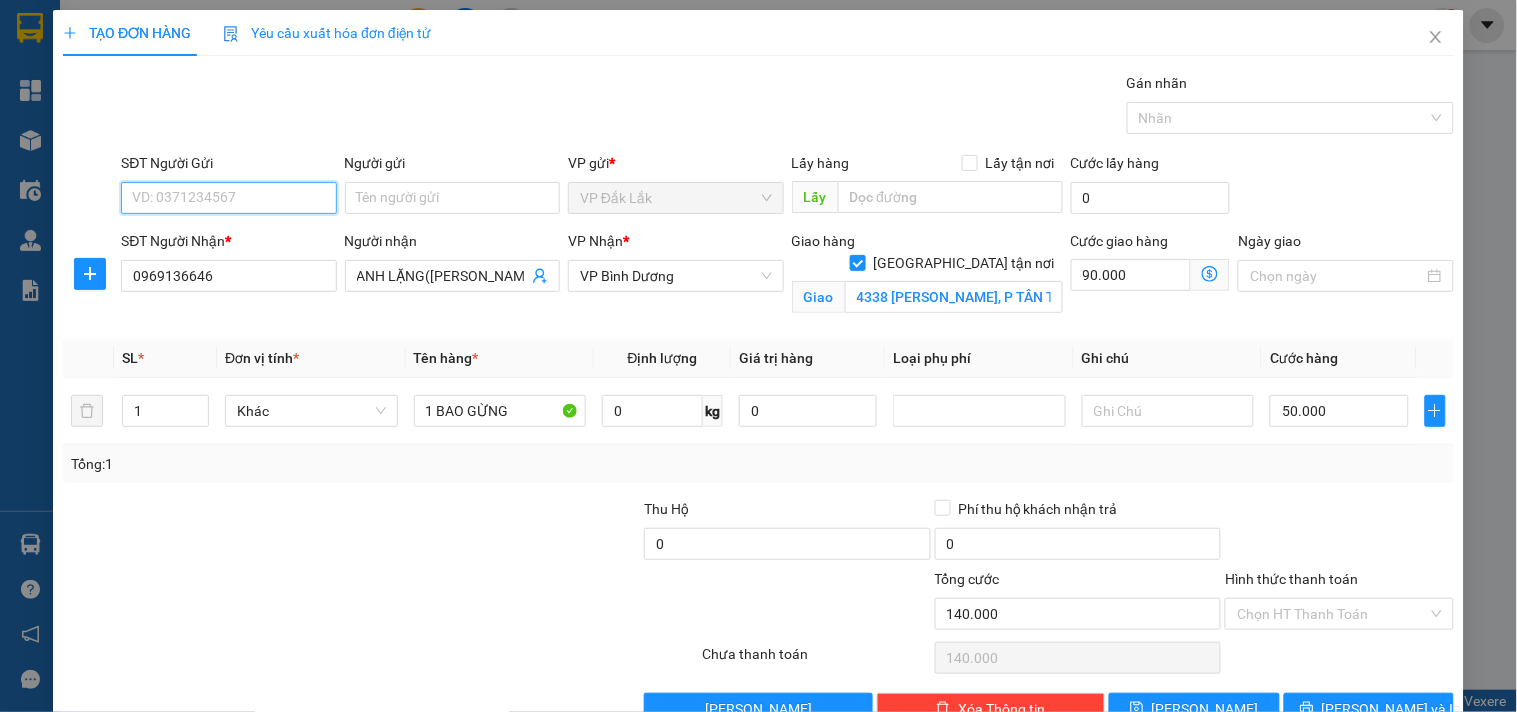 click on "SĐT Người Gửi" at bounding box center (228, 198) 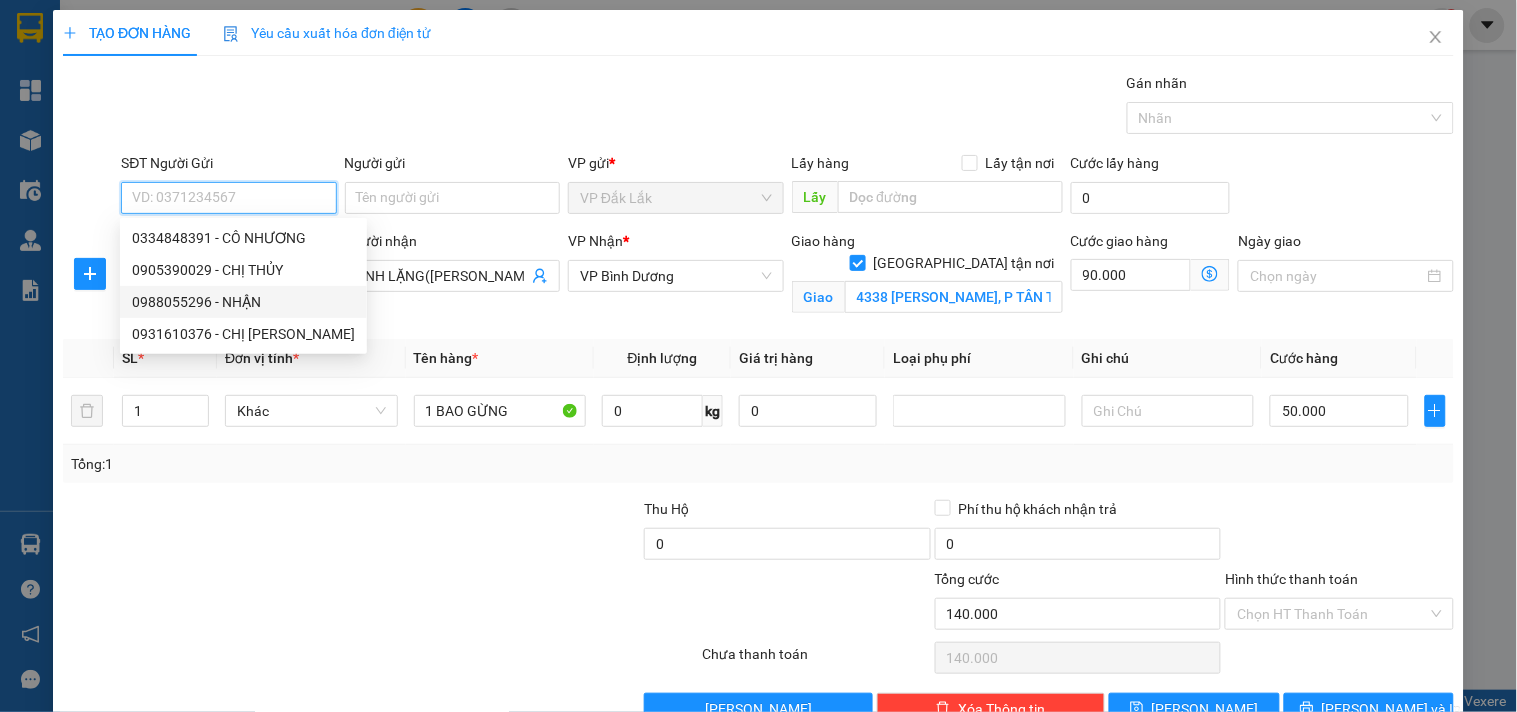 click on "0988055296 - NHẬN" at bounding box center [243, 302] 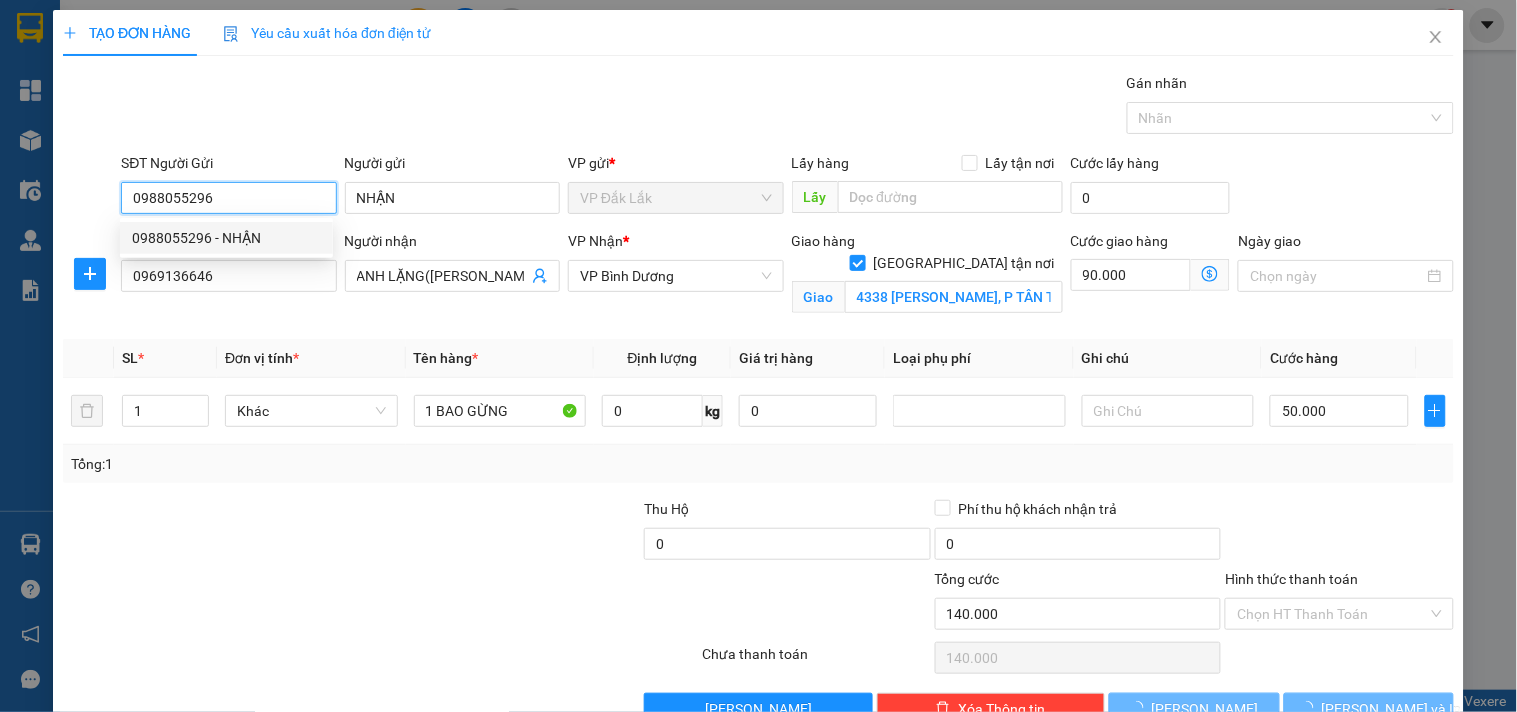 type on "130.000" 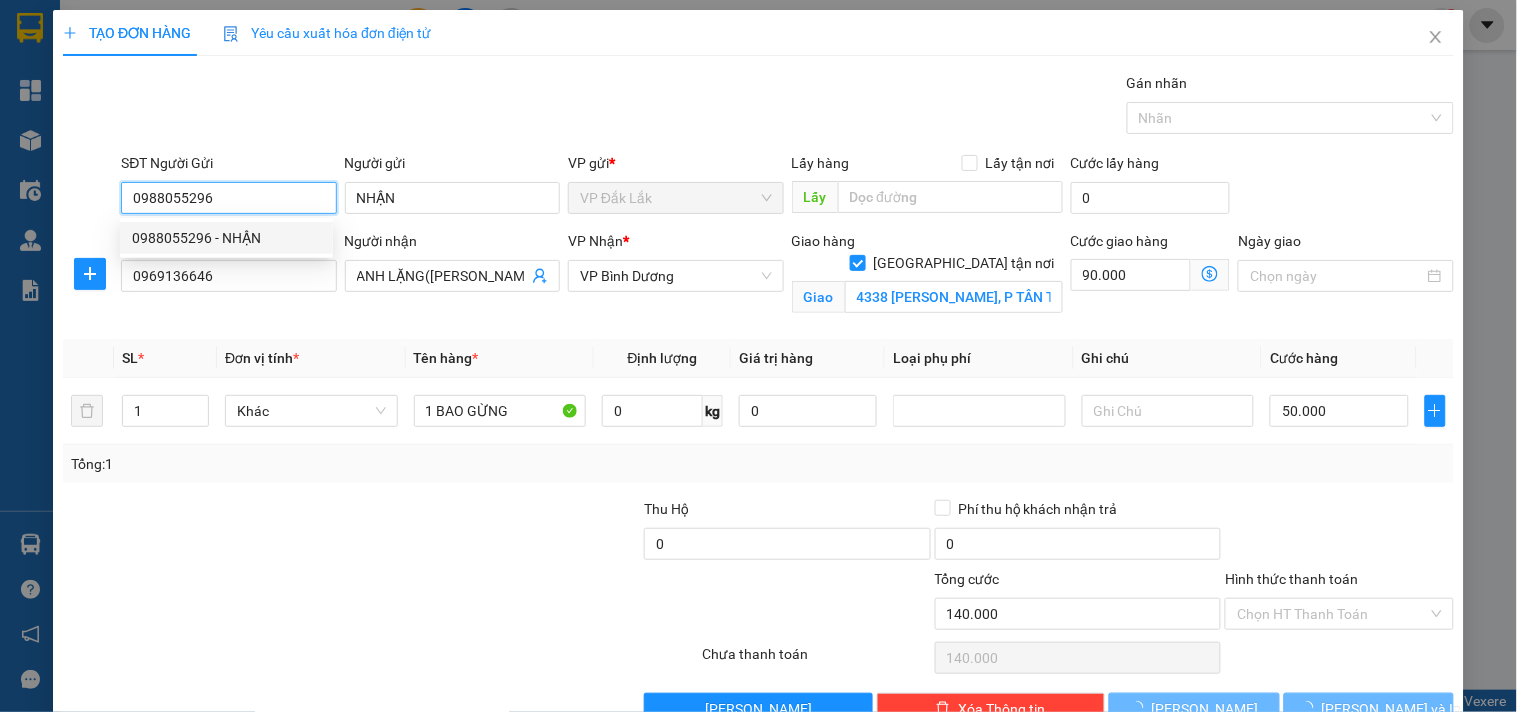 type on "130.000" 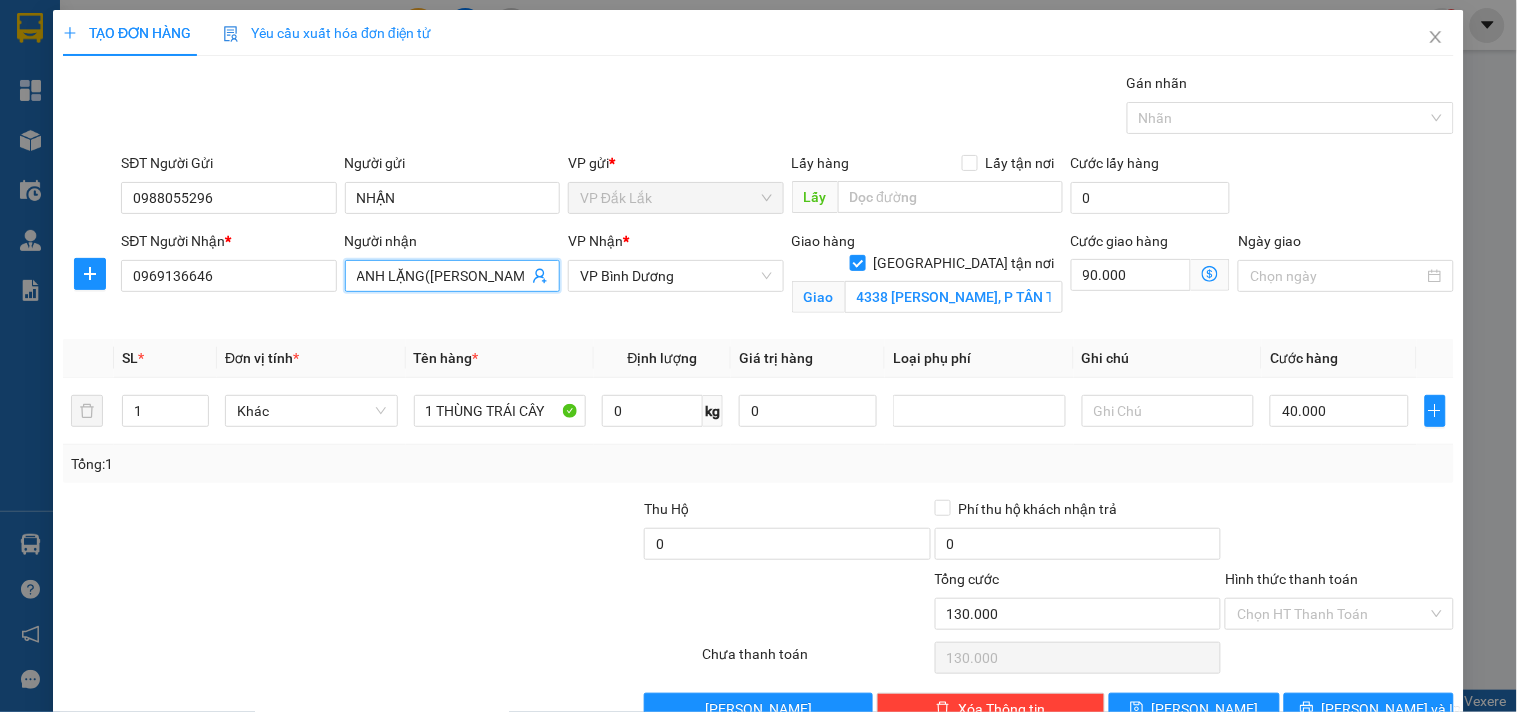 drag, startPoint x: 472, startPoint y: 277, endPoint x: 353, endPoint y: 297, distance: 120.66897 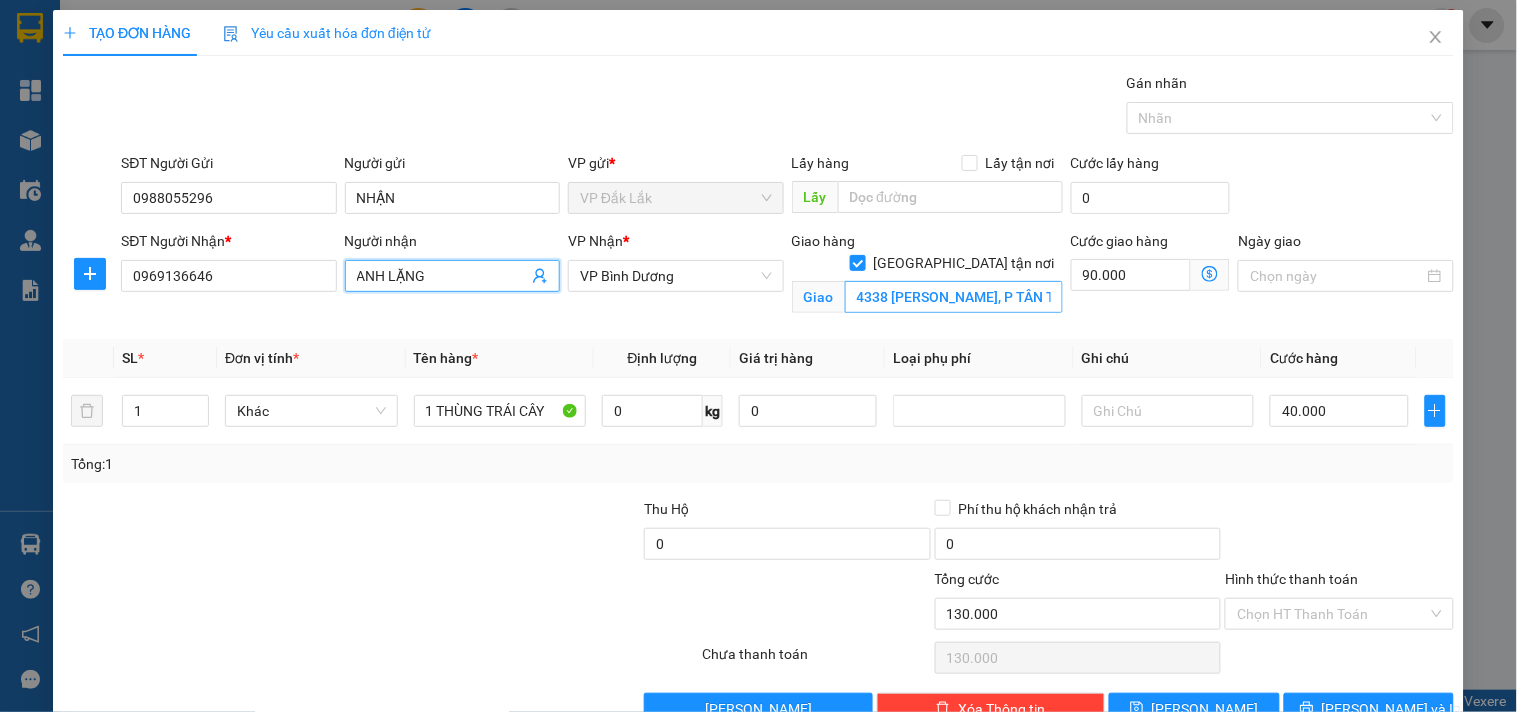 type on "ANH LẶNG" 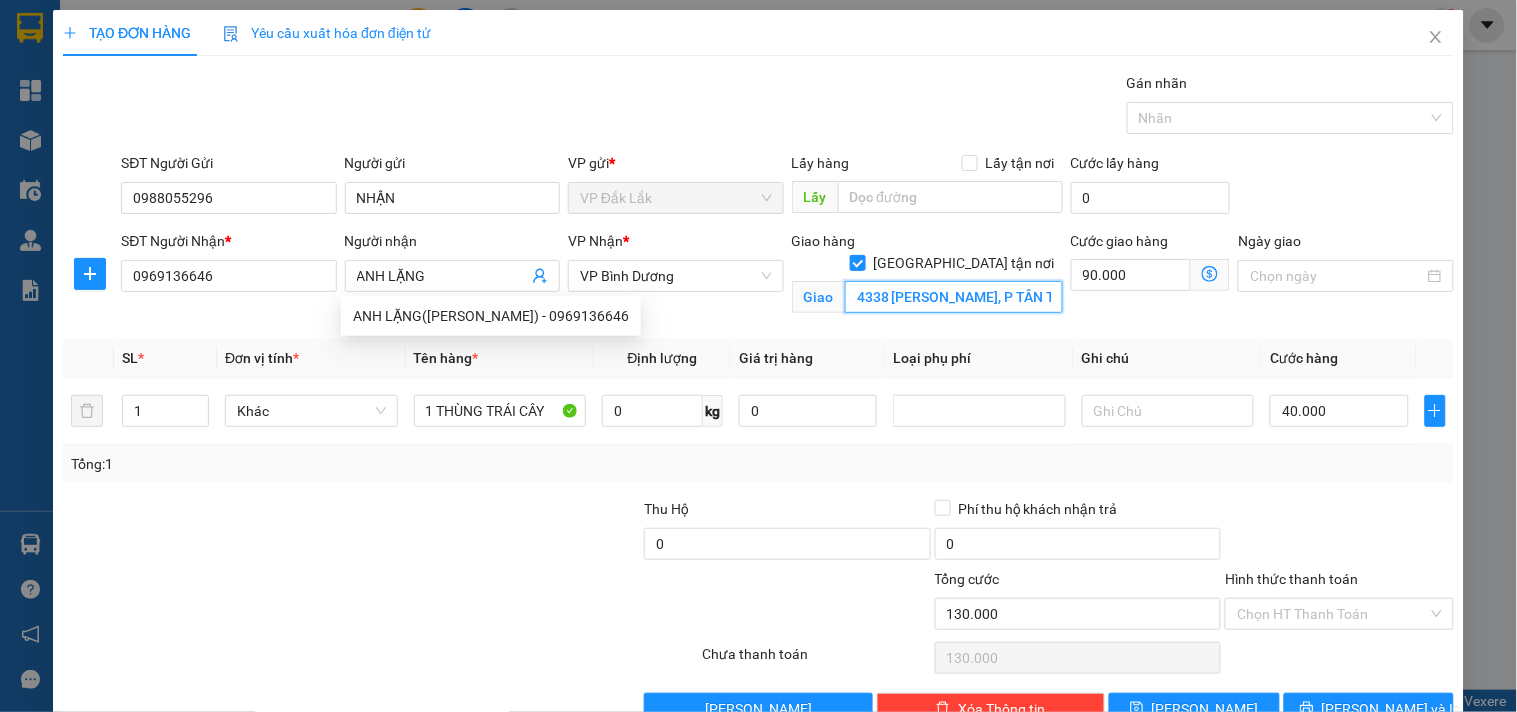 click on "4338 NGUYỄN CỬU PHÚ, P TÂN TẠO A, Q BÌNH TÂN, HCM" at bounding box center [954, 297] 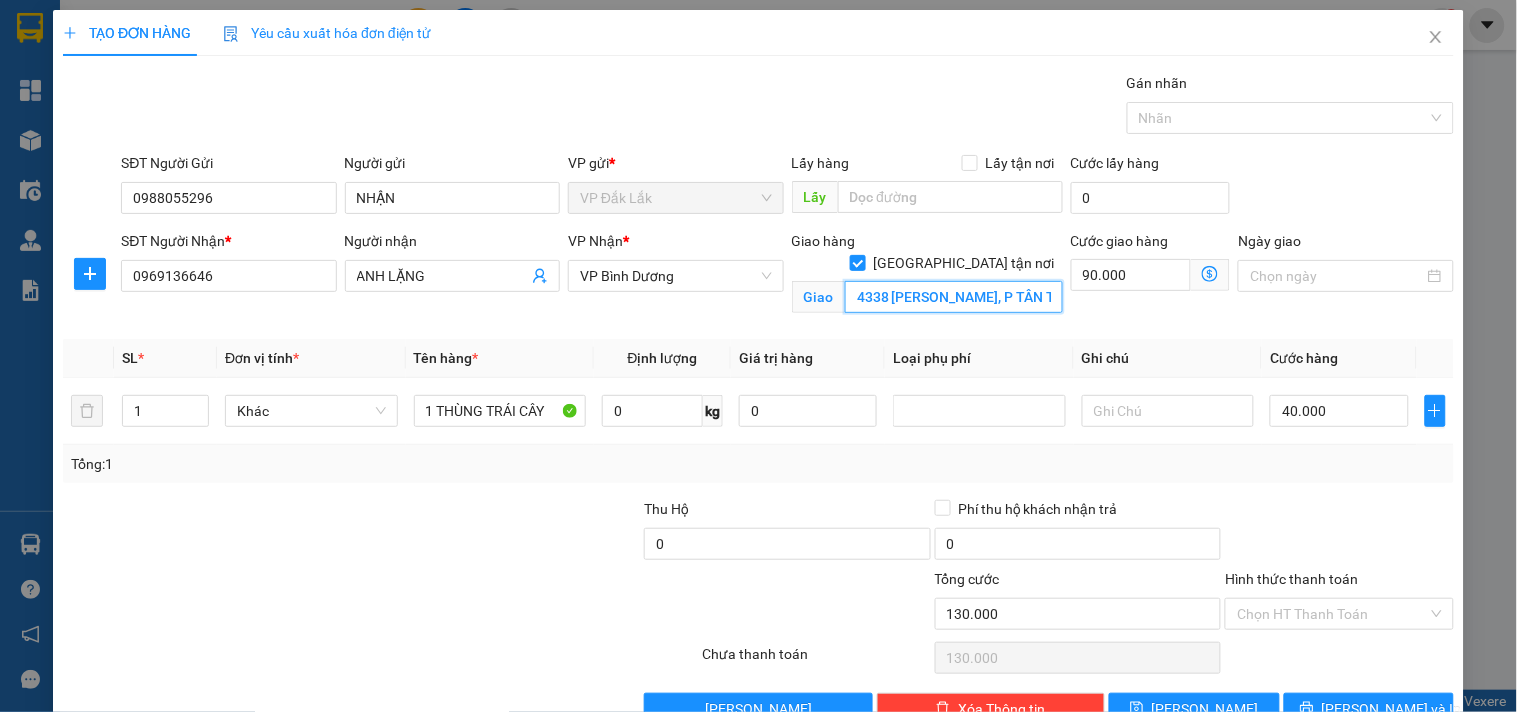 click on "4338 NGUYỄN CỬU PHÚ, P TÂN TẠO A, Q BÌNH TÂN, HCM" at bounding box center [954, 297] 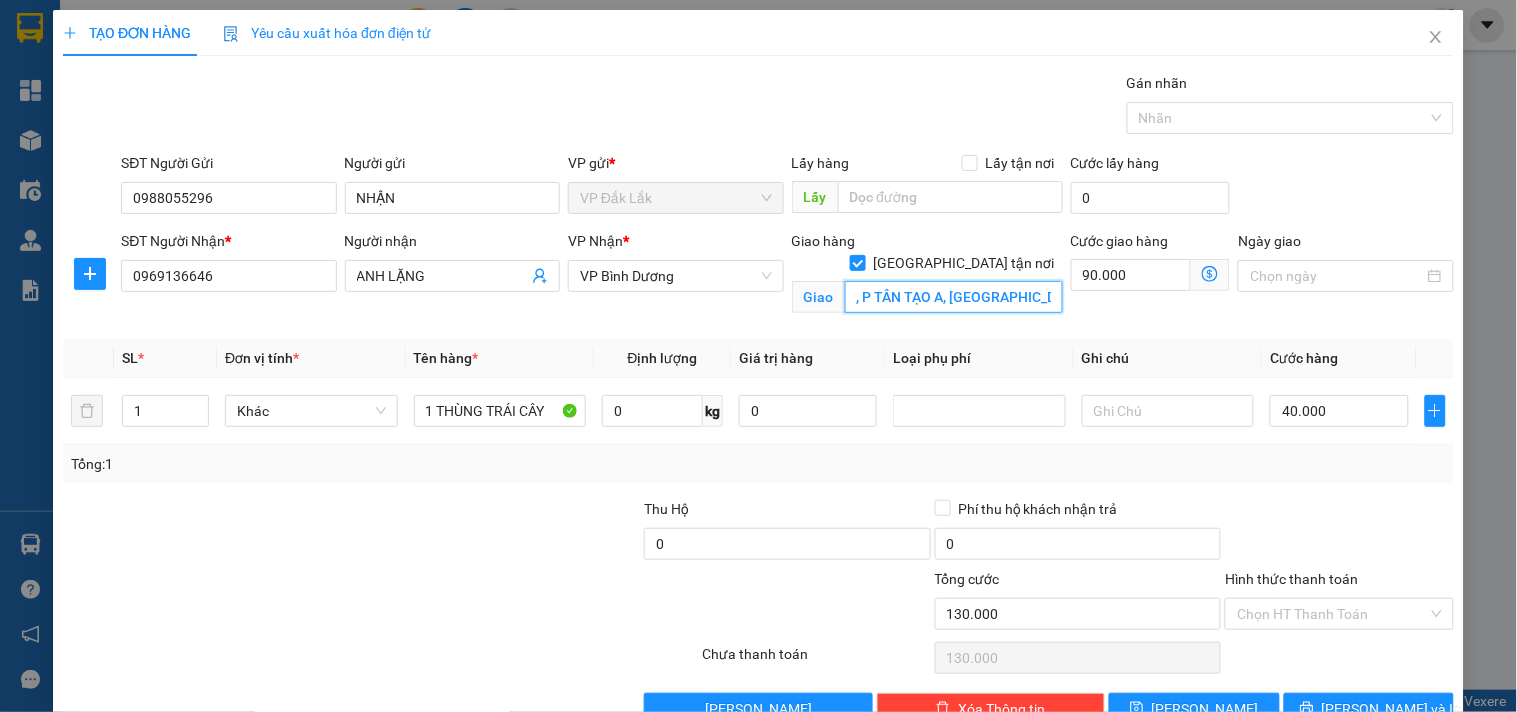 scroll, scrollTop: 0, scrollLeft: 180, axis: horizontal 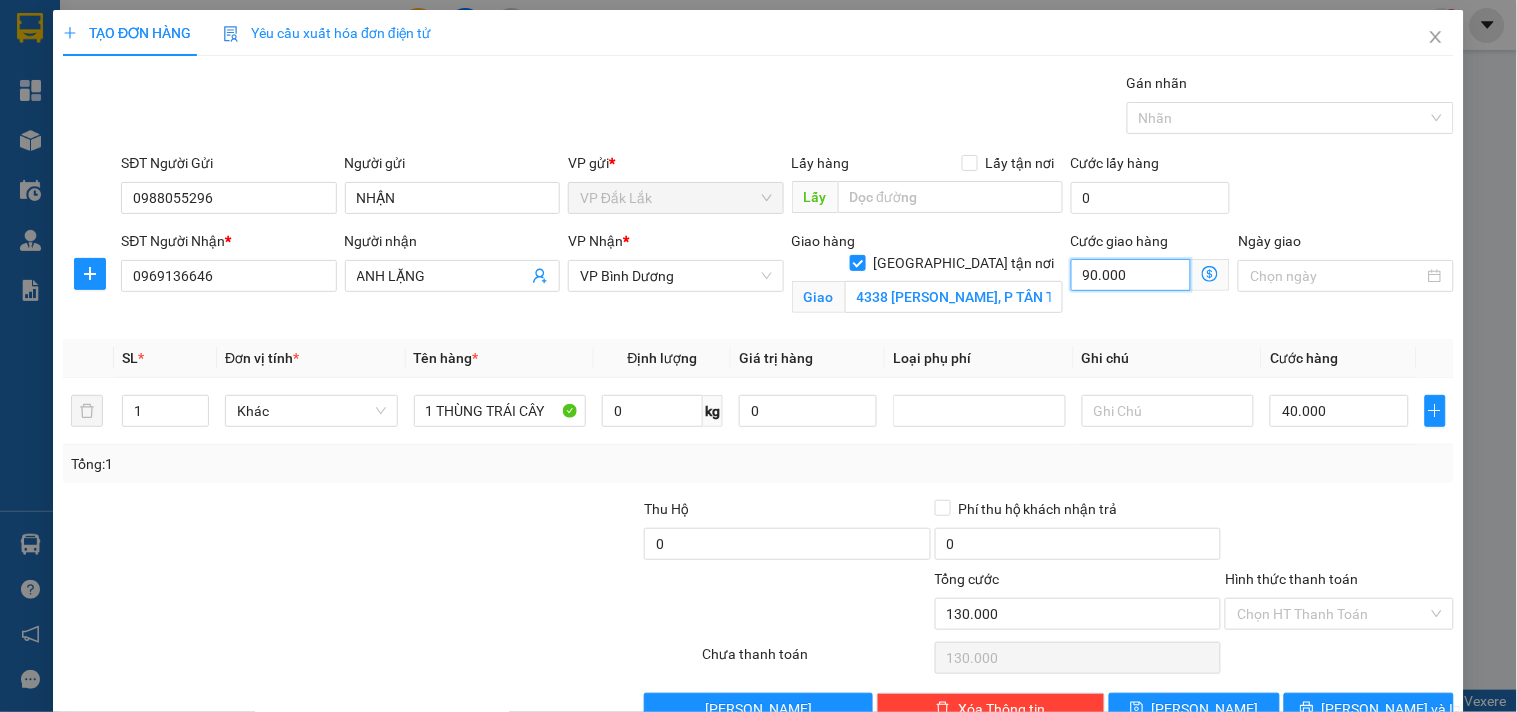 click on "90.000" at bounding box center (1131, 275) 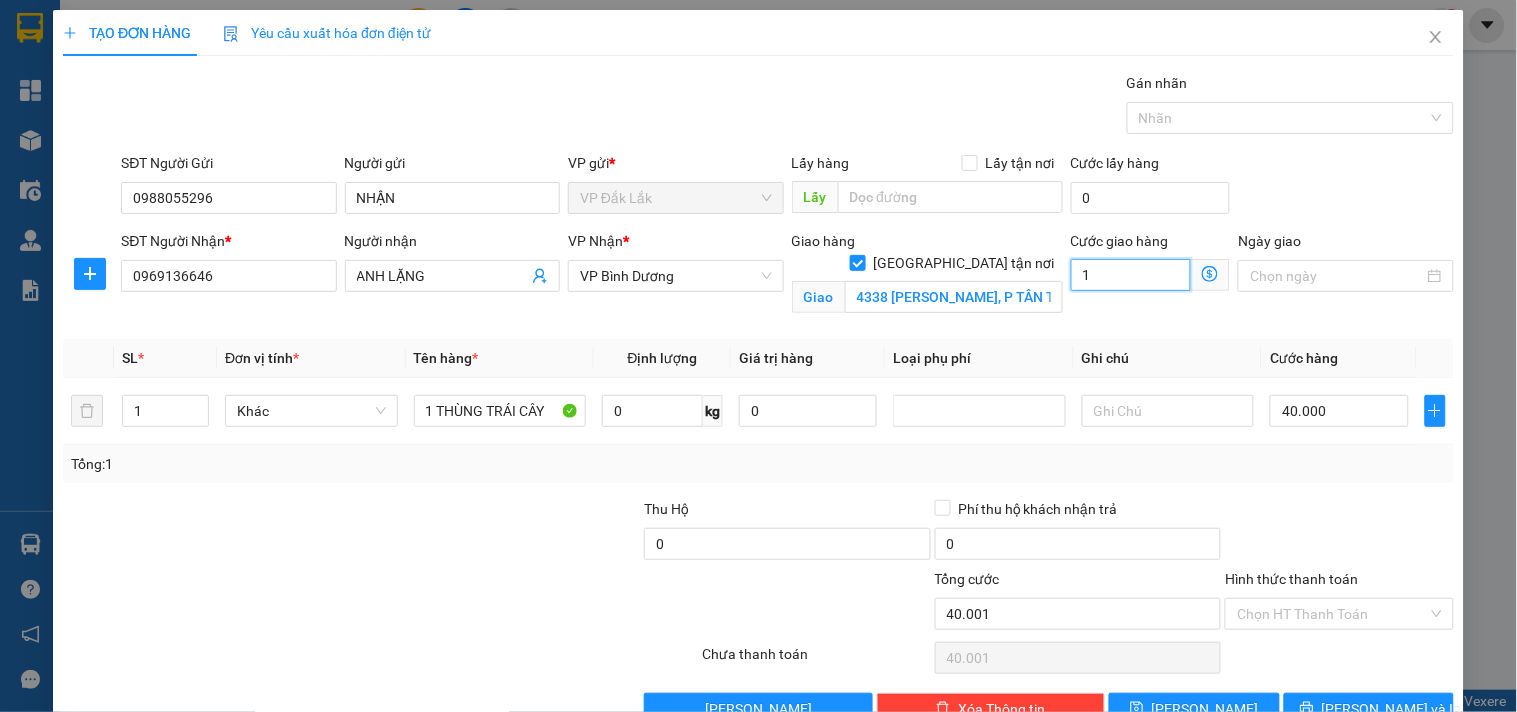 type on "13" 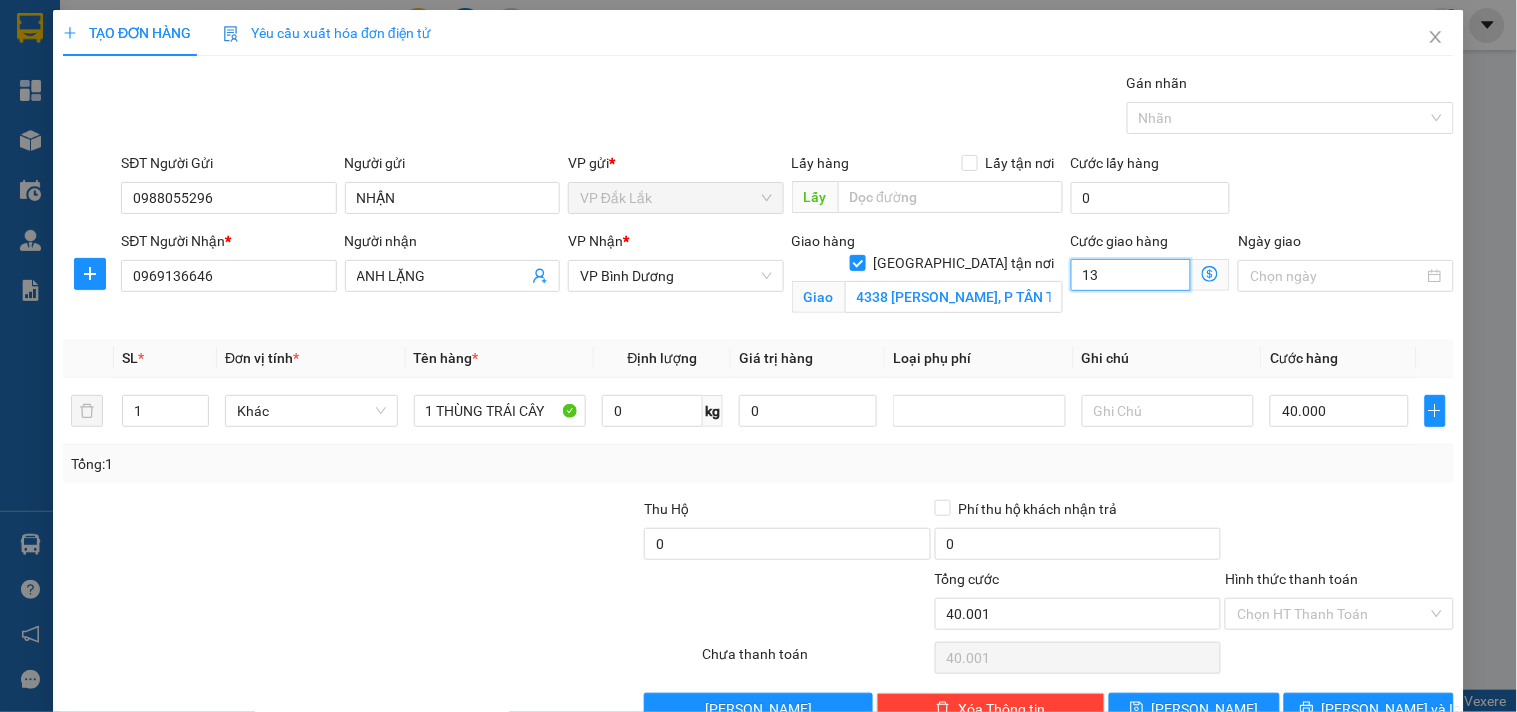 type on "40.013" 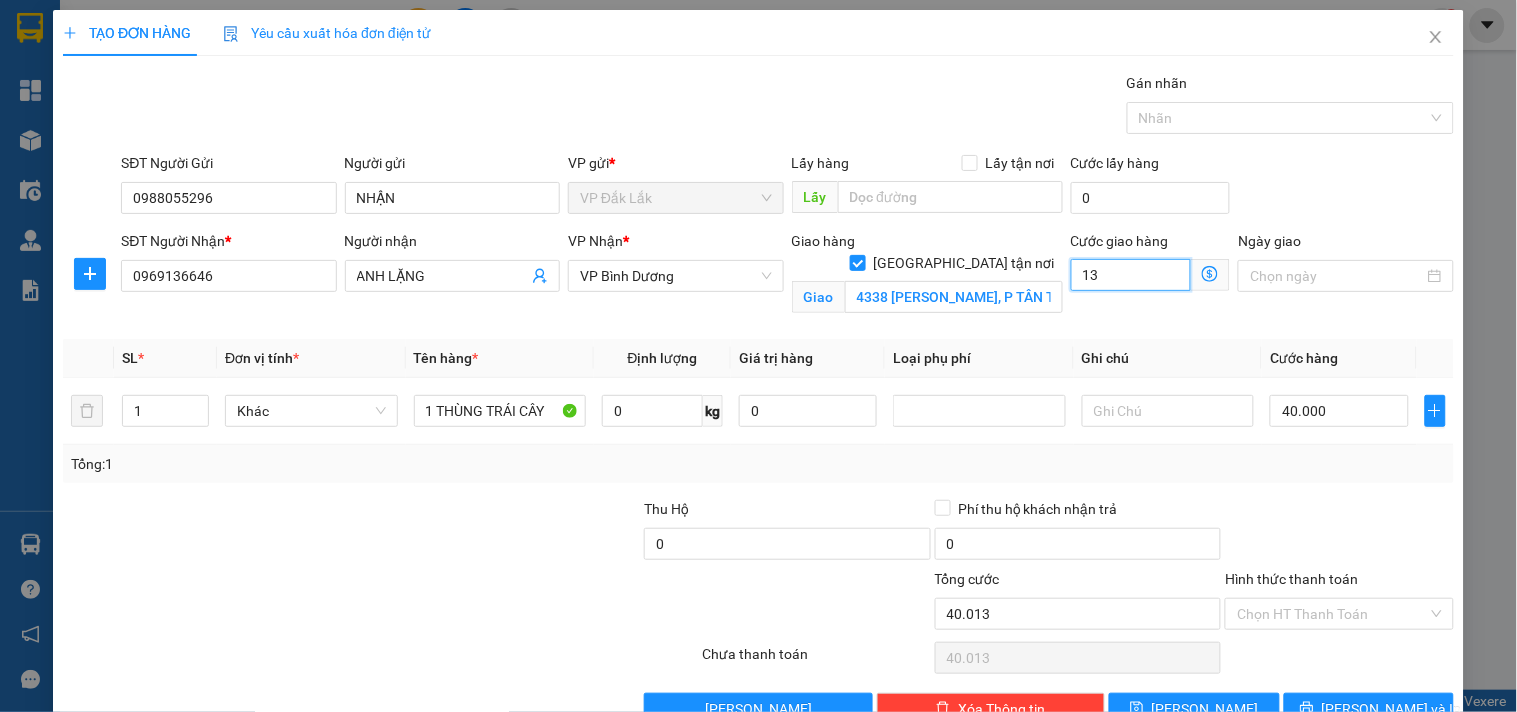 type on "135" 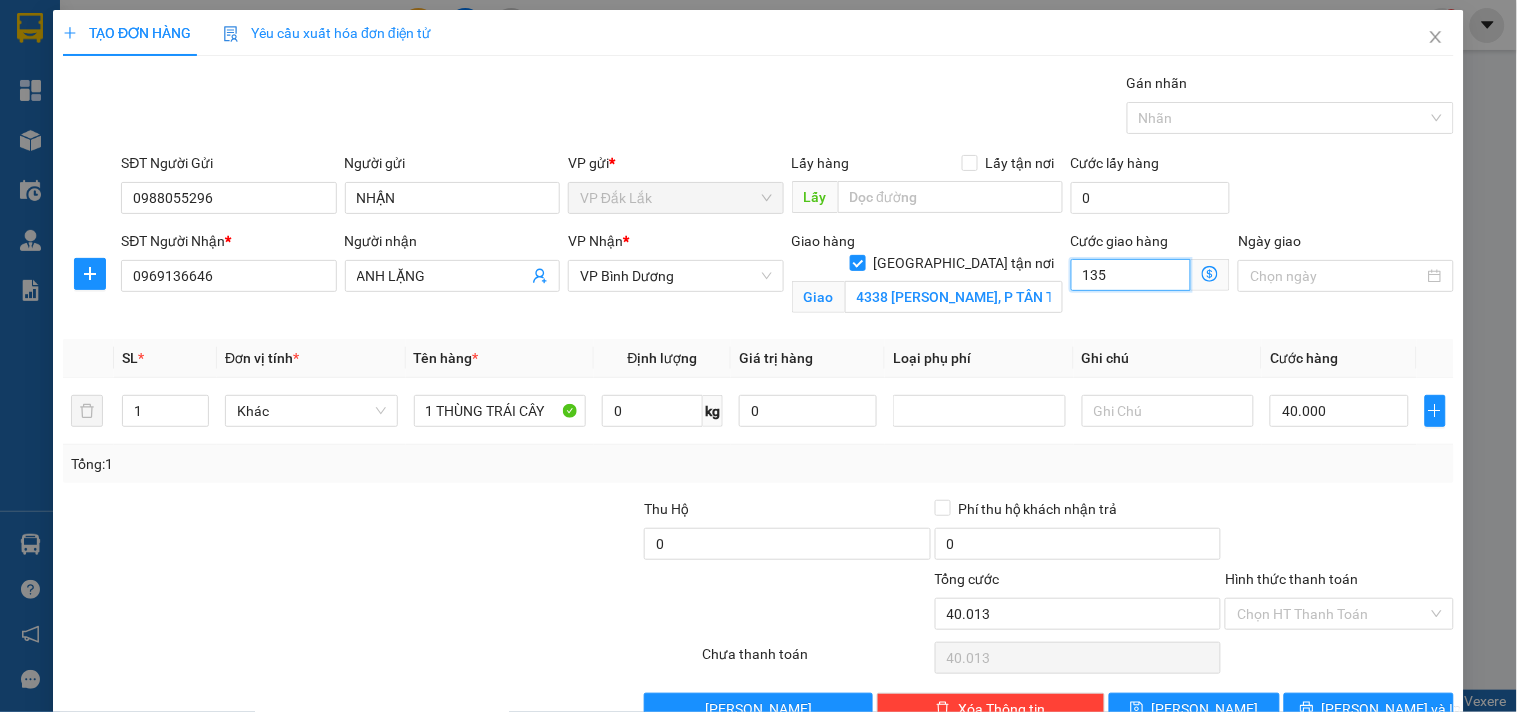 type on "40.135" 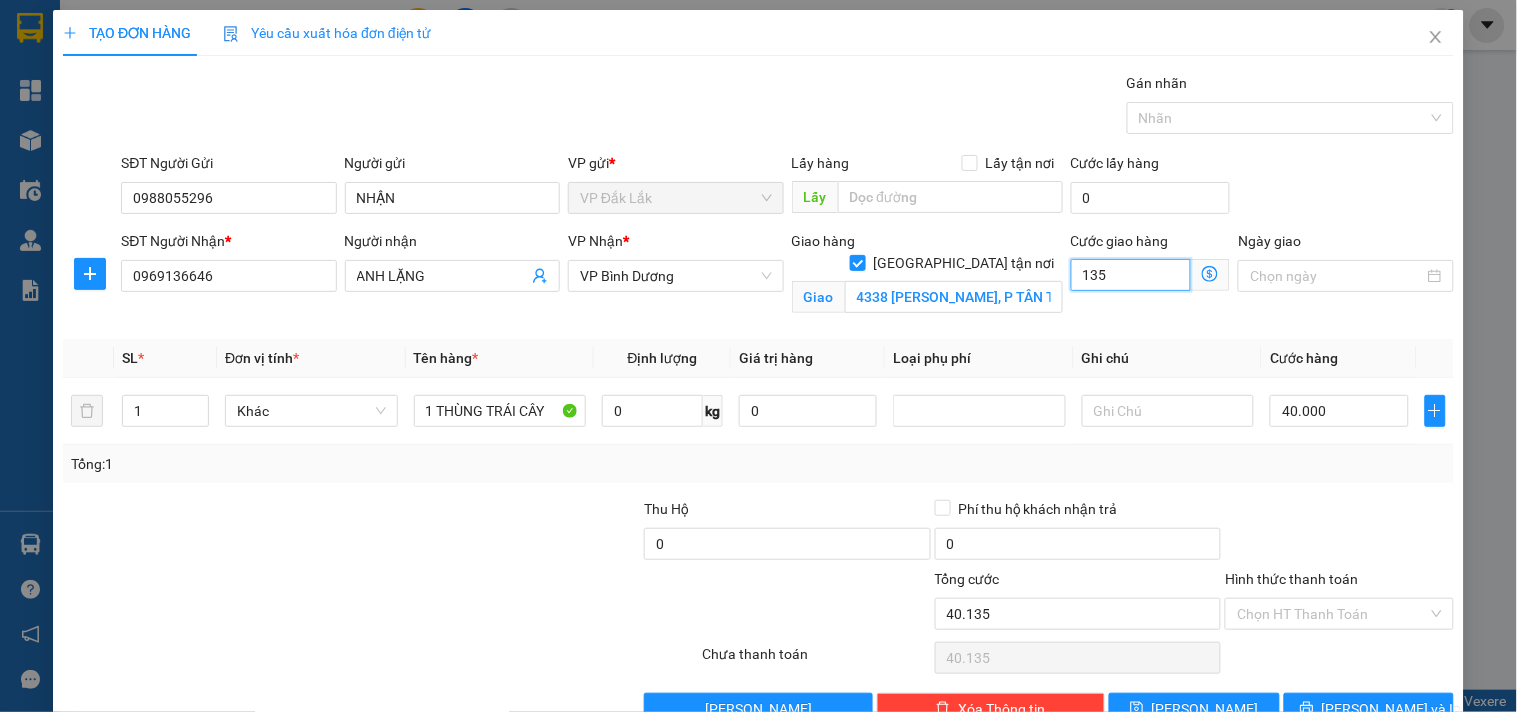 type on "1.350" 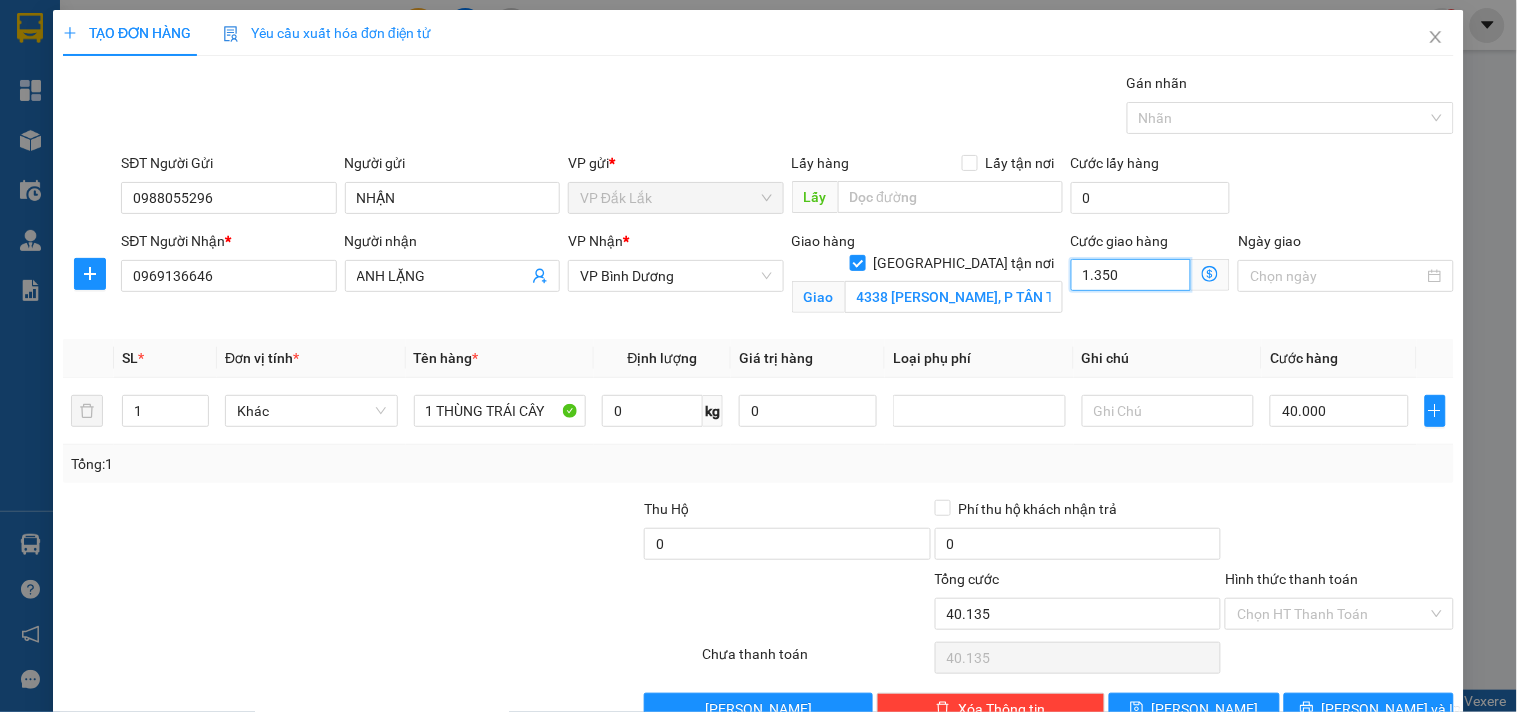 type on "41.350" 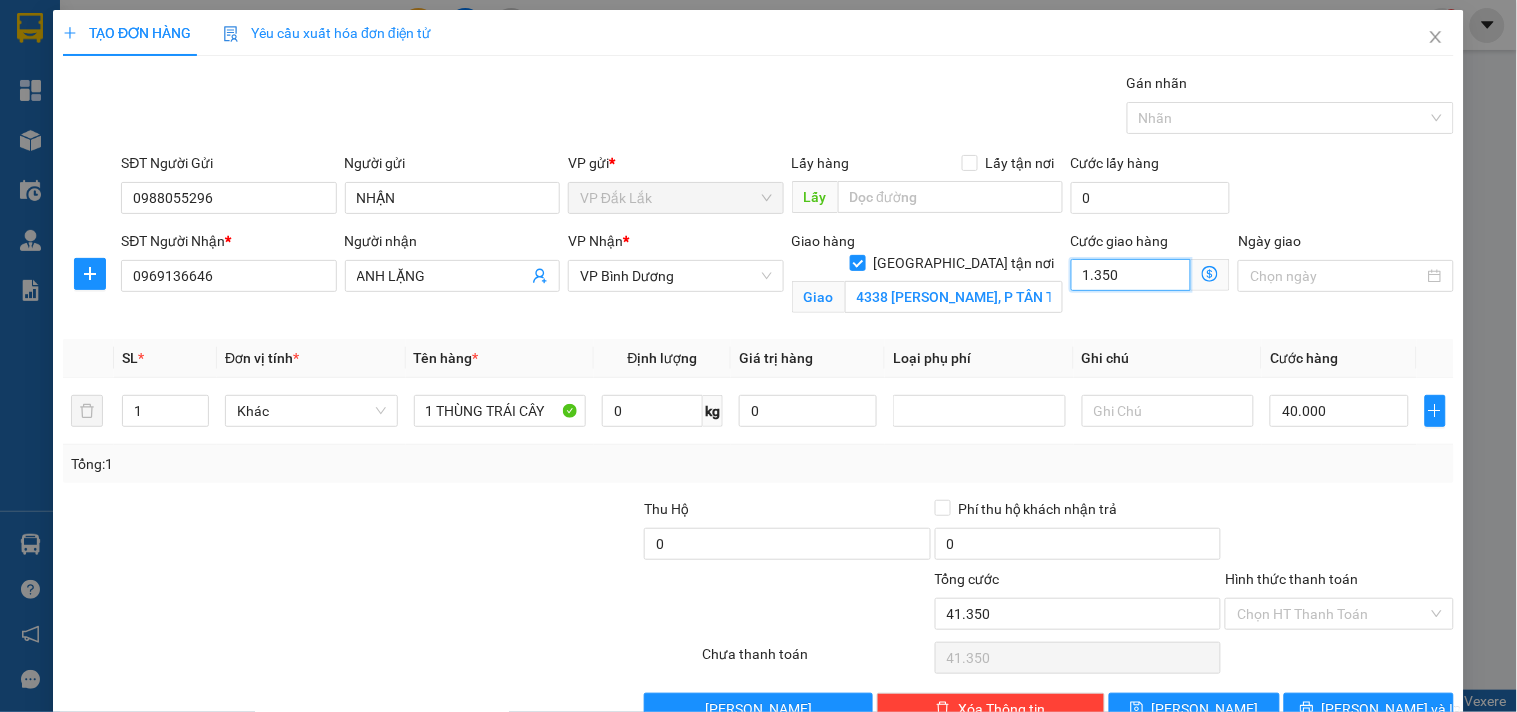 type on "13.500" 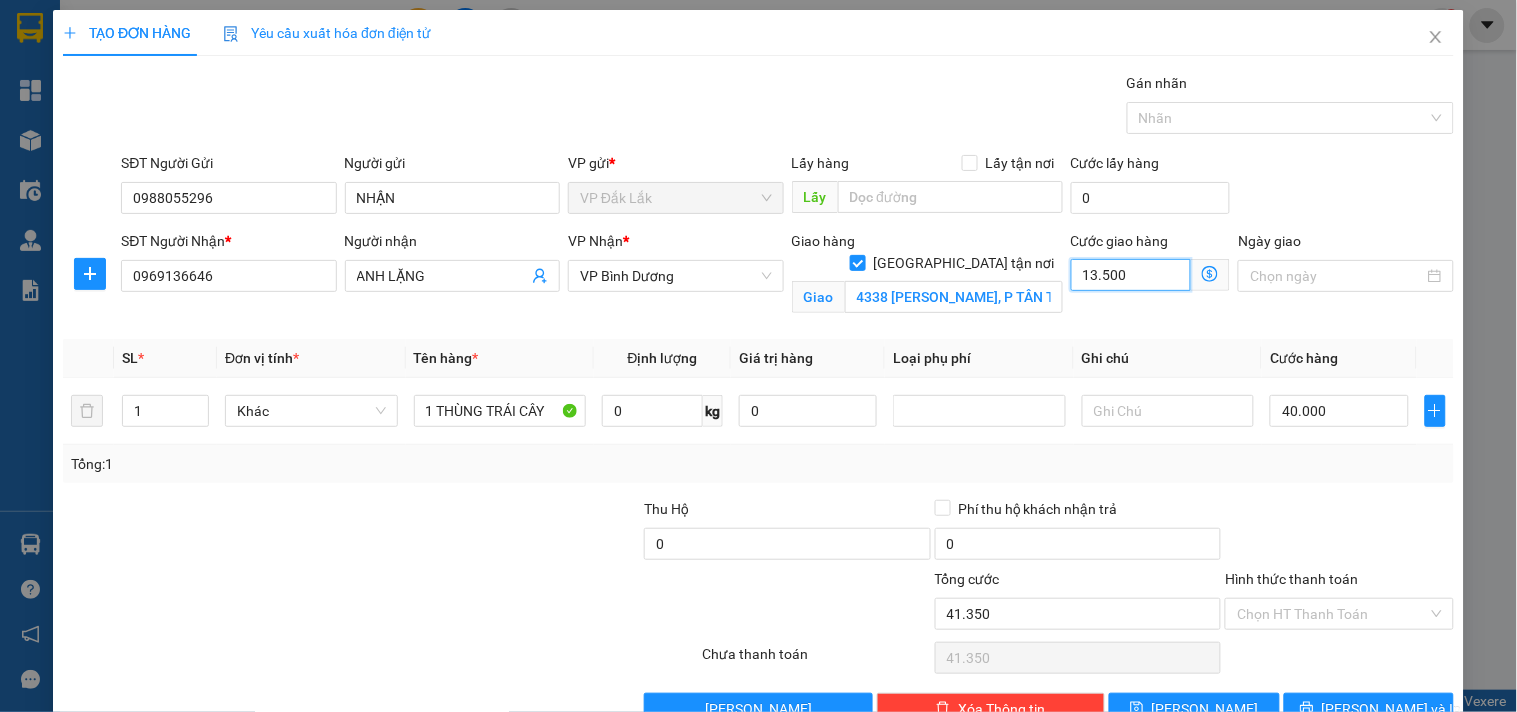 type on "53.500" 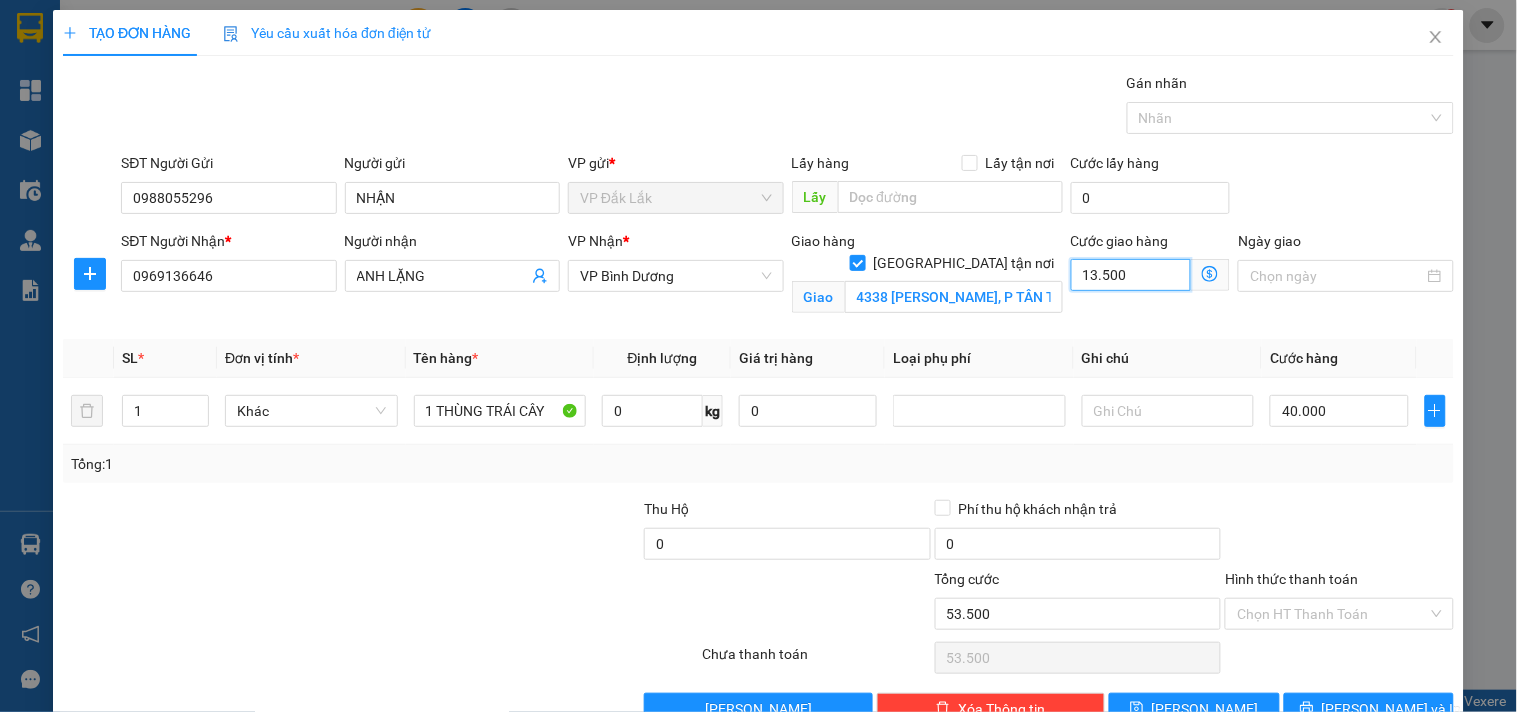 type on "175.000" 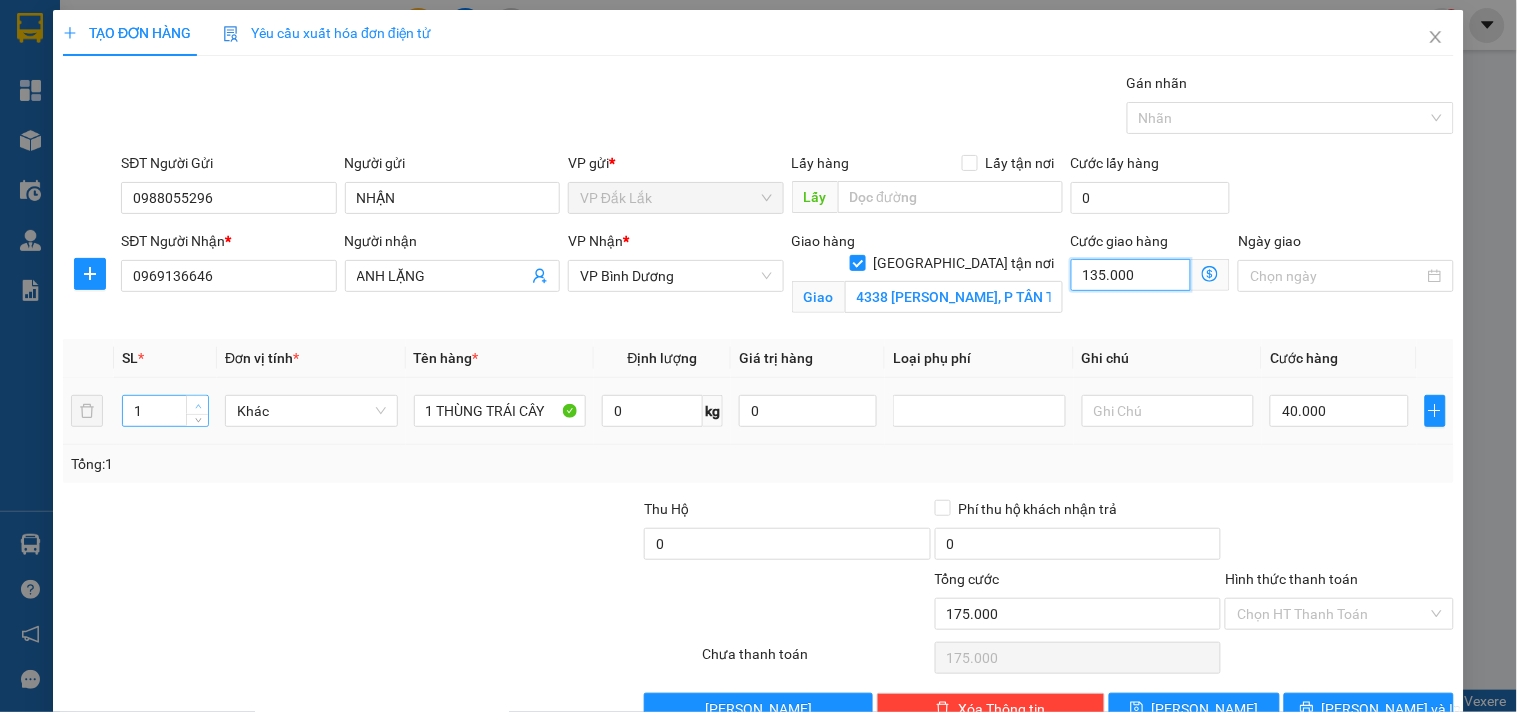 type on "135.000" 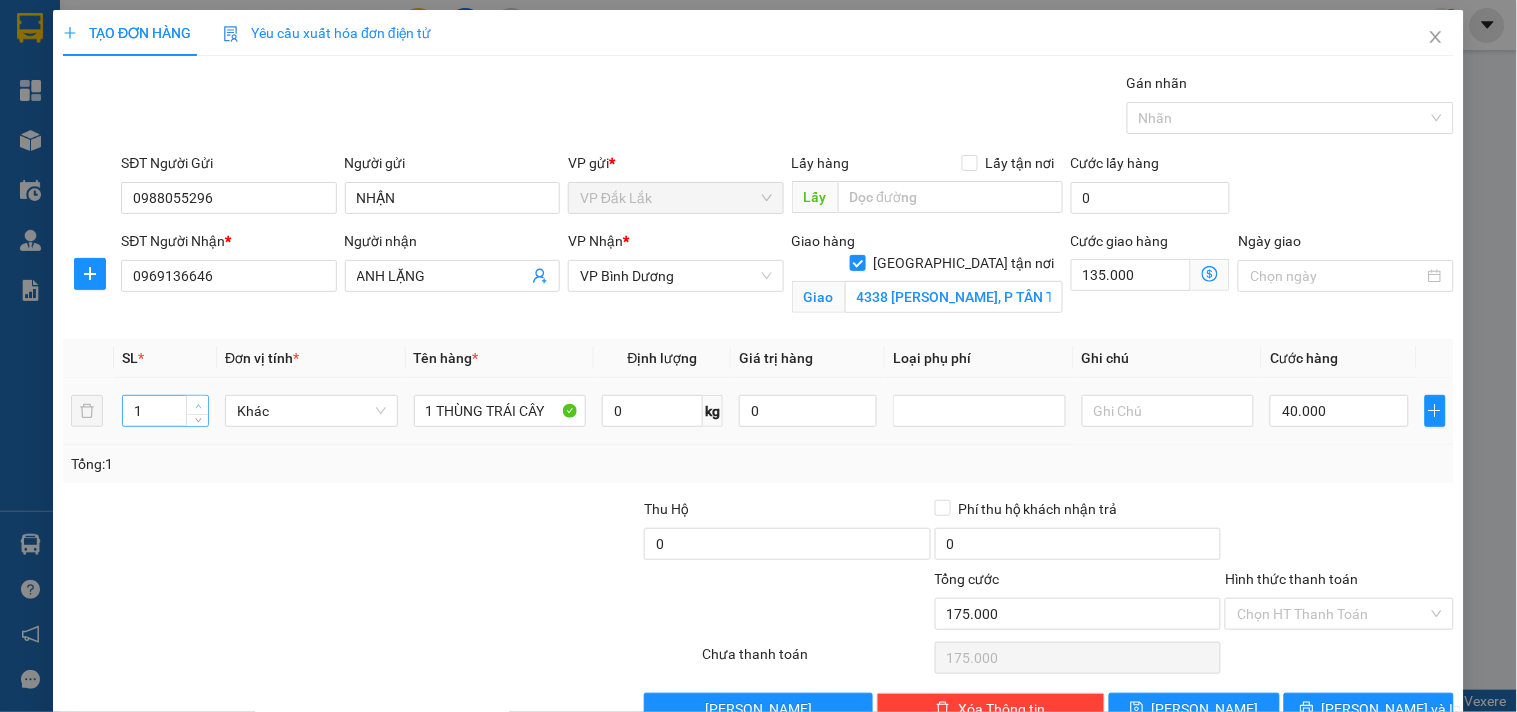 type on "2" 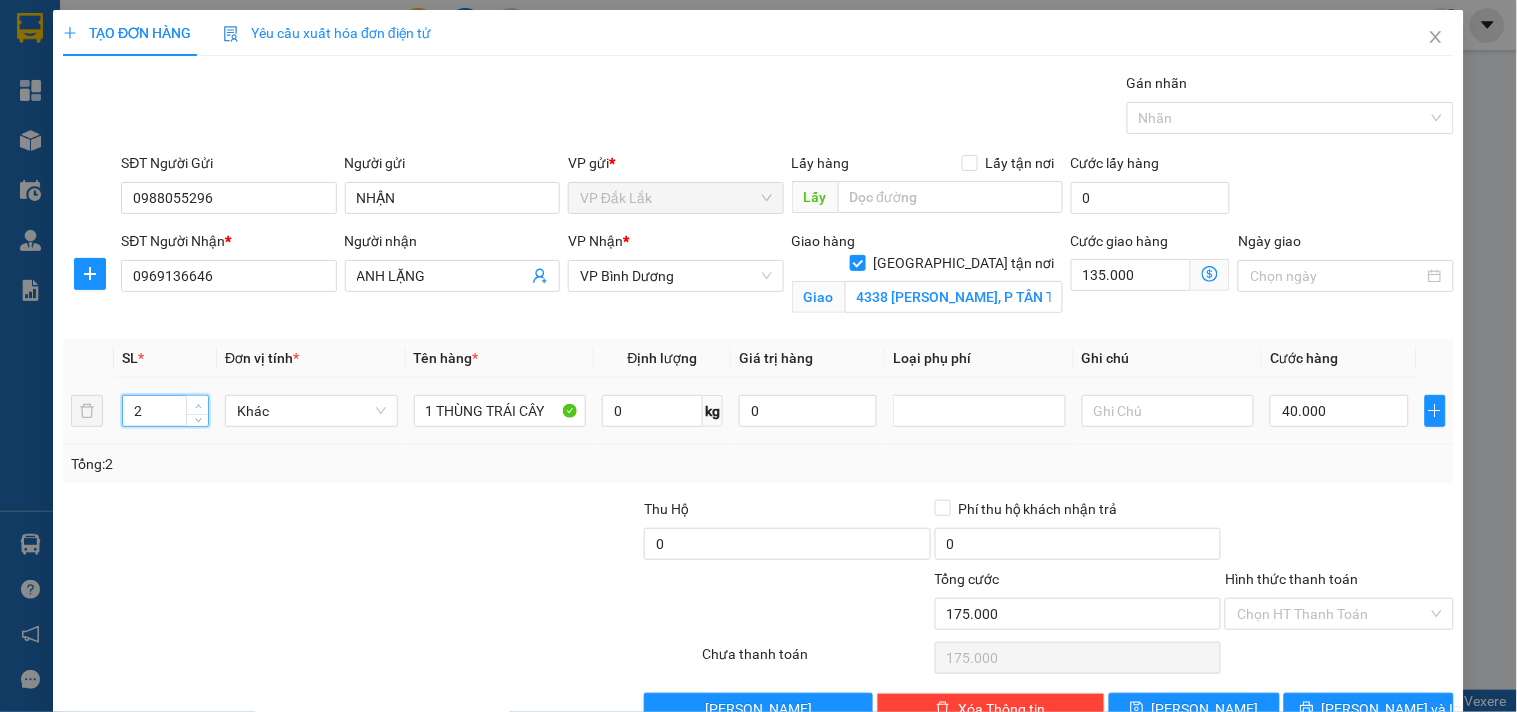 click at bounding box center (198, 406) 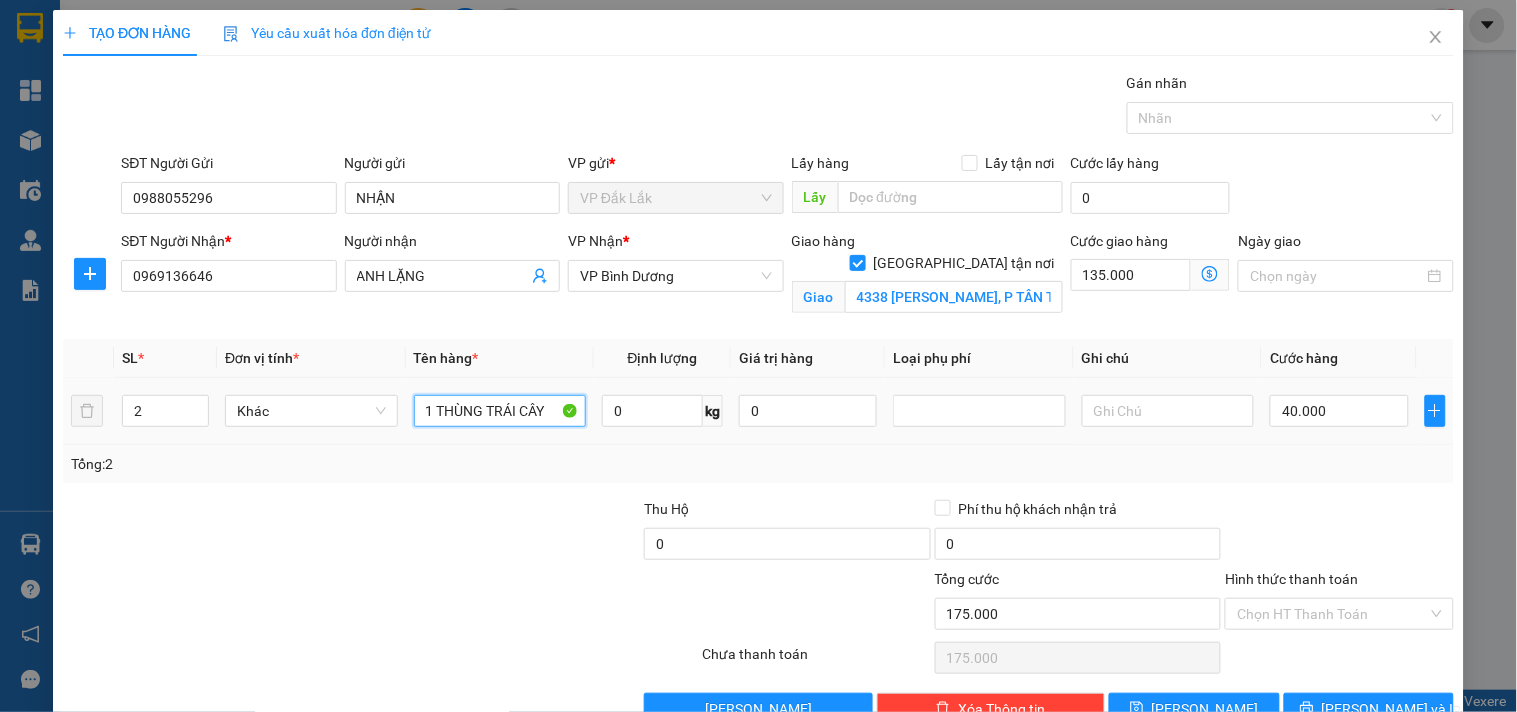 drag, startPoint x: 435, startPoint y: 412, endPoint x: 643, endPoint y: 393, distance: 208.86598 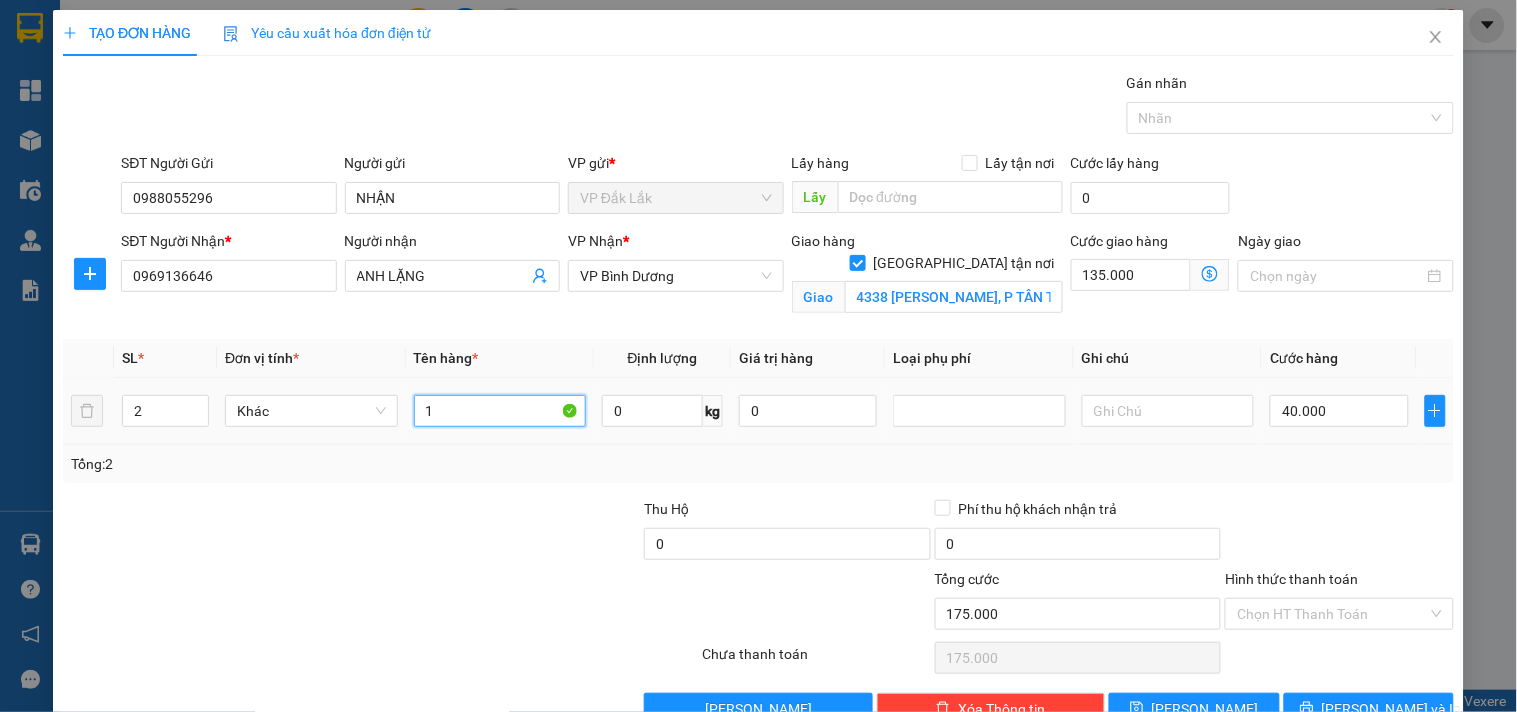 type on "1" 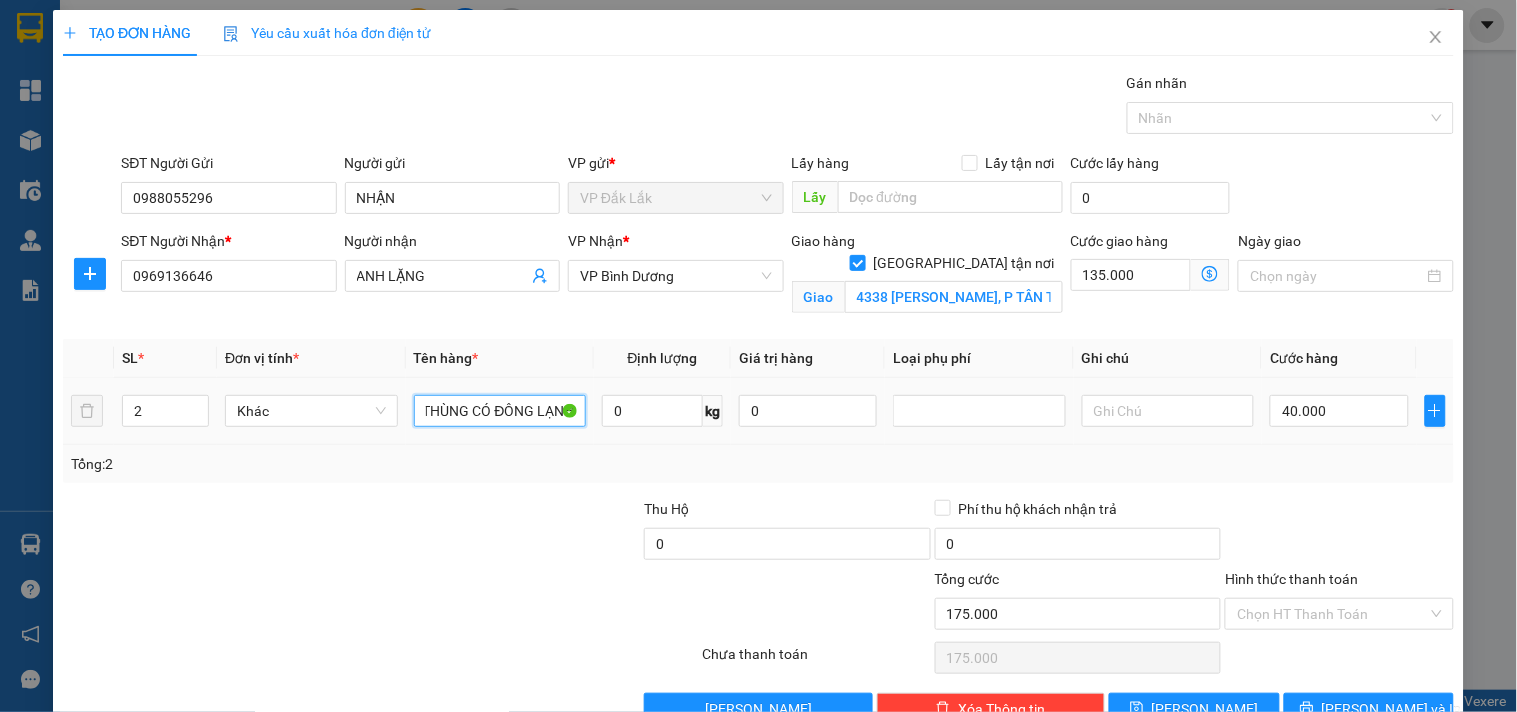 scroll, scrollTop: 0, scrollLeft: 18, axis: horizontal 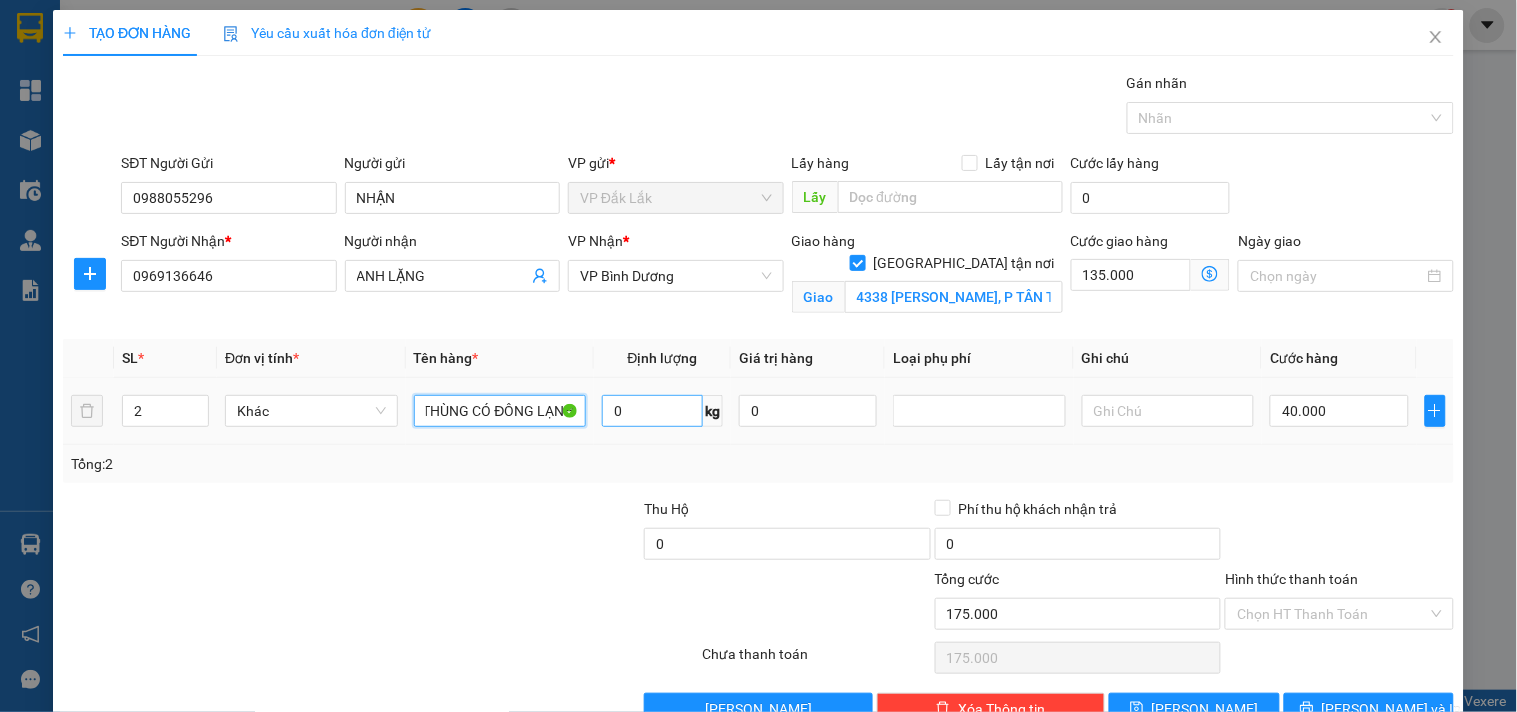 type on "2 THÙNG CÓ ĐÔNG LẠNH" 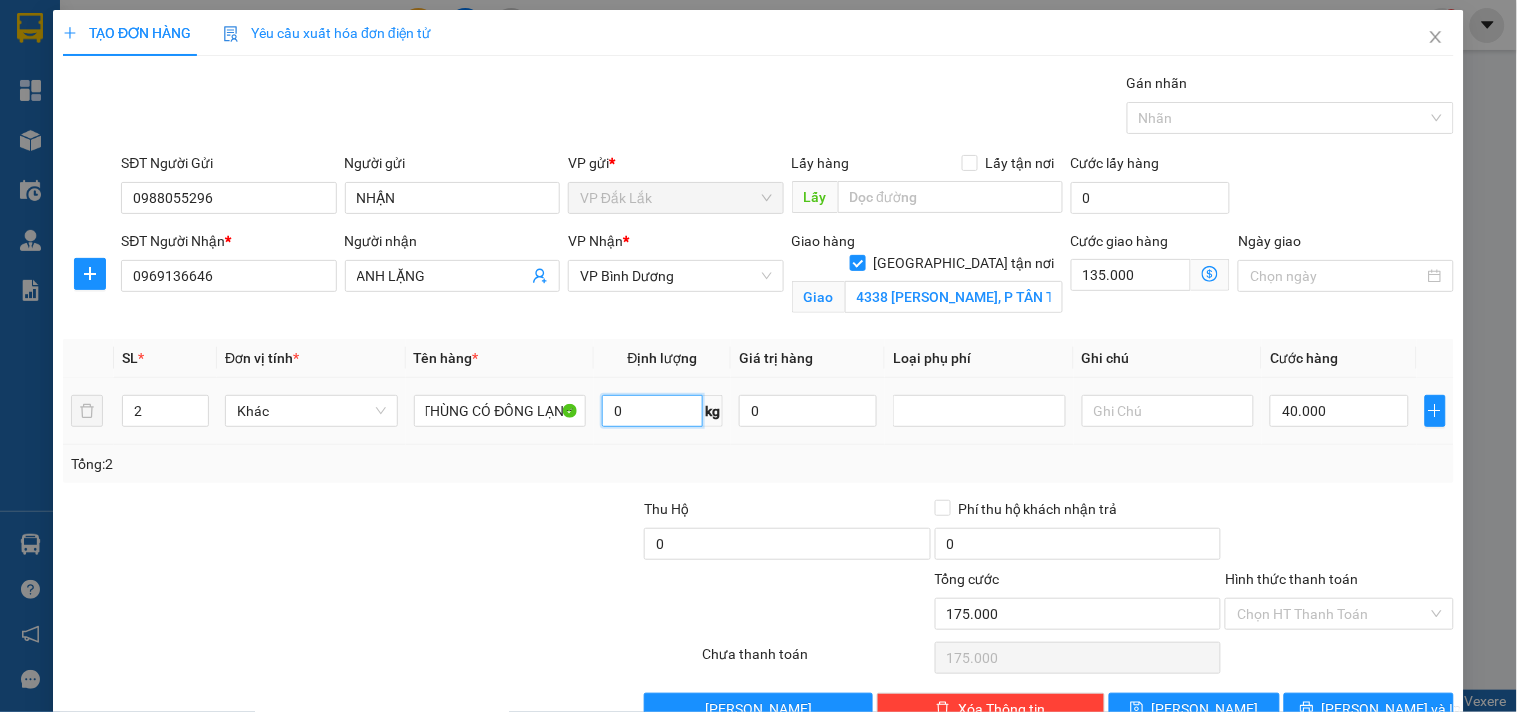 click on "0" at bounding box center (652, 411) 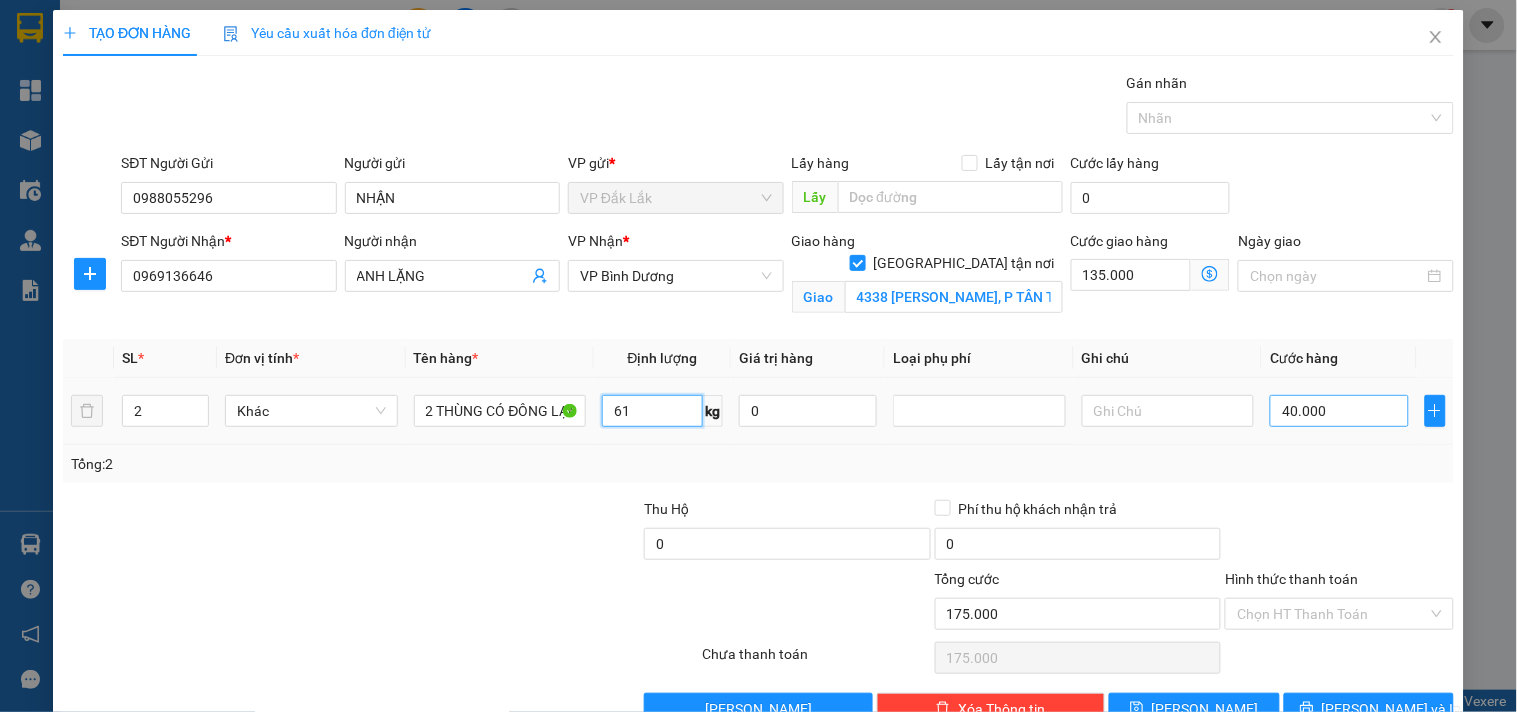 type on "61" 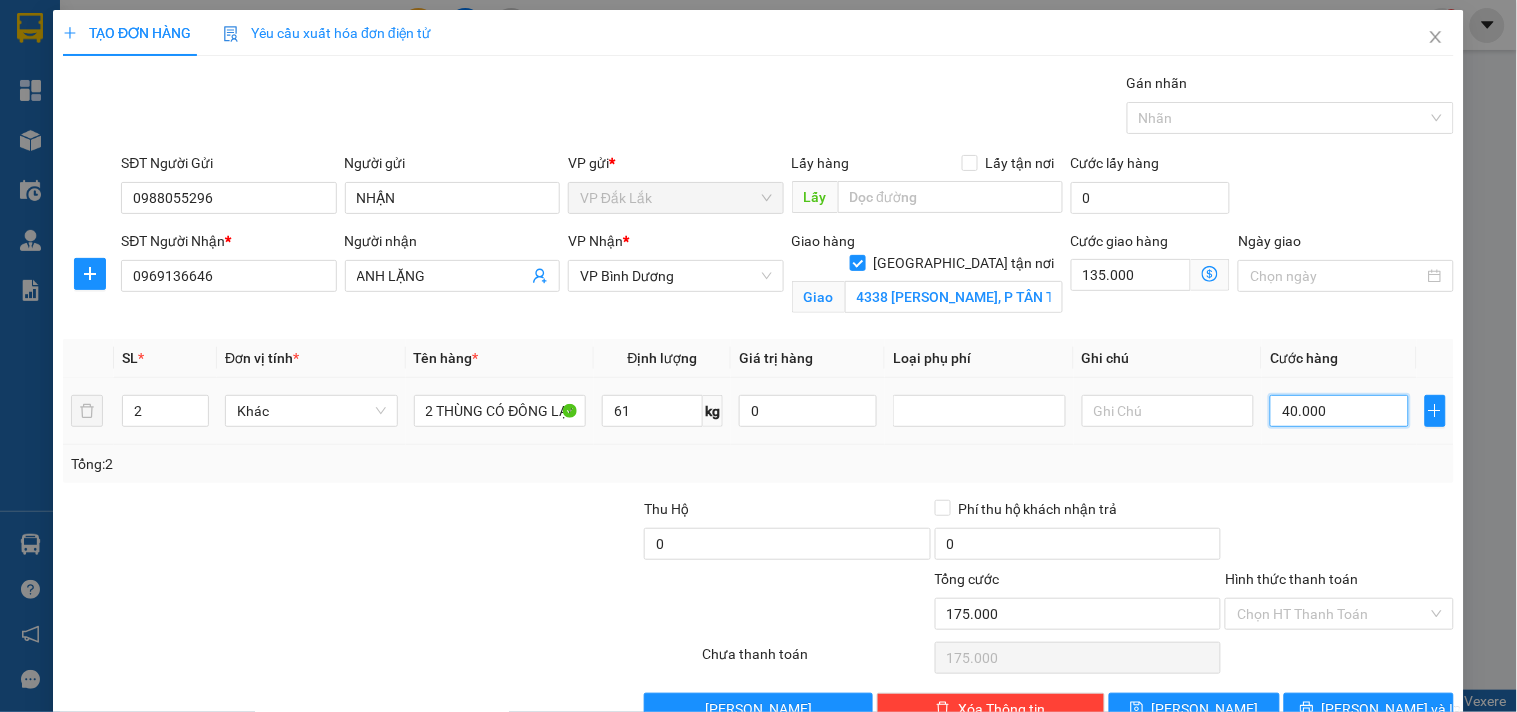 click on "40.000" at bounding box center [1339, 411] 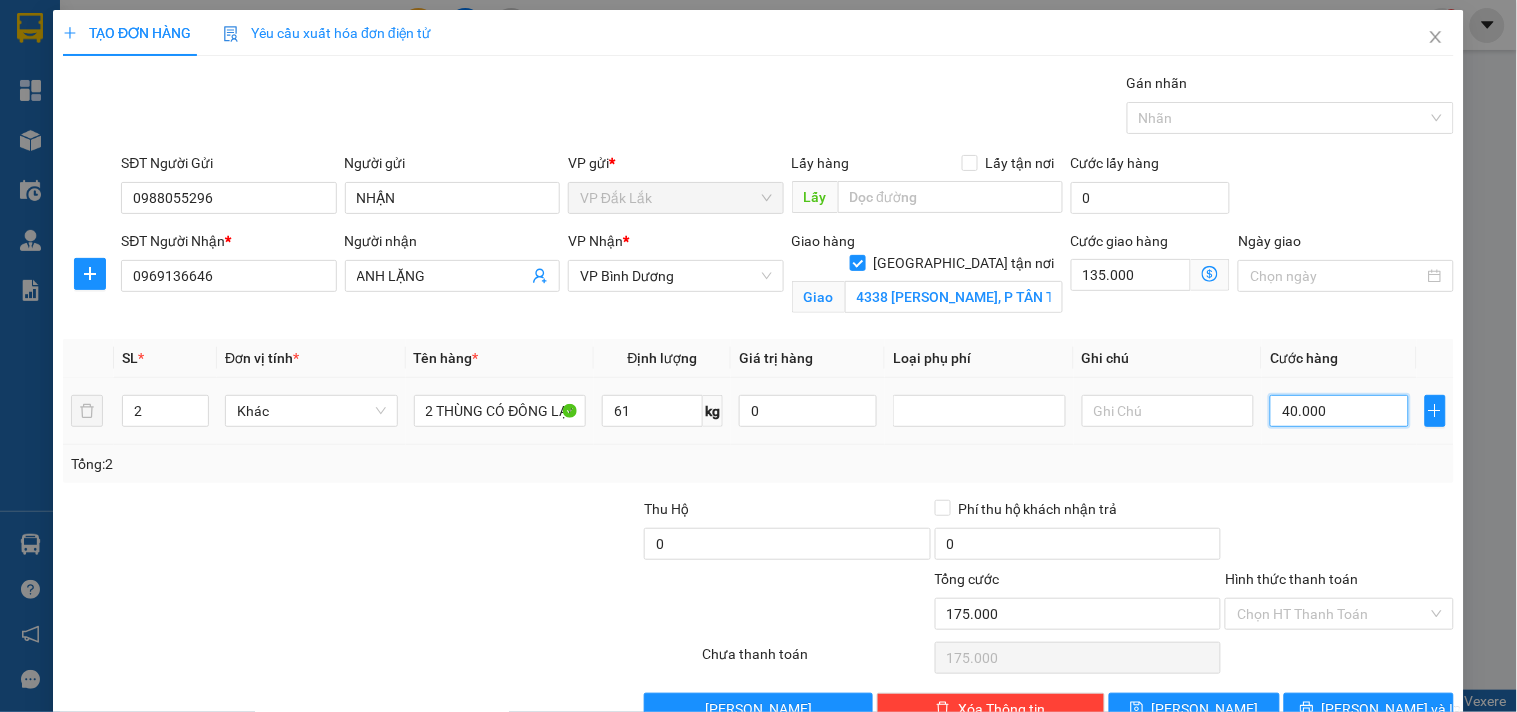 type on "135.001" 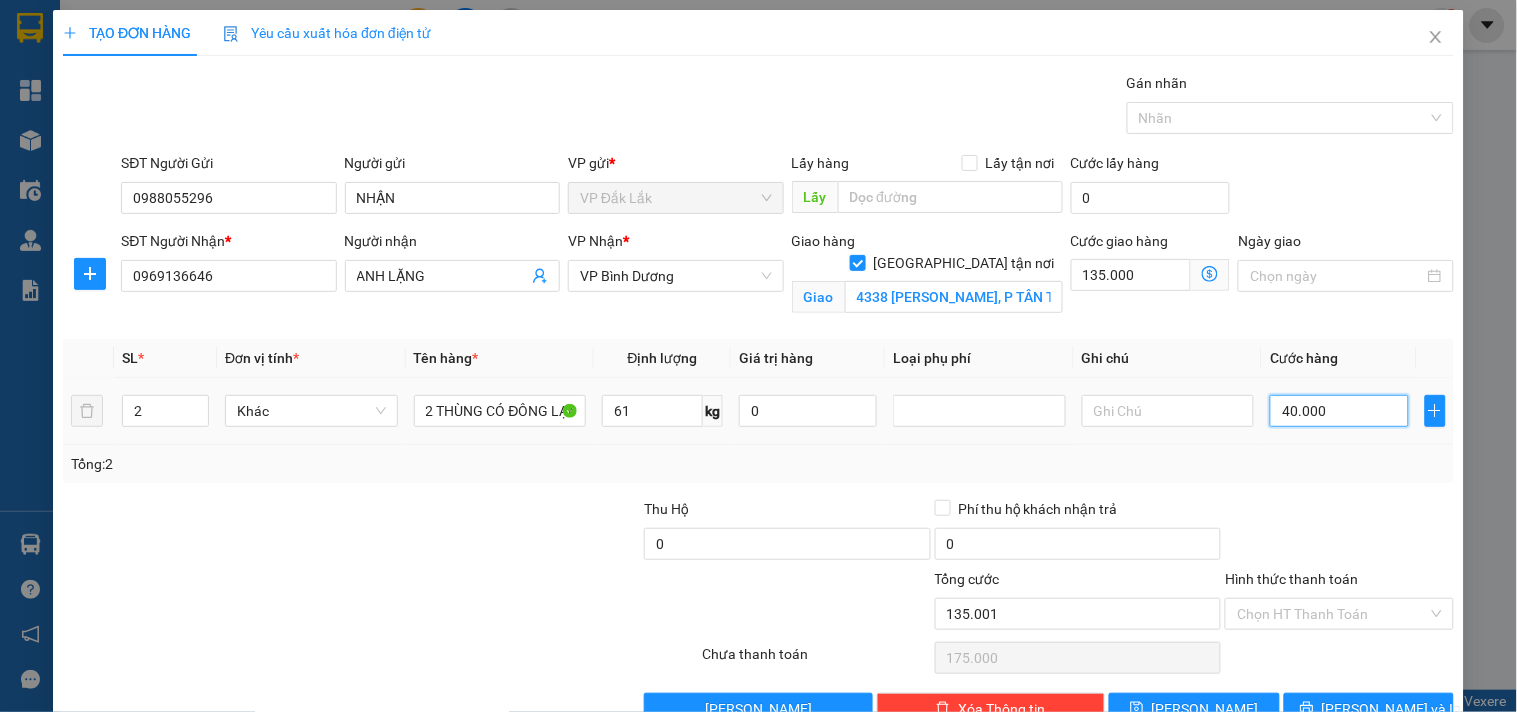 type on "135.001" 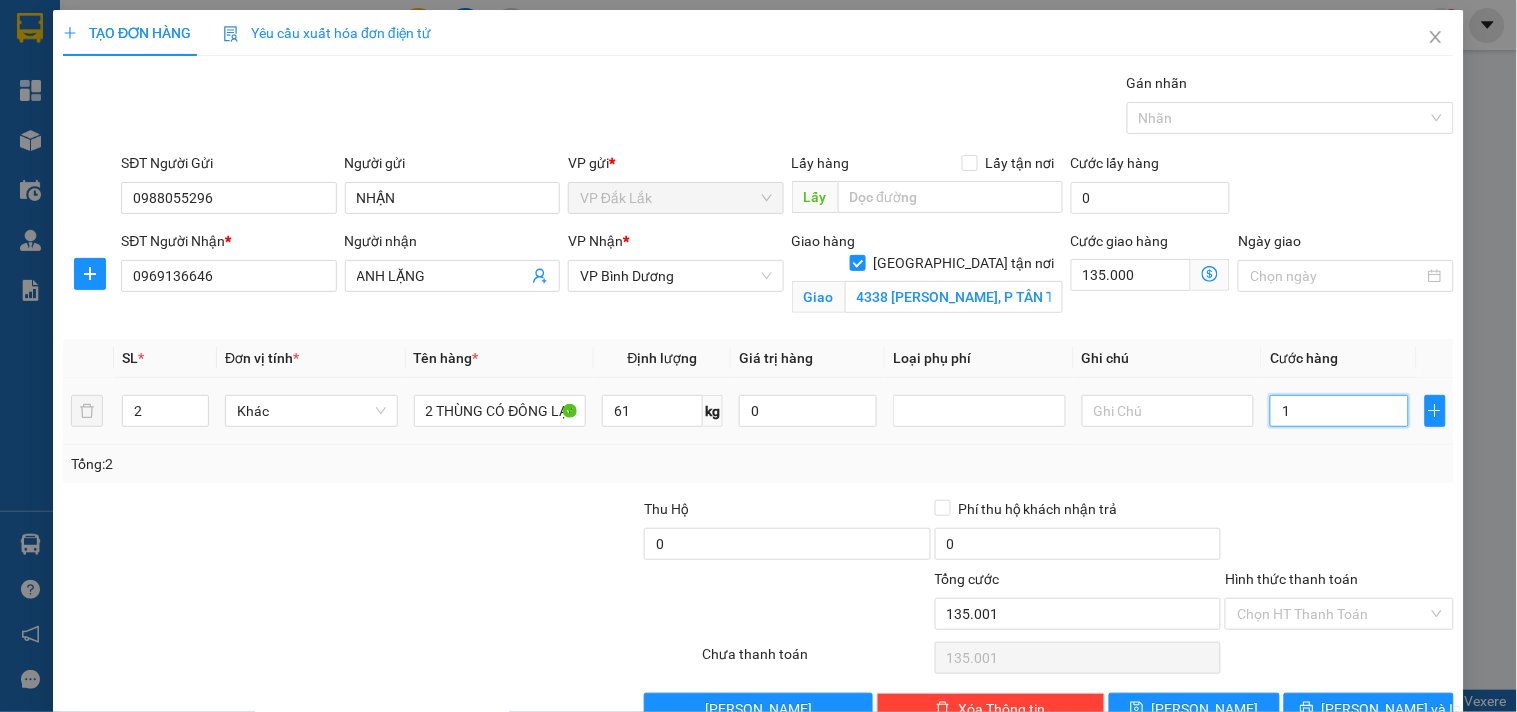 type on "135.011" 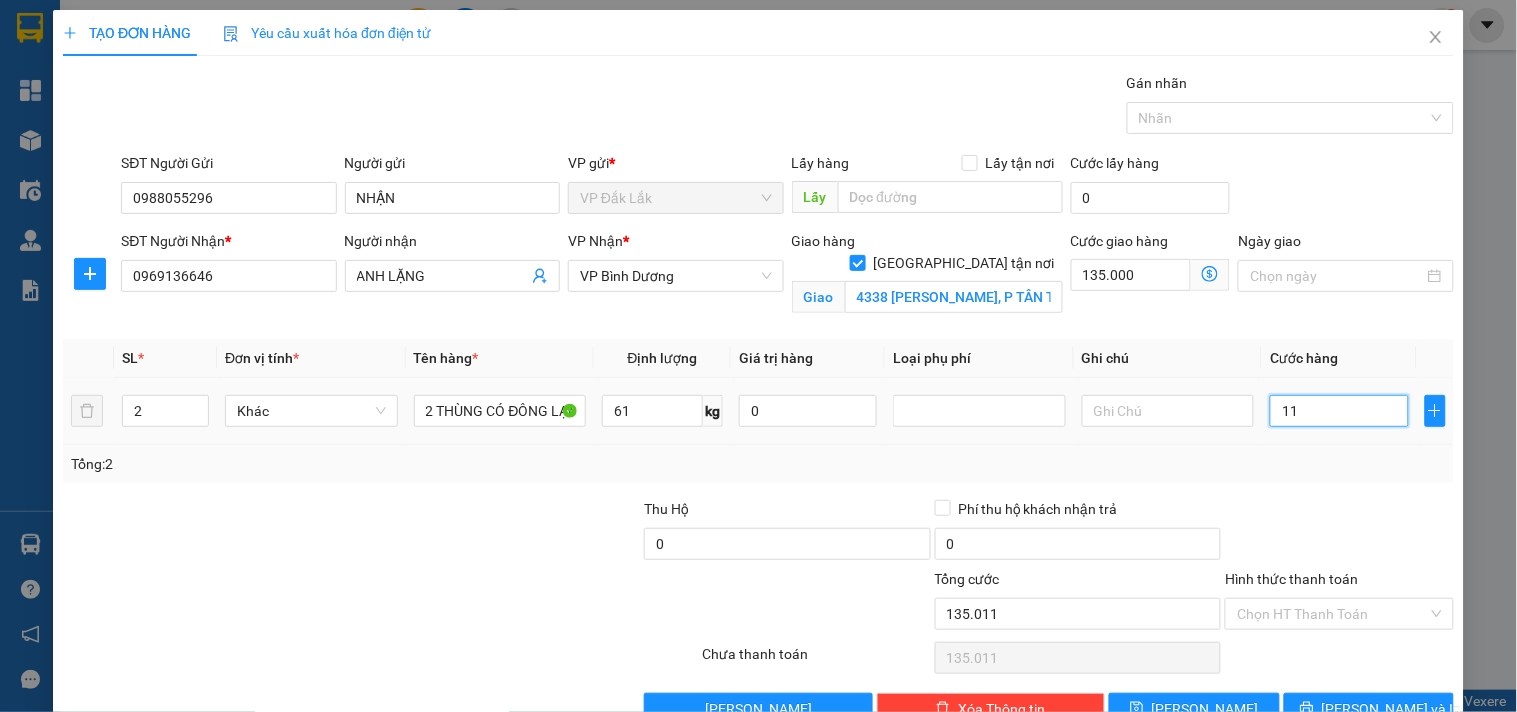 type on "135.115" 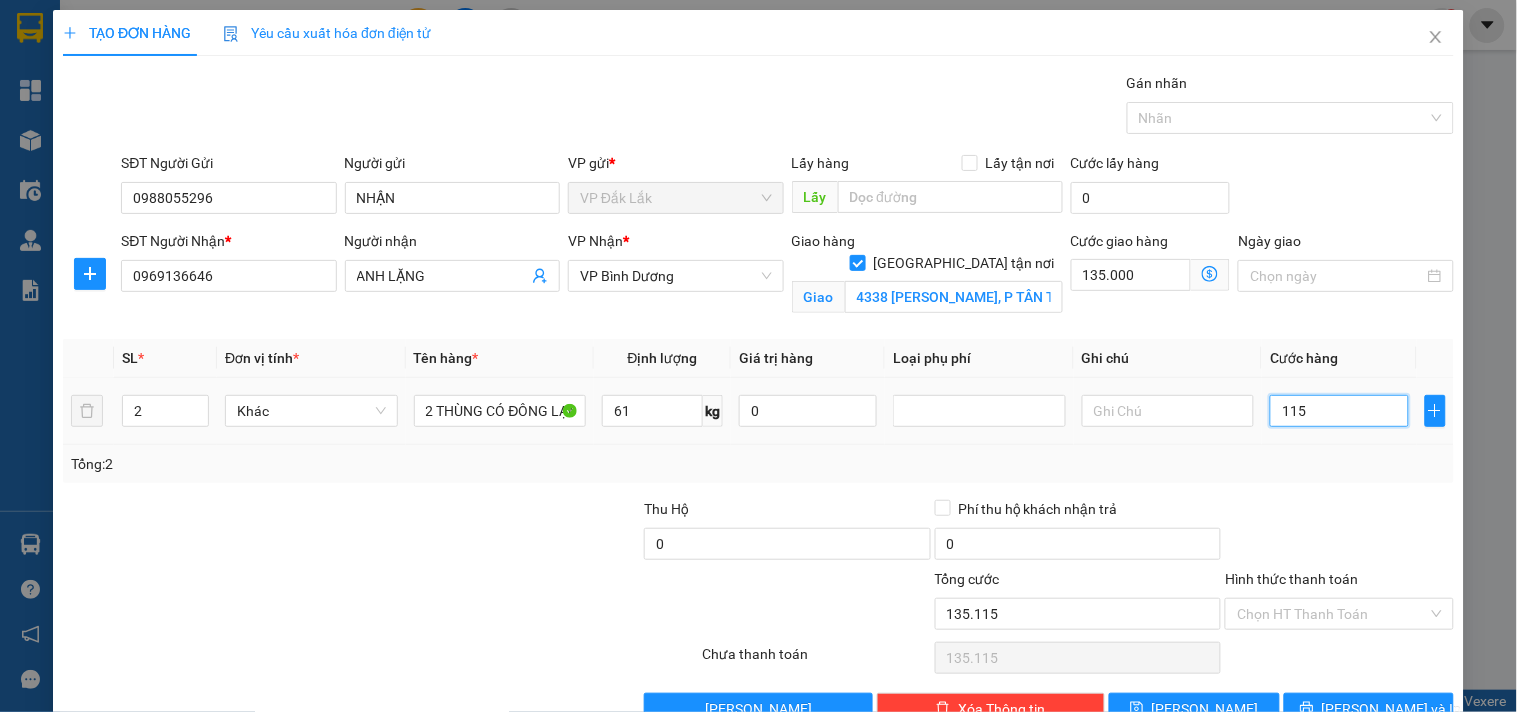type on "136.150" 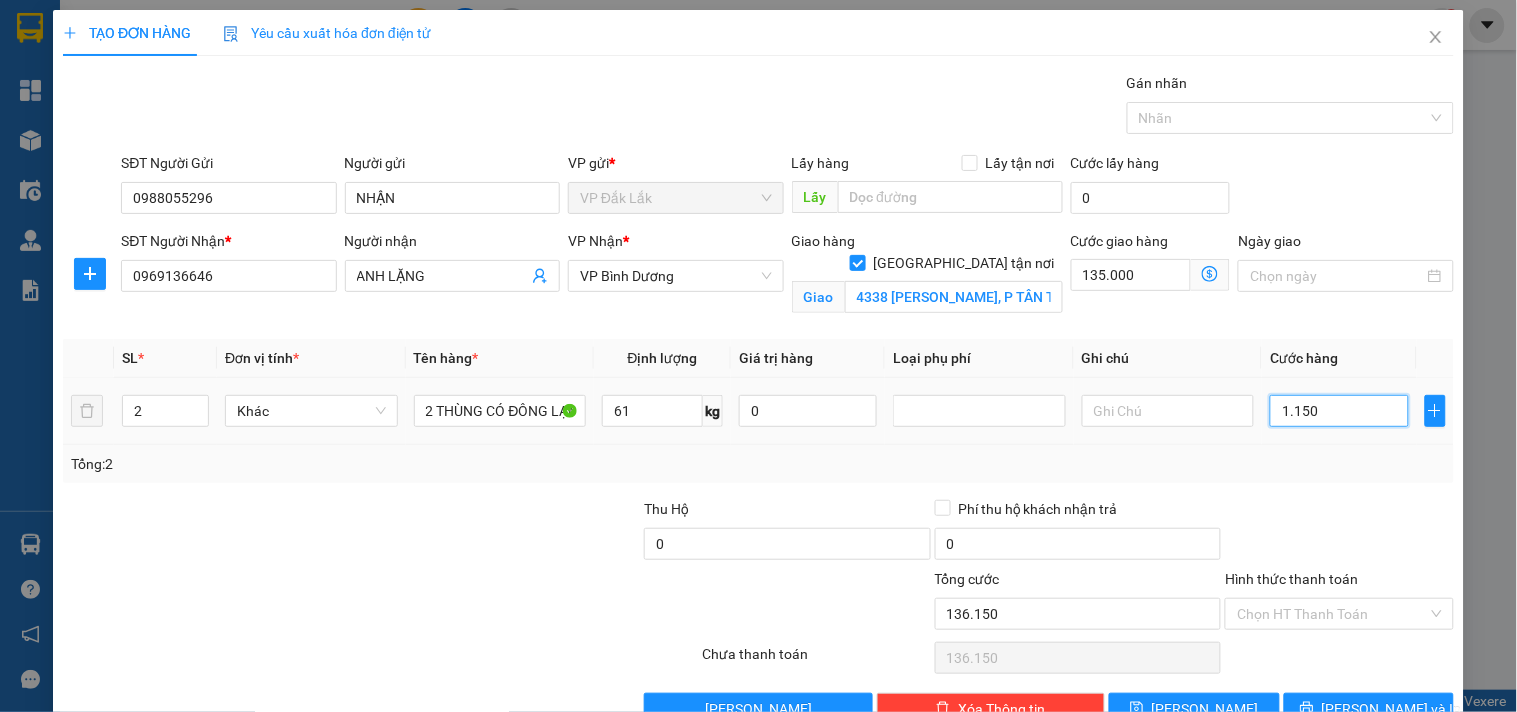 type on "146.500" 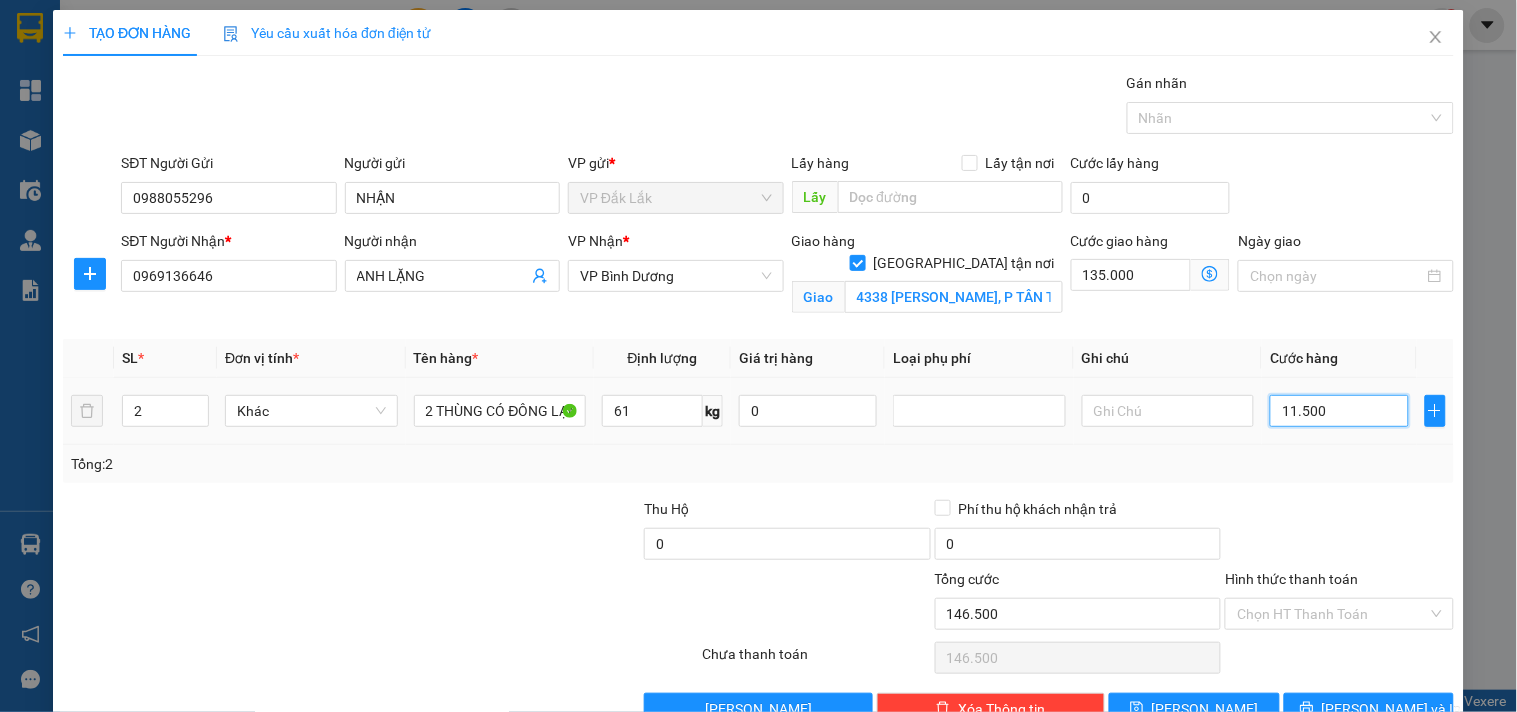 type on "250.000" 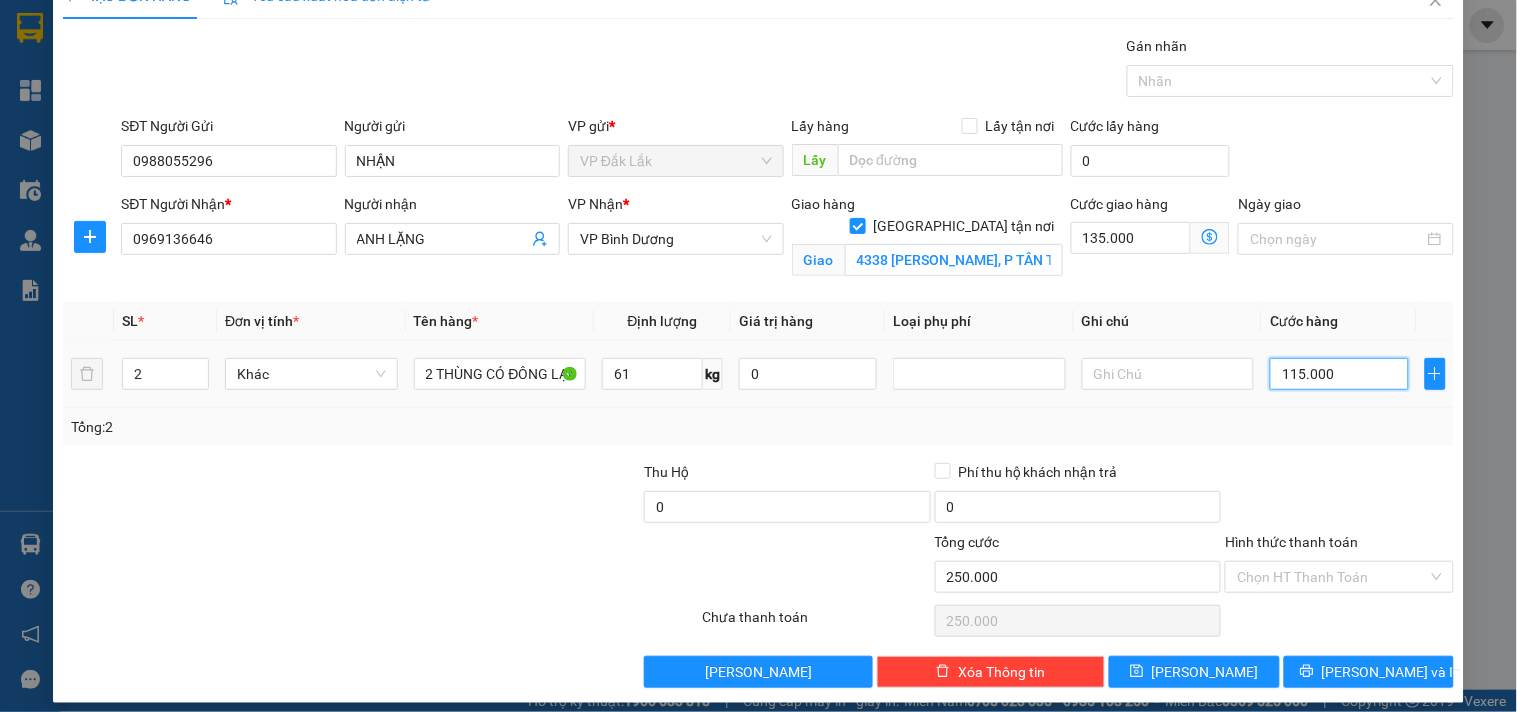 scroll, scrollTop: 52, scrollLeft: 0, axis: vertical 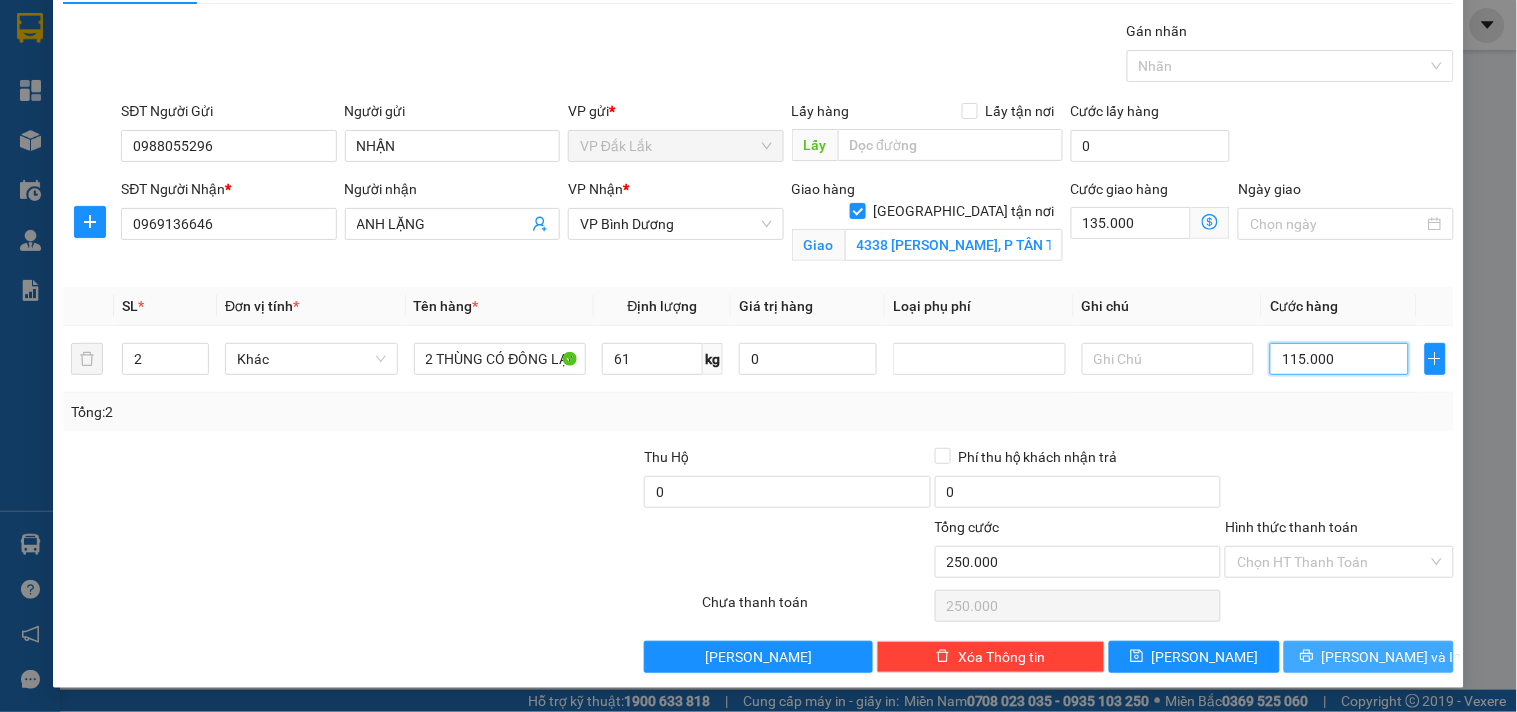 type on "115.000" 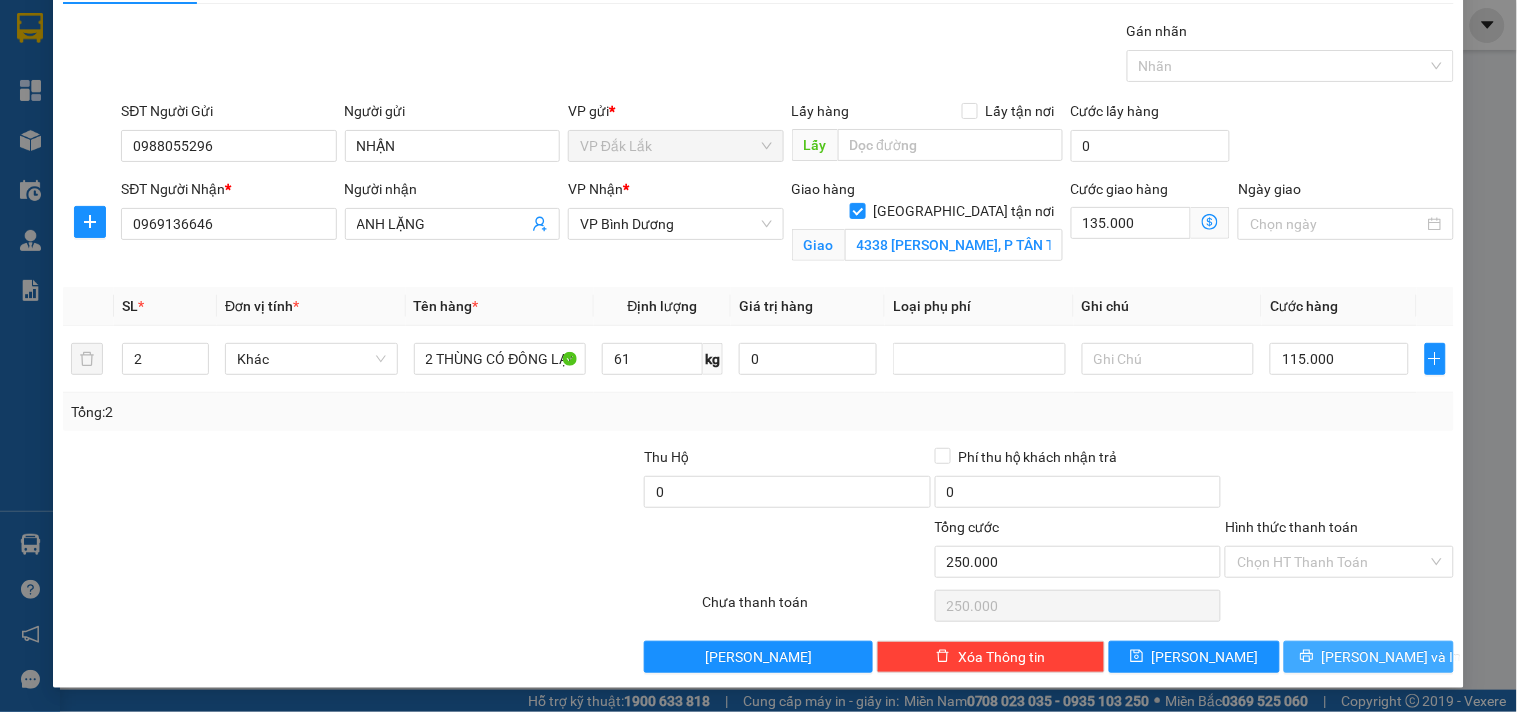 click on "[PERSON_NAME] và In" at bounding box center (1369, 657) 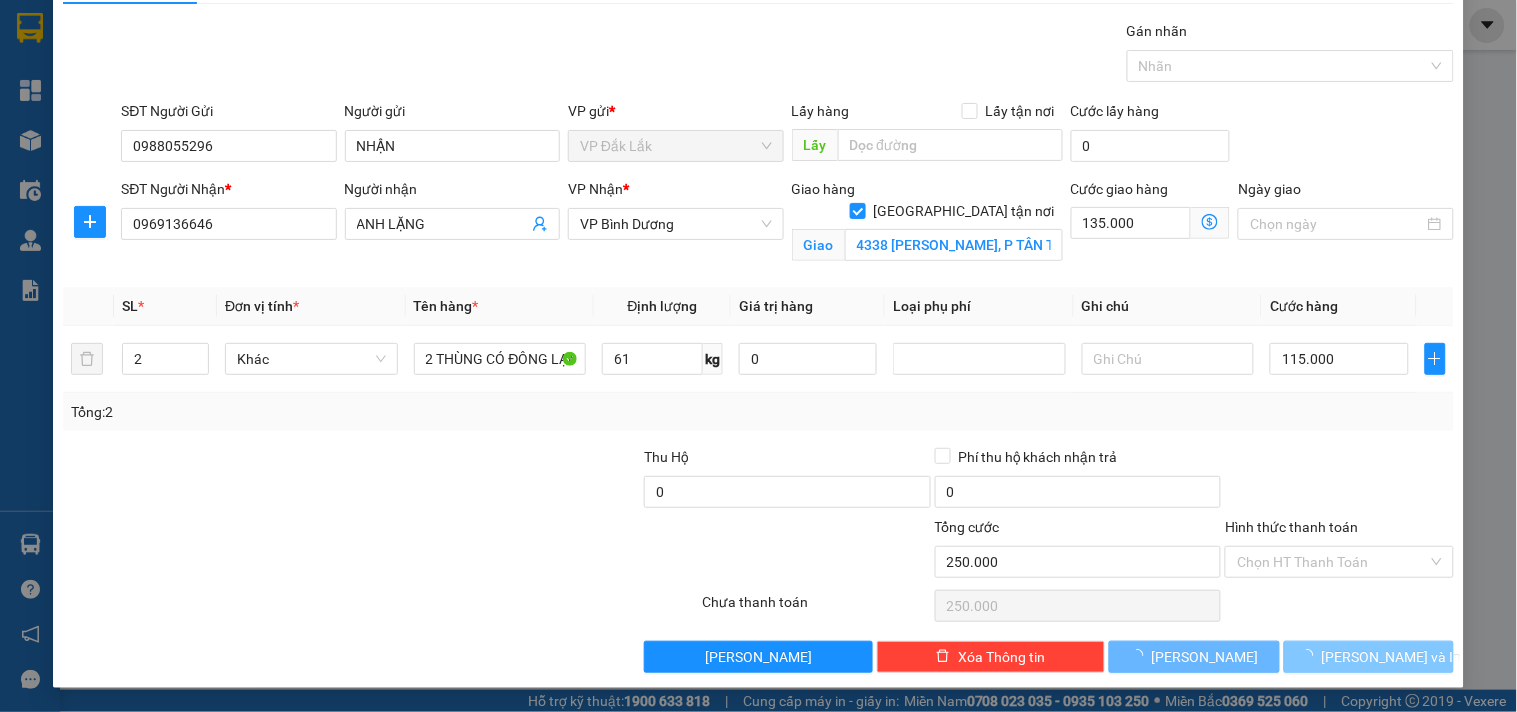 click at bounding box center (758, 345) 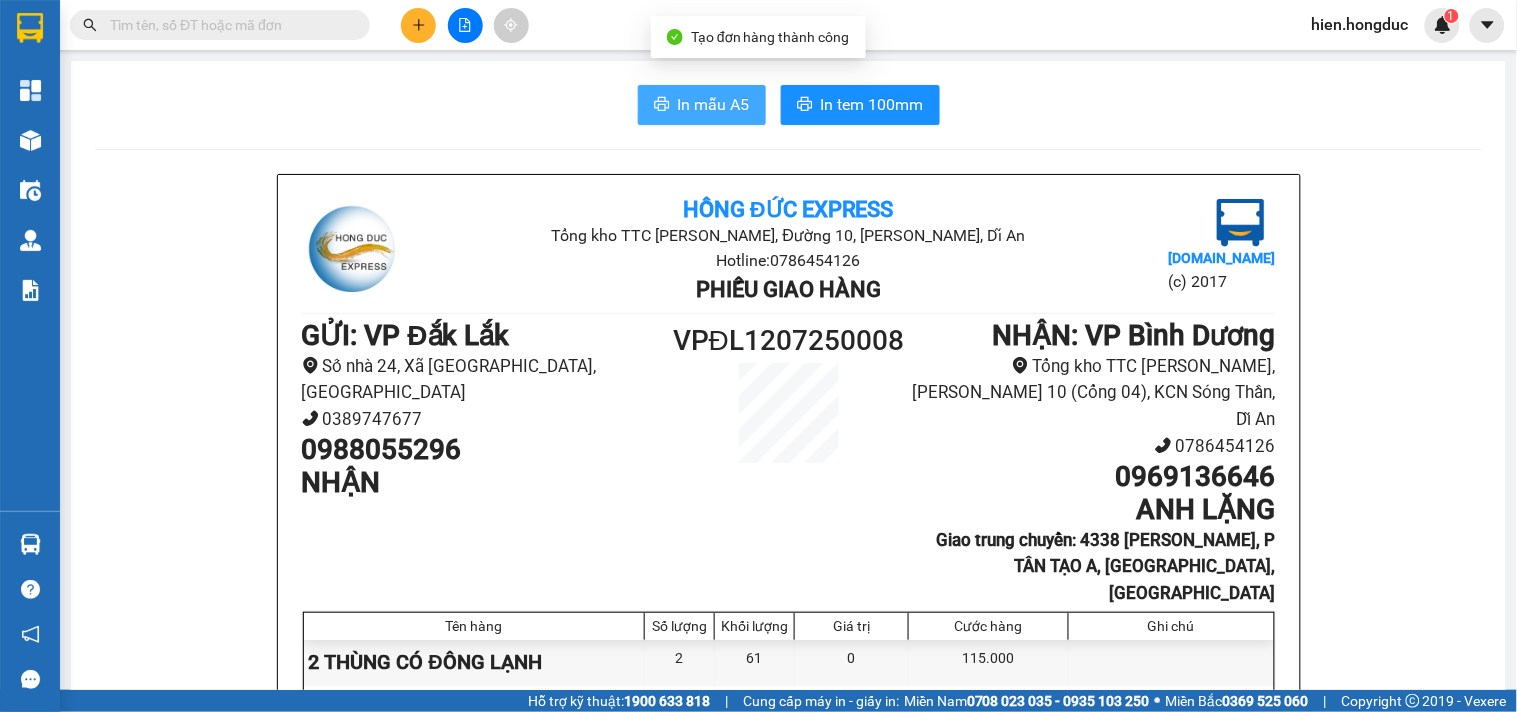 click on "In mẫu A5" at bounding box center (714, 104) 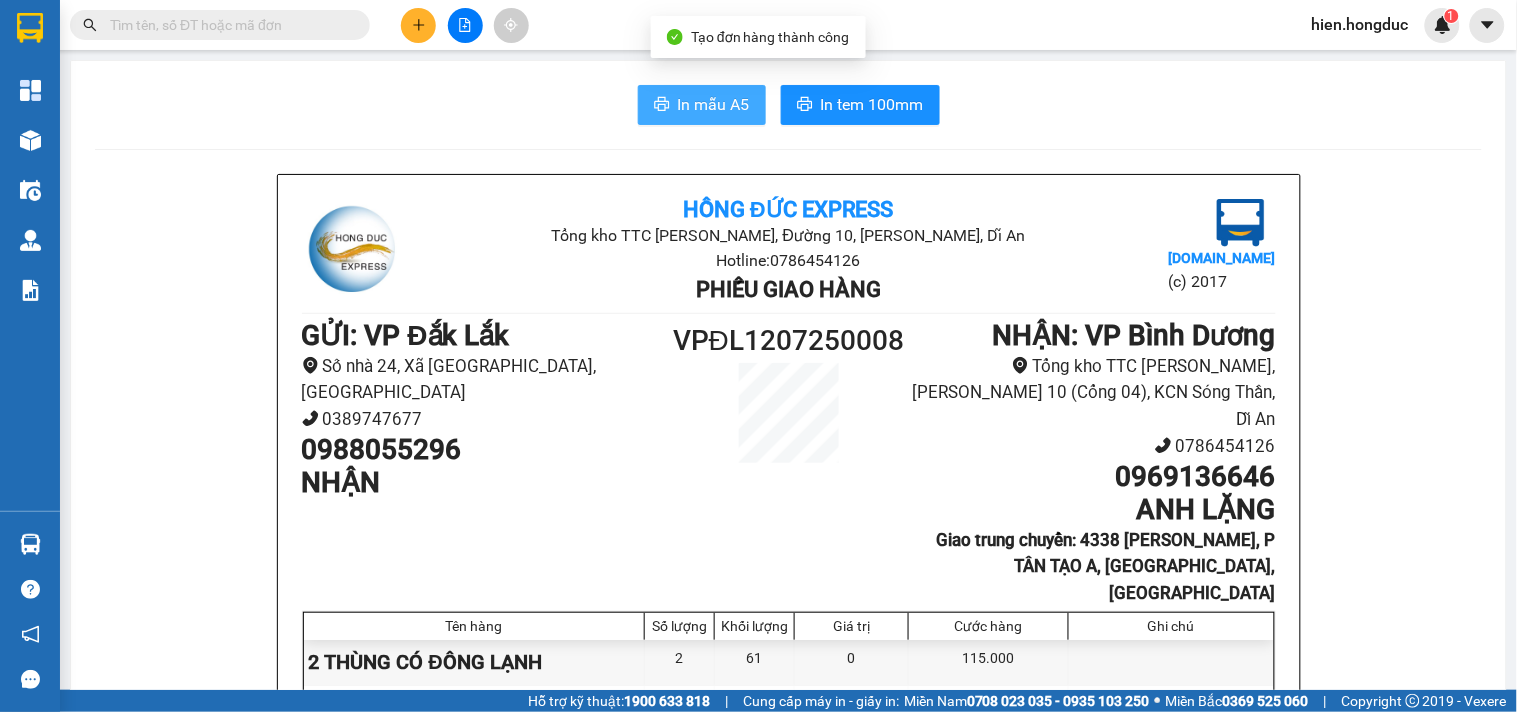 scroll, scrollTop: 0, scrollLeft: 0, axis: both 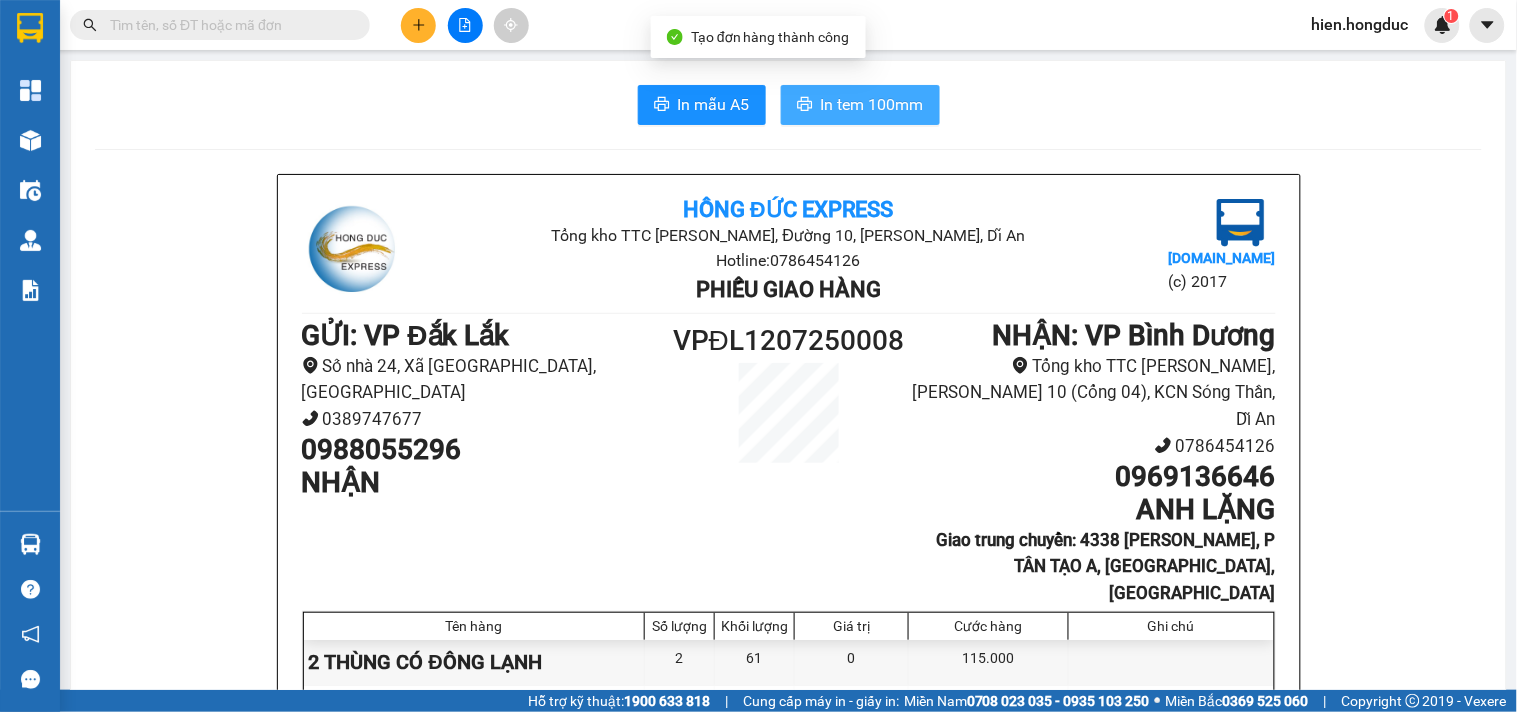 click on "In tem 100mm" at bounding box center [872, 104] 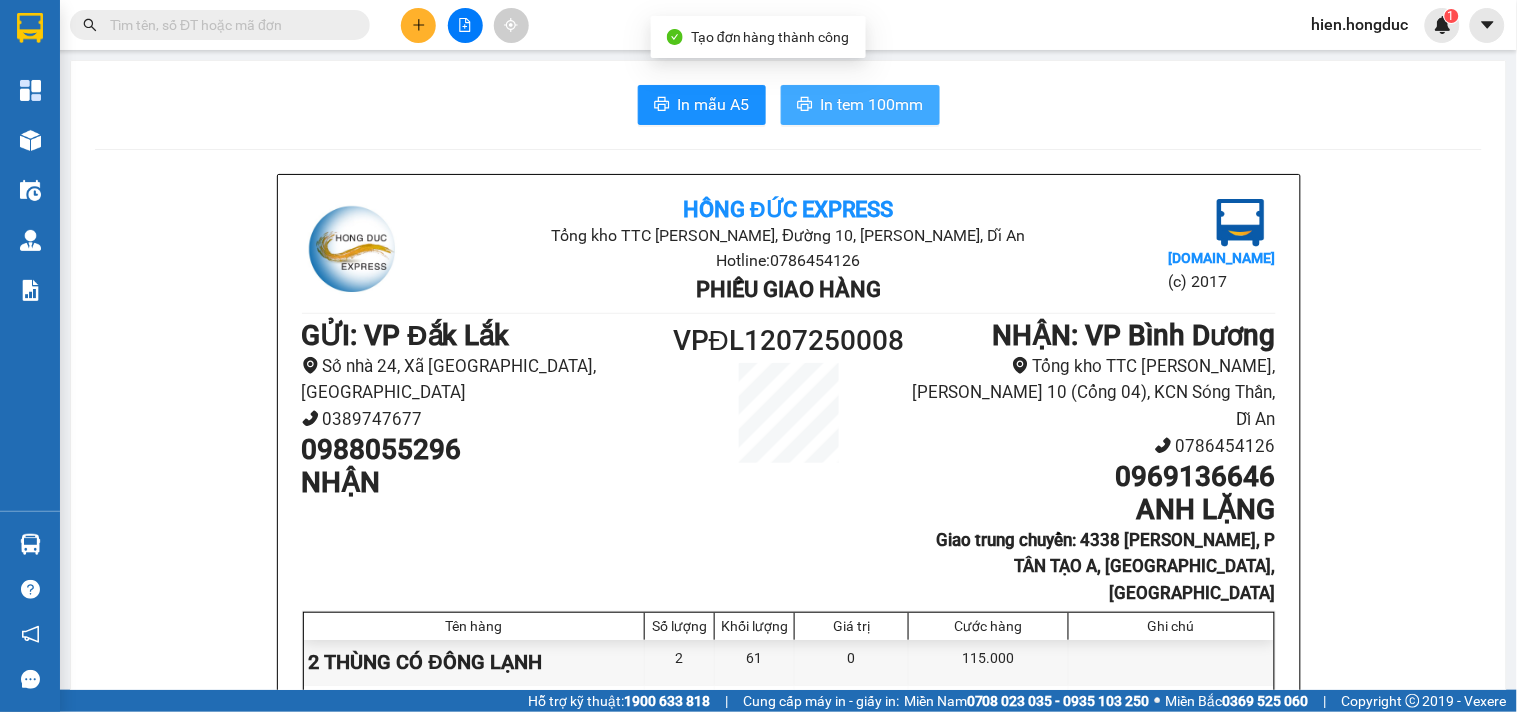 scroll, scrollTop: 0, scrollLeft: 0, axis: both 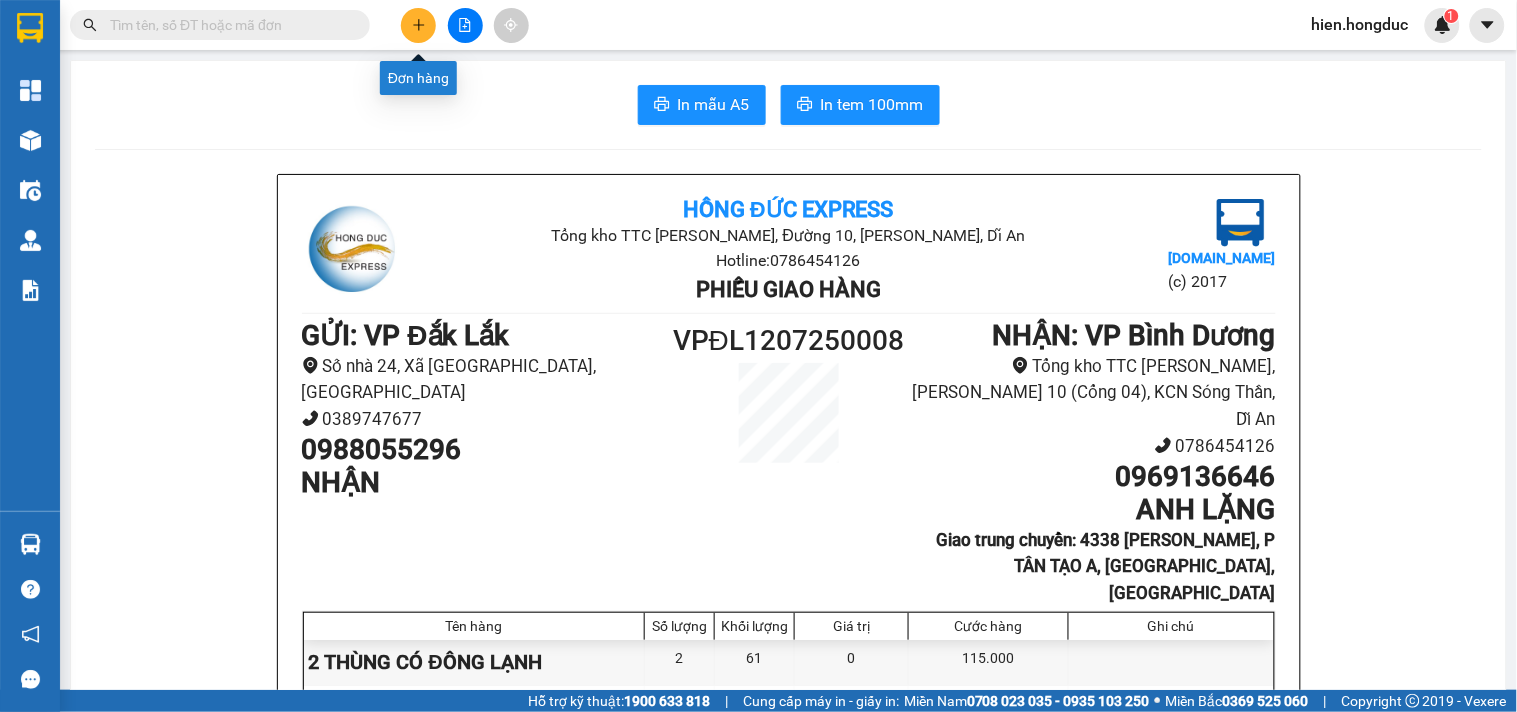 click at bounding box center (418, 25) 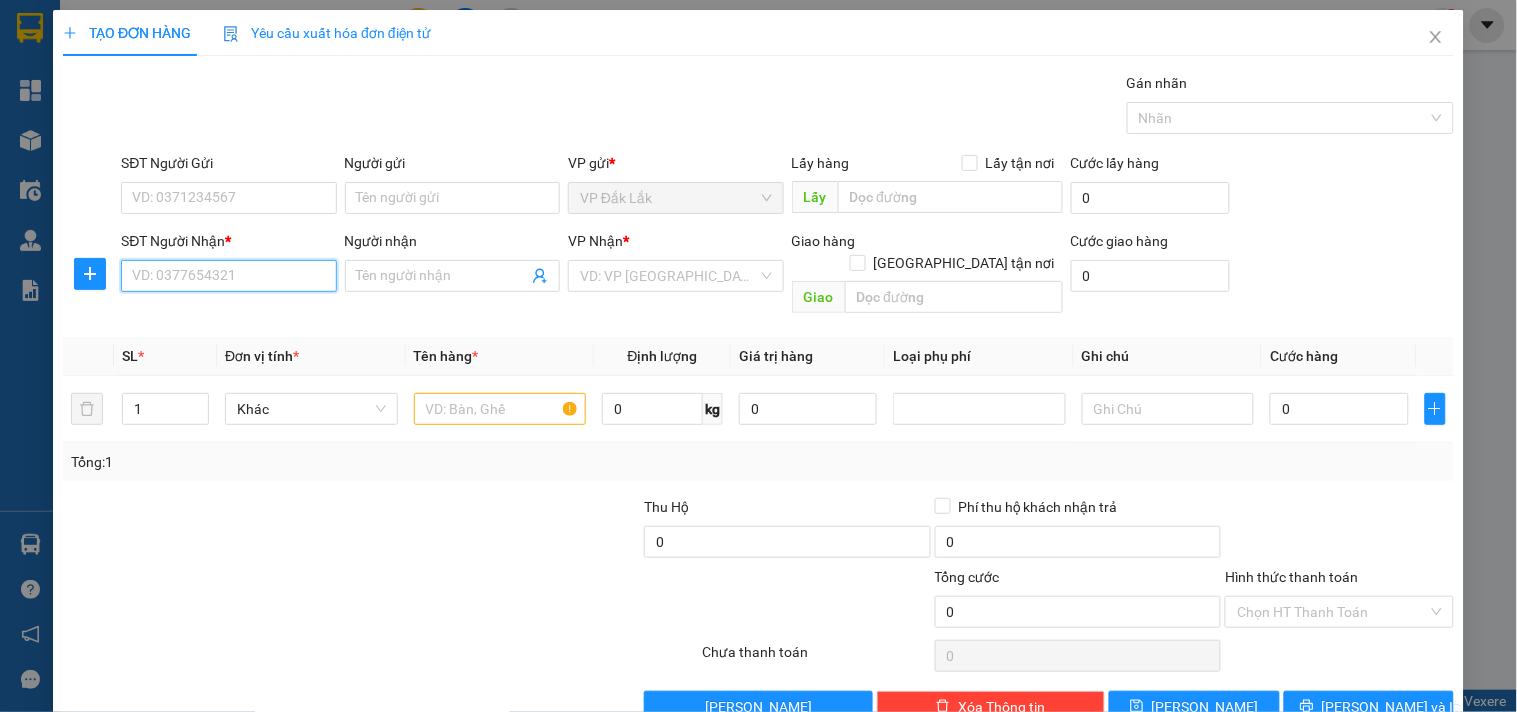 click on "SĐT Người Nhận  *" at bounding box center (228, 276) 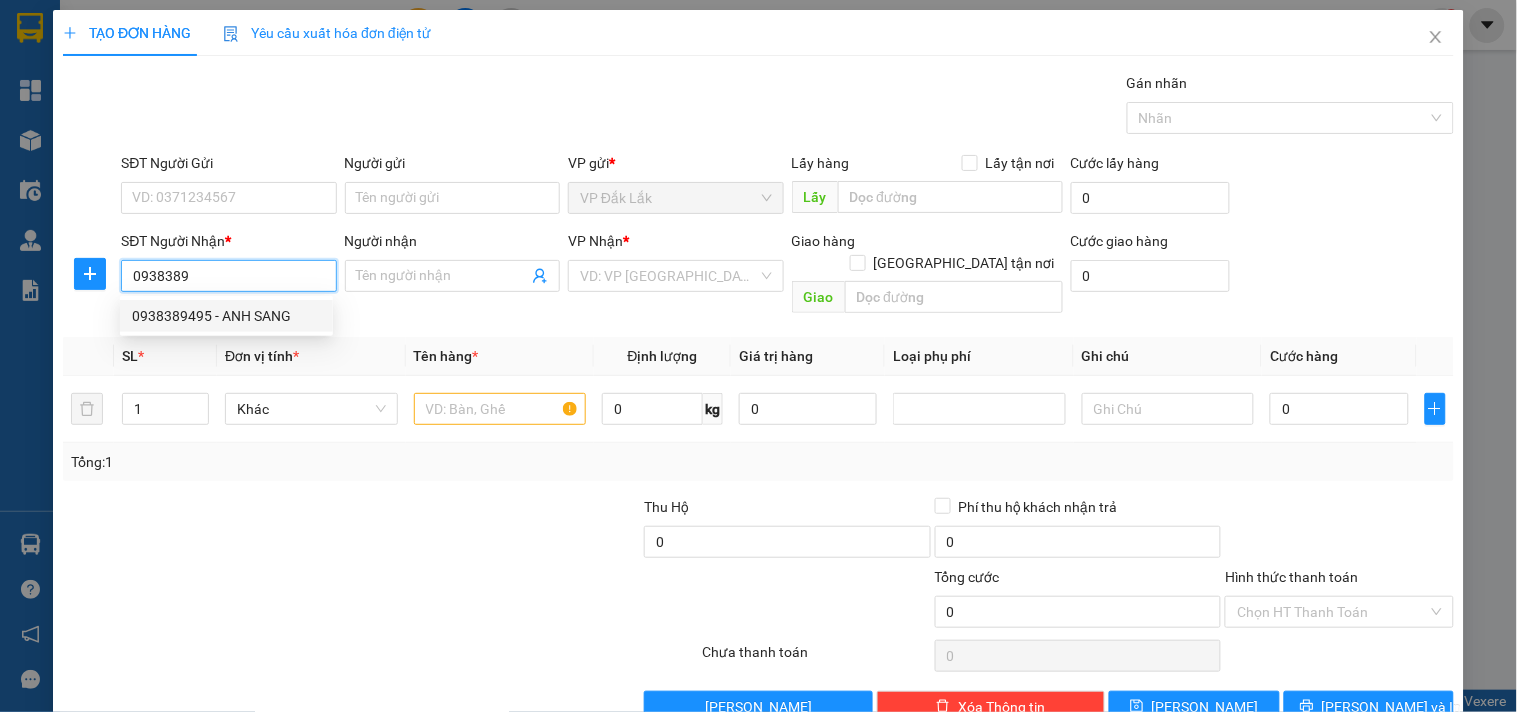 click on "0938389495 - ANH SANG" at bounding box center [226, 316] 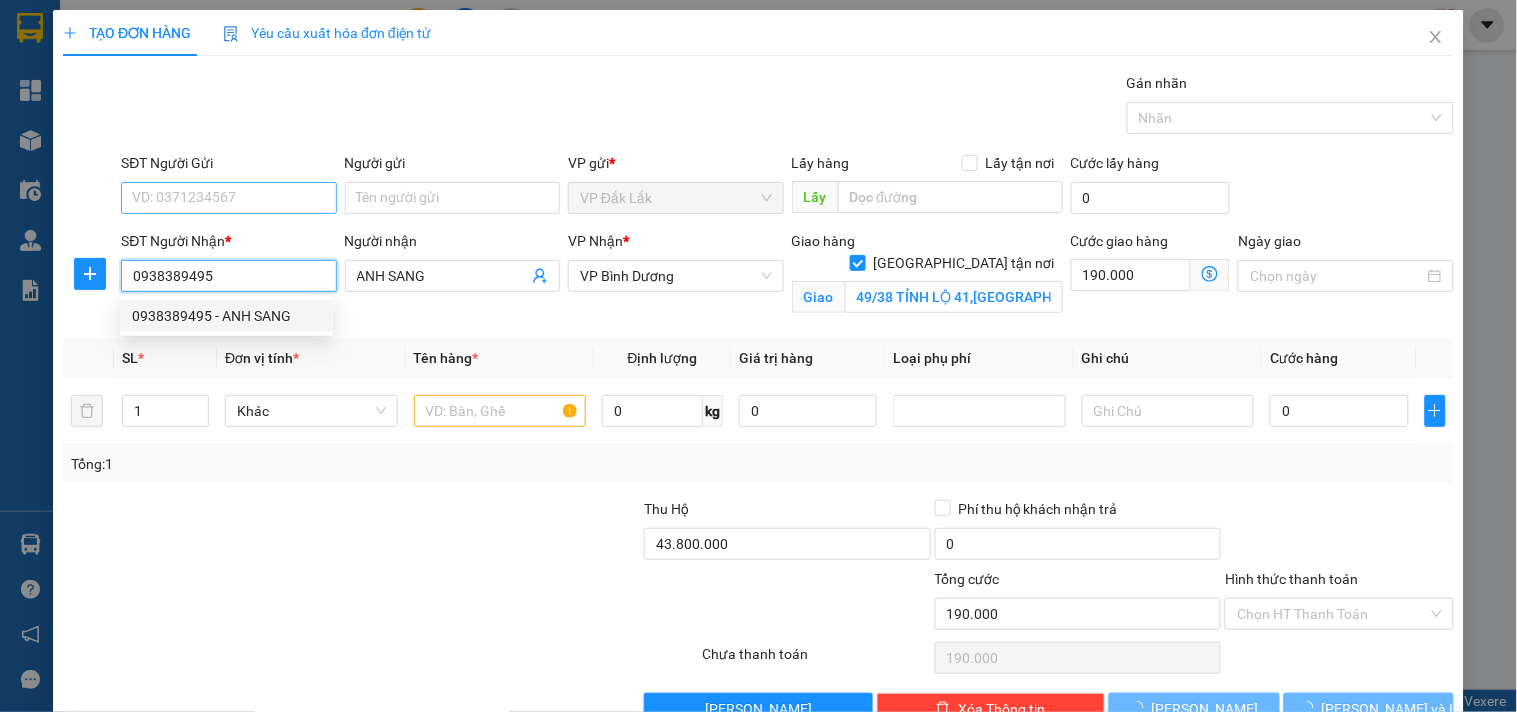 type on "0938389495" 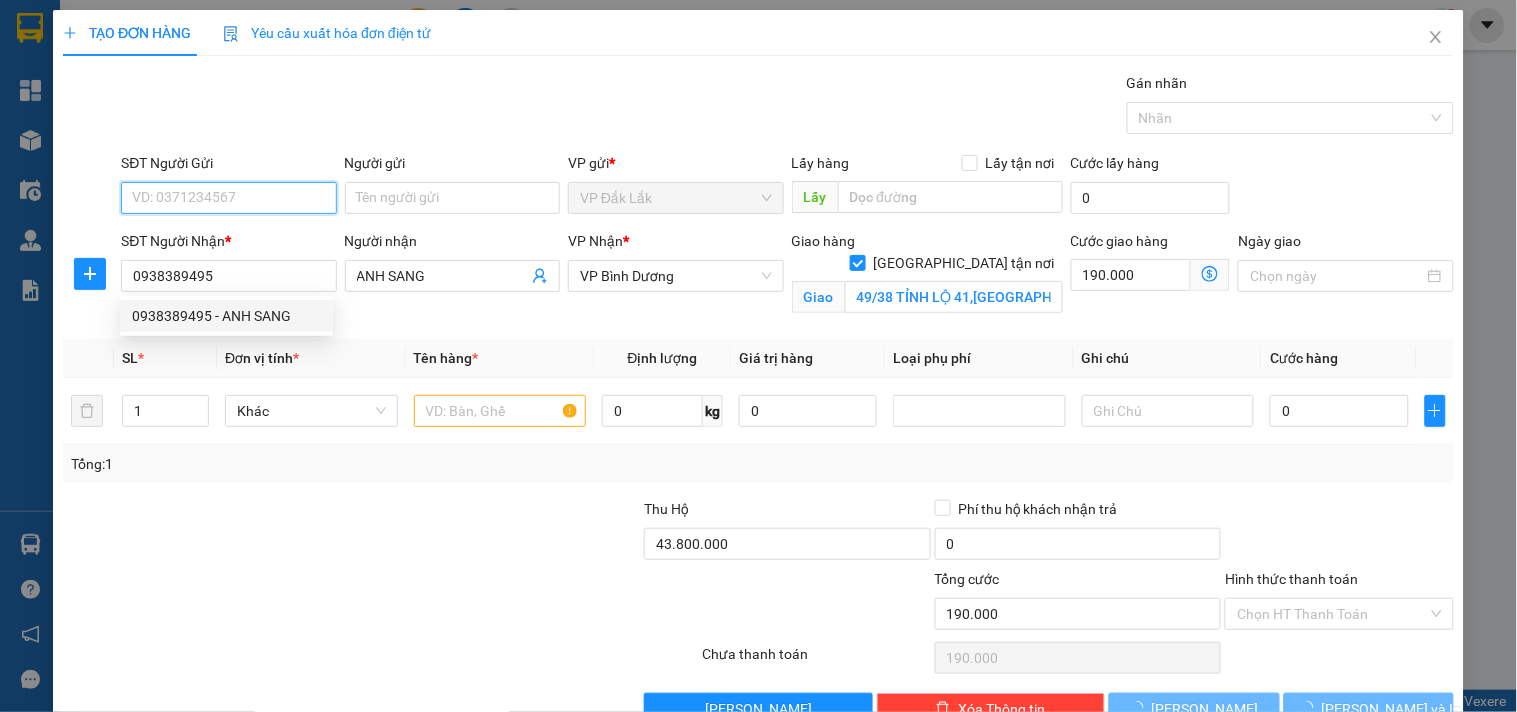 type on "690.000" 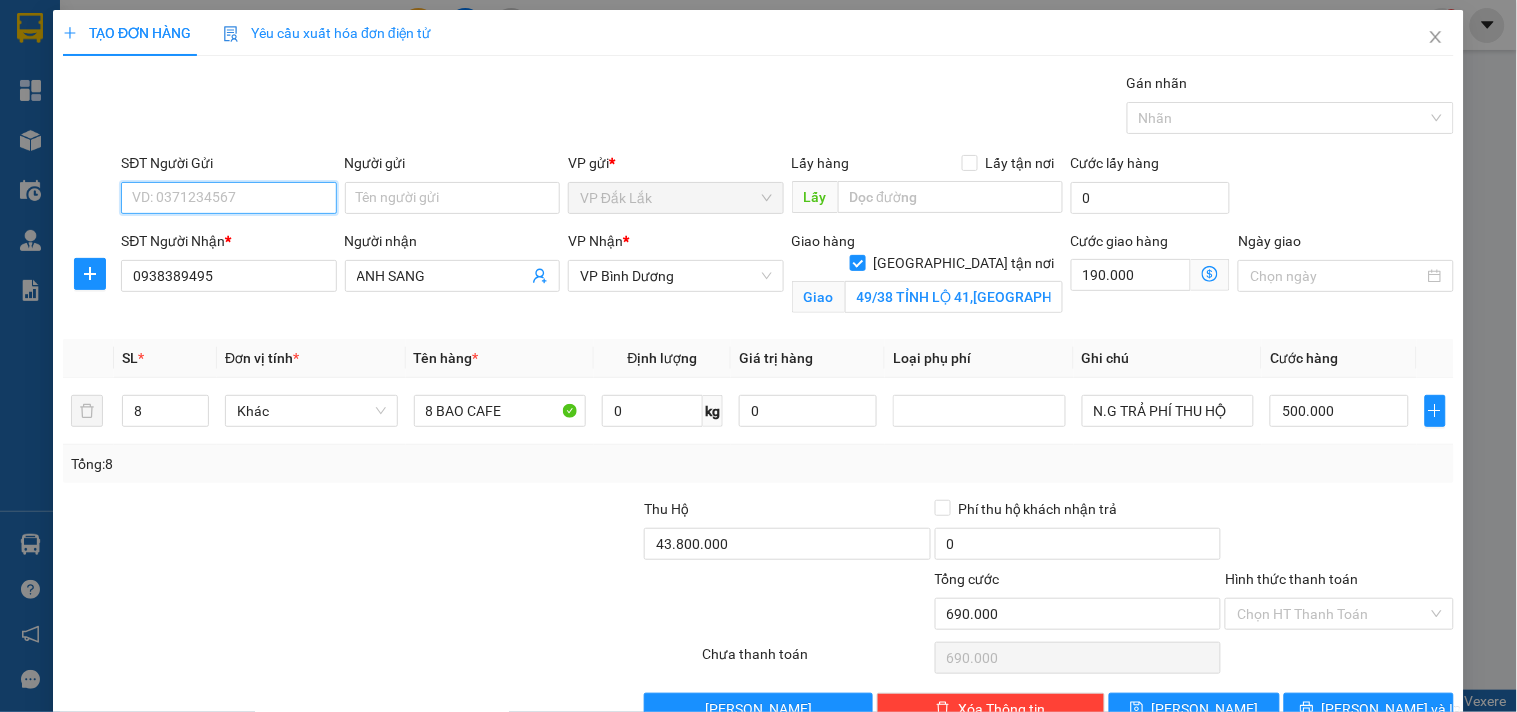 click on "SĐT Người Gửi" at bounding box center [228, 198] 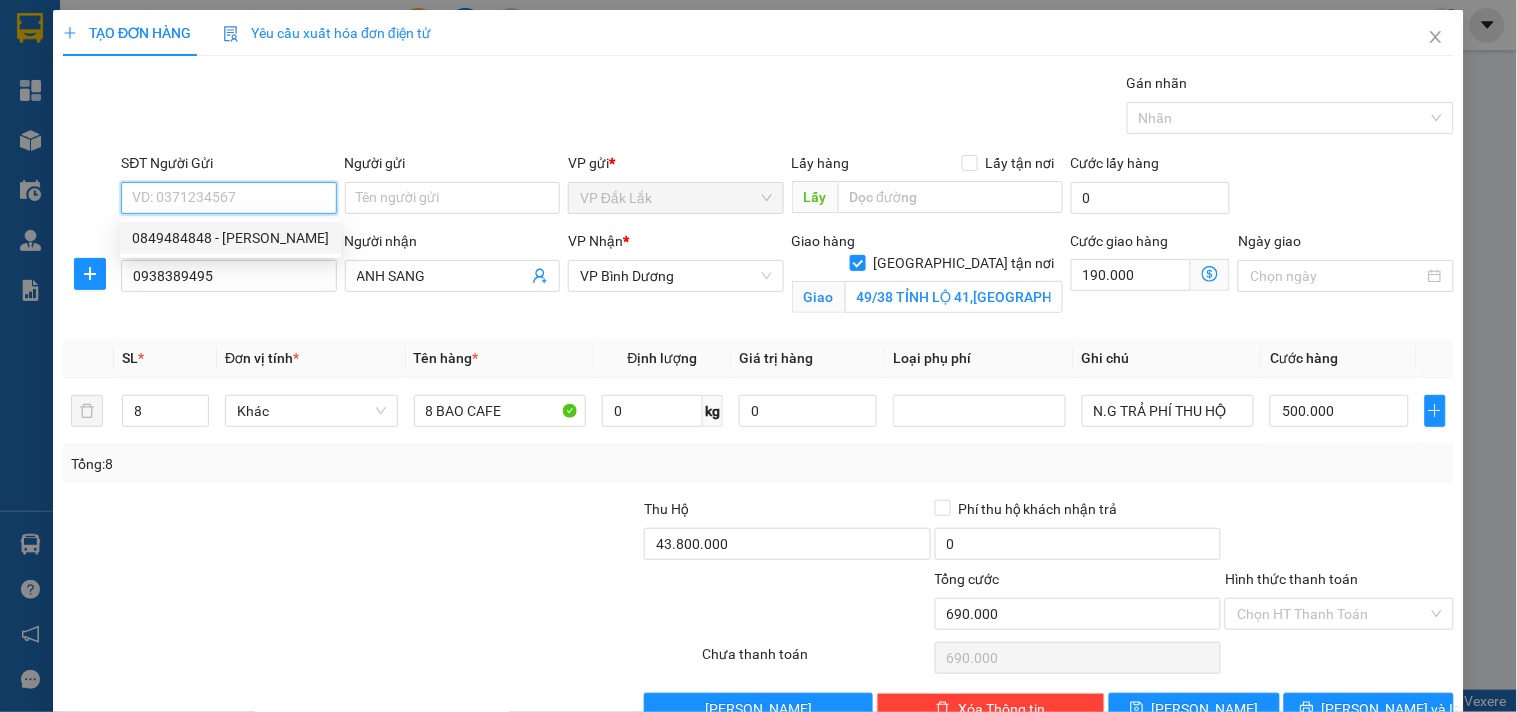 click on "0849484848 - ANH HIỀN" at bounding box center (230, 238) 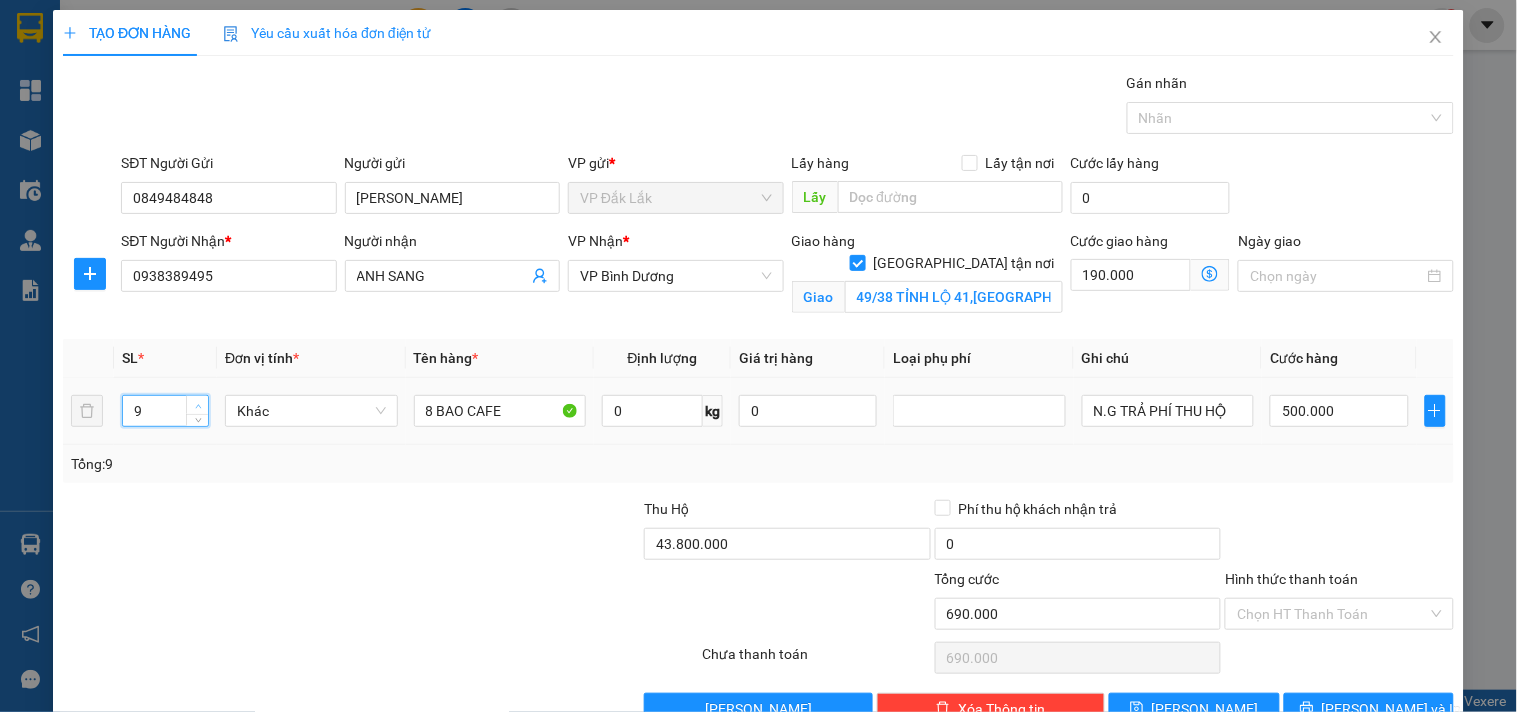 click at bounding box center (197, 405) 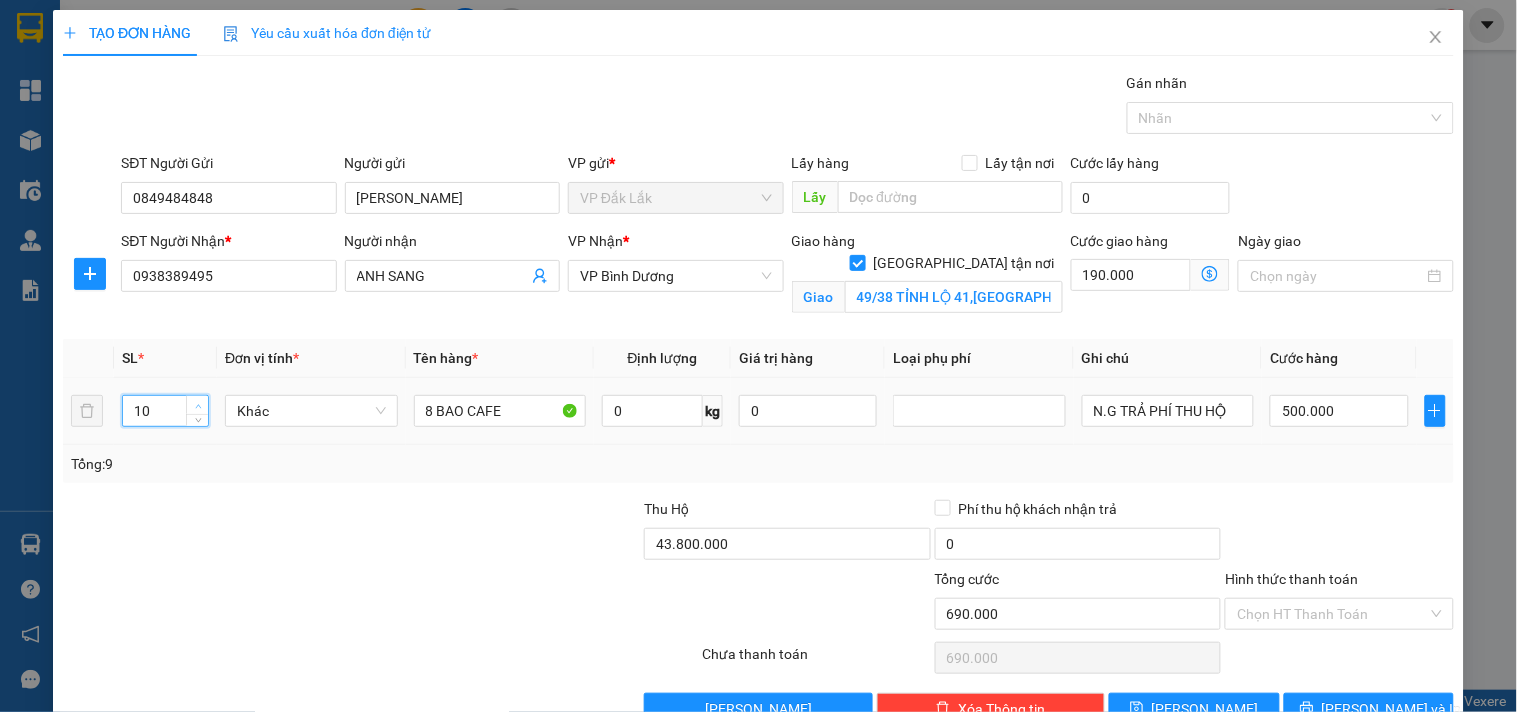 click at bounding box center (197, 405) 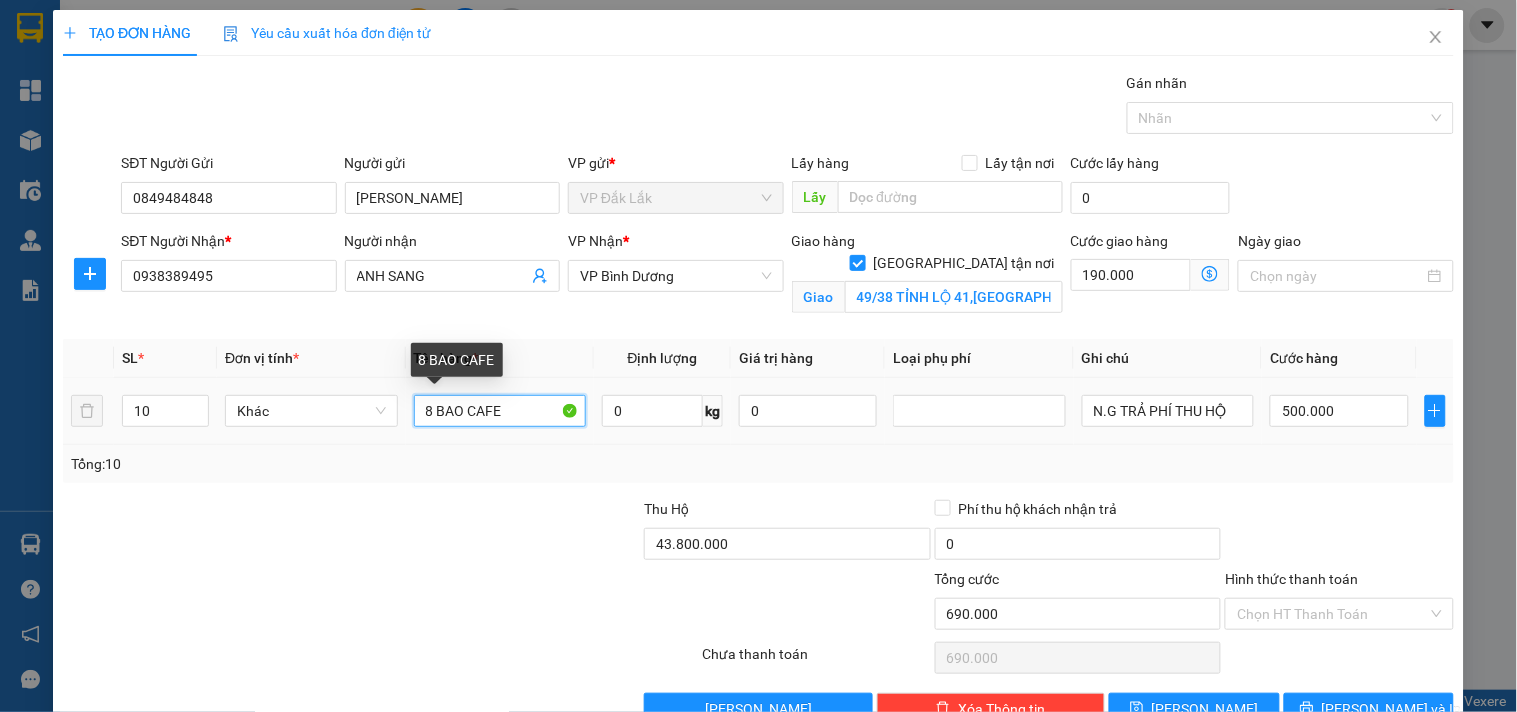 click on "8 BAO CAFE" at bounding box center (500, 411) 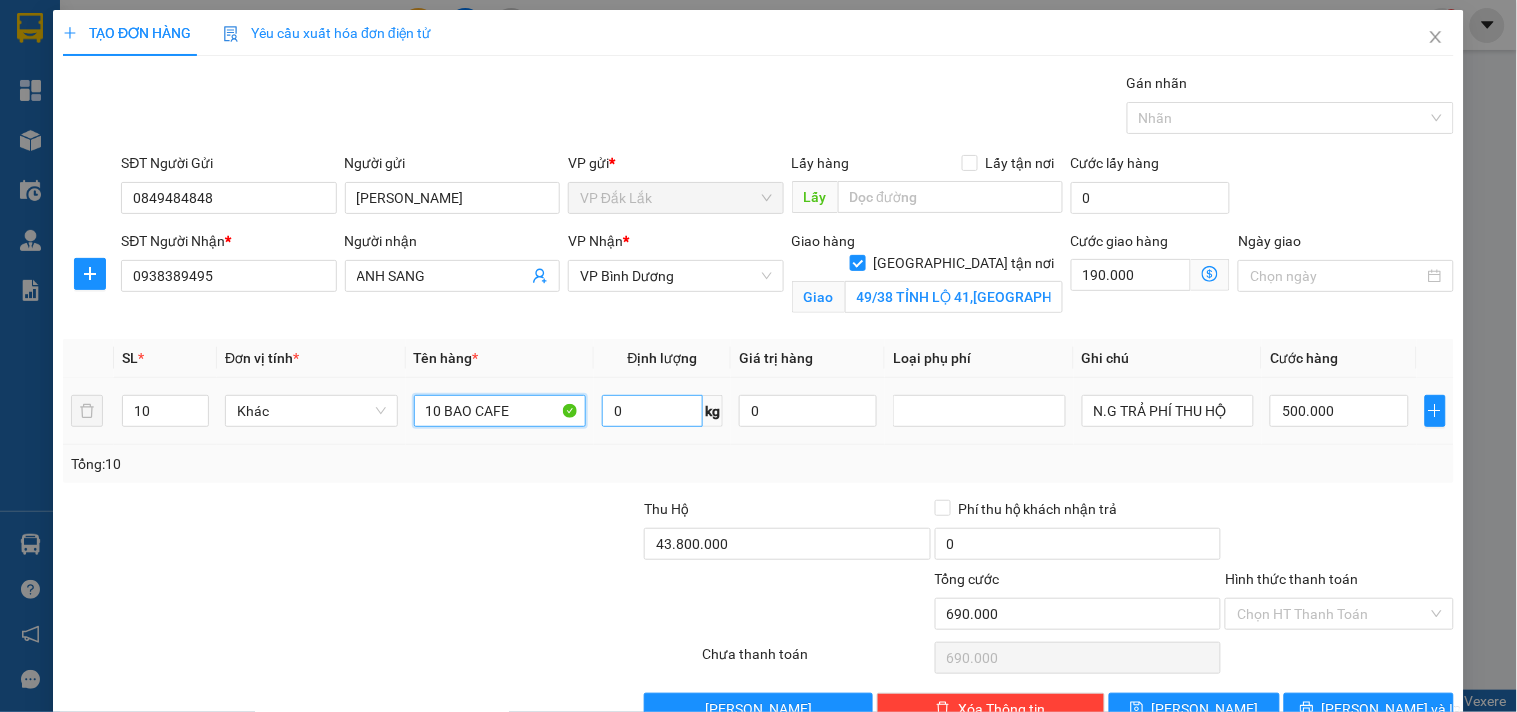 type on "10 BAO CAFE" 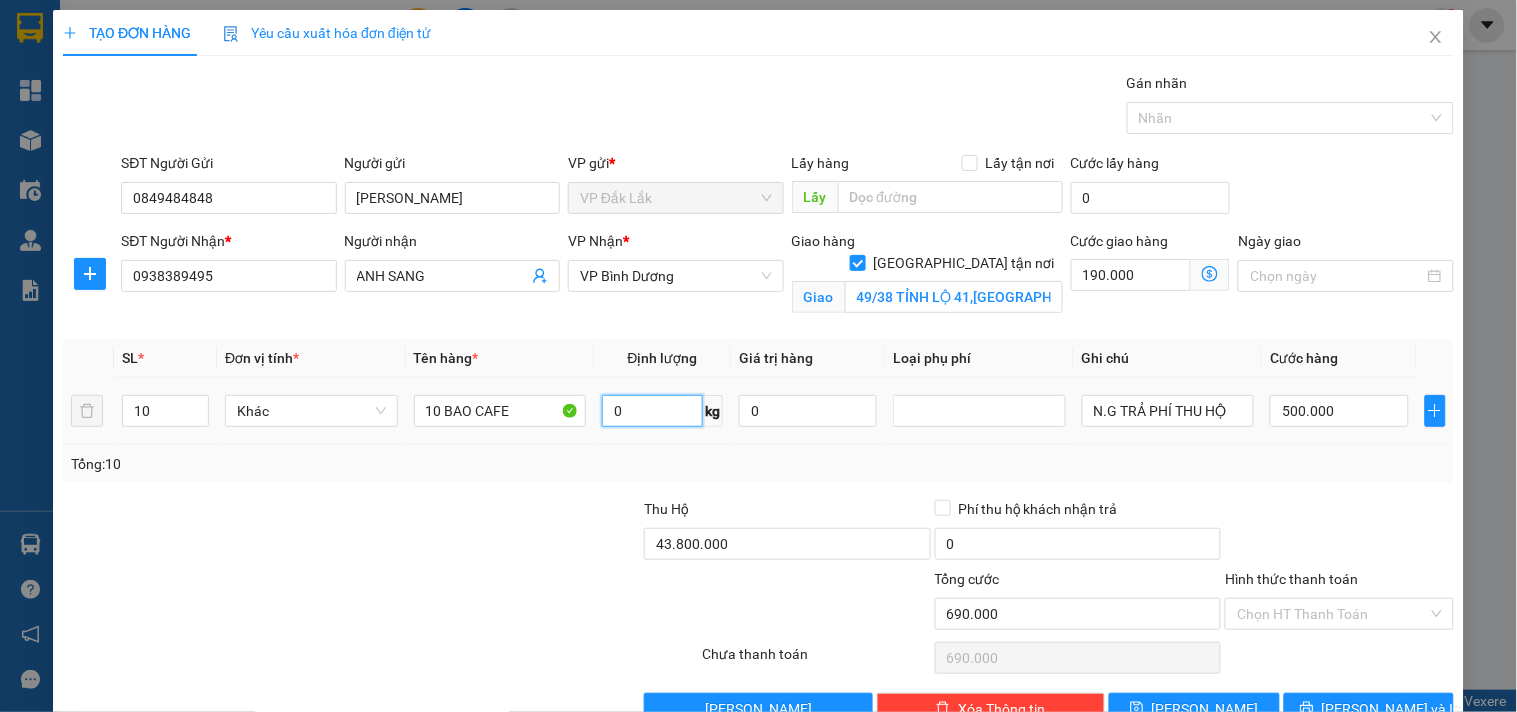 click on "0" at bounding box center [652, 411] 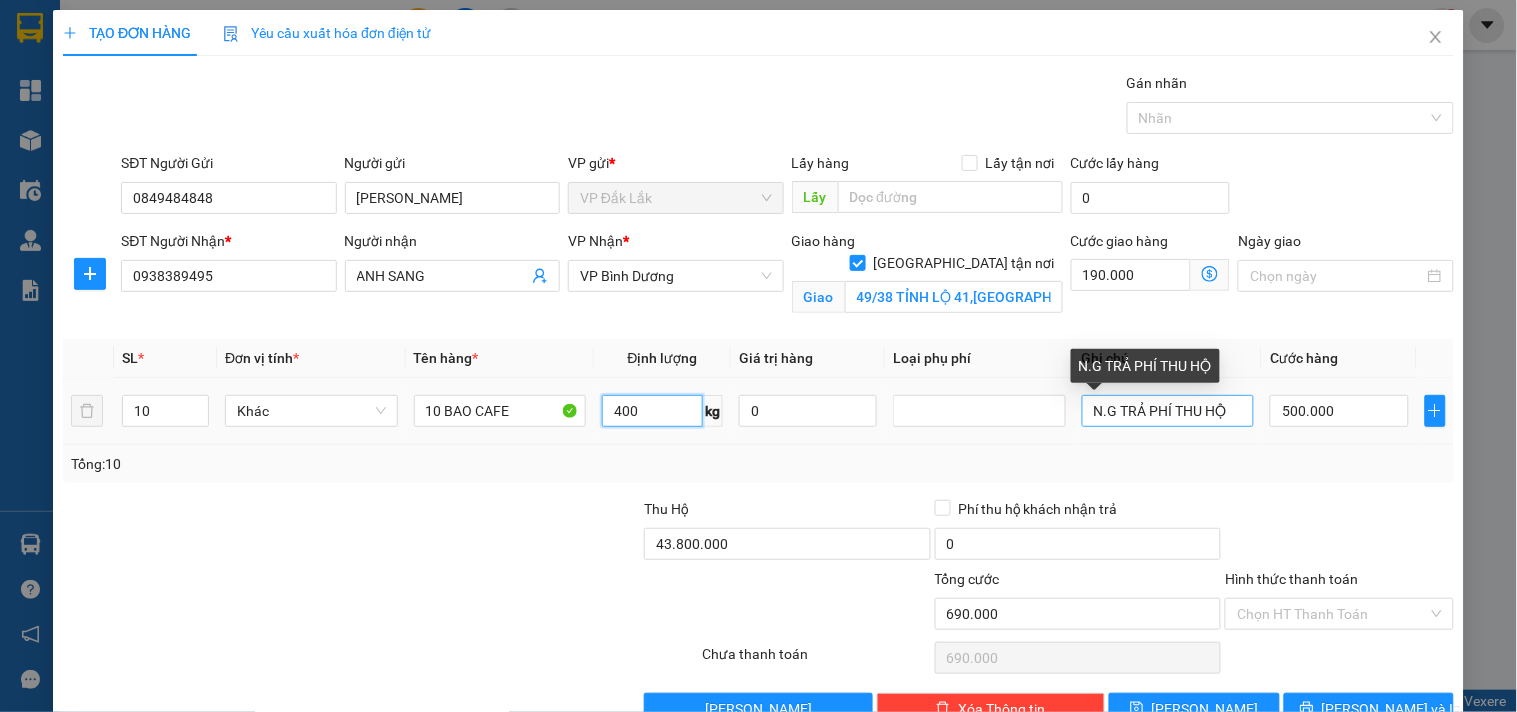 type on "400" 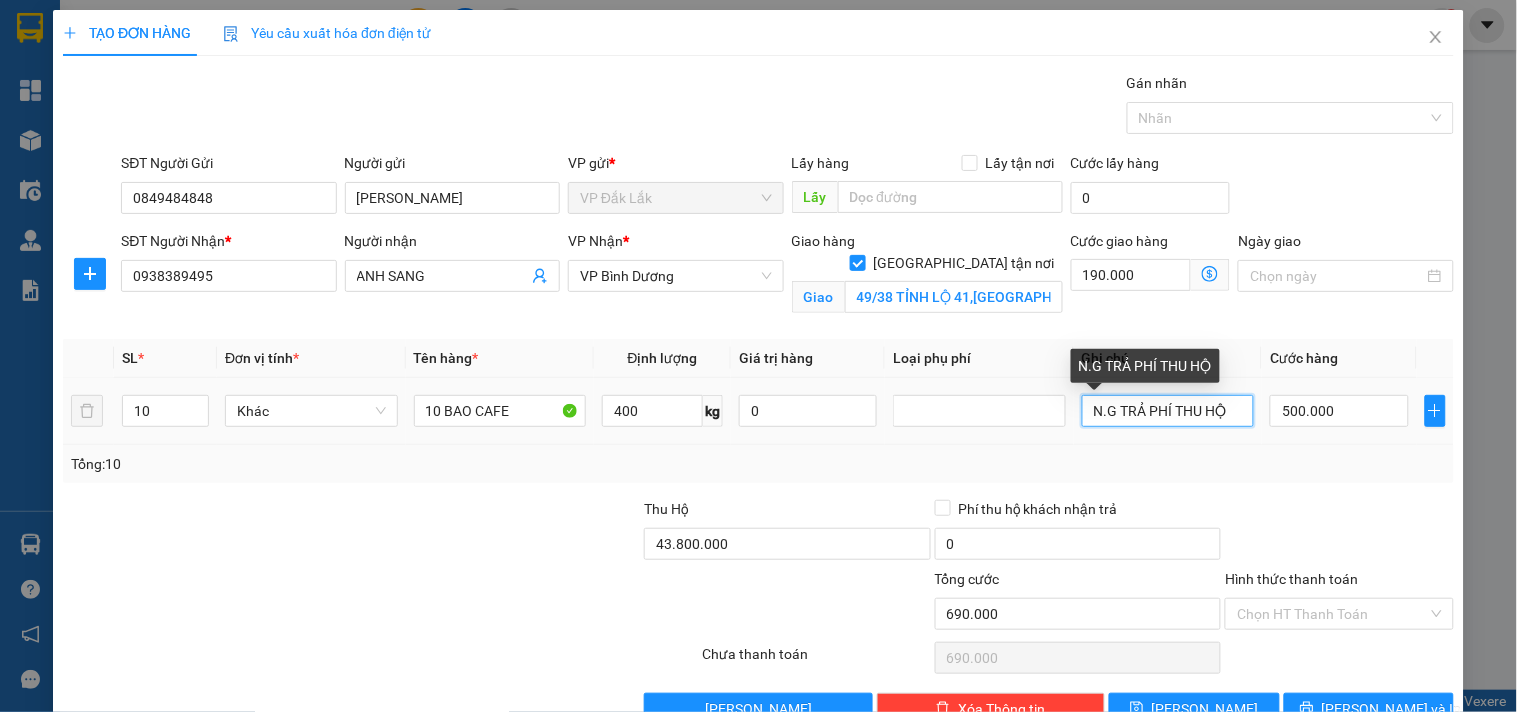 drag, startPoint x: 1081, startPoint y: 407, endPoint x: 1237, endPoint y: 410, distance: 156.02884 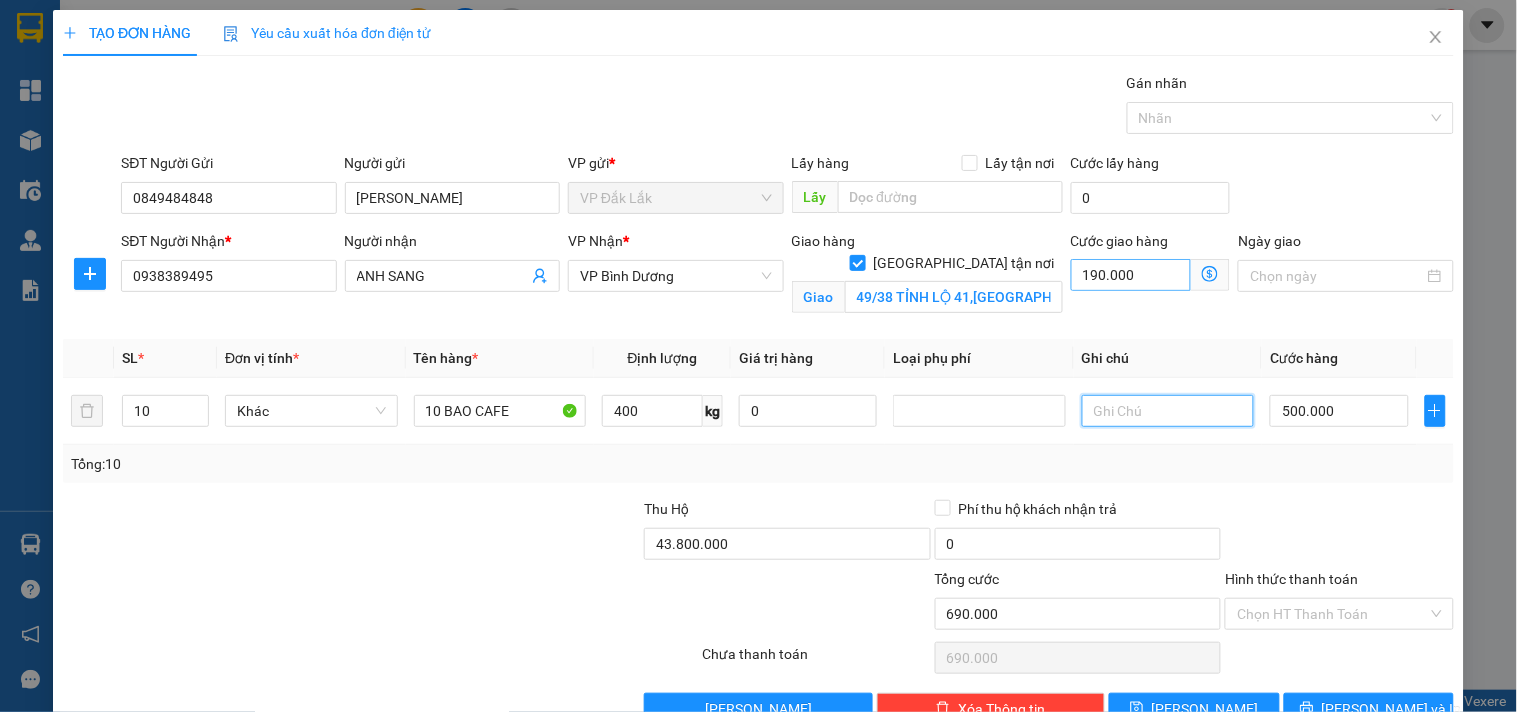 type 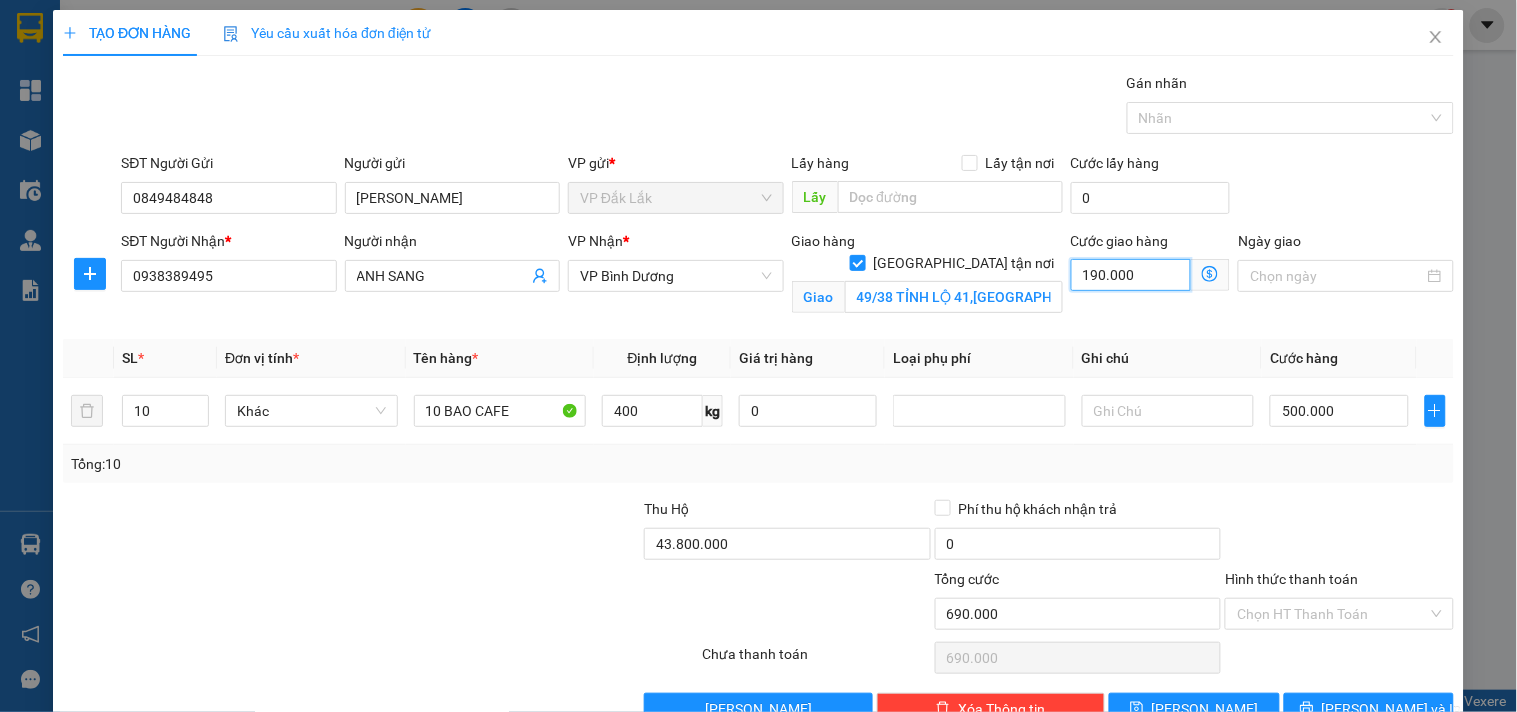 click on "190.000" at bounding box center [1131, 275] 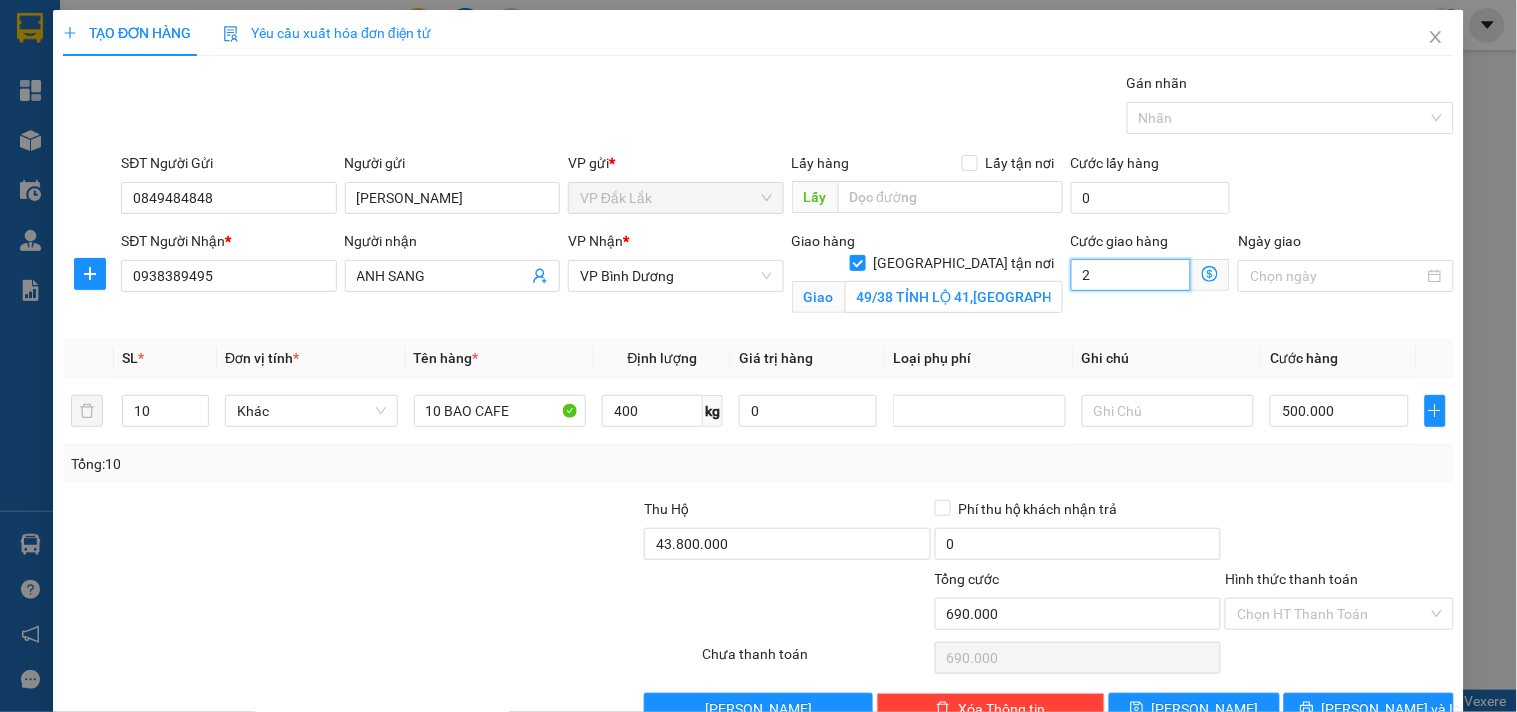 type on "500.002" 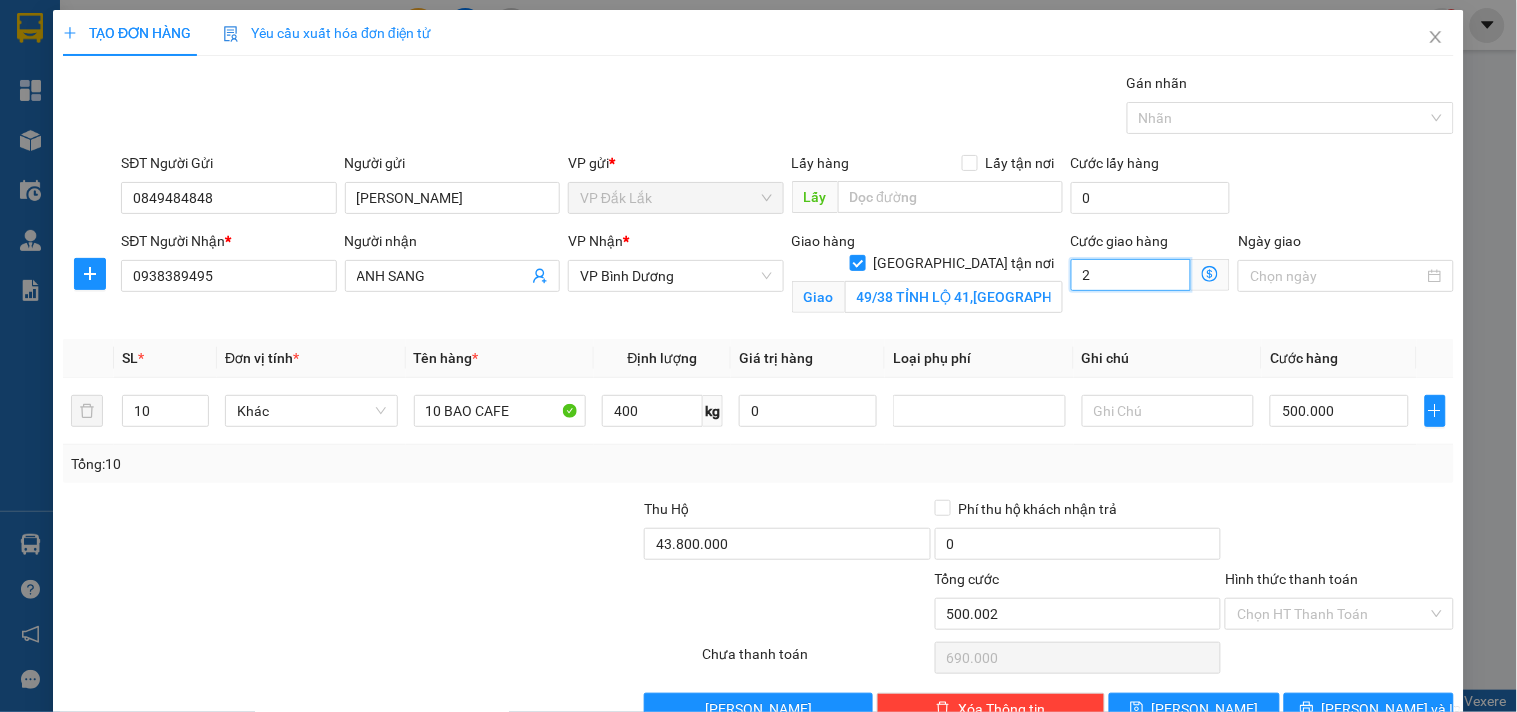 type on "500.002" 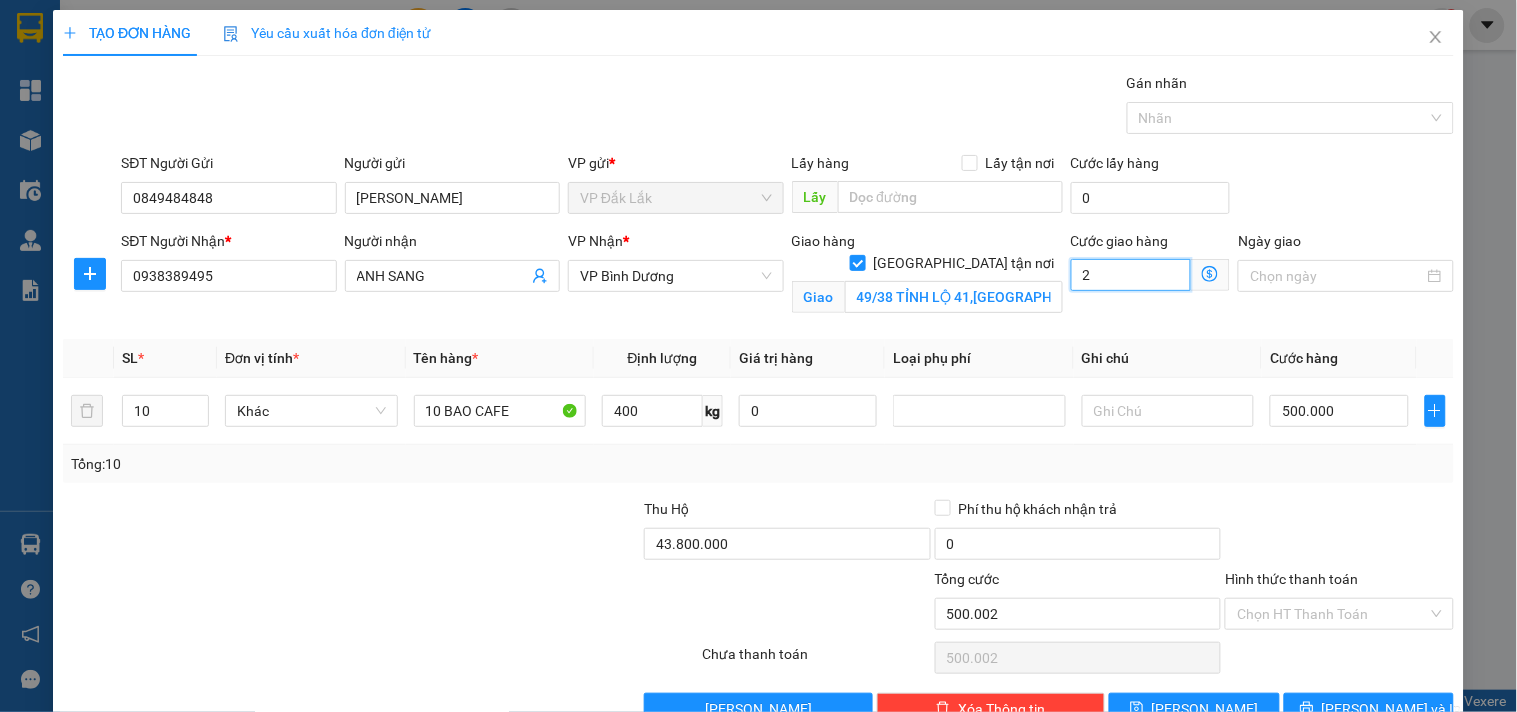 type on "500.025" 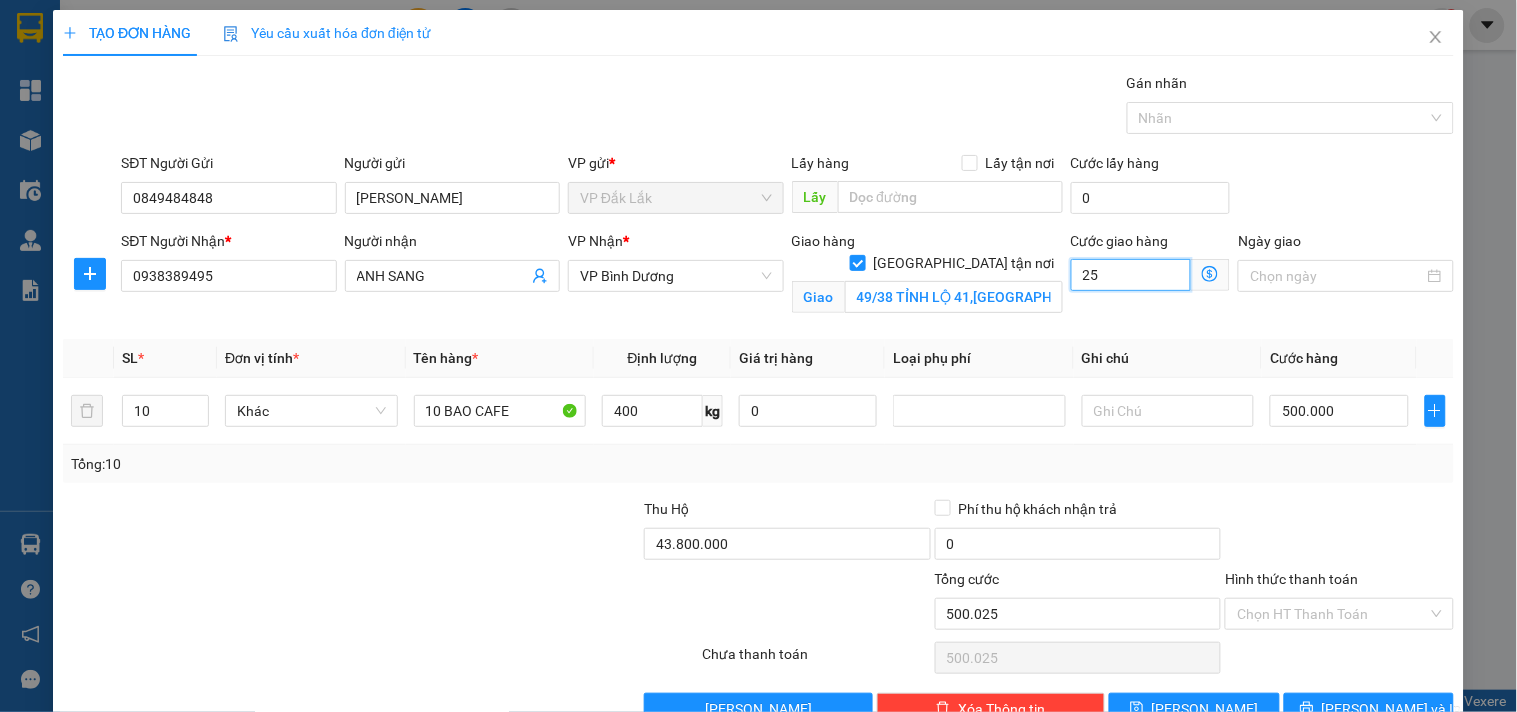 type on "250" 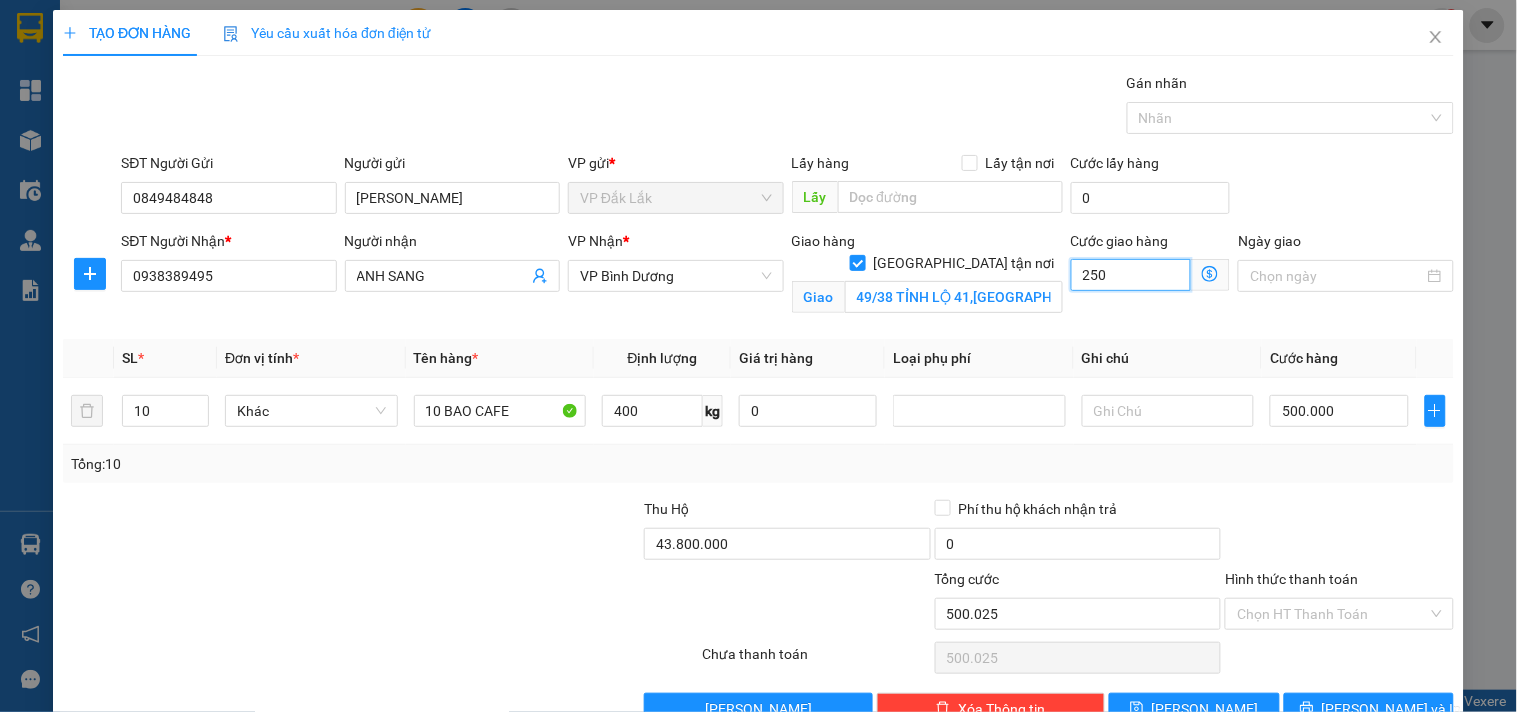 type on "500.250" 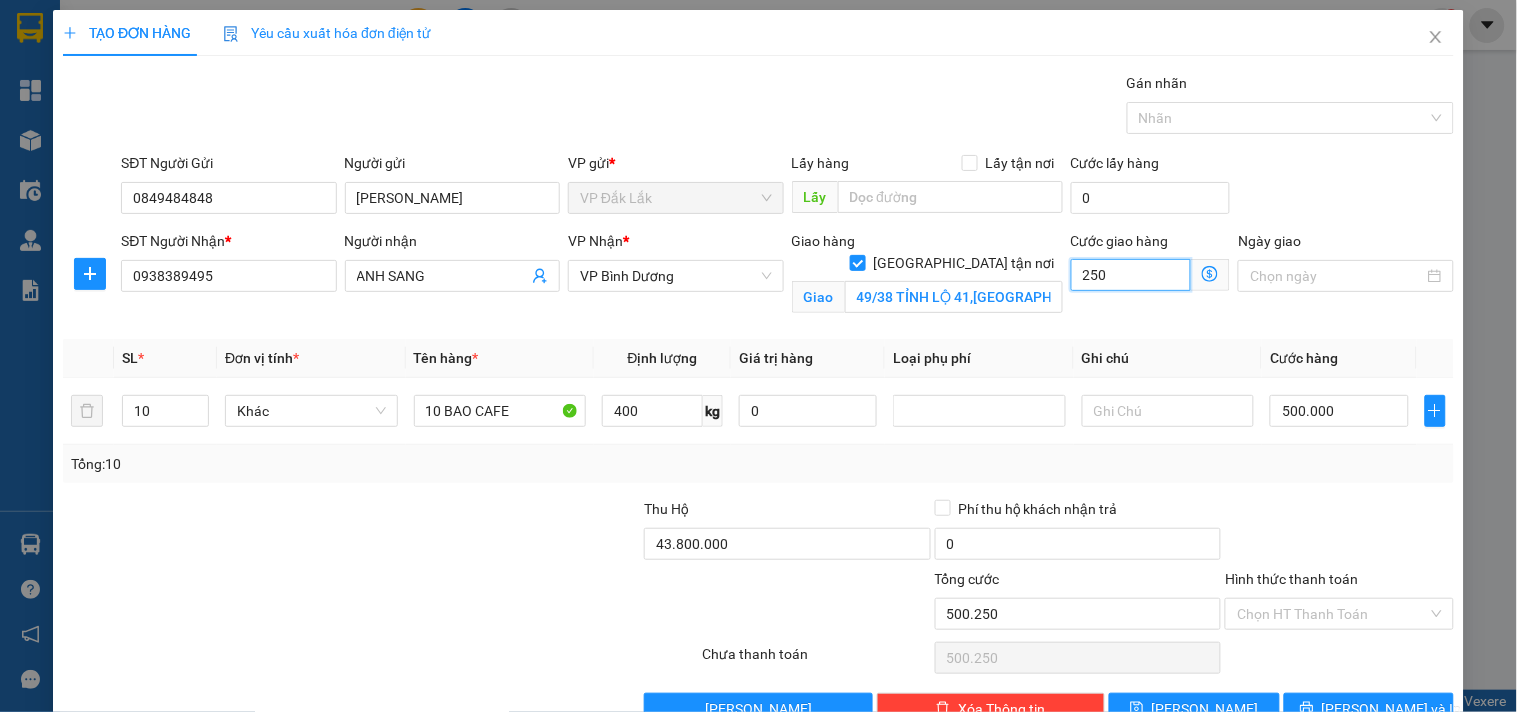 type on "502.500" 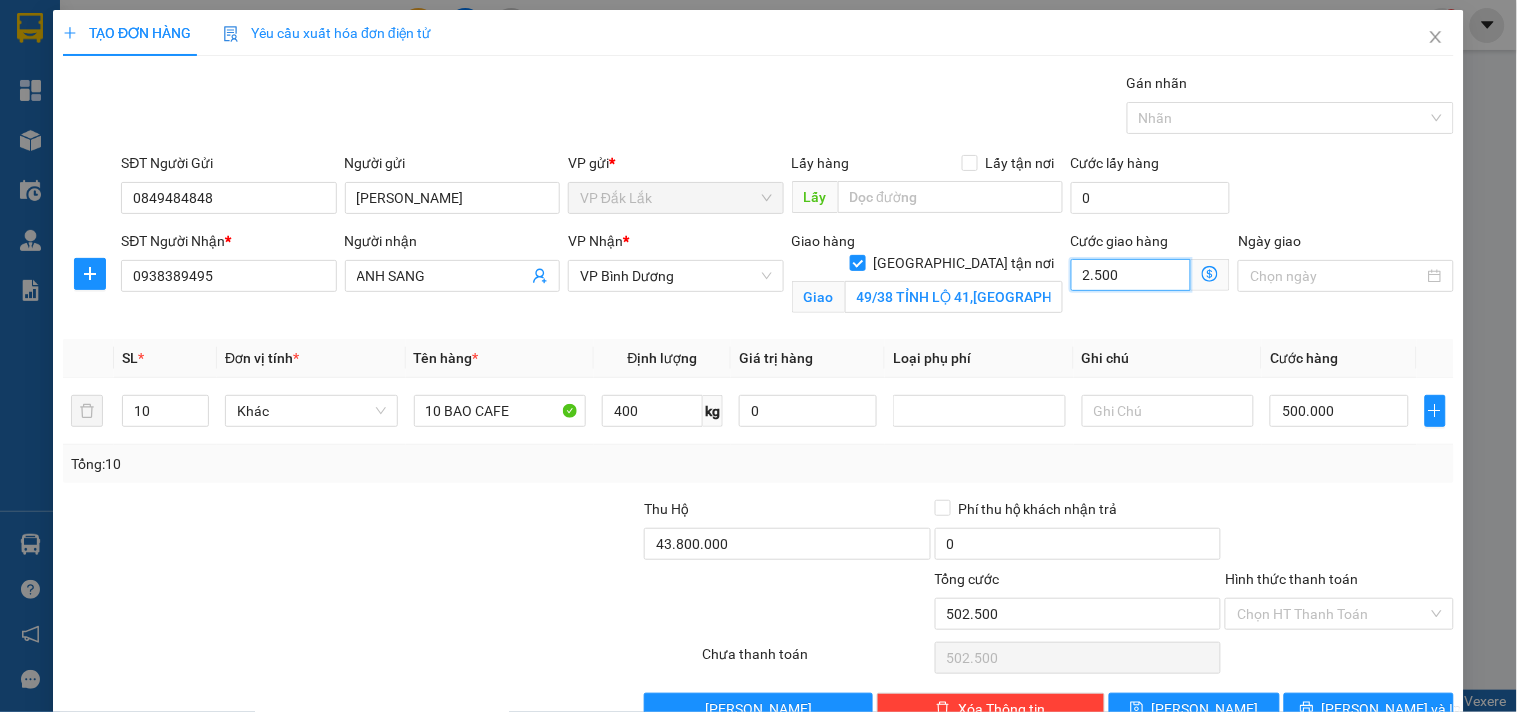 type on "25.000" 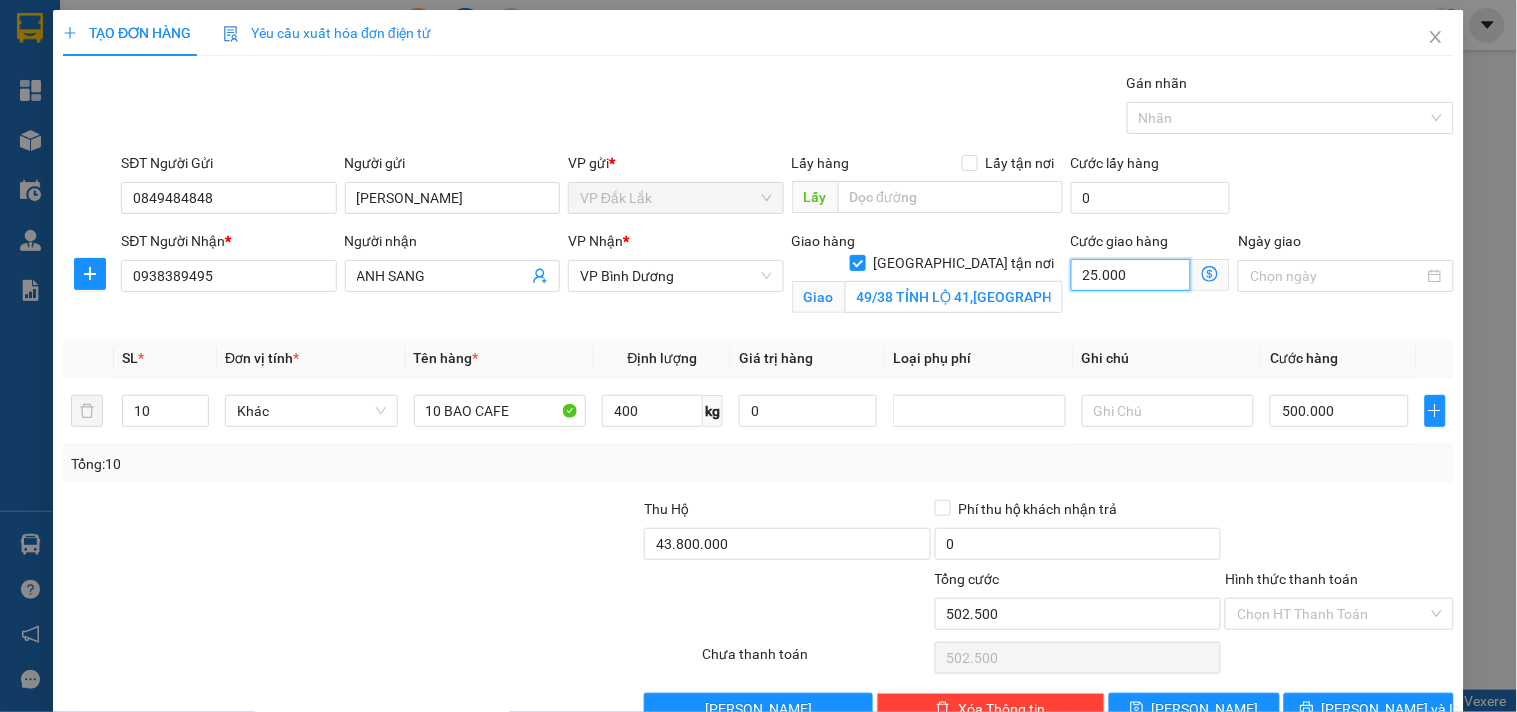type on "525.000" 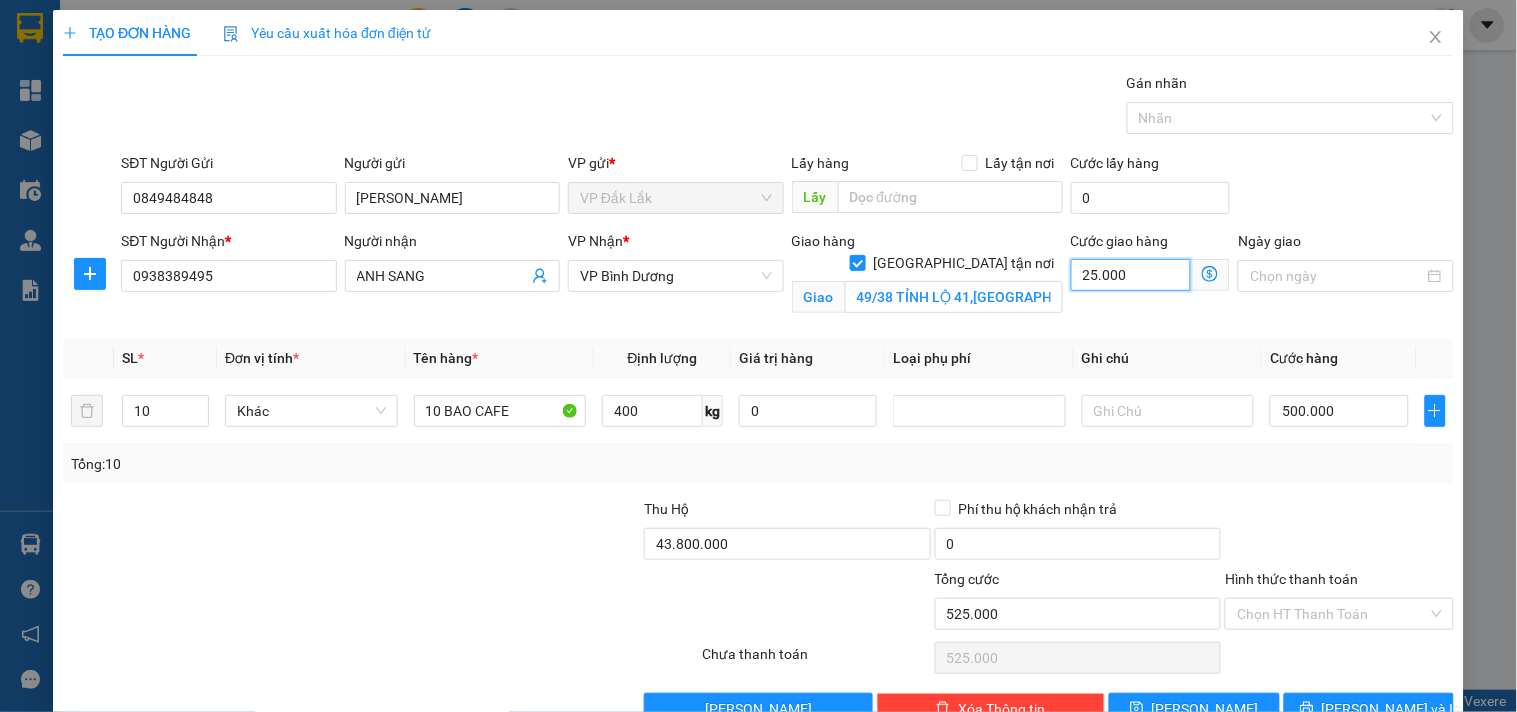 type on "750.000" 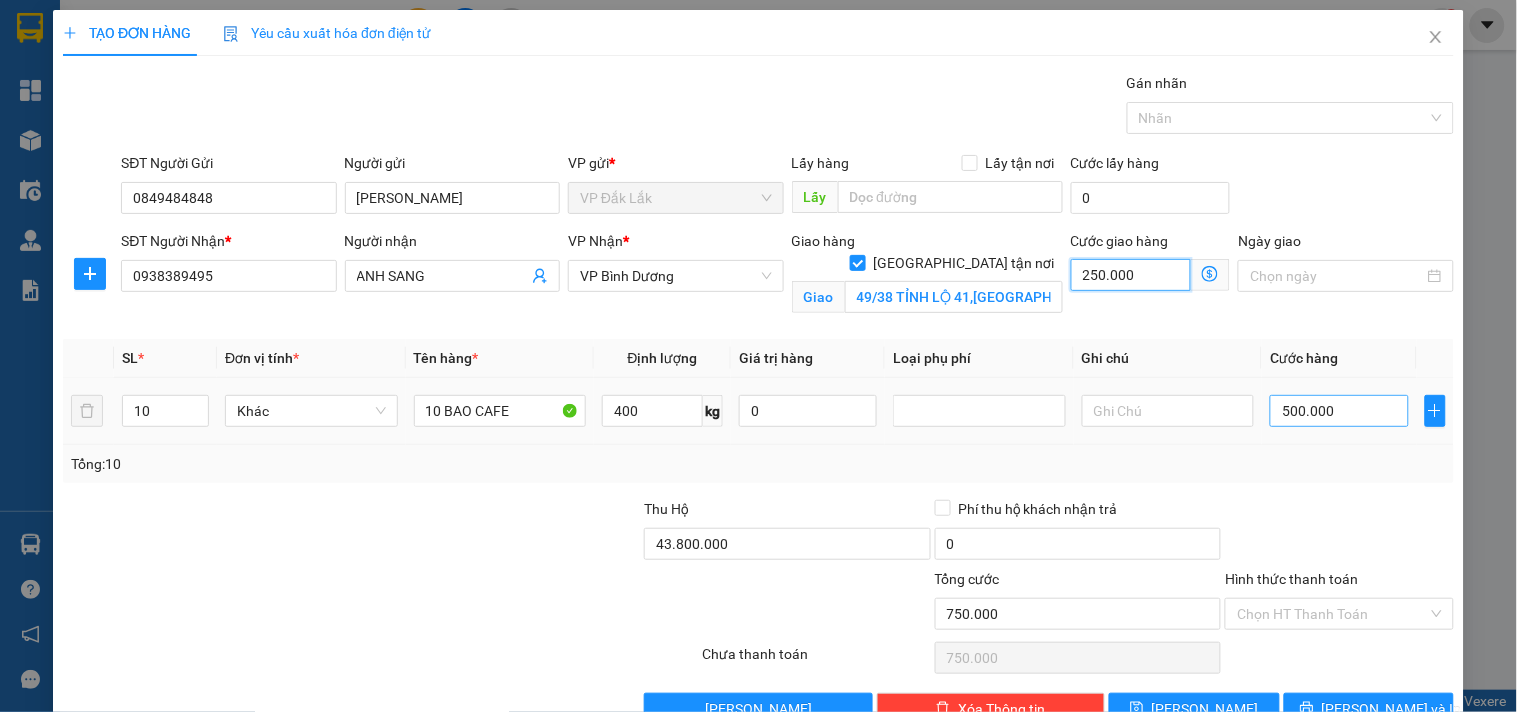 type on "250.000" 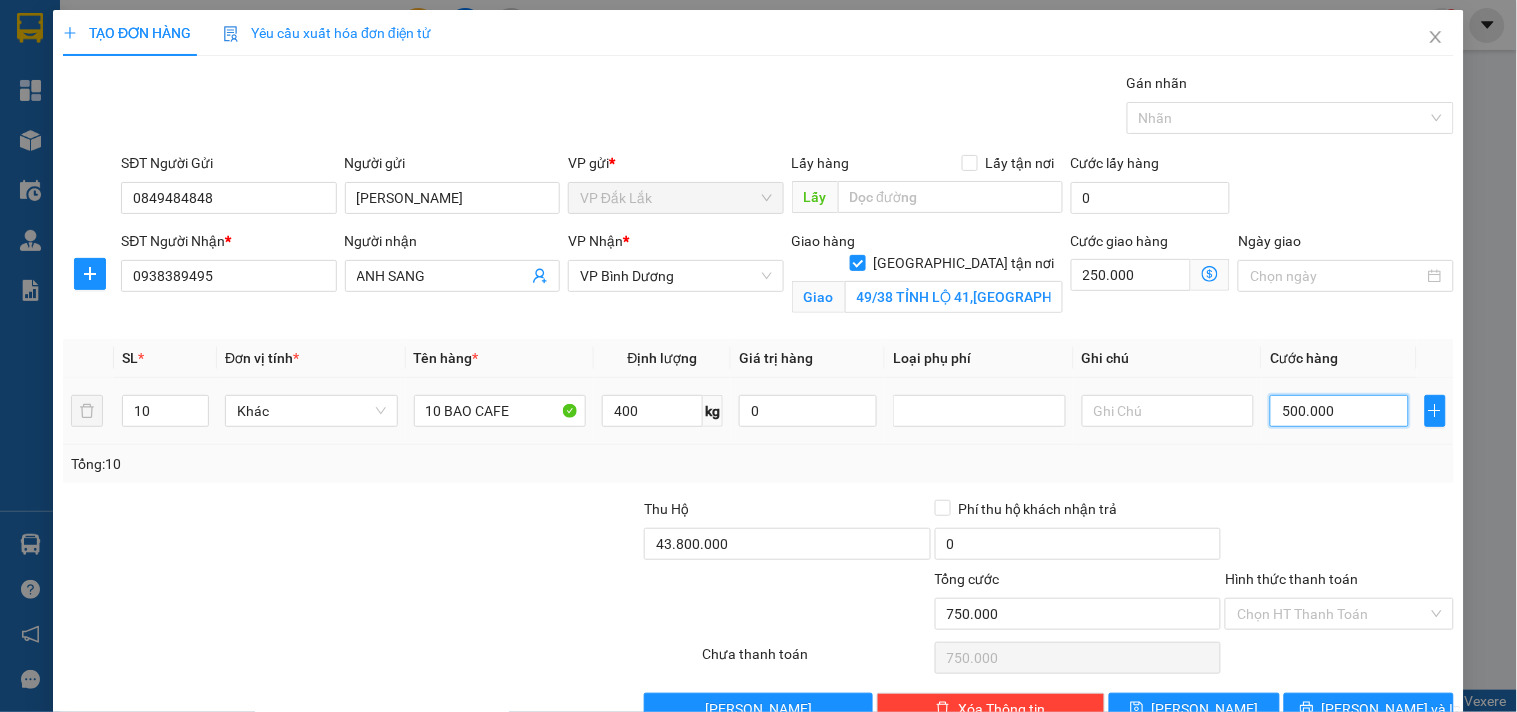 click on "500.000" at bounding box center [1339, 411] 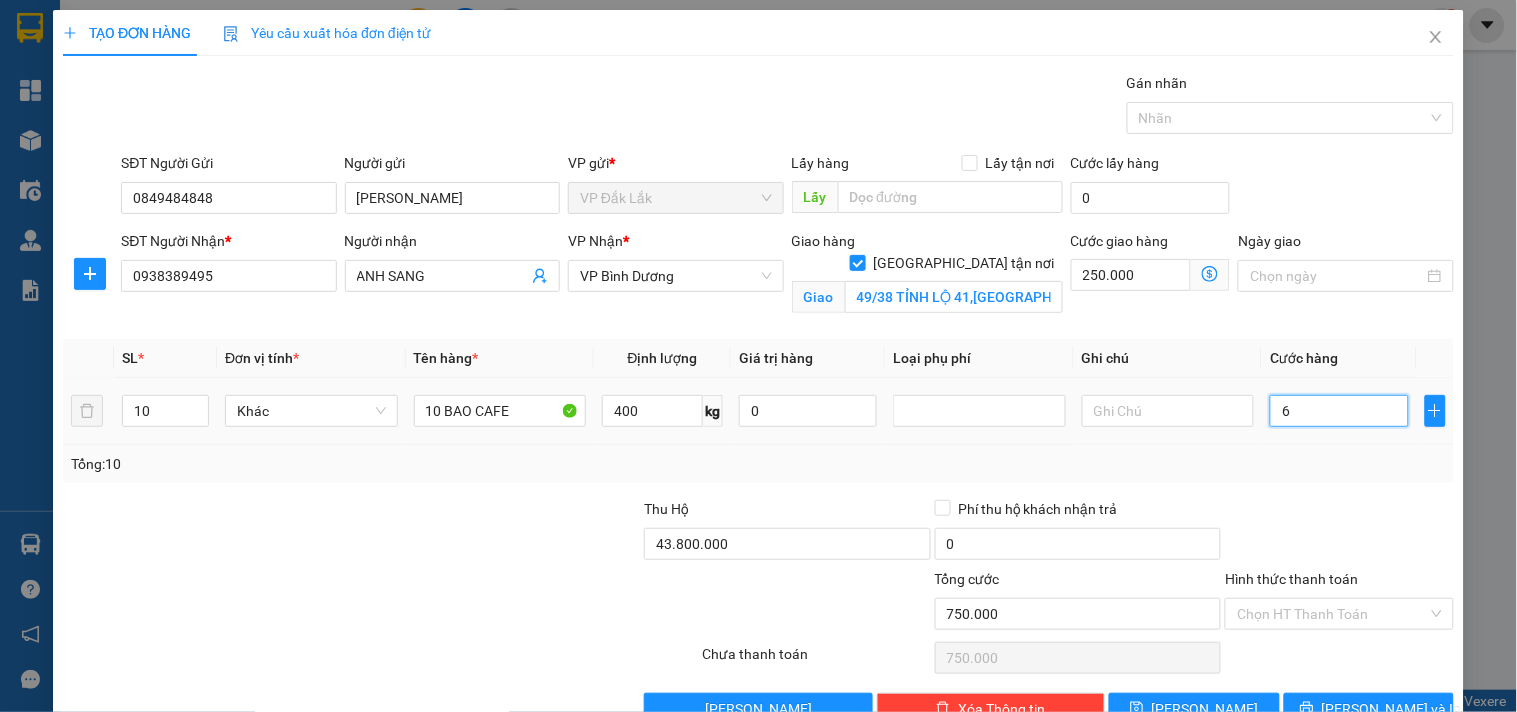 type on "250.006" 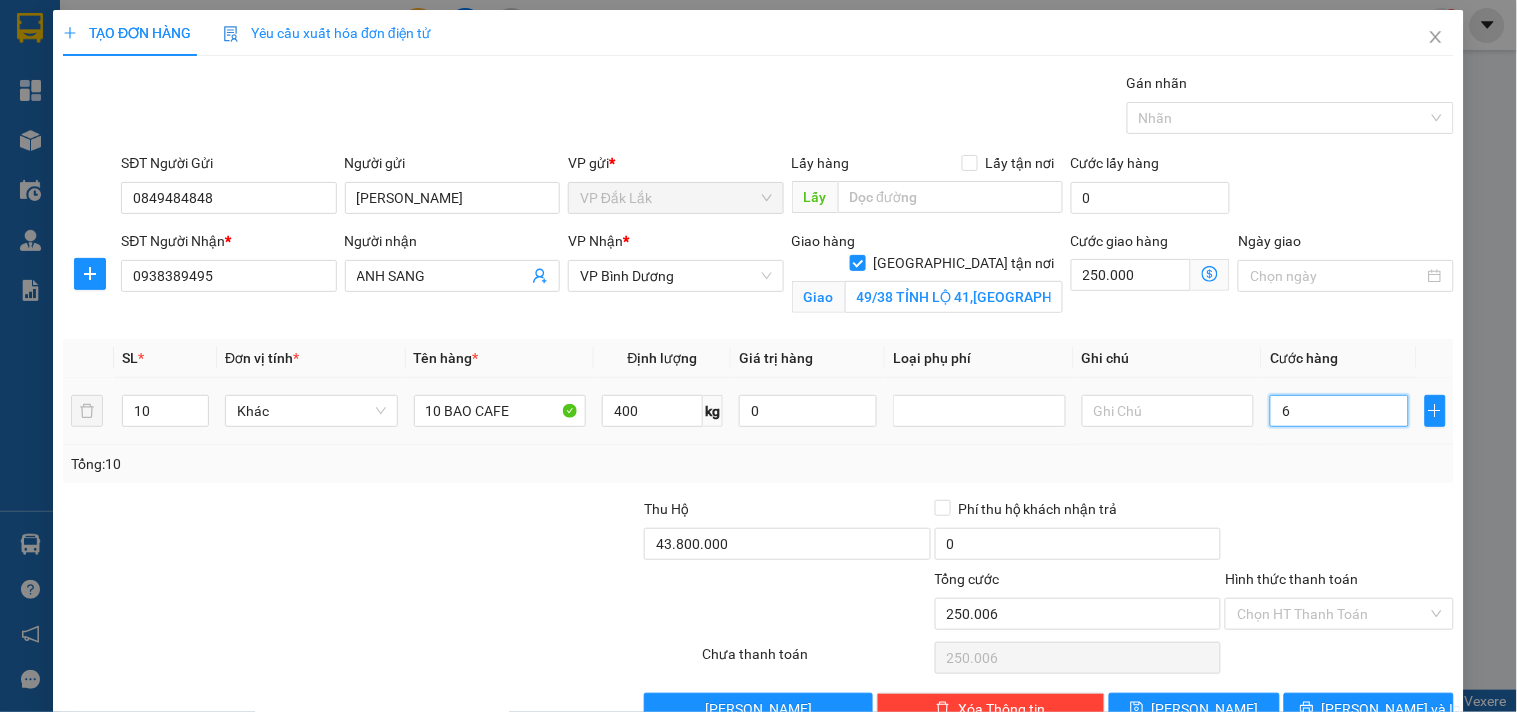 type on "250.065" 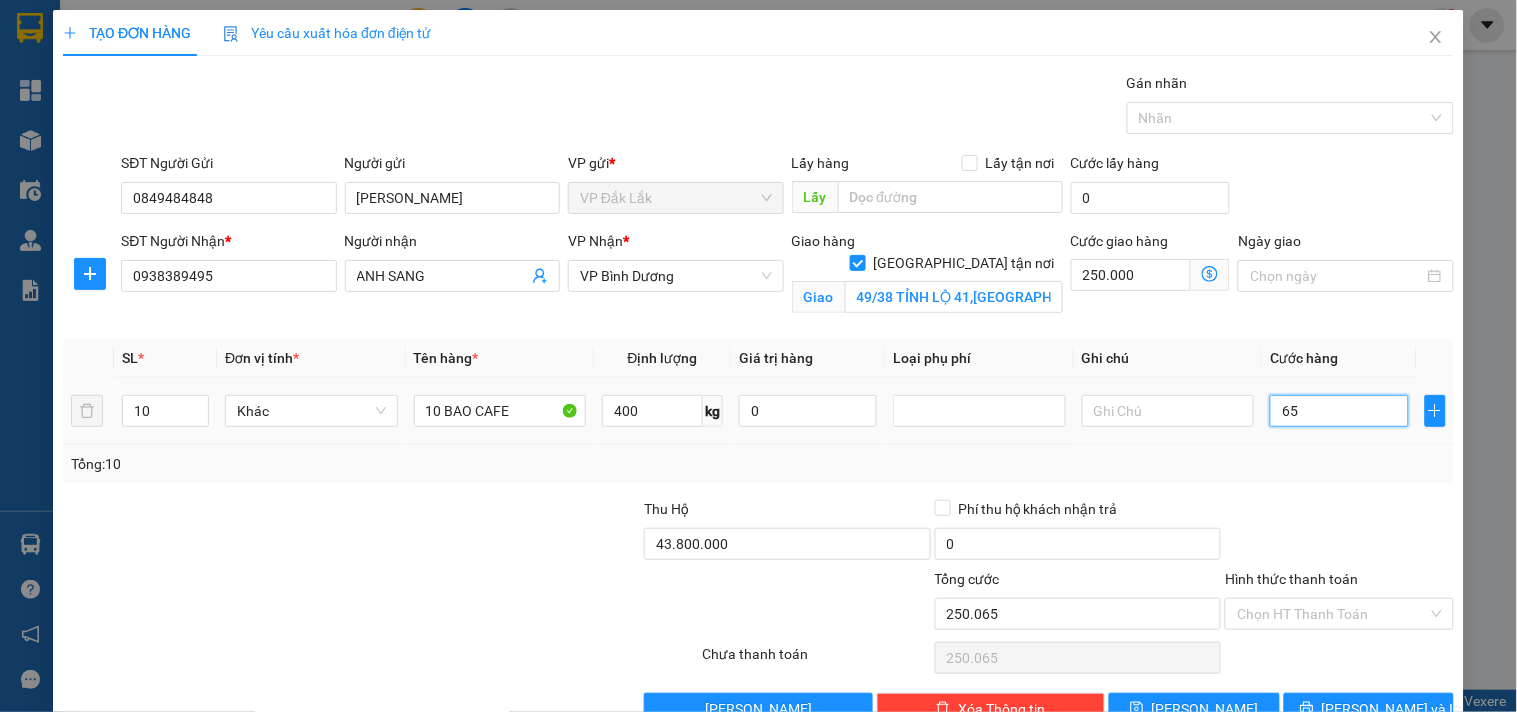 type on "650" 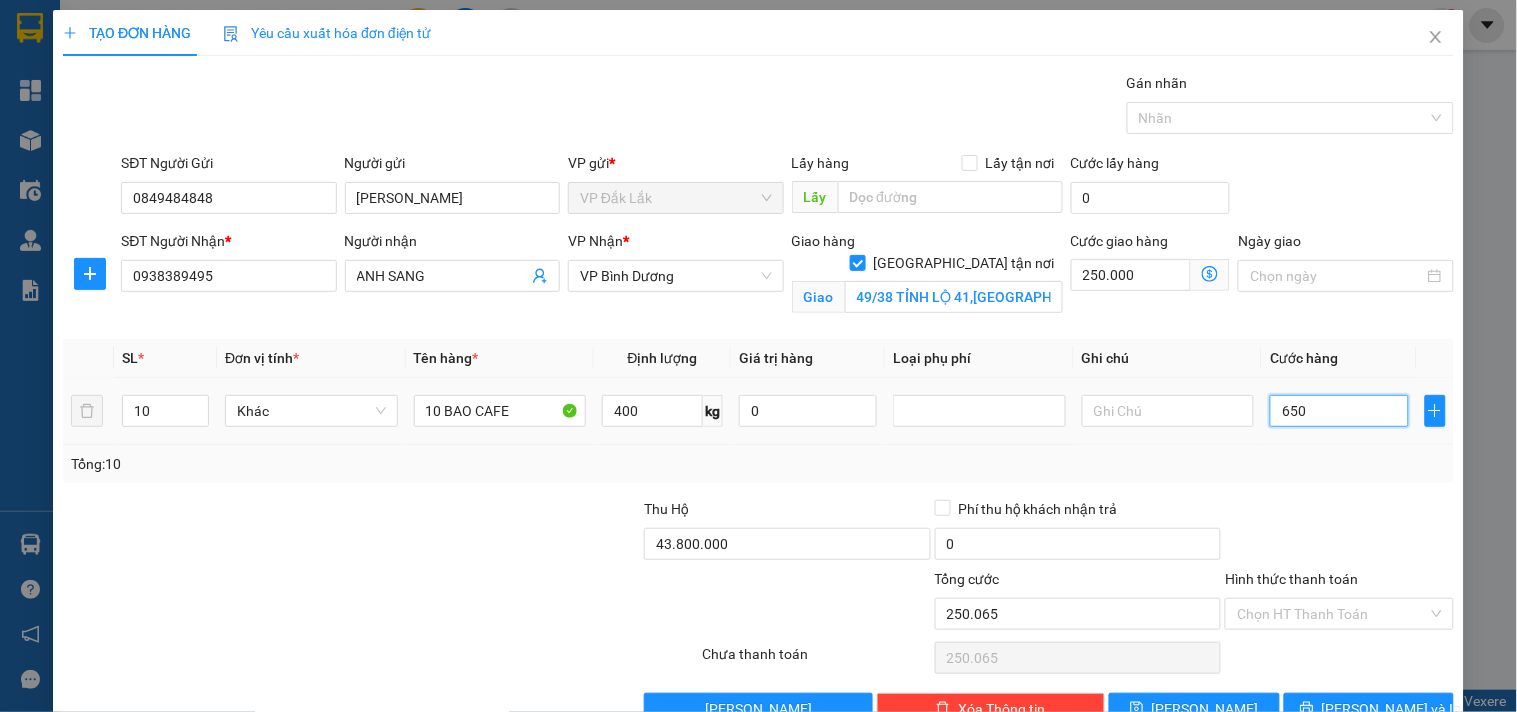 type on "250.650" 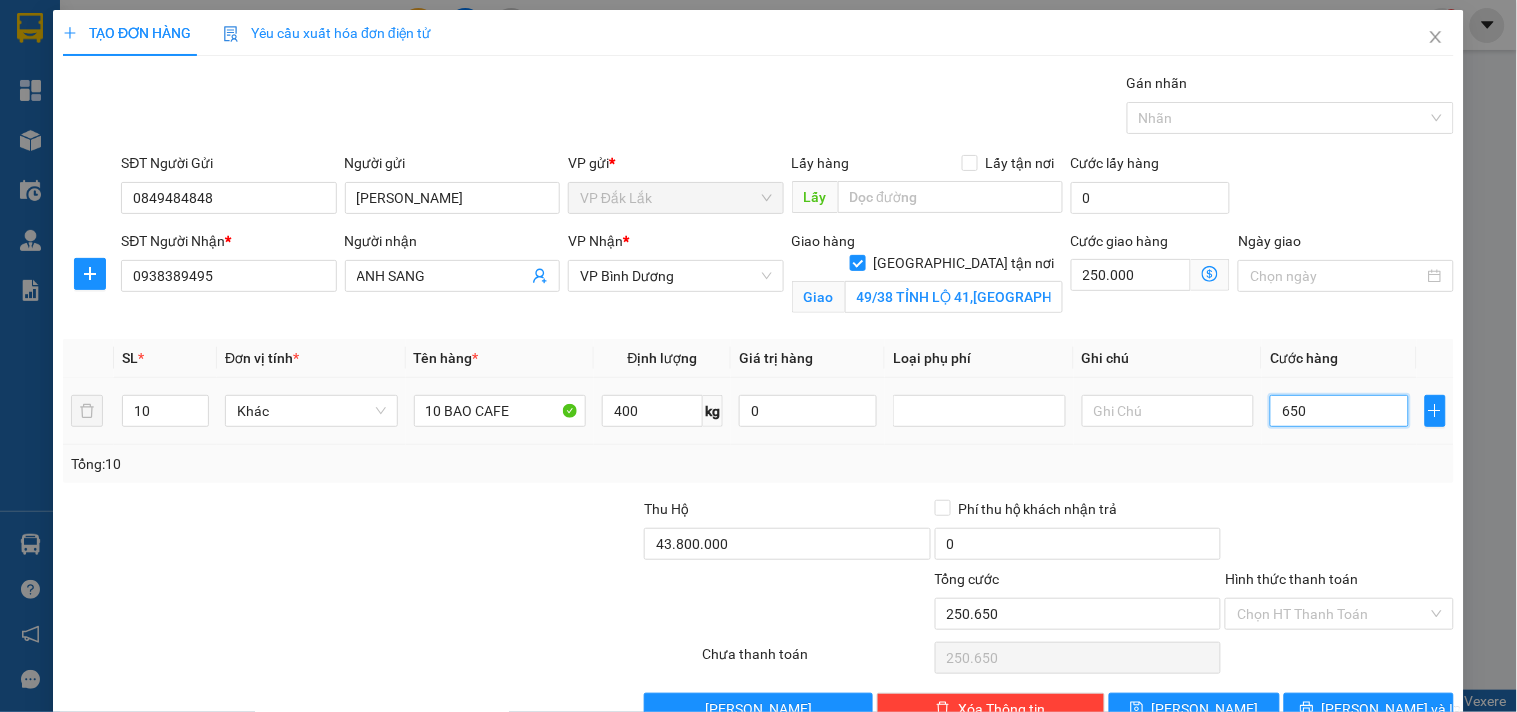 type on "6.500" 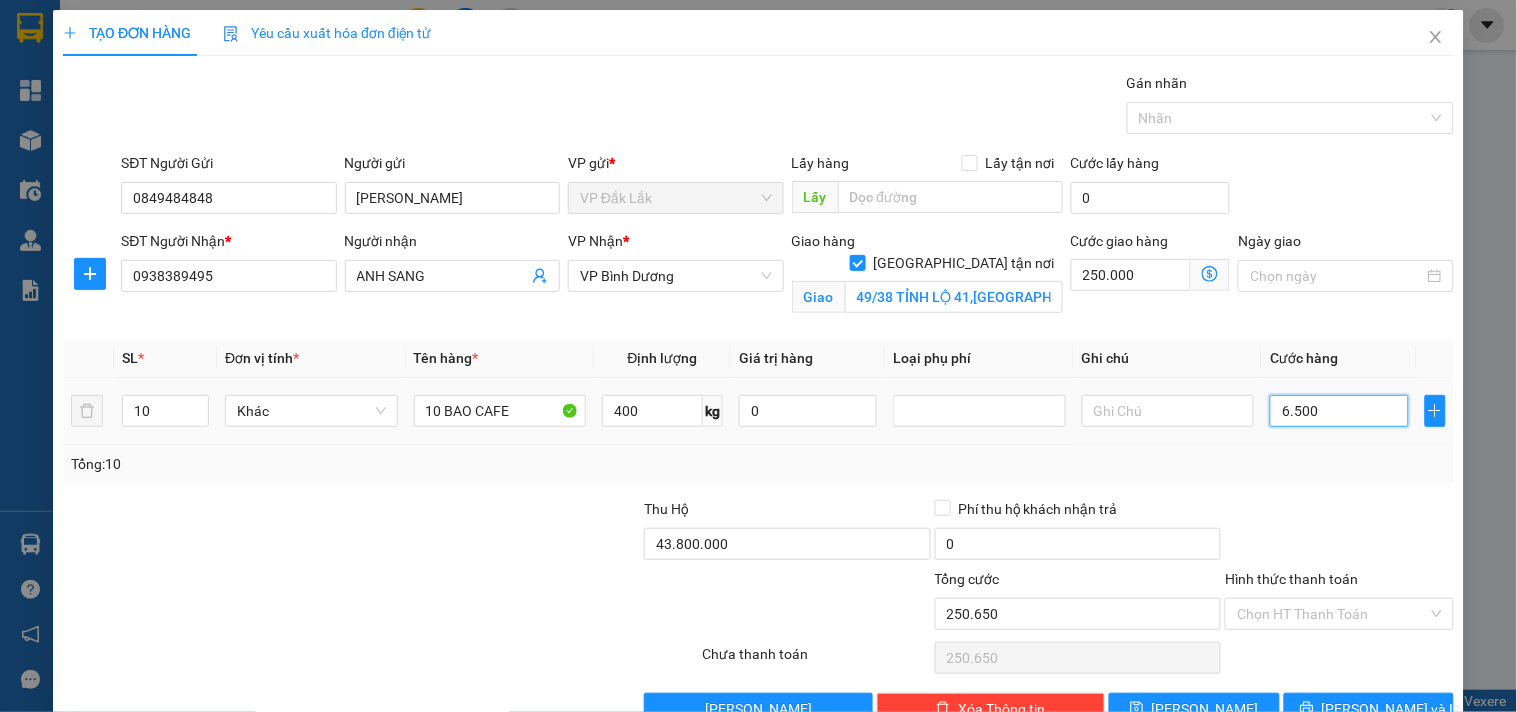 type on "256.500" 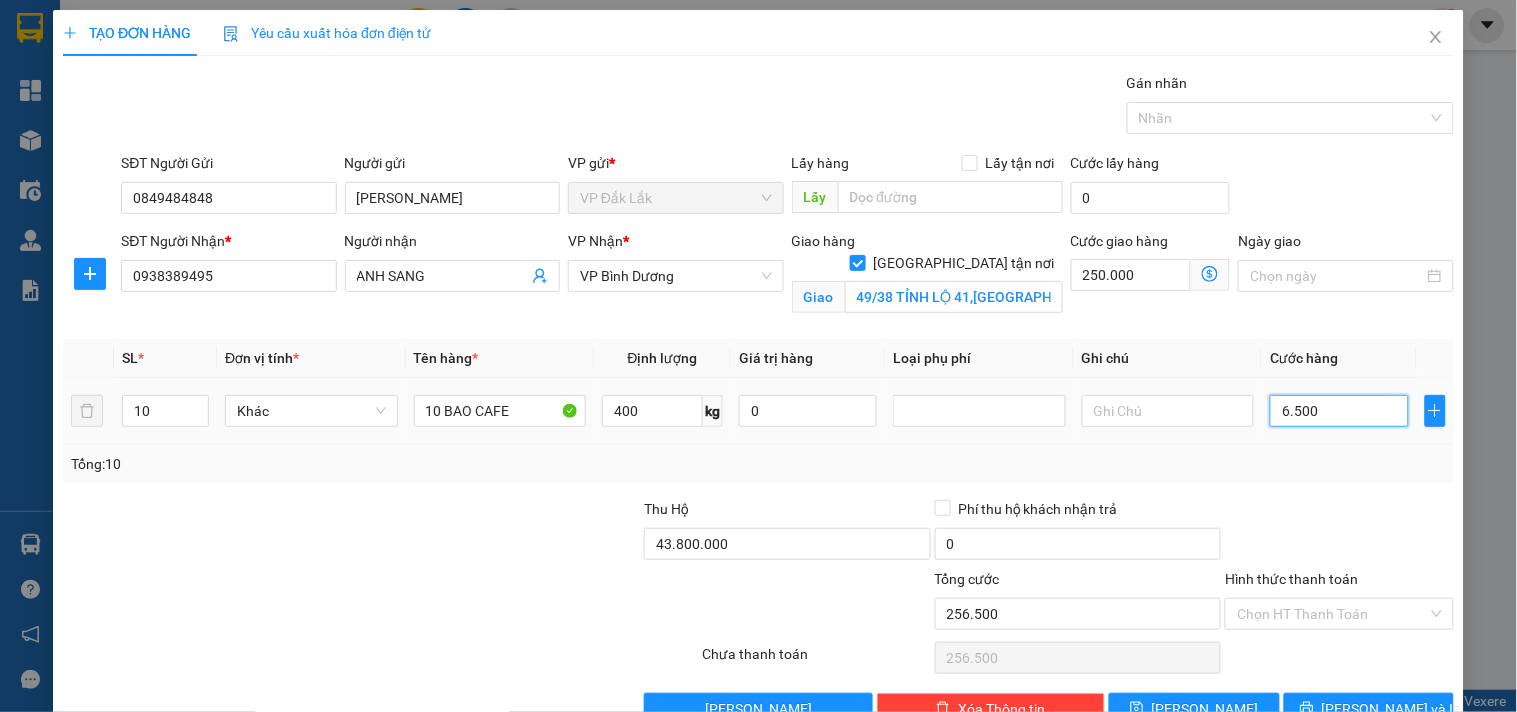 type on "315.000" 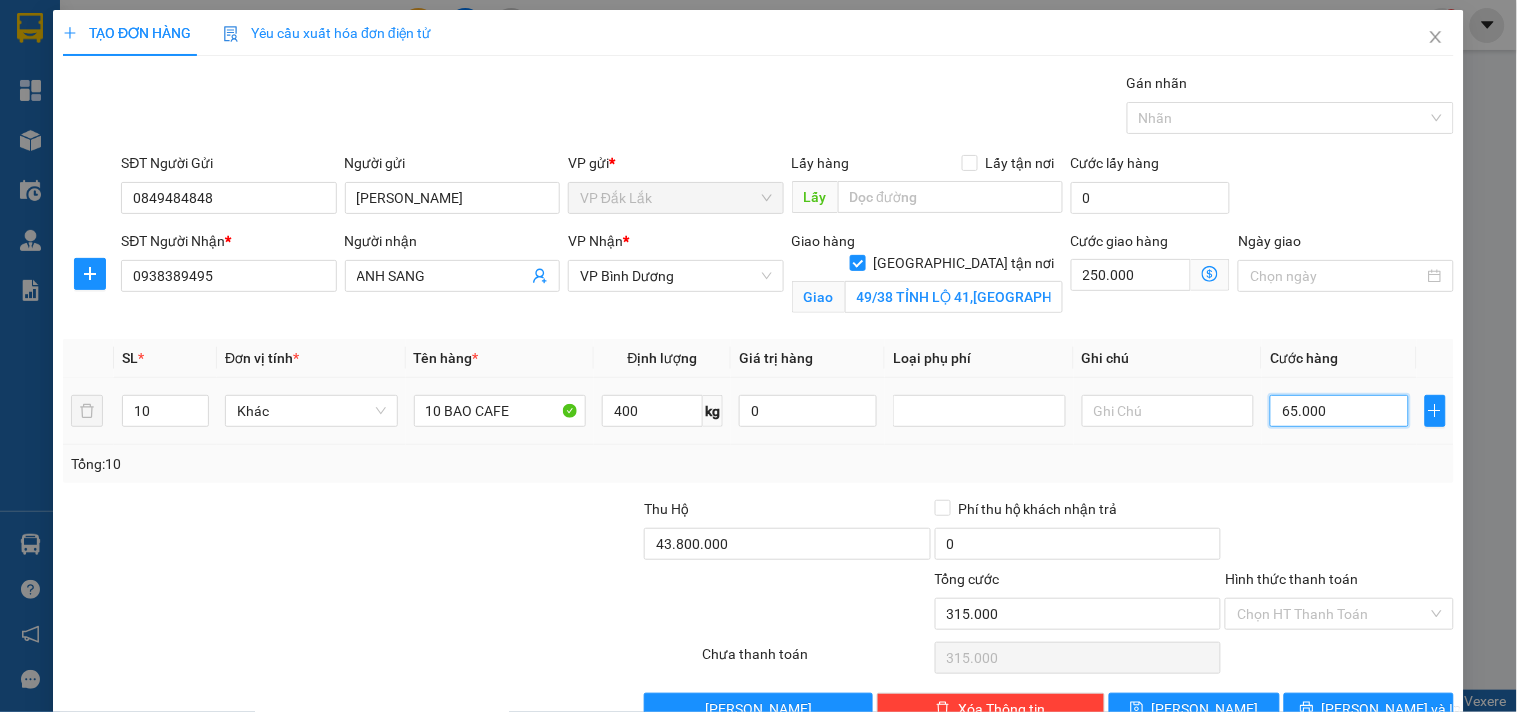 type on "900.000" 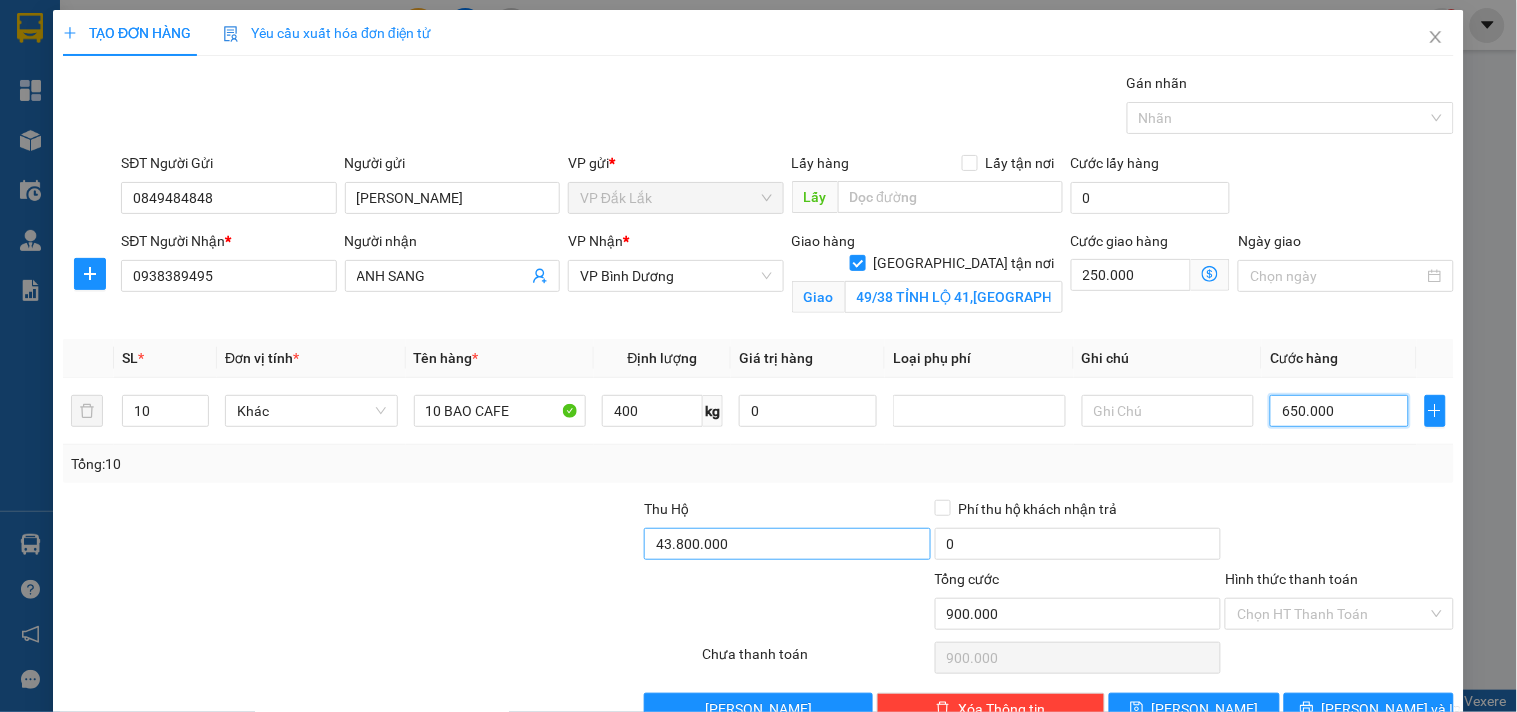 type on "650.000" 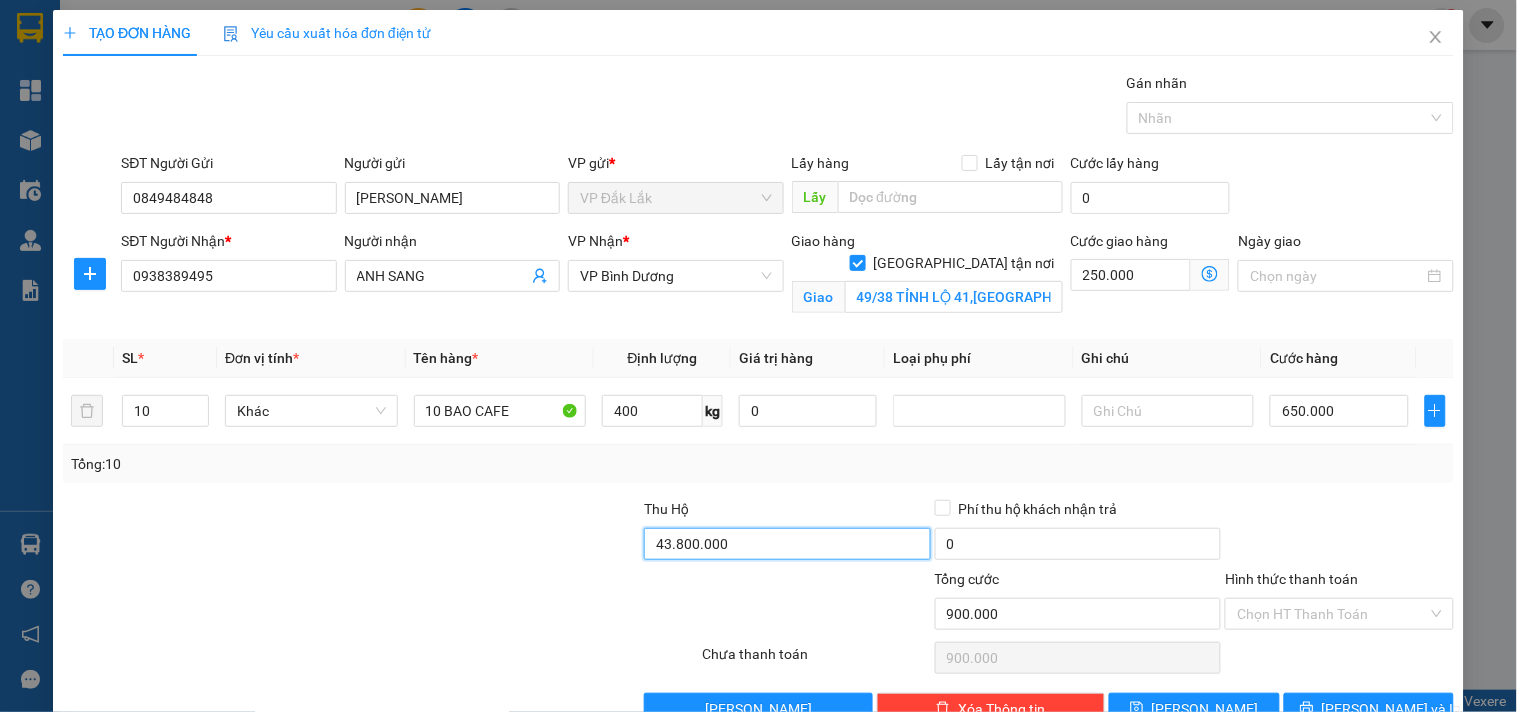 click on "43.800.000" at bounding box center (787, 544) 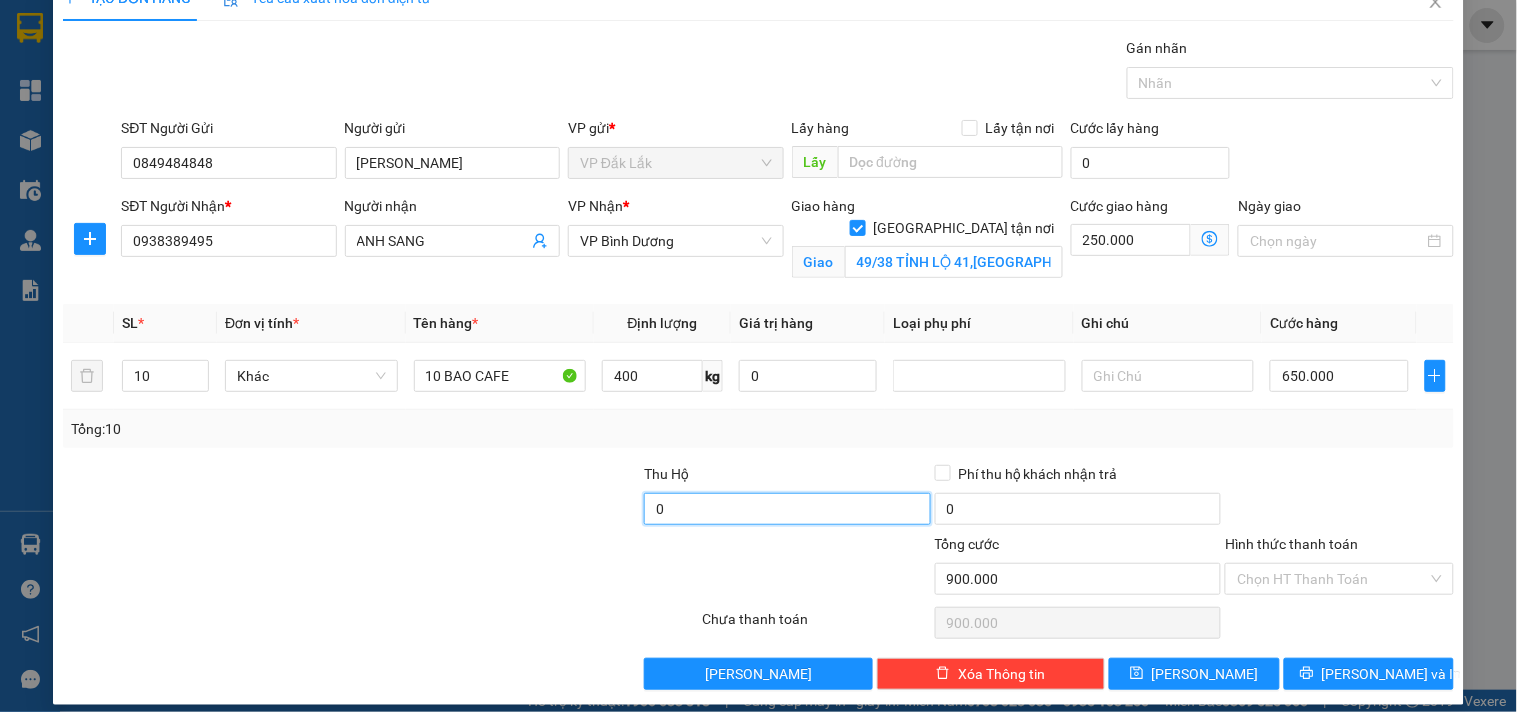 scroll, scrollTop: 52, scrollLeft: 0, axis: vertical 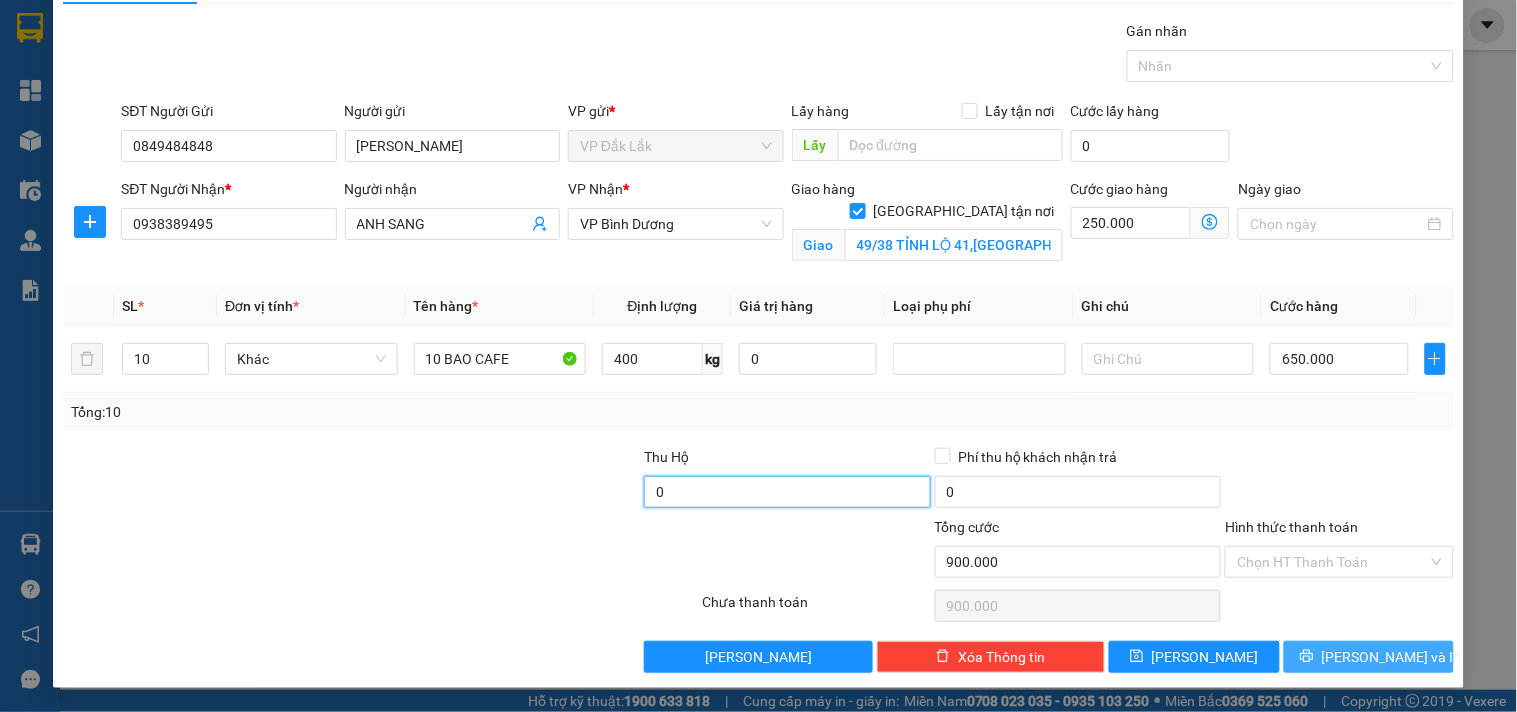 type on "0" 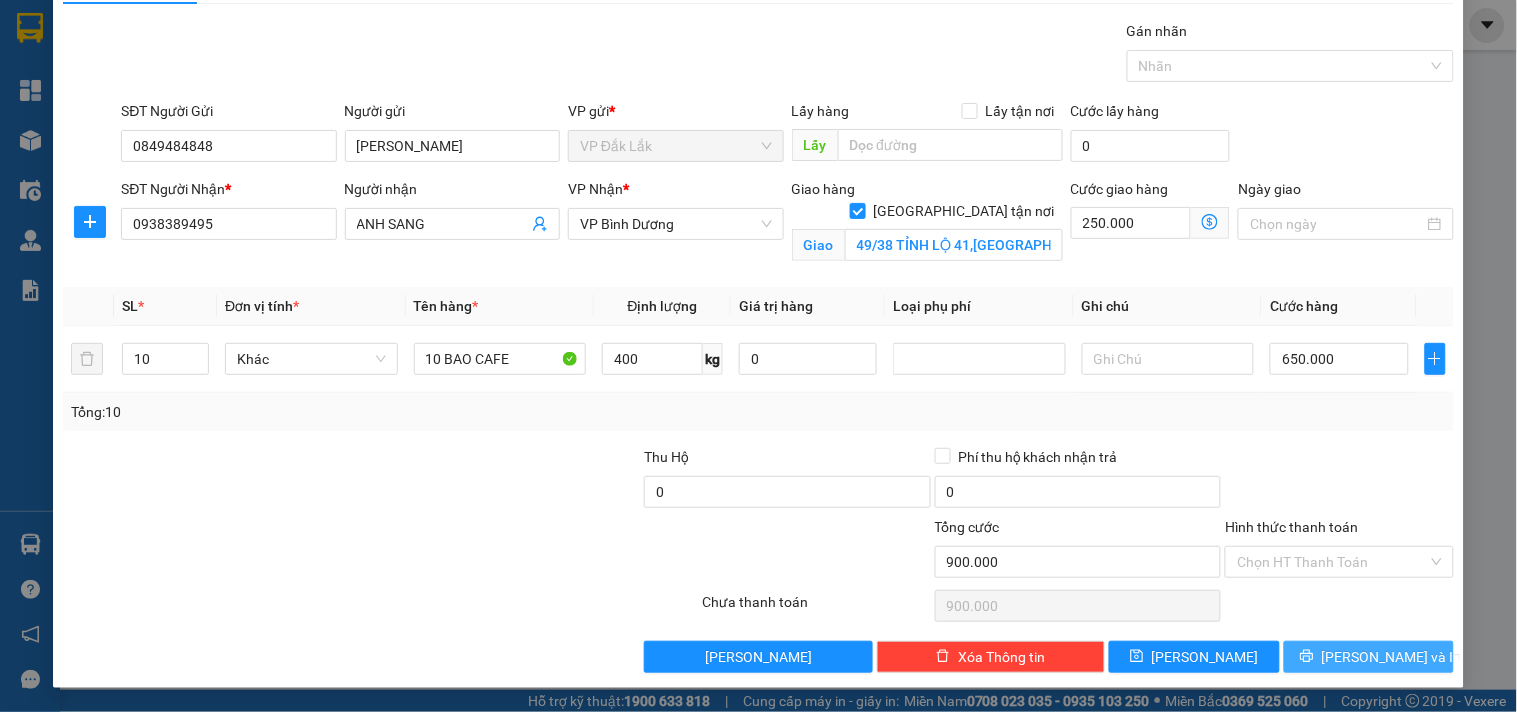 click on "[PERSON_NAME] và In" at bounding box center [1369, 657] 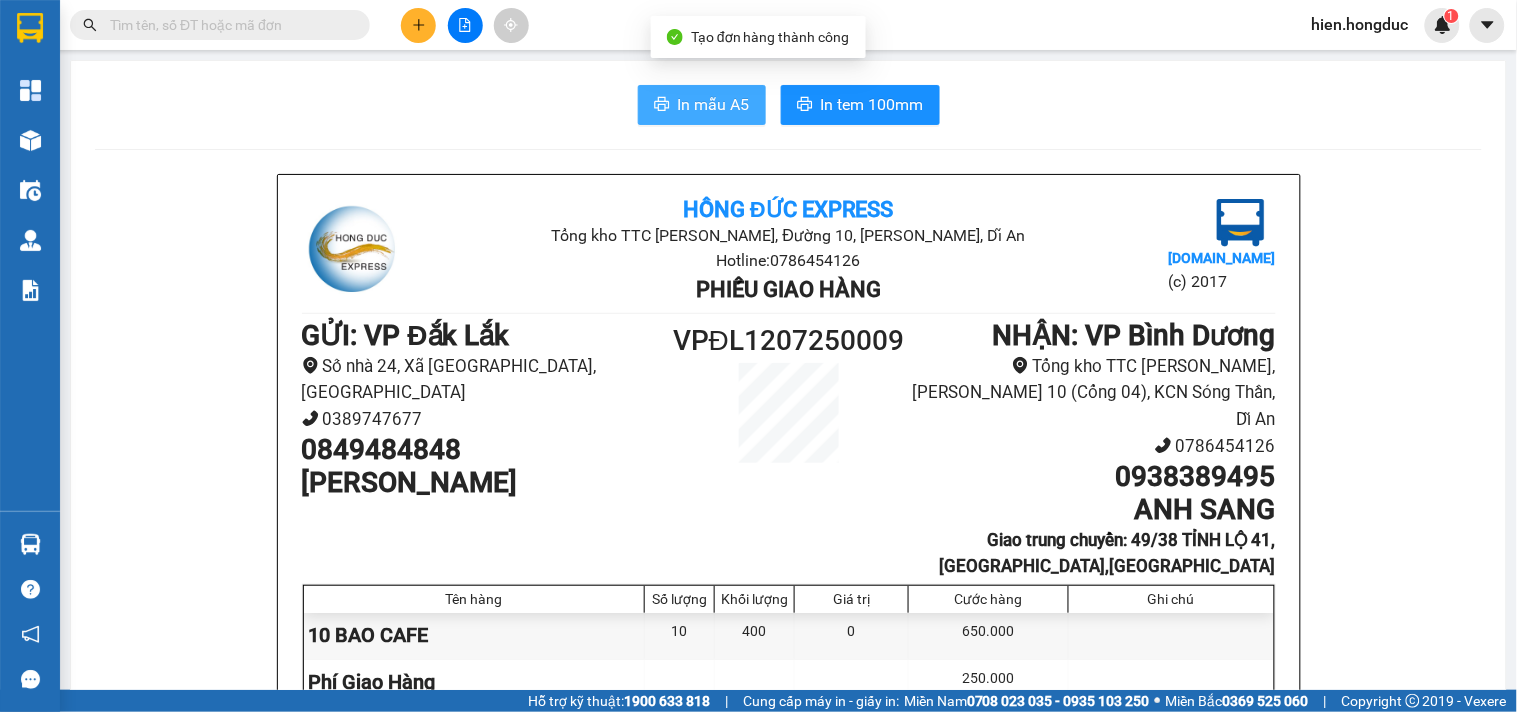 click on "In mẫu A5" at bounding box center [714, 104] 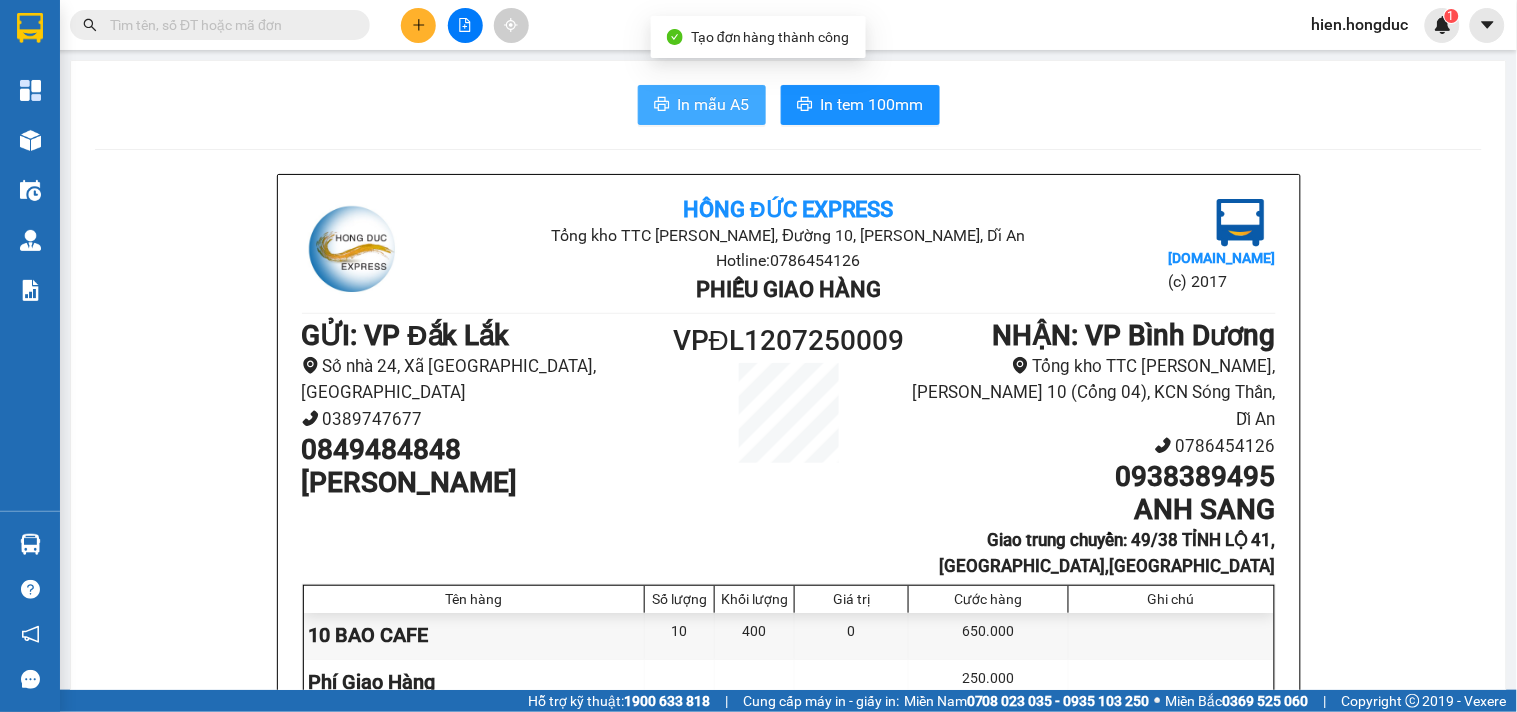 scroll, scrollTop: 0, scrollLeft: 0, axis: both 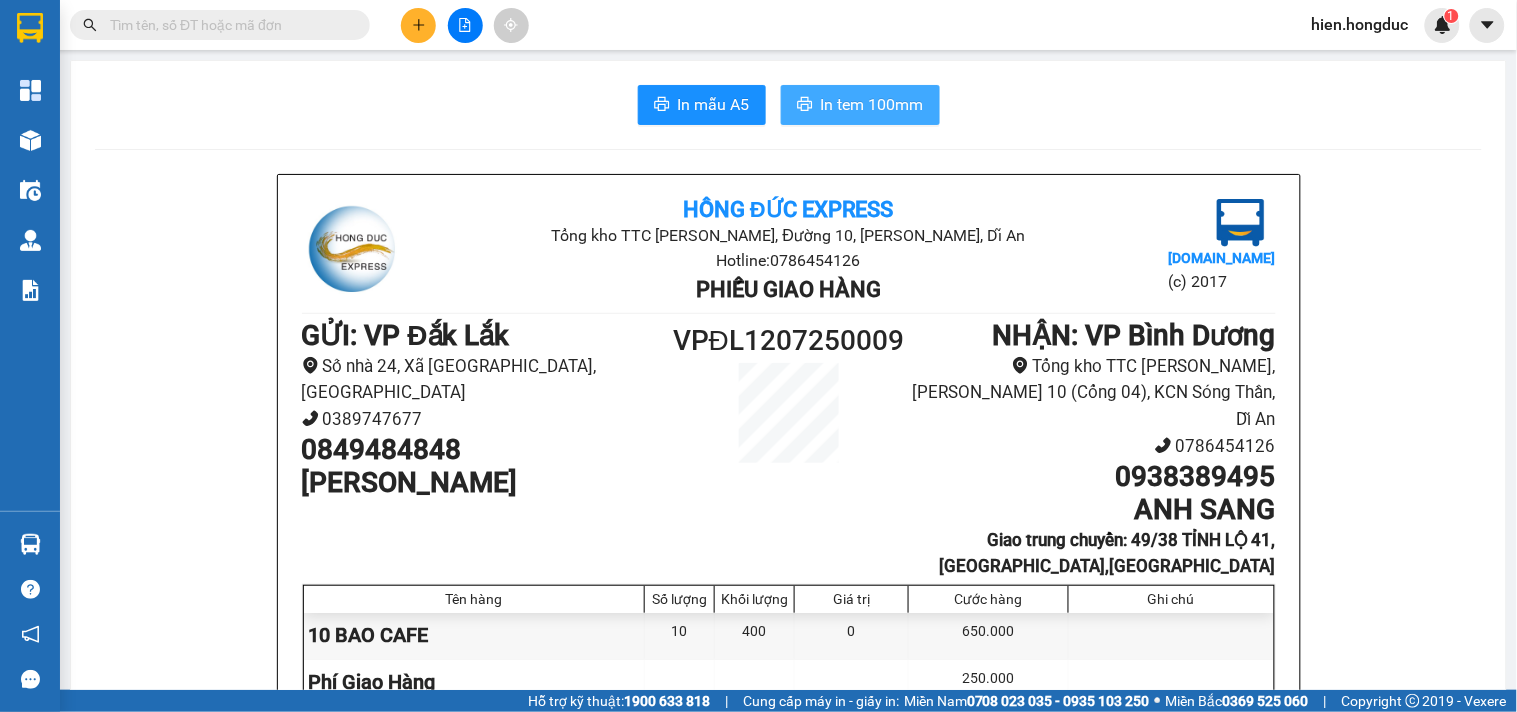drag, startPoint x: 837, startPoint y: 100, endPoint x: 820, endPoint y: 124, distance: 29.410883 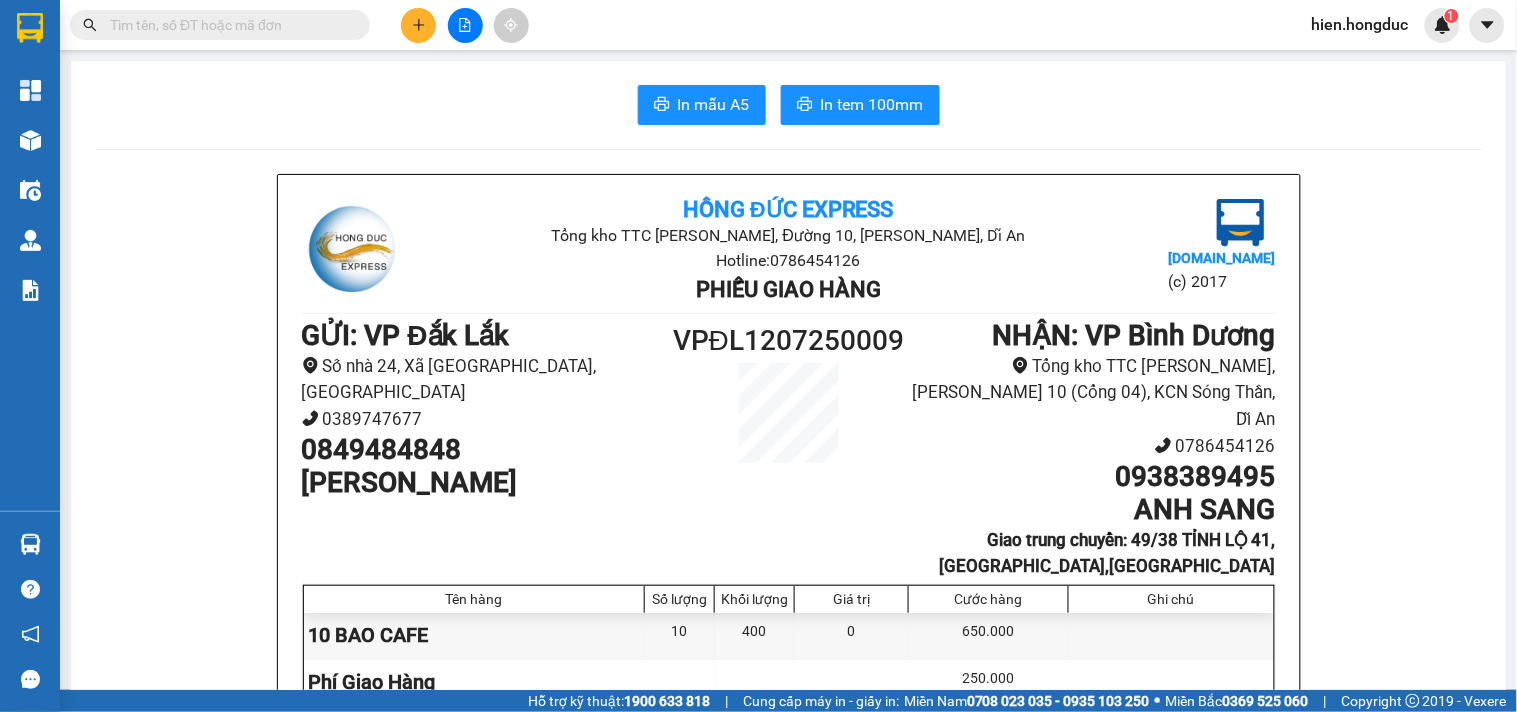click at bounding box center (228, 25) 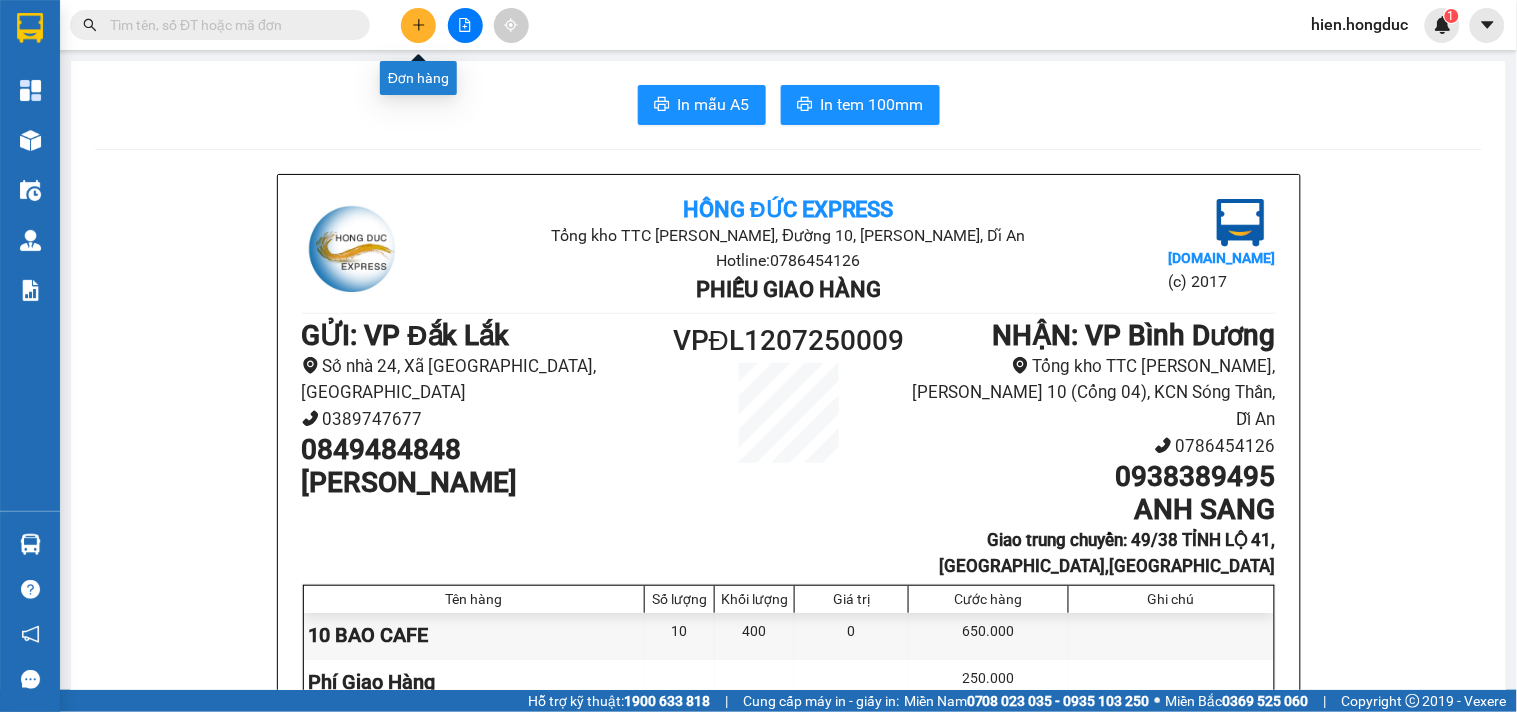 click 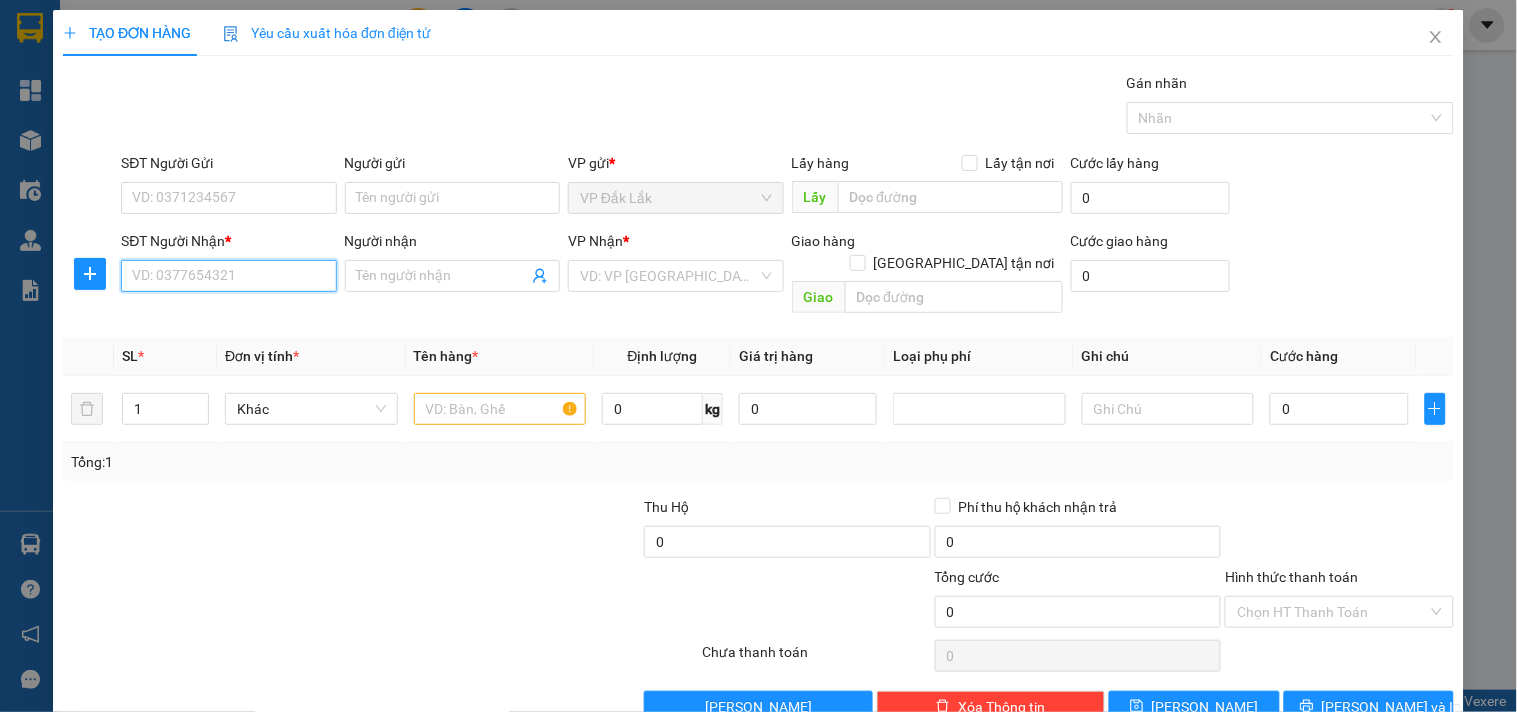 click on "SĐT Người Nhận  *" at bounding box center (228, 276) 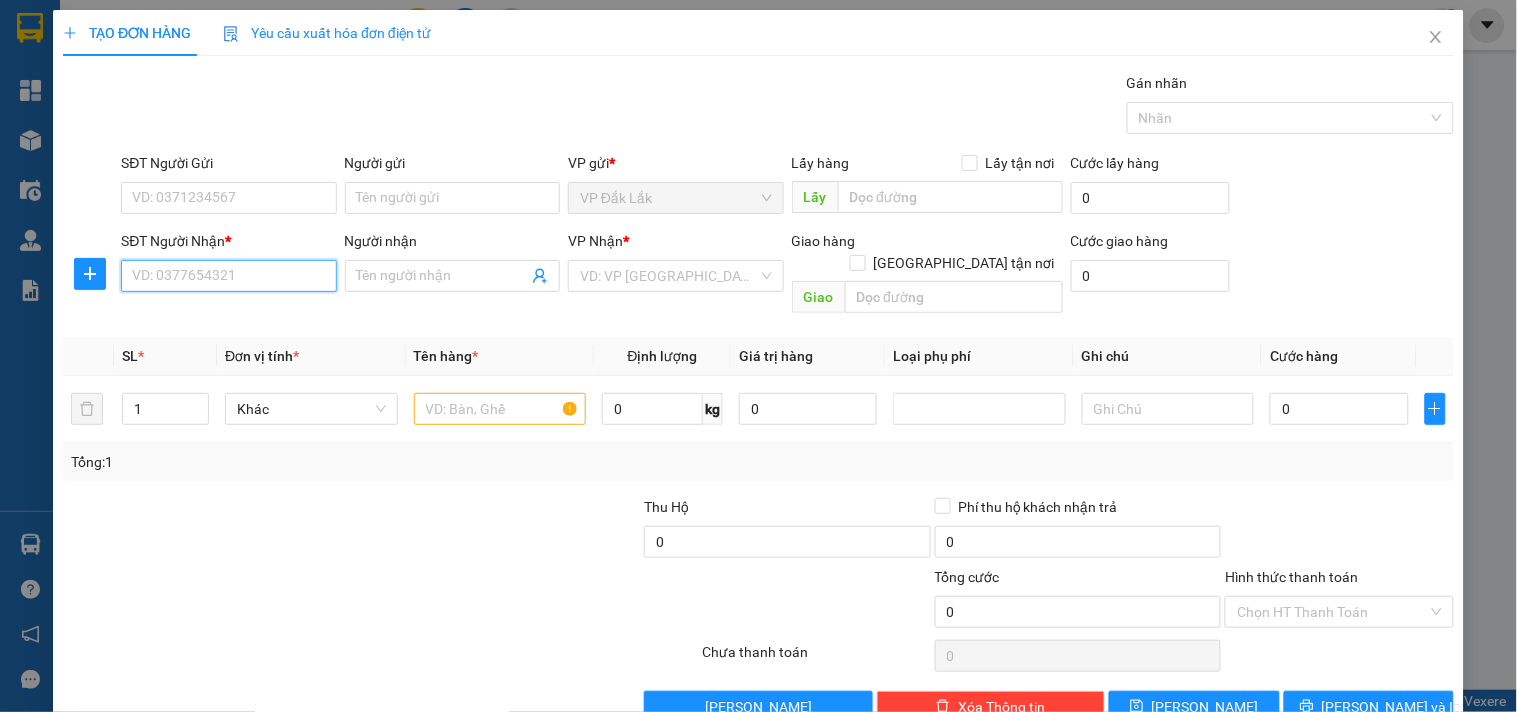 click on "SĐT Người Nhận  *" at bounding box center [228, 276] 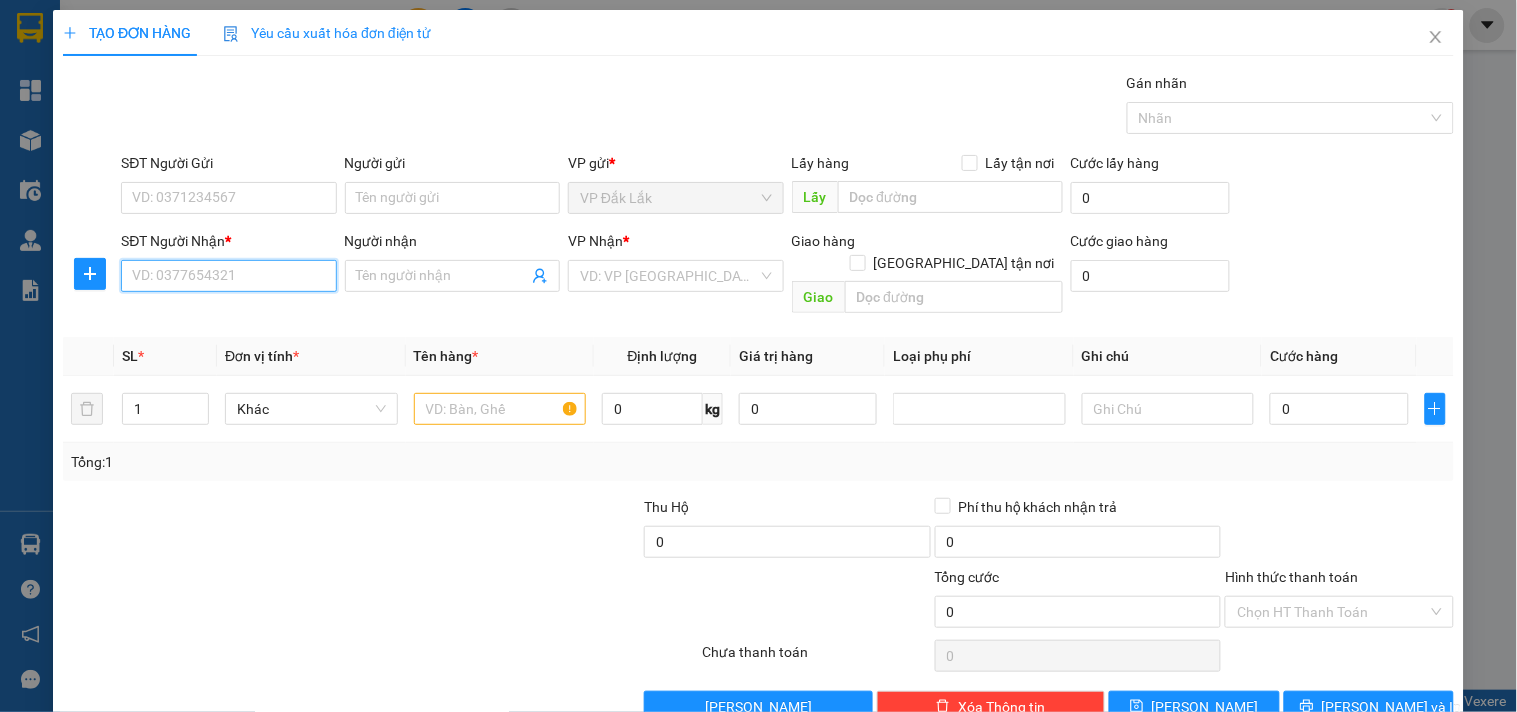 click on "SĐT Người Nhận  *" at bounding box center [228, 276] 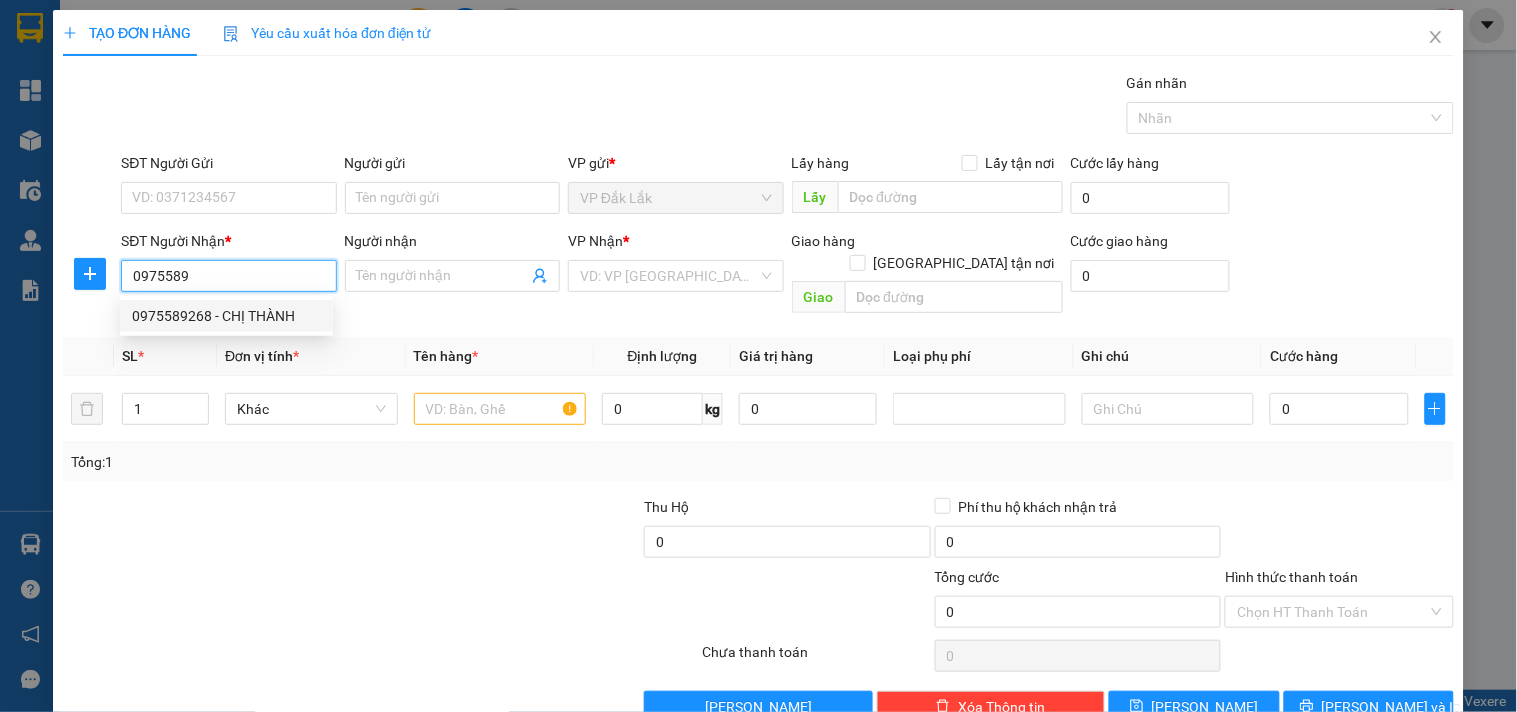 click on "0975589268 - CHỊ THÀNH" at bounding box center [226, 316] 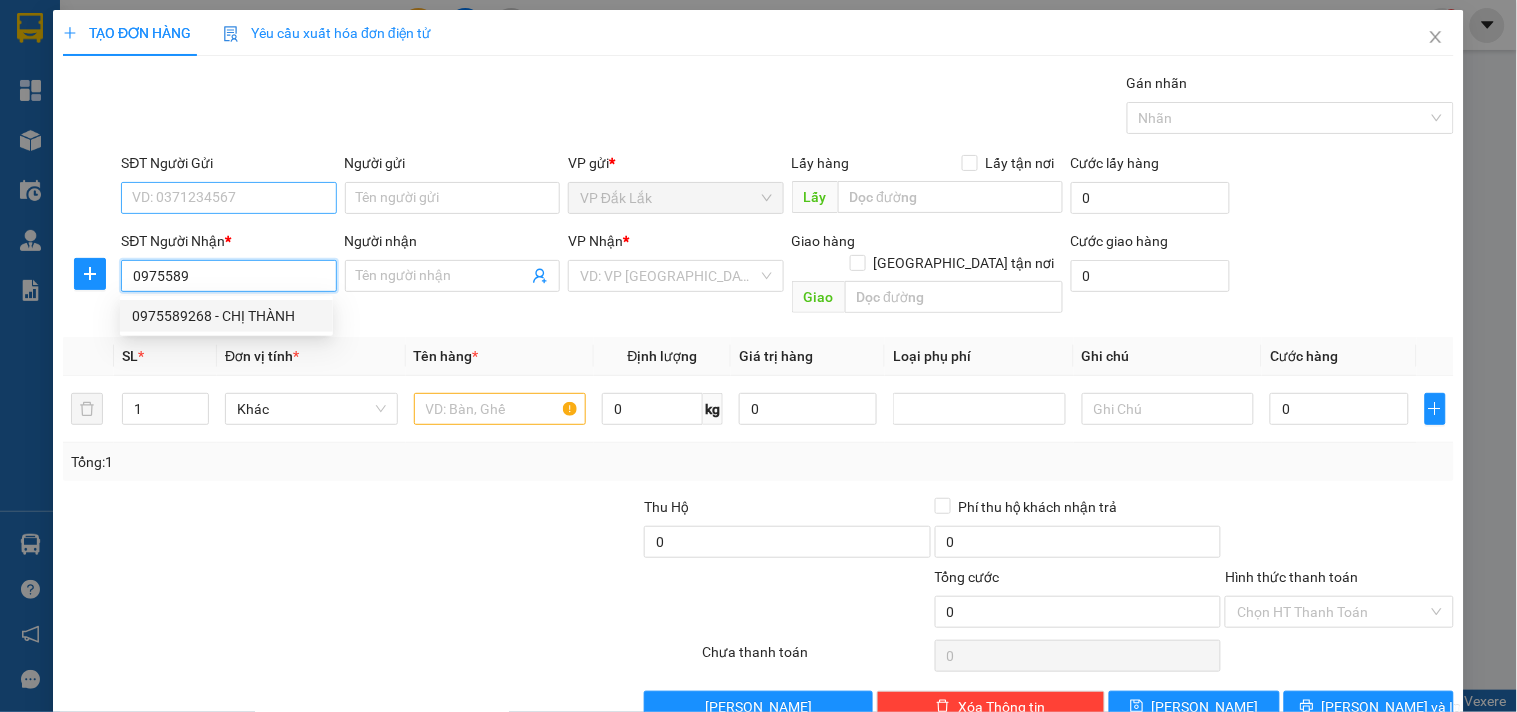type on "0975589268" 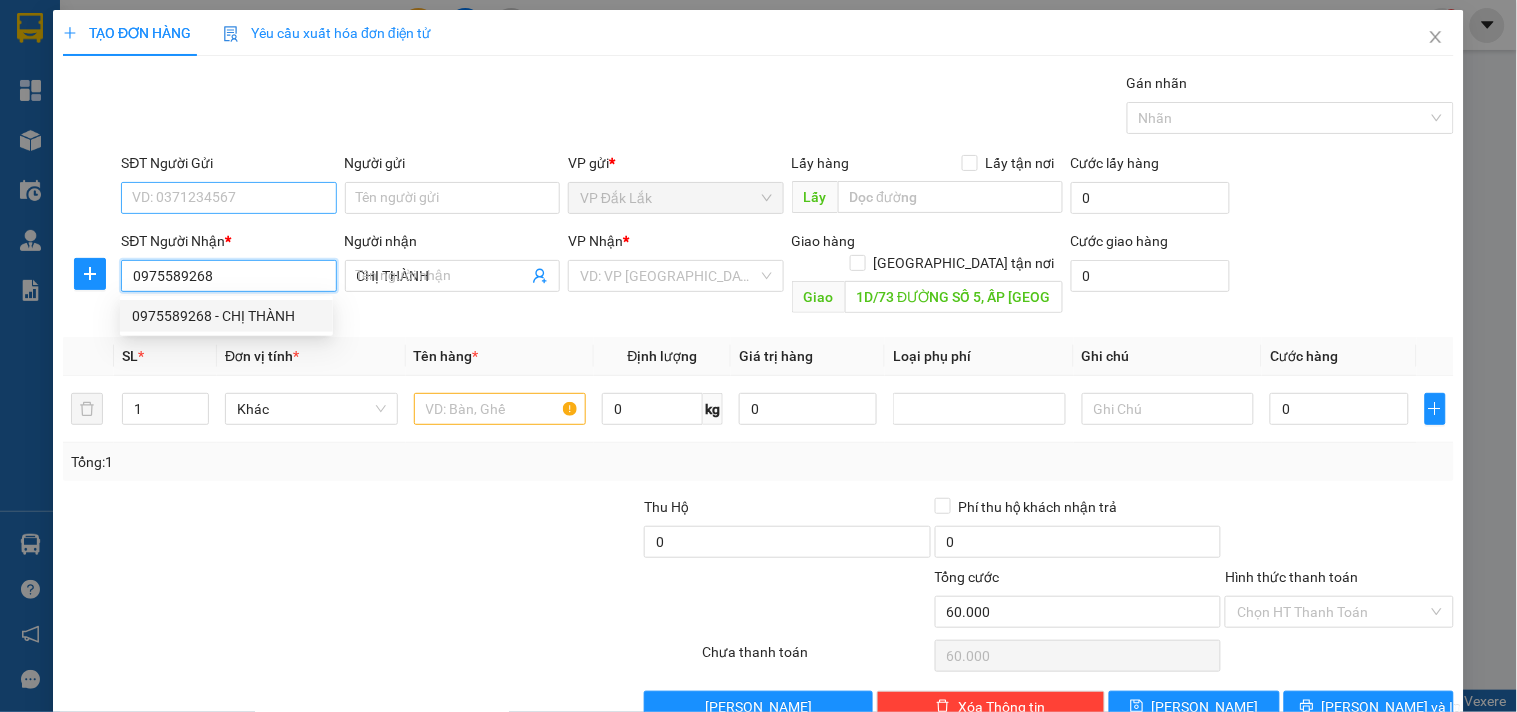 type on "125.000" 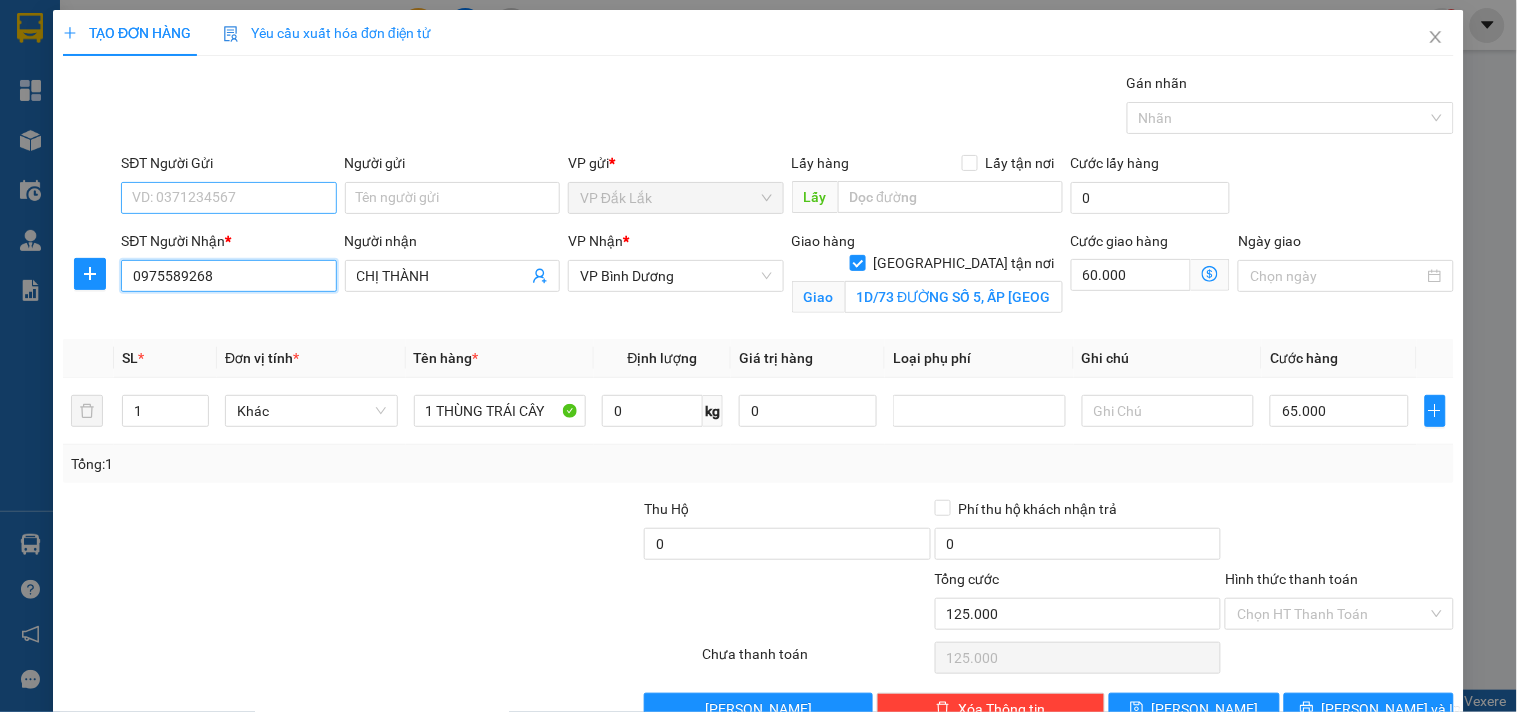 type on "0975589268" 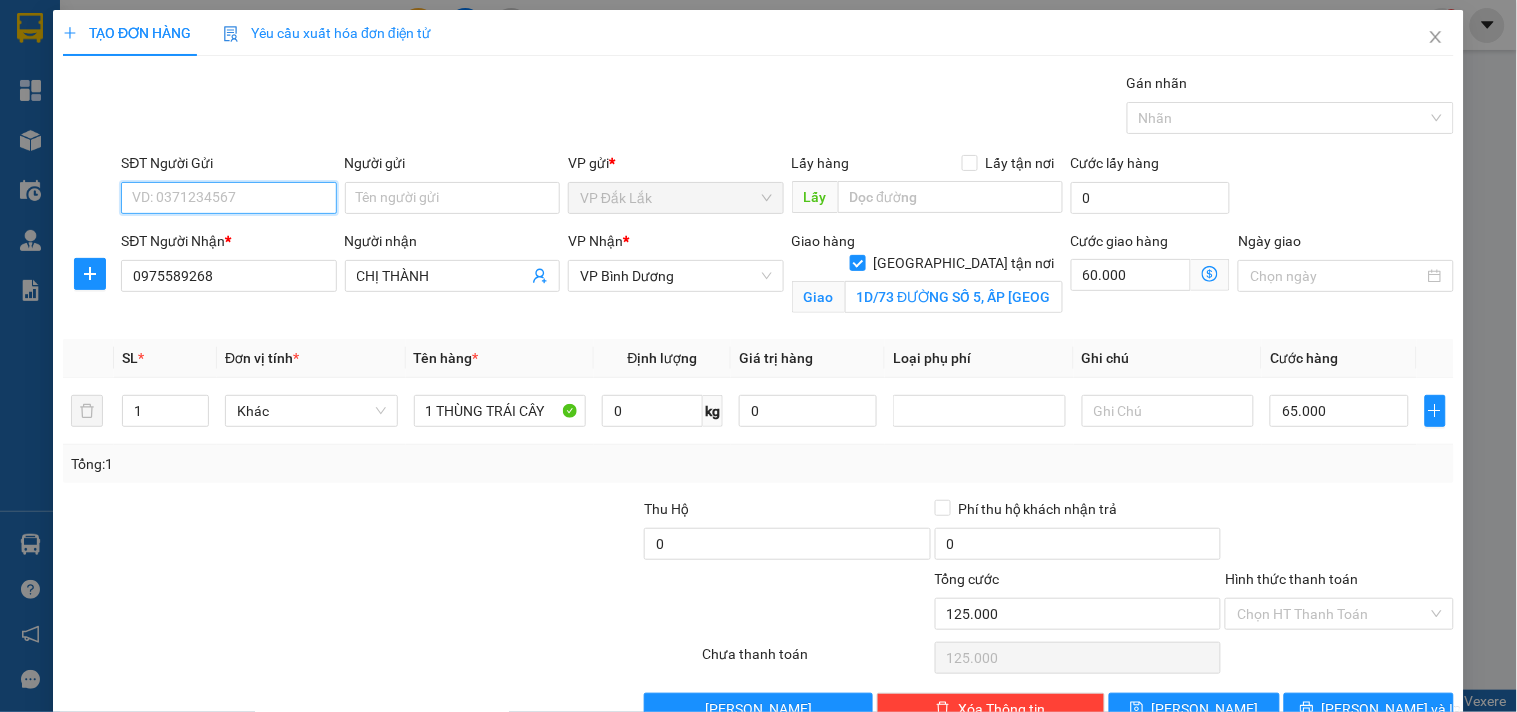 click on "SĐT Người Gửi" at bounding box center [228, 198] 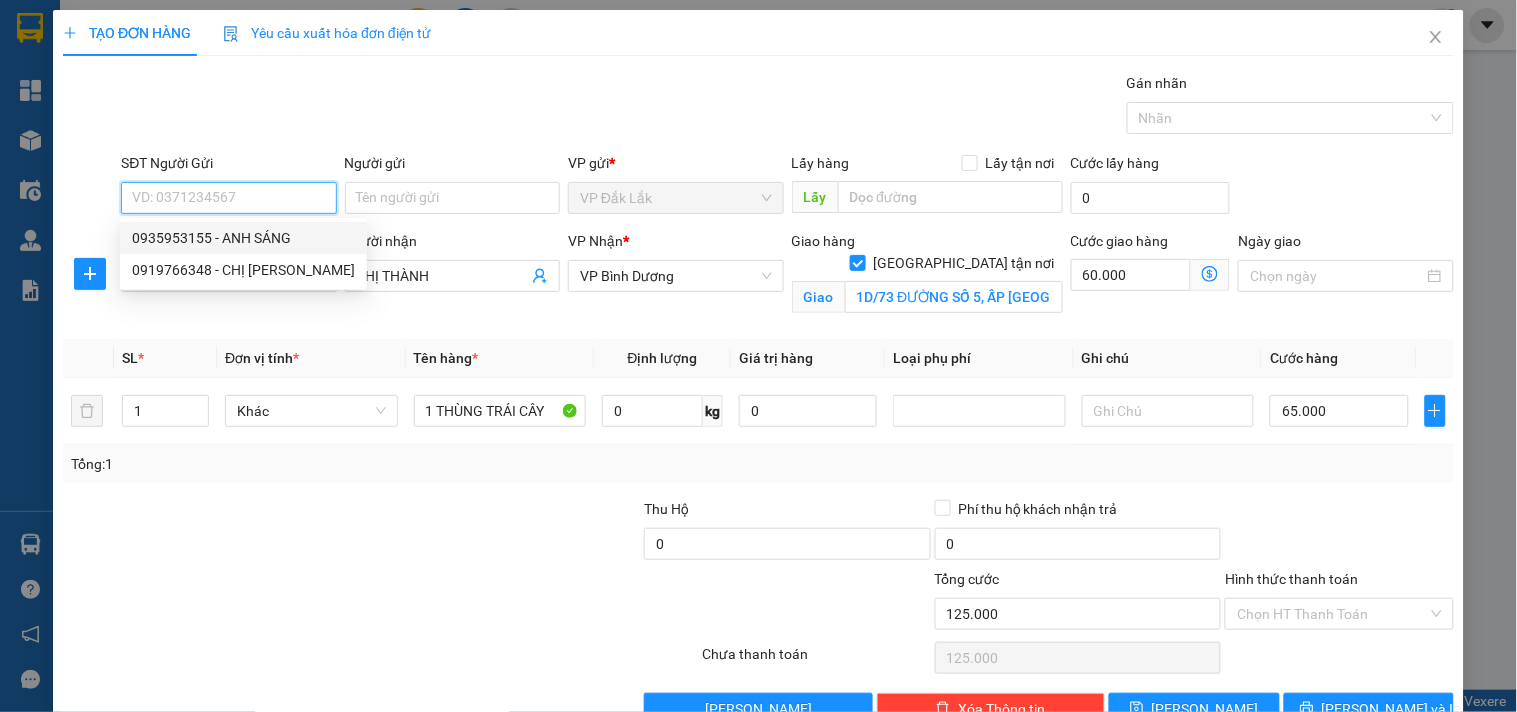 click on "0935953155 - ANH SÁNG" at bounding box center (243, 238) 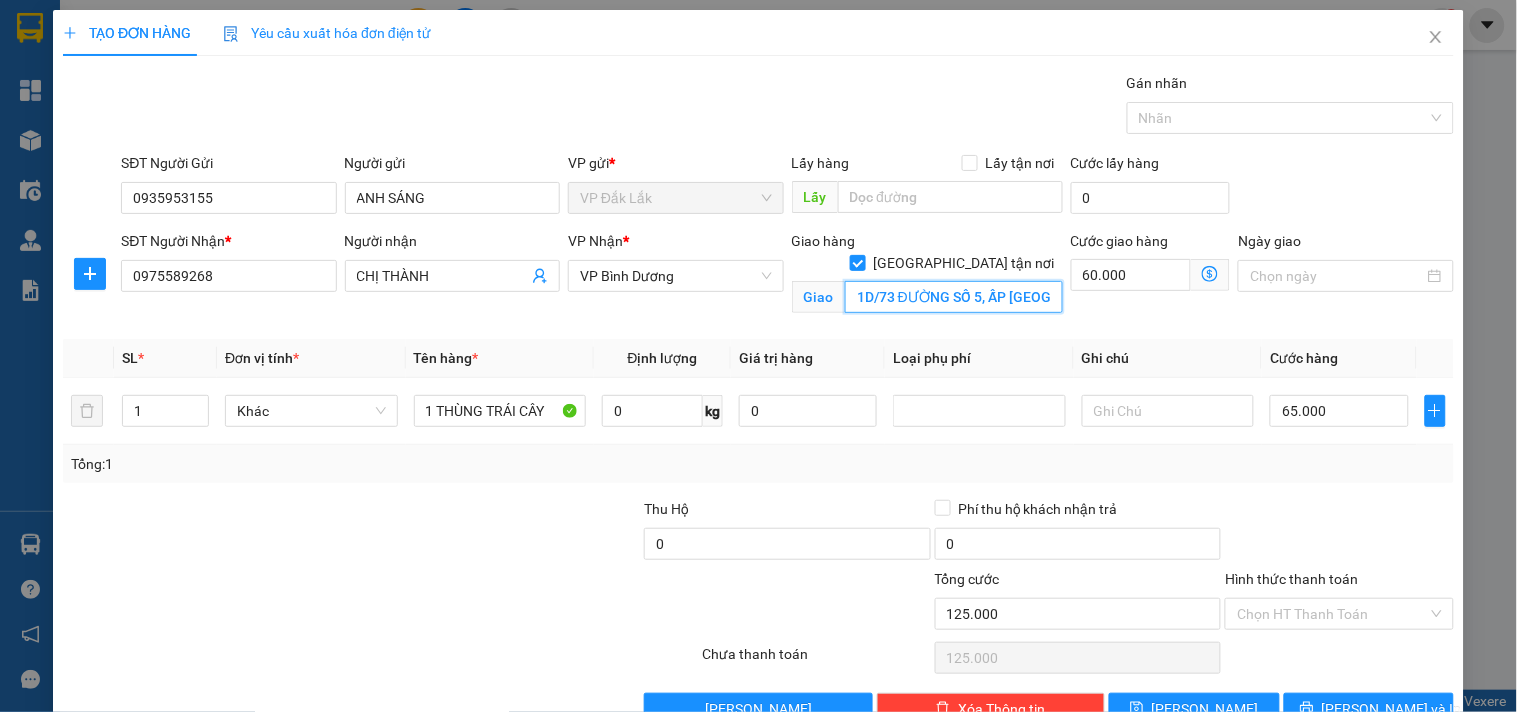 click on "1D/73 ĐƯỜNG SỐ 5, ẤP BÌNH ĐƯỜNG 4,DĨ AN" at bounding box center [954, 297] 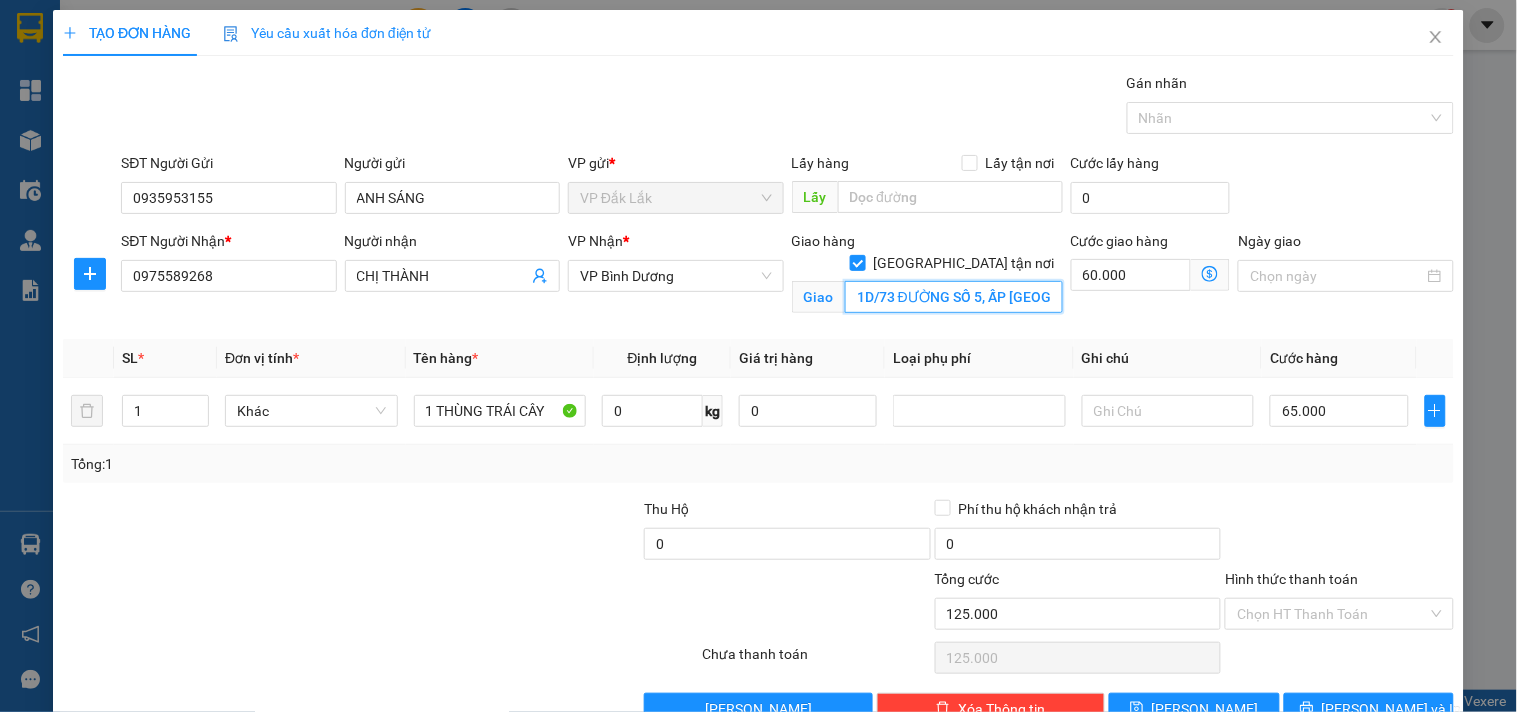 click on "1D/73 ĐƯỜNG SỐ 5, ẤP BÌNH ĐƯỜNG 4,DĨ AN" at bounding box center (954, 297) 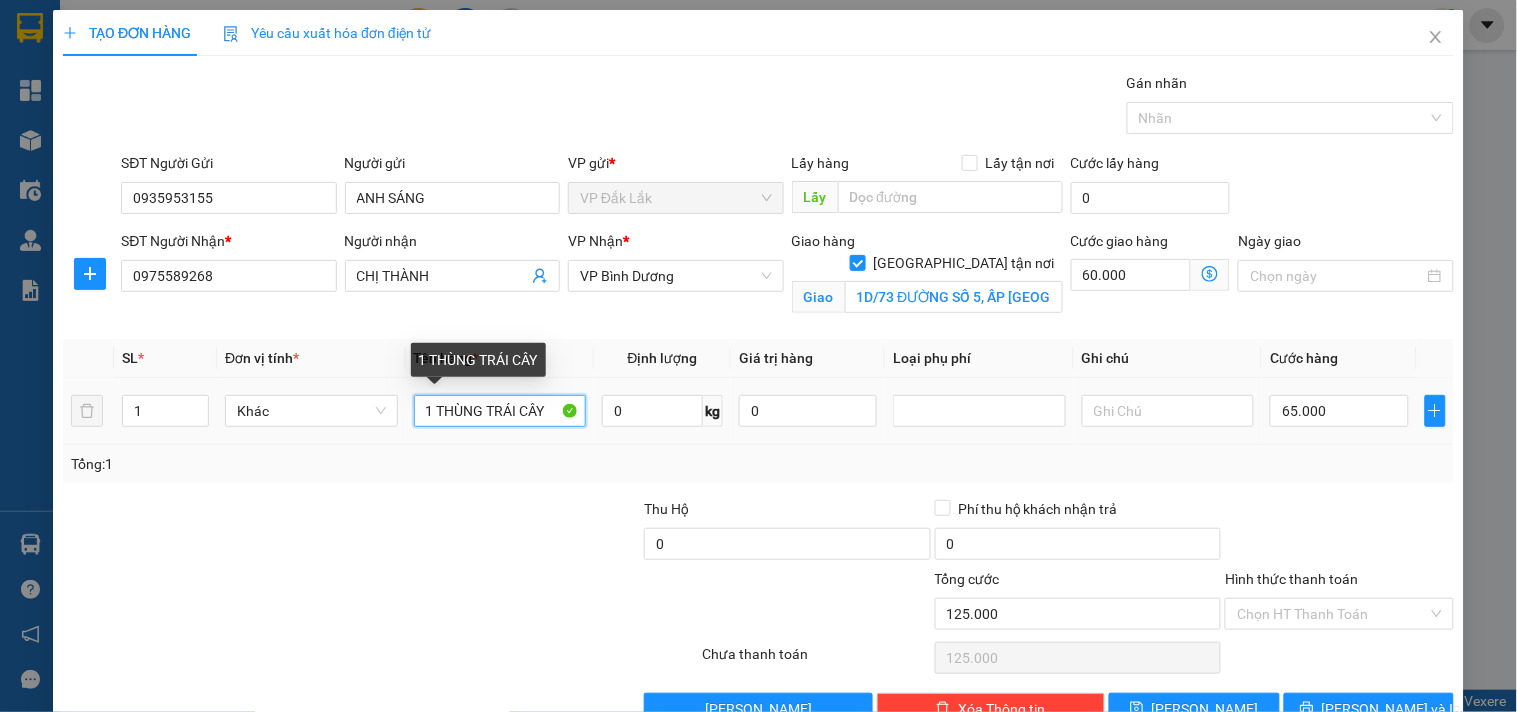 click on "1 THÙNG TRÁI CÂY" at bounding box center (500, 411) 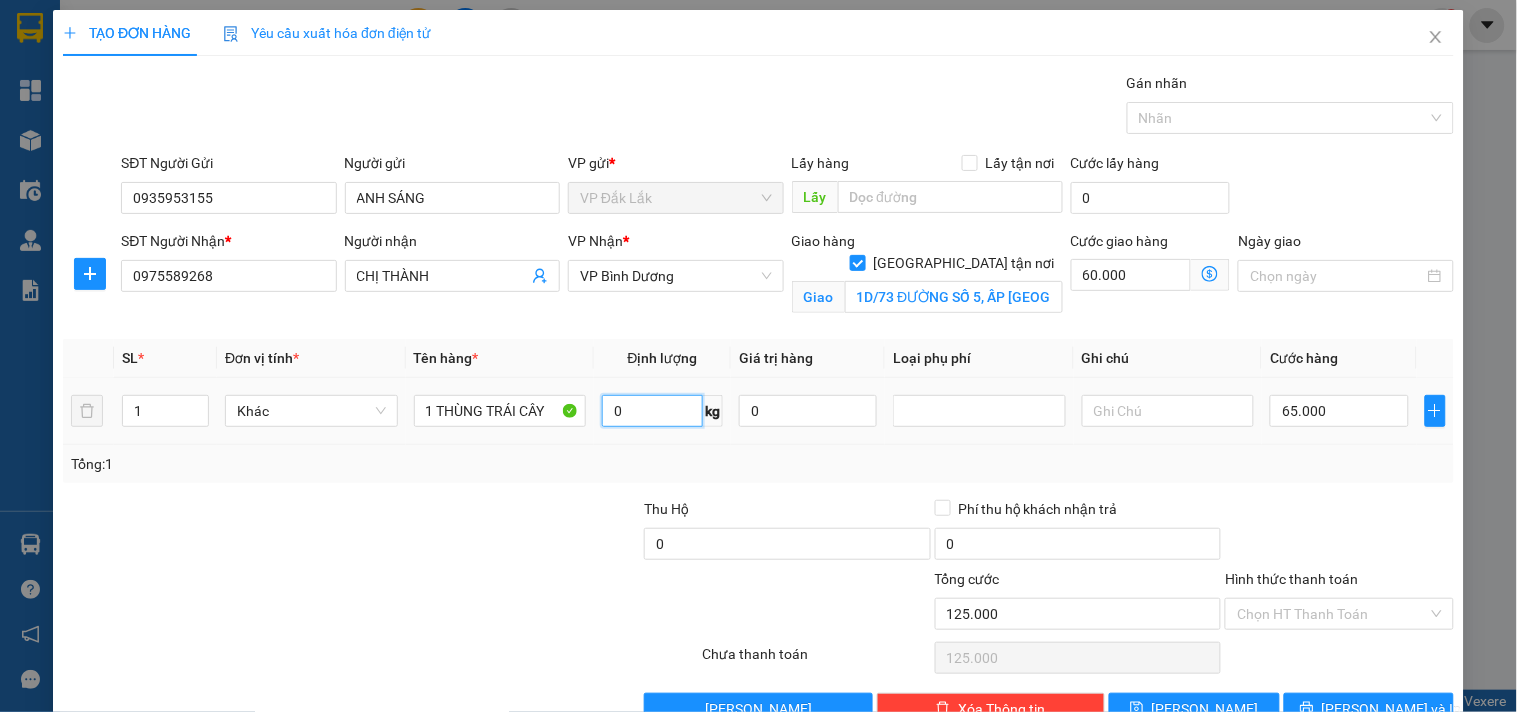 click on "0" at bounding box center (652, 411) 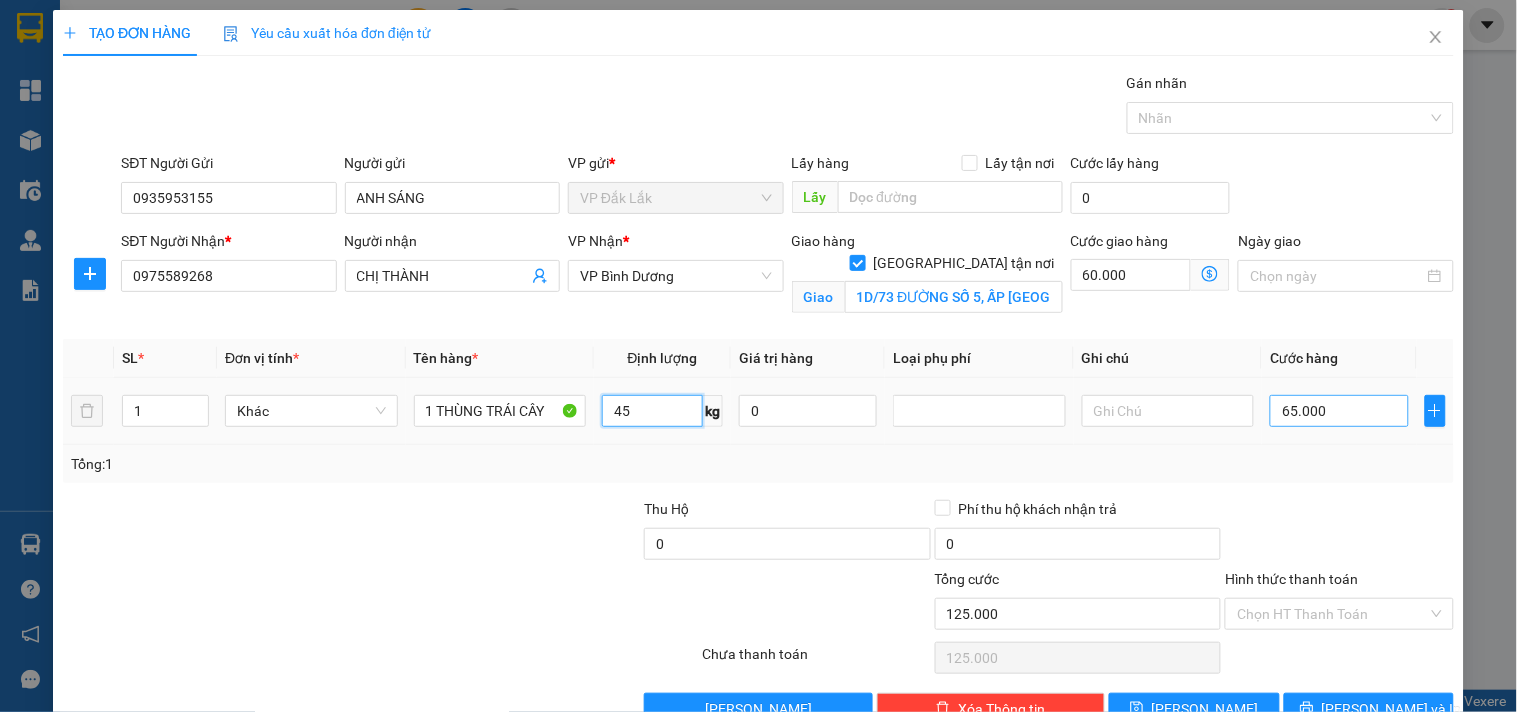 type on "45" 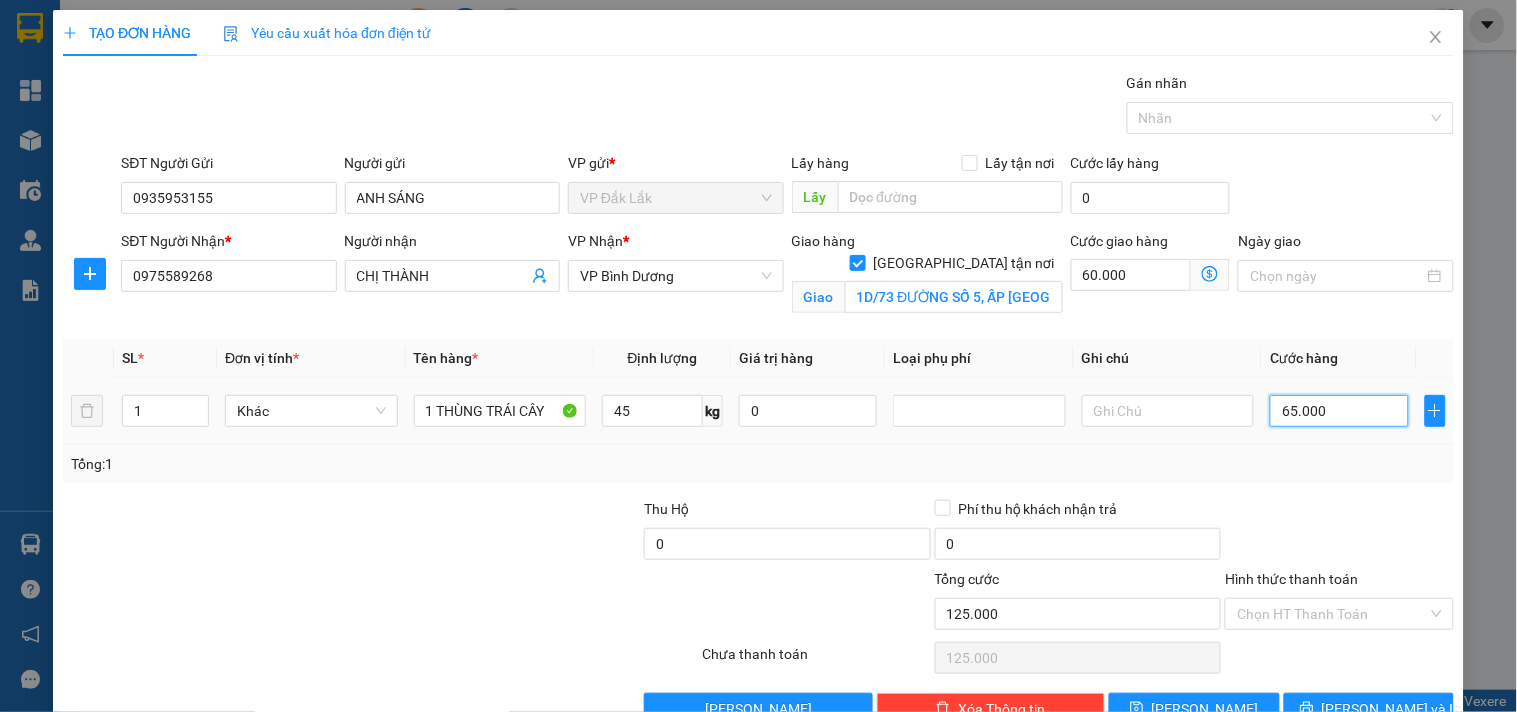 click on "65.000" at bounding box center [1339, 411] 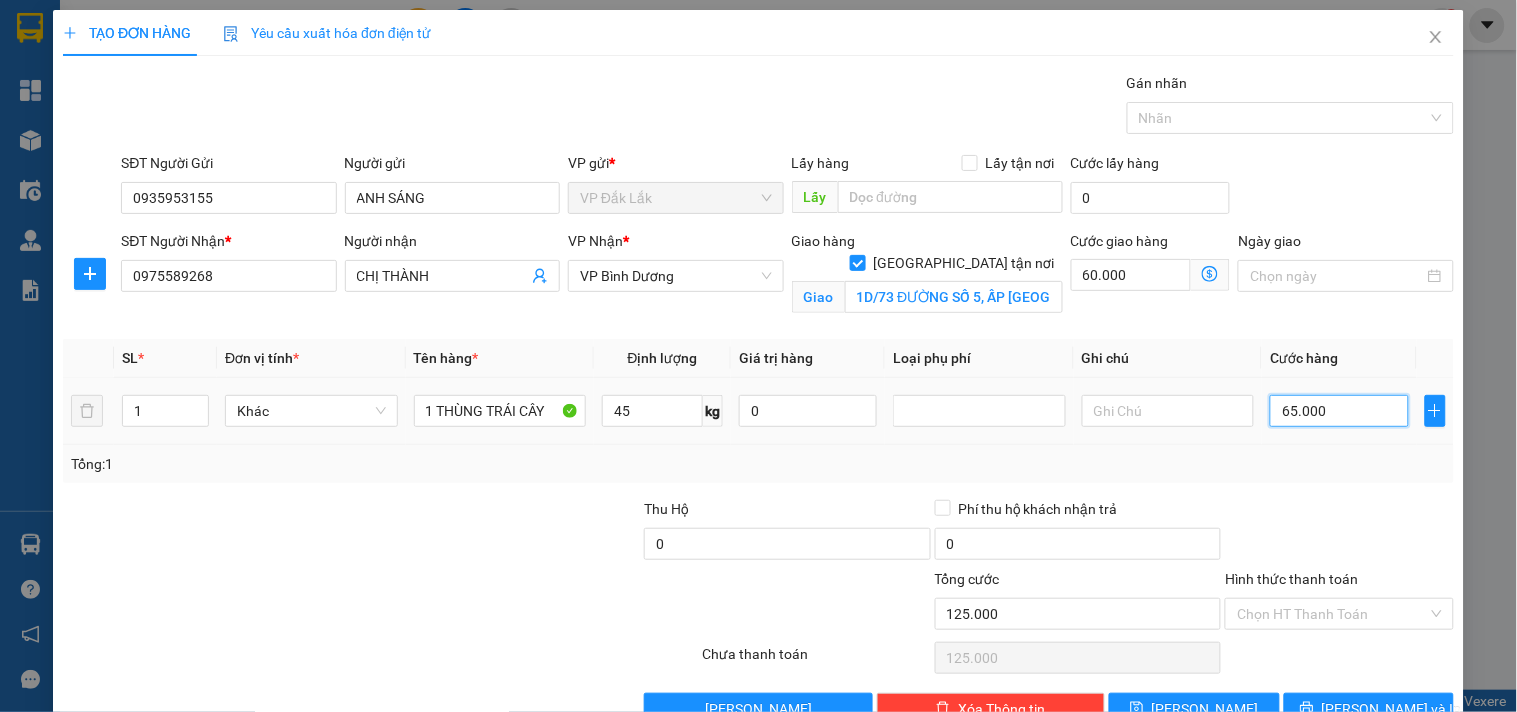 type on "7" 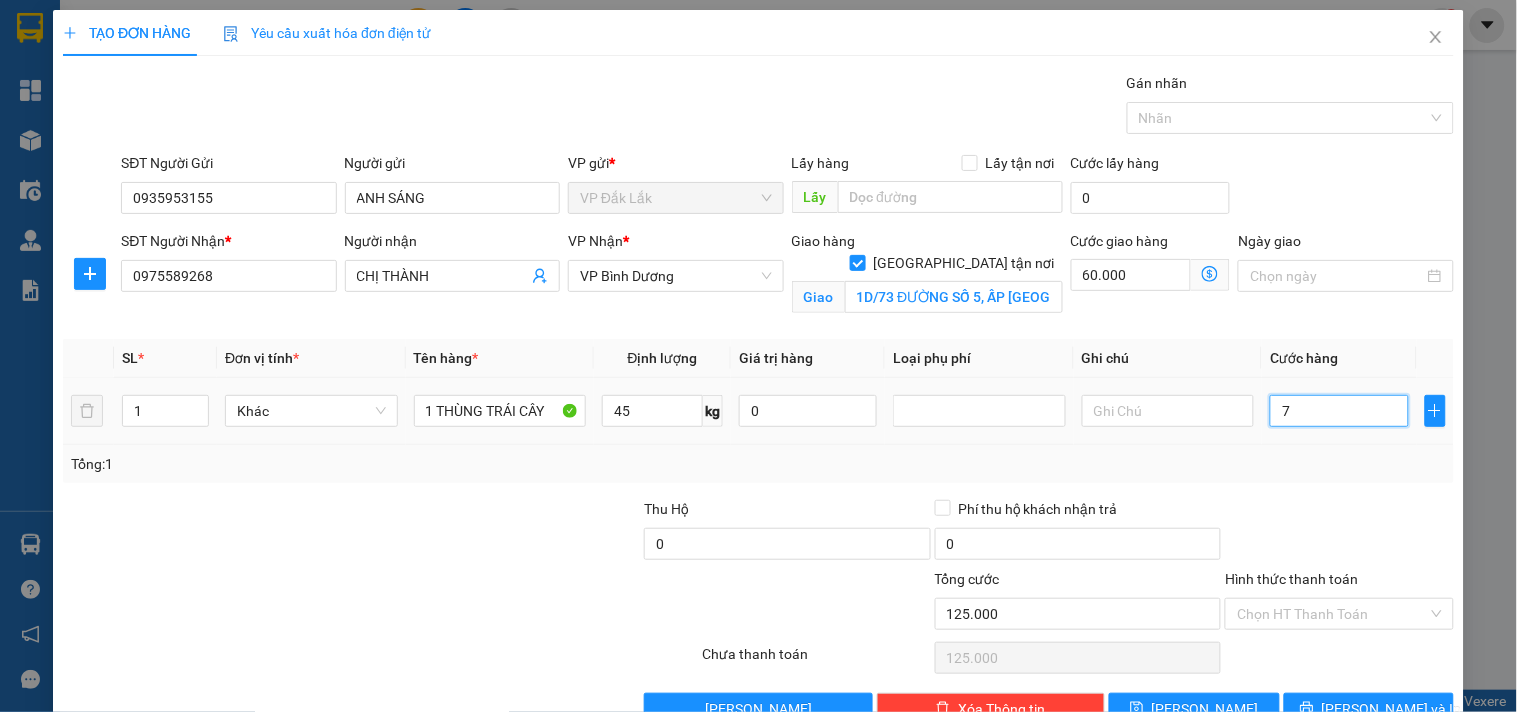 type on "60.007" 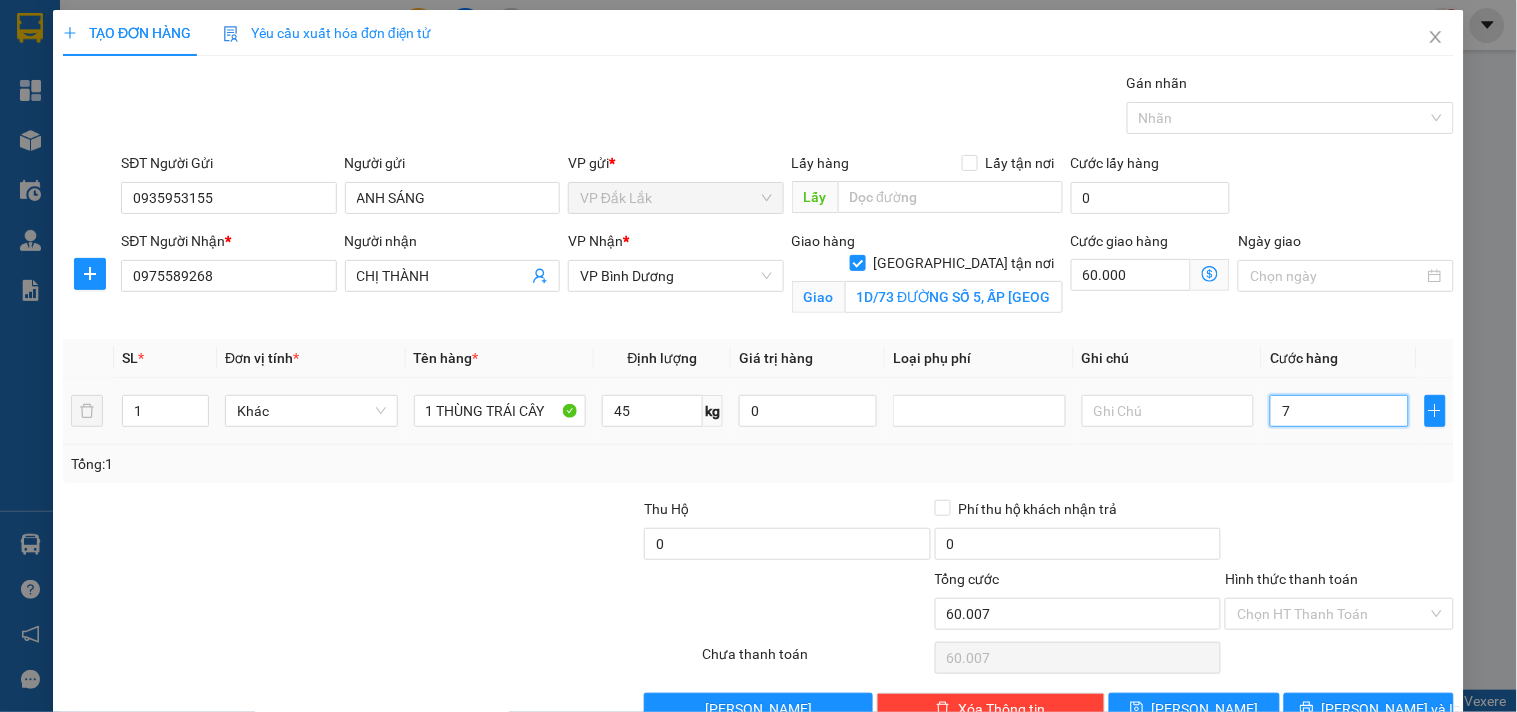 type on "60.070" 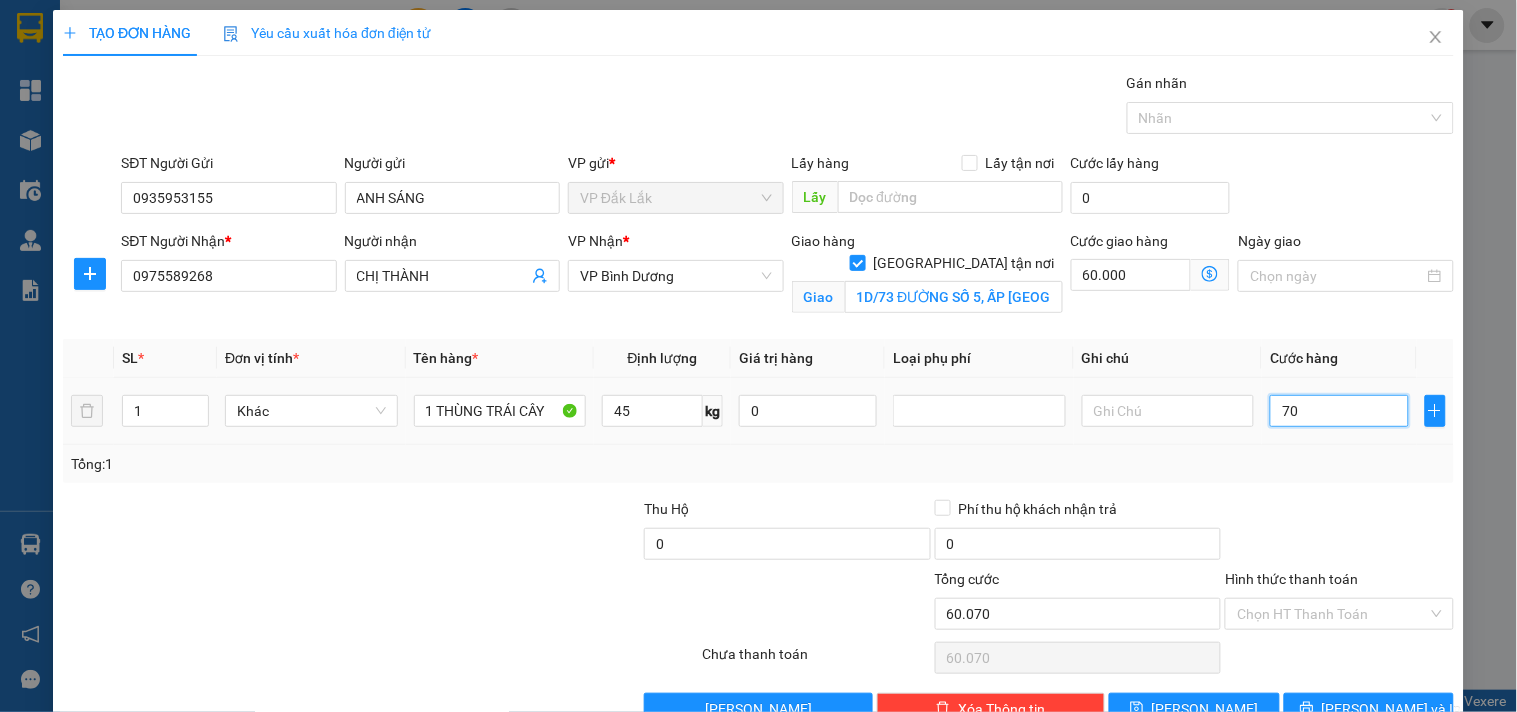 type on "60.700" 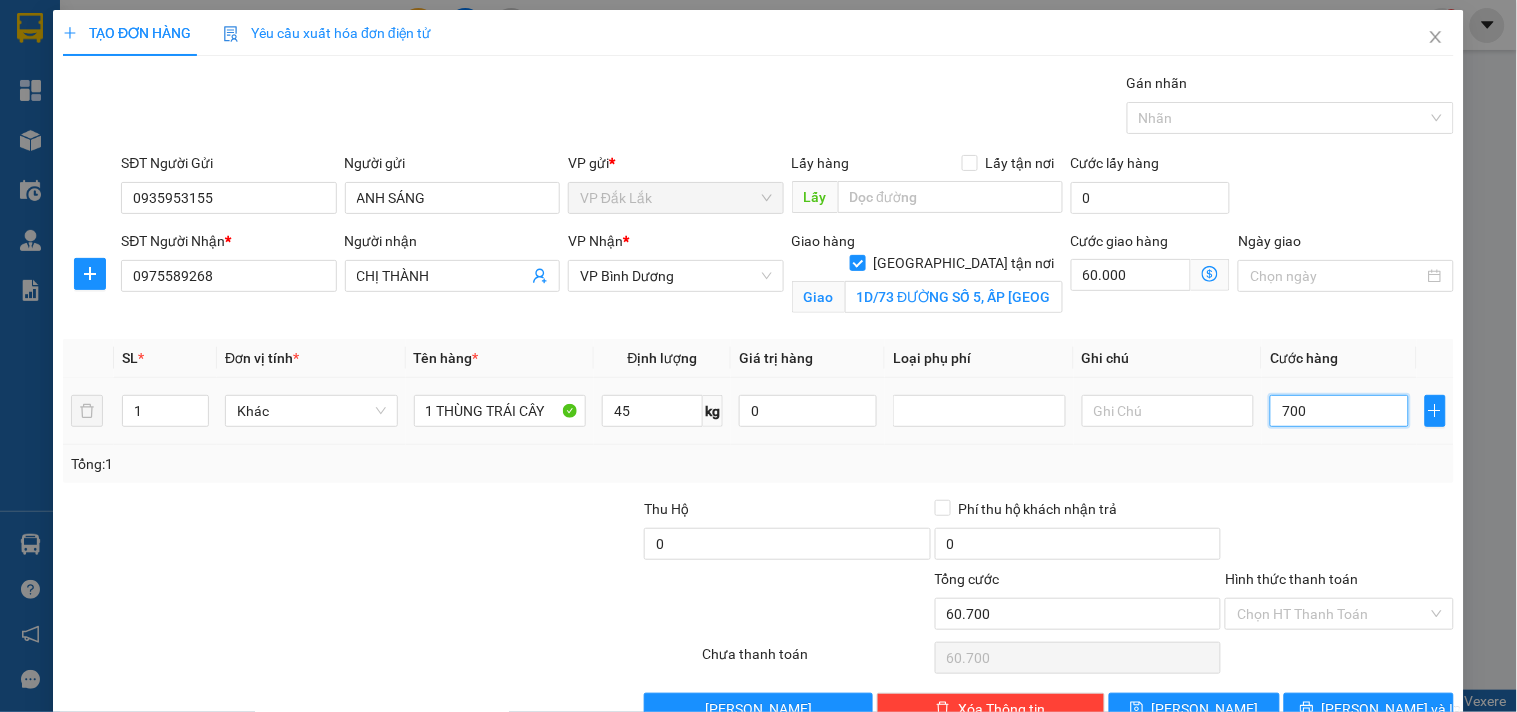 type on "67.000" 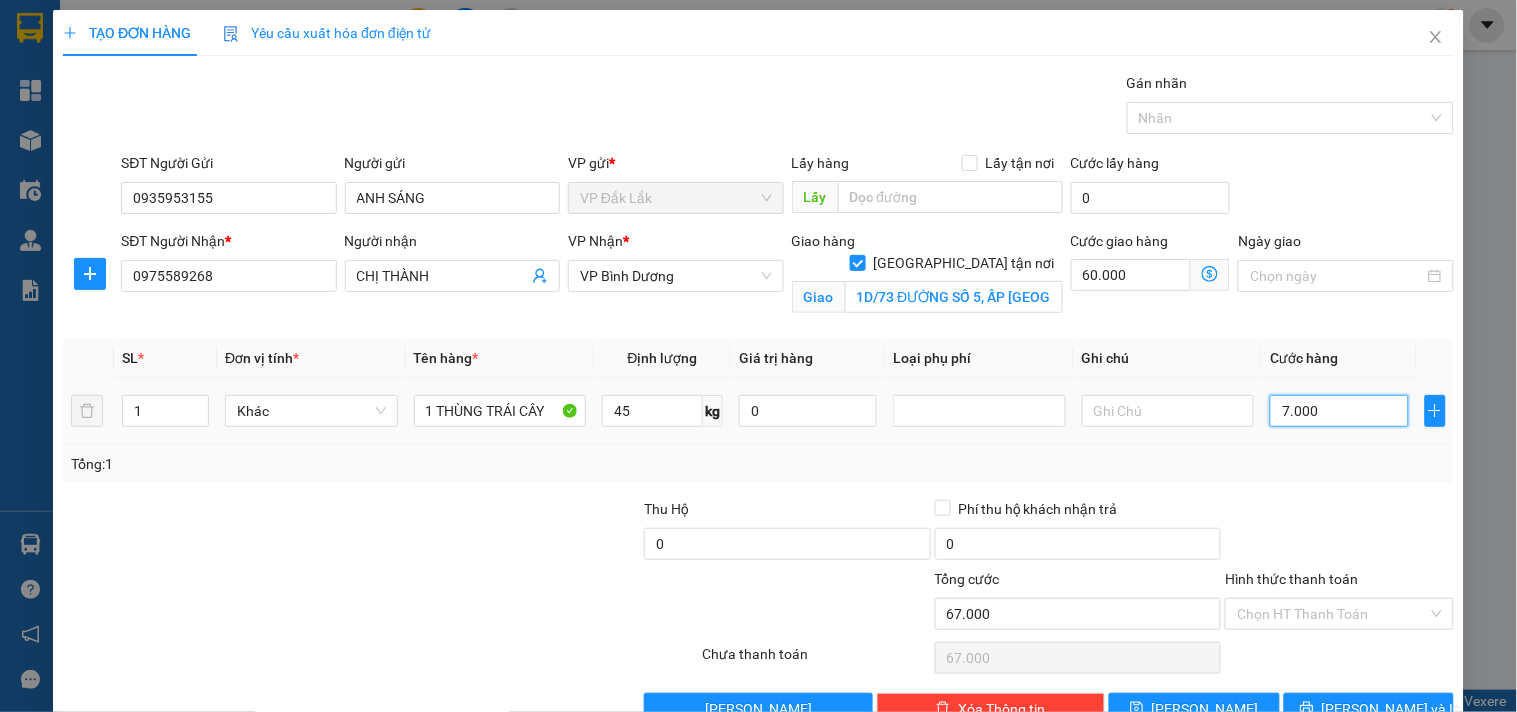type on "130.000" 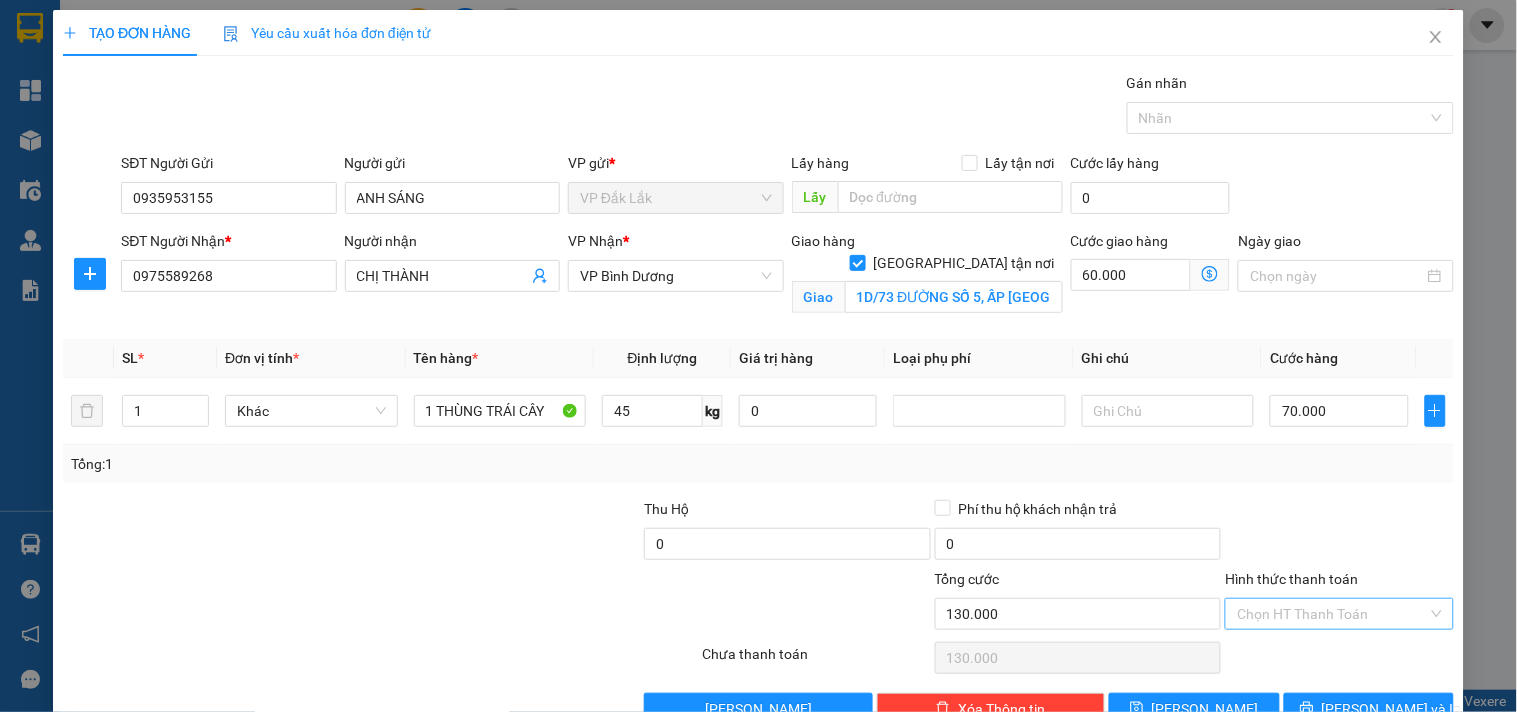 click on "Hình thức thanh toán" at bounding box center [1332, 614] 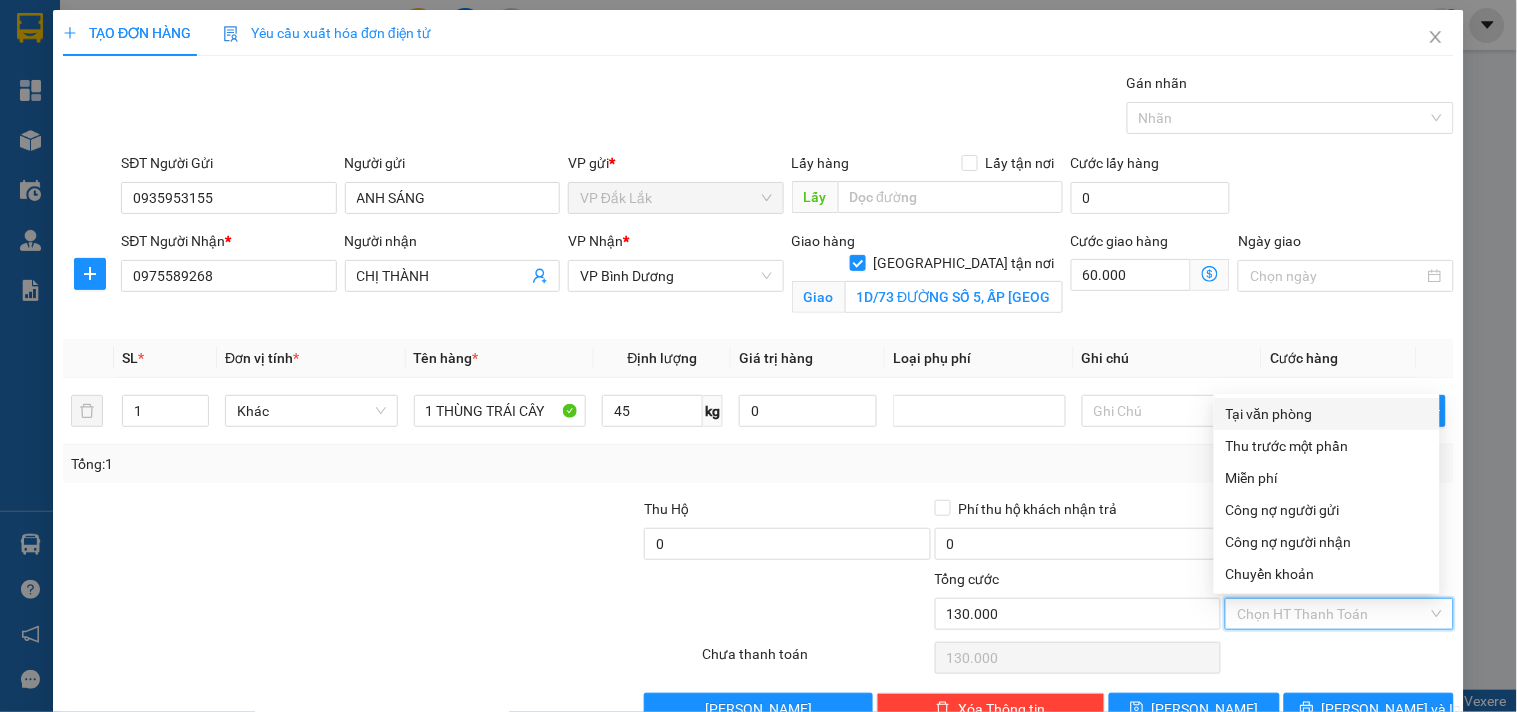 click on "Tại văn phòng" at bounding box center [1327, 414] 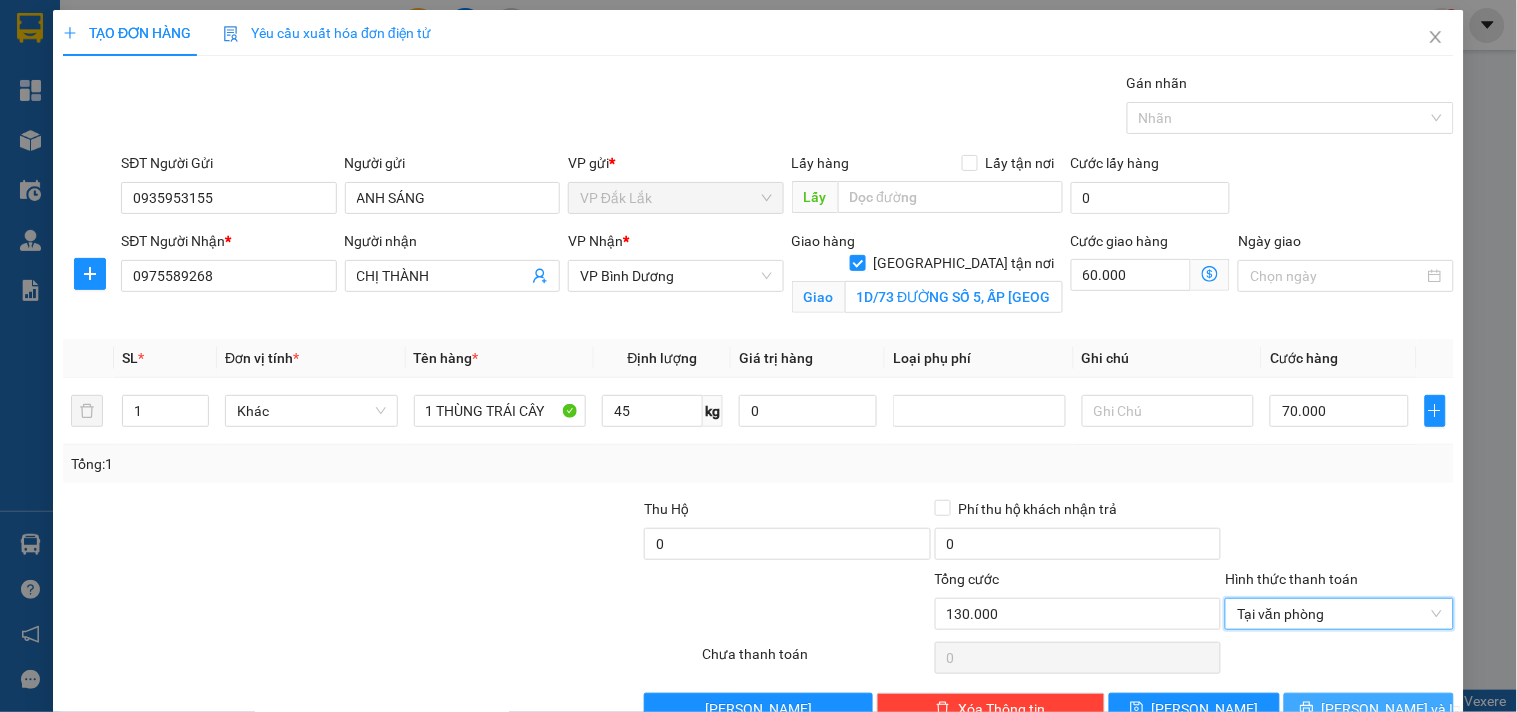 click on "[PERSON_NAME] và In" at bounding box center [1392, 709] 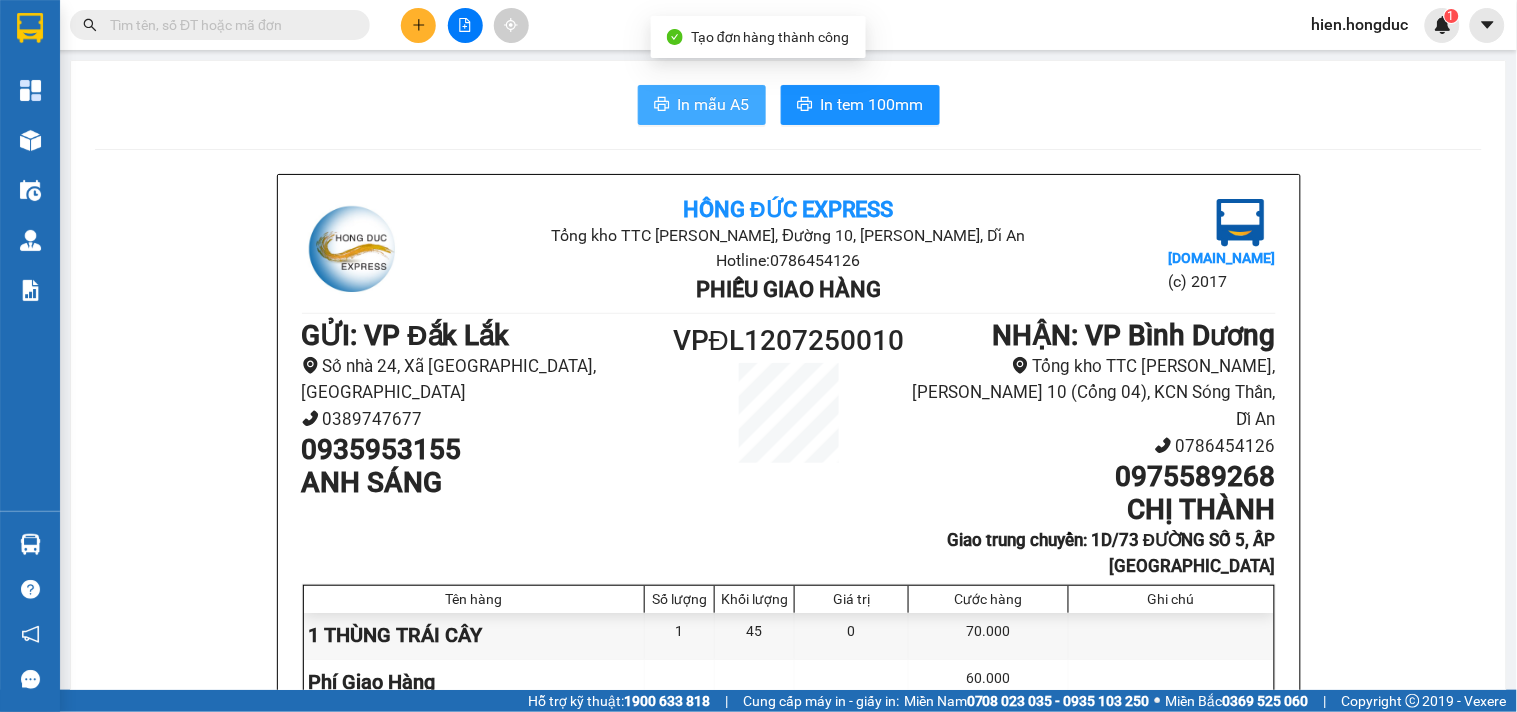 click on "In mẫu A5" at bounding box center (714, 104) 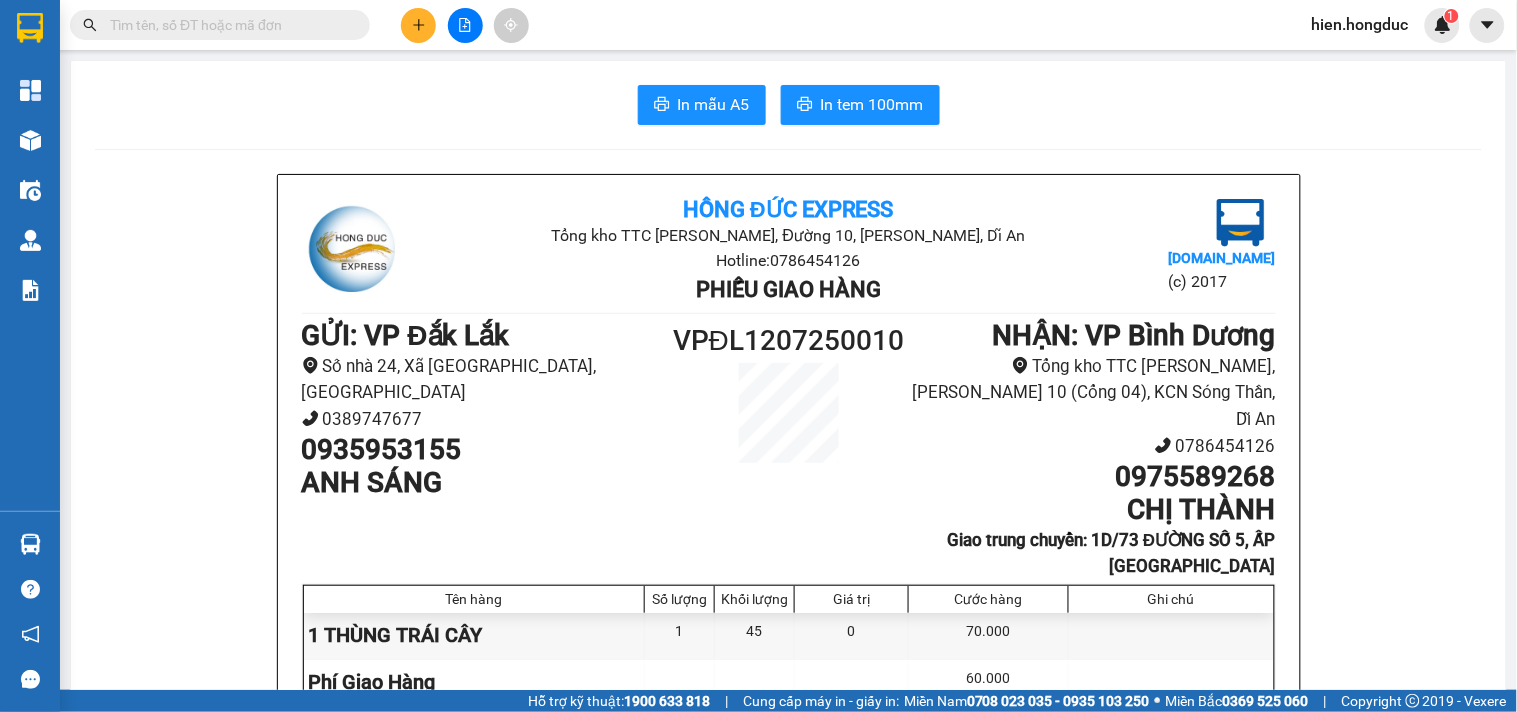 click on "In mẫu A5
In tem 100mm
Hồng Đức Express Tổng kho TTC Đặng Huỳnh, Đường 10, KCN Sóng Thần, Dĩ An Hotline:  0786454126 Phiếu giao hàng Vexere.com (c) 2017 GỬI :   VP Đắk Lắk   Số nhà 24, Xã Ea K’tur, Tỉnh Đắk Lắk   0389747677 0935953155 ANH SÁNG VPĐL1207250010 NHẬN :   VP Bình Dương   Tổng kho TTC Đặng Huỳnh, Đường Số 10 (Cổng 04), KCN Sóng Thần, Dĩ An   0786454126 0975589268 CHỊ THÀNH Giao trung chuyển: 1D/73 ĐƯỜNG SỐ 5, ẤP BÌNH ĐƯỜNG 4,DĨ AN Tên hàng Số lượng Khối lượng Giá trị Cước hàng Ghi chú 1 THÙNG TRÁI CÂY 1 45 0 70.000 Phí Giao Hàng 60.000 Tổng cộng 1 45 0 130.000 Loading... Cước rồi : 130.000 Tổng phải thu: 0 Người Gửi (Tôi đã đọc và xác nhận nội dung gửi) Nhân Viên Vận Chuyển (Ký và ghi rõ họ tên) 14:37, ngày 12 tháng 07 năm 2025 Nhân Viên Nhận Hàng (Ký và ghi rõ họ tên) Thu Hiền Người Nhận : Gửi:" at bounding box center (788, 1072) 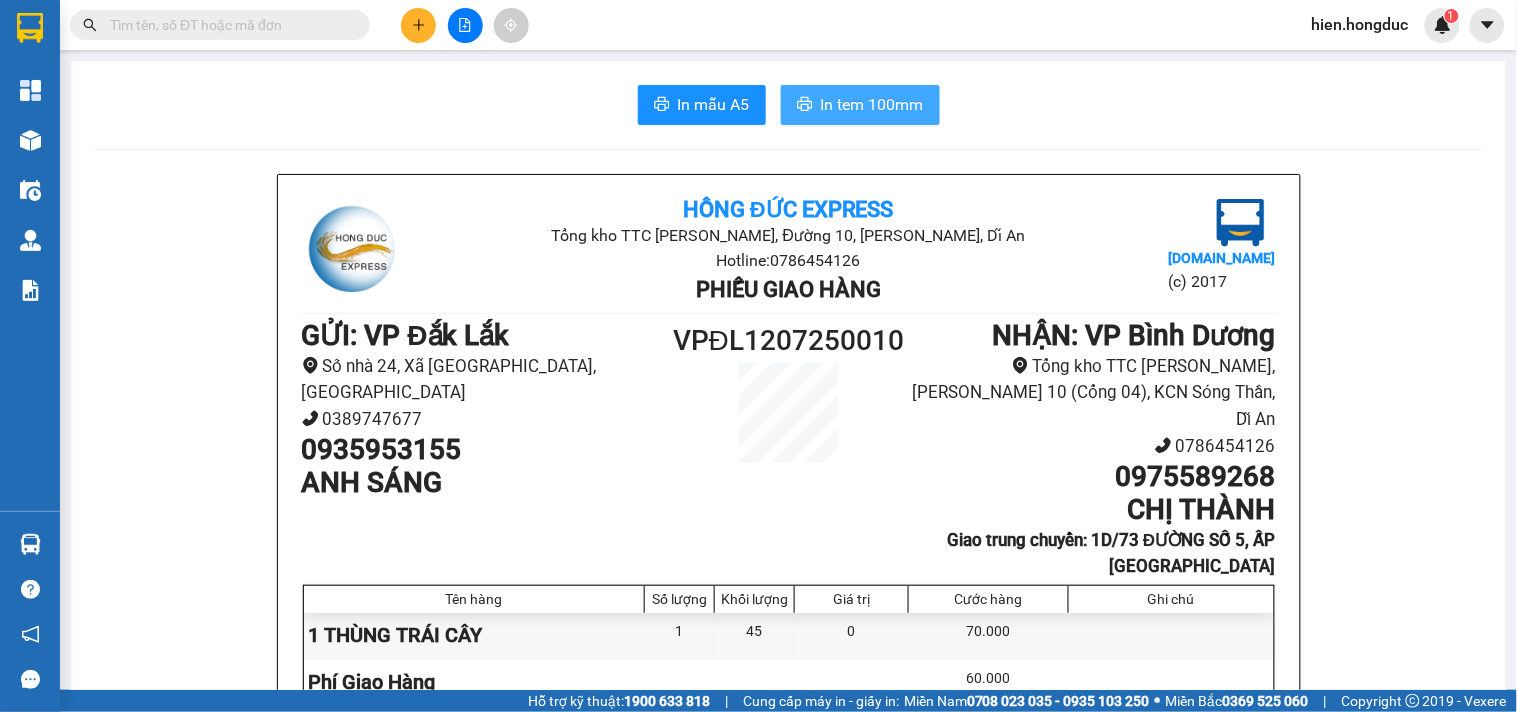 click on "In tem 100mm" at bounding box center (872, 104) 